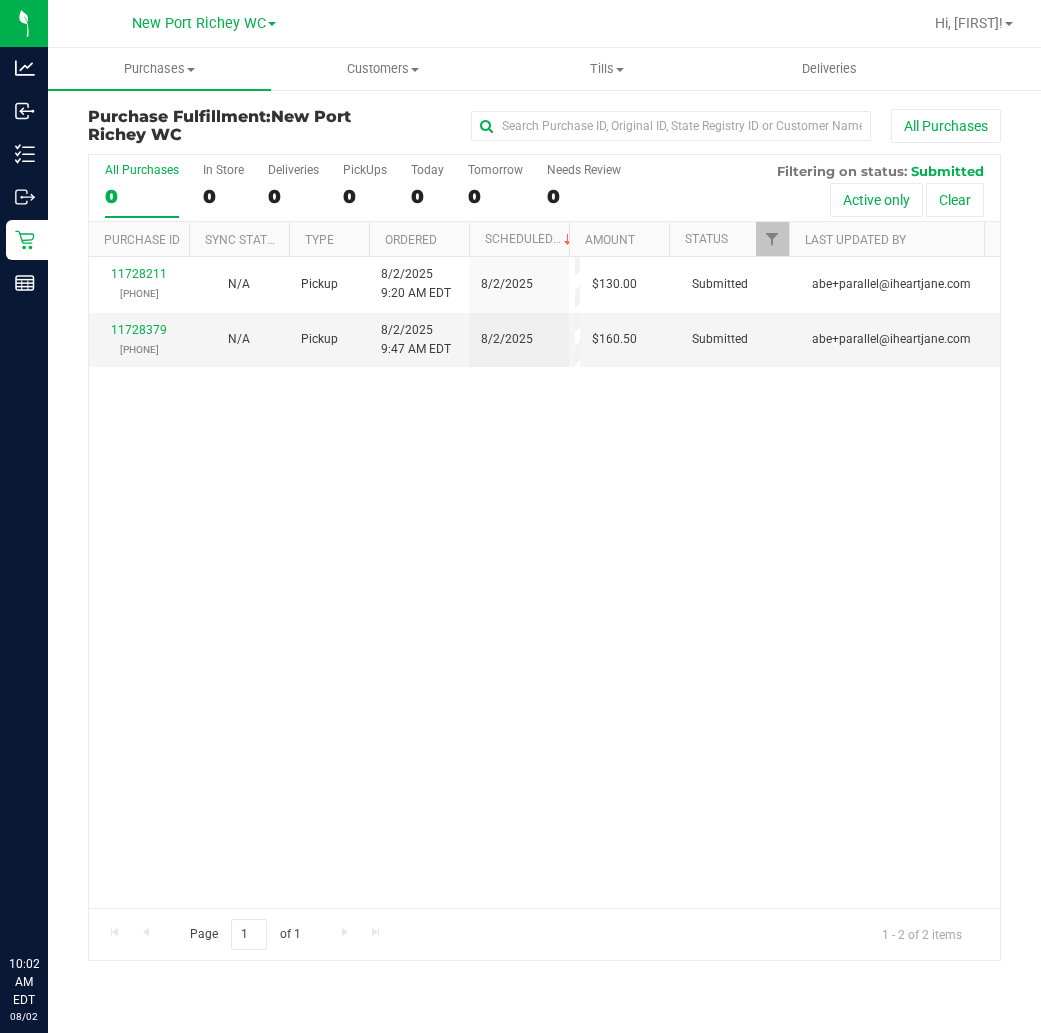 scroll, scrollTop: 0, scrollLeft: 0, axis: both 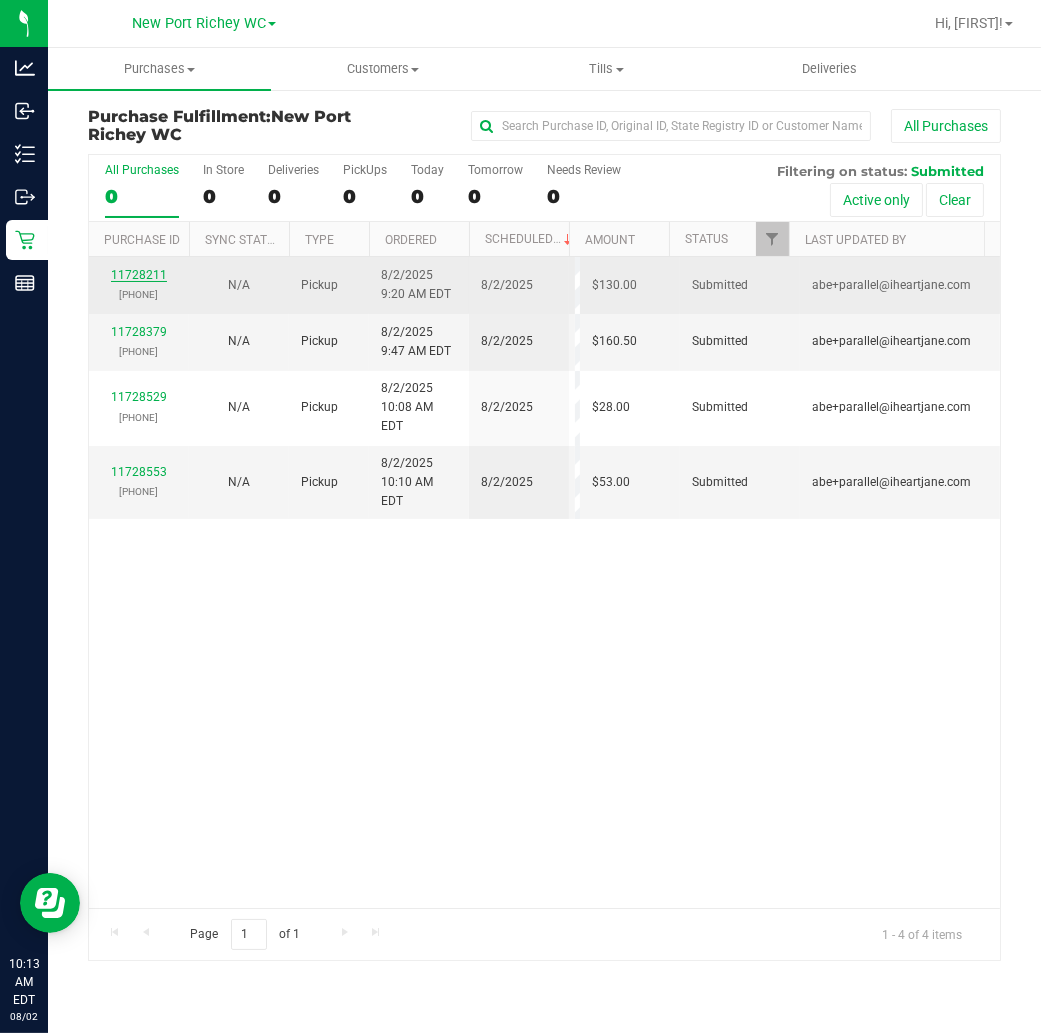 click on "11728211" at bounding box center [139, 275] 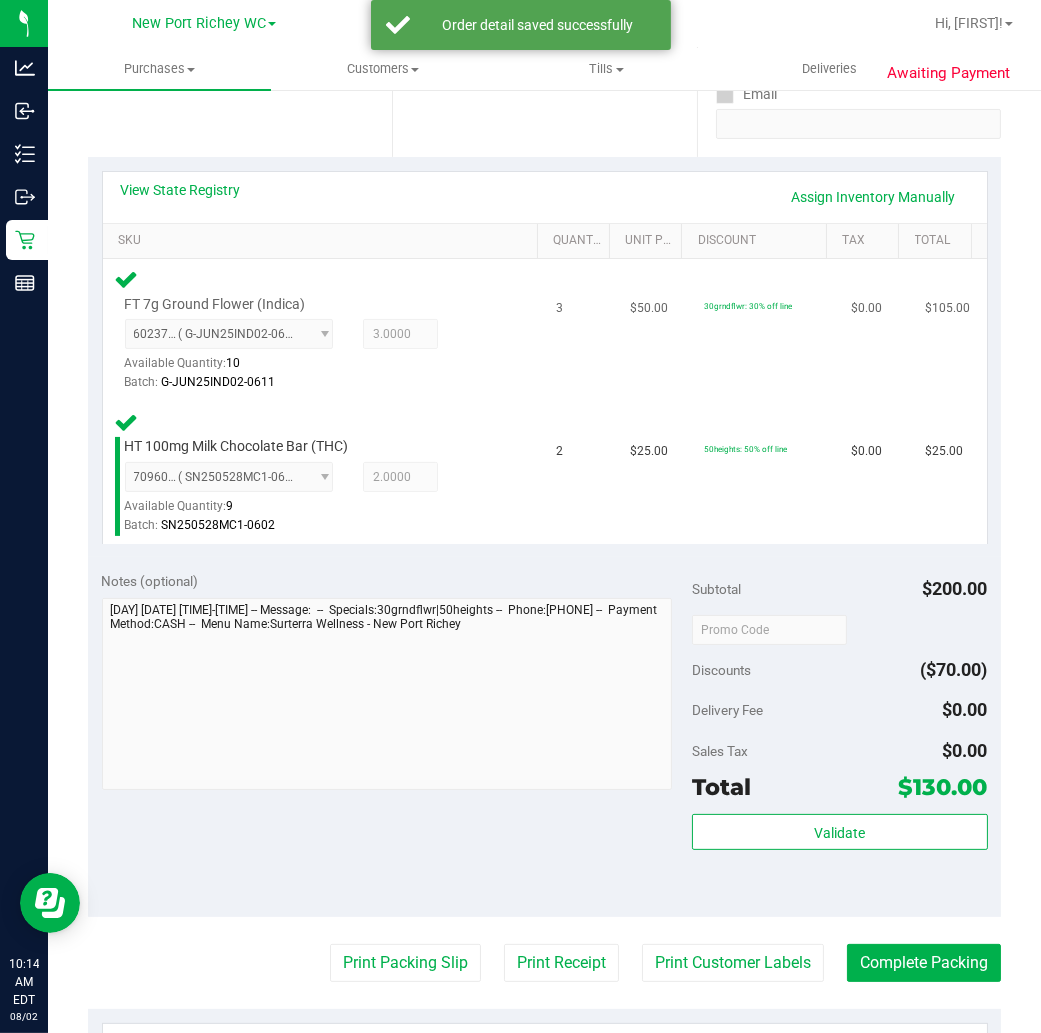 scroll, scrollTop: 444, scrollLeft: 0, axis: vertical 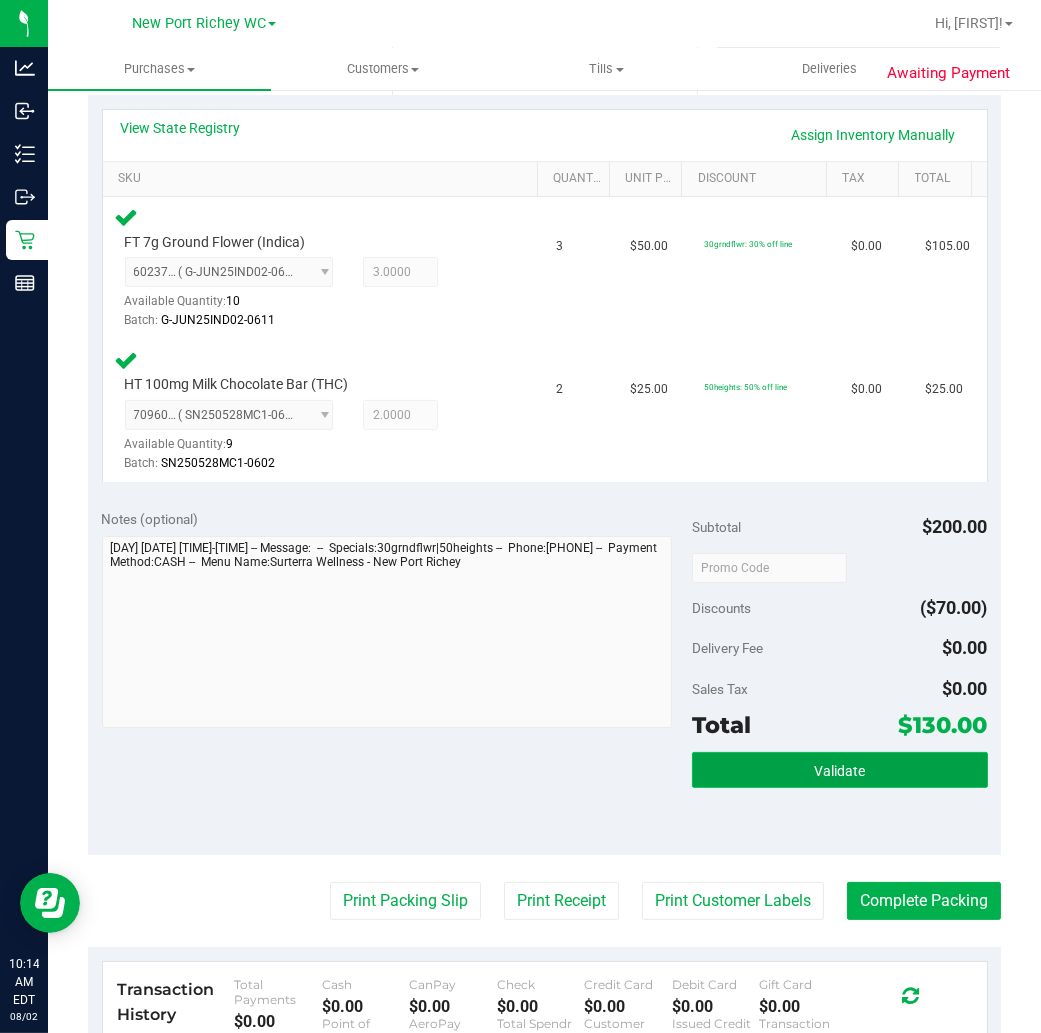 click on "Validate" at bounding box center (839, 770) 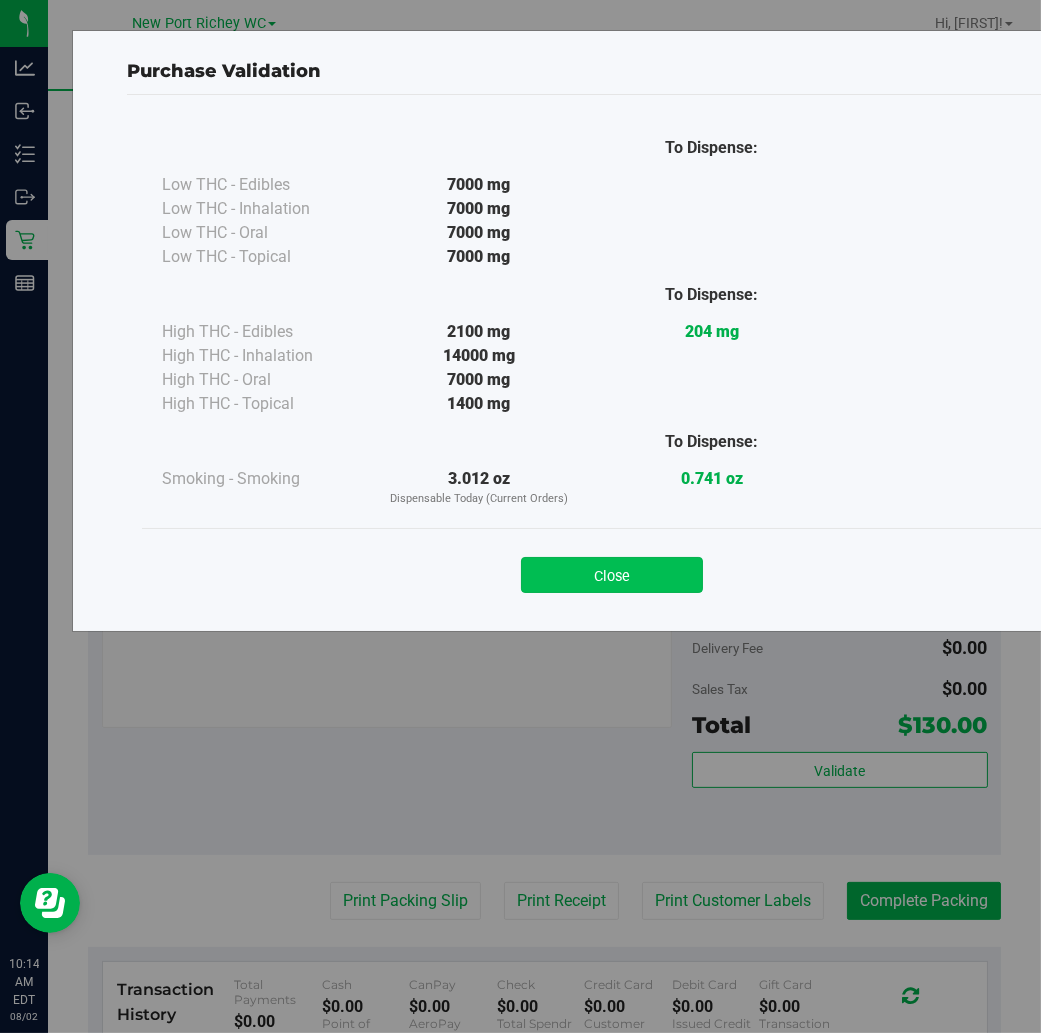 click on "Close" at bounding box center [612, 575] 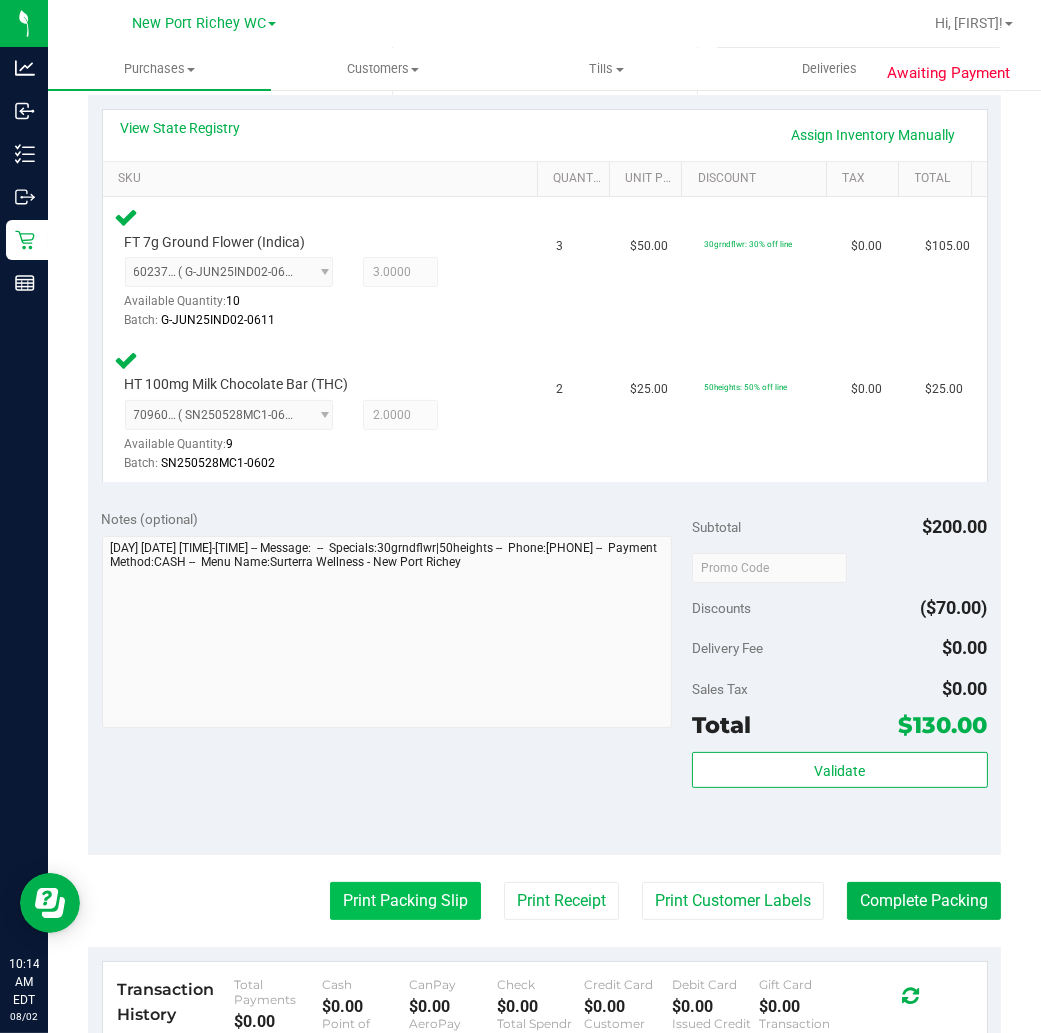 click on "Print Packing Slip" at bounding box center (405, 901) 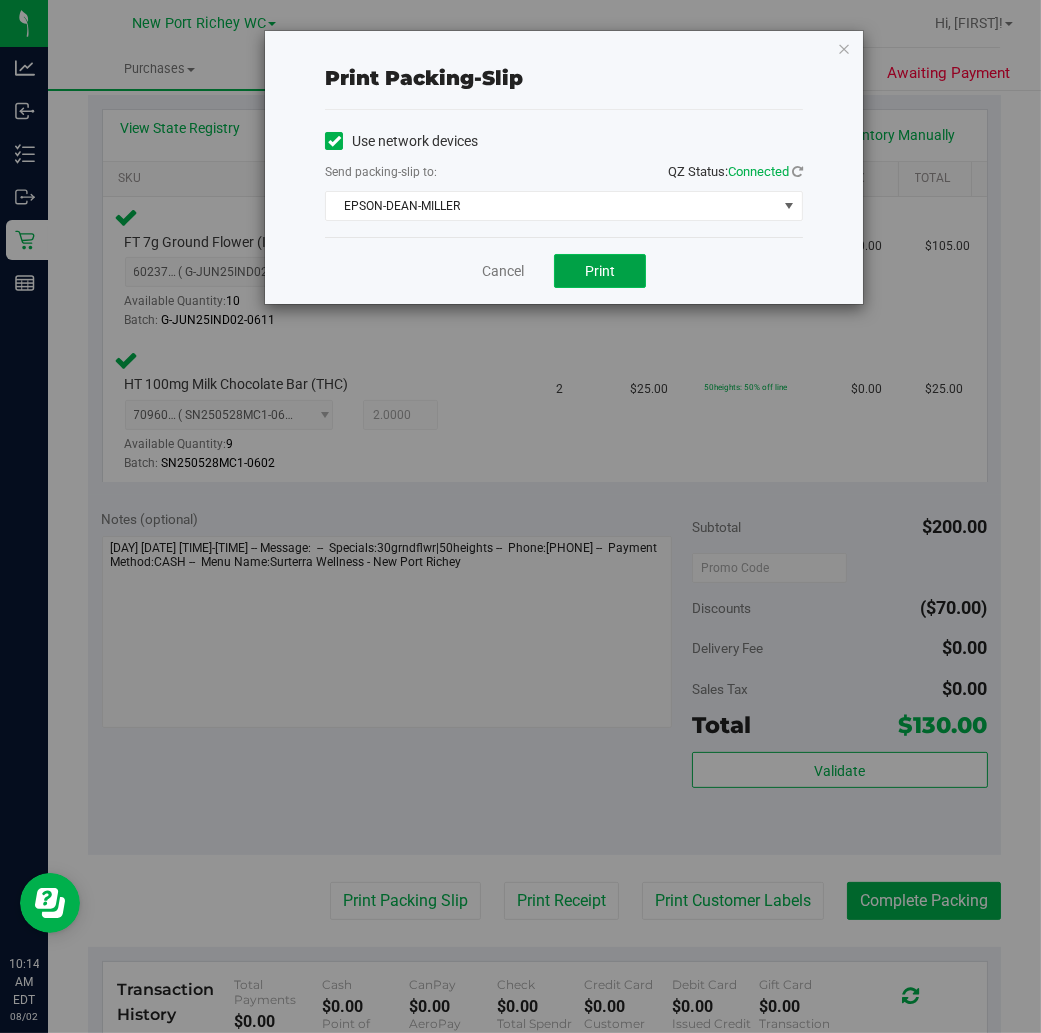 click on "Print" at bounding box center [600, 271] 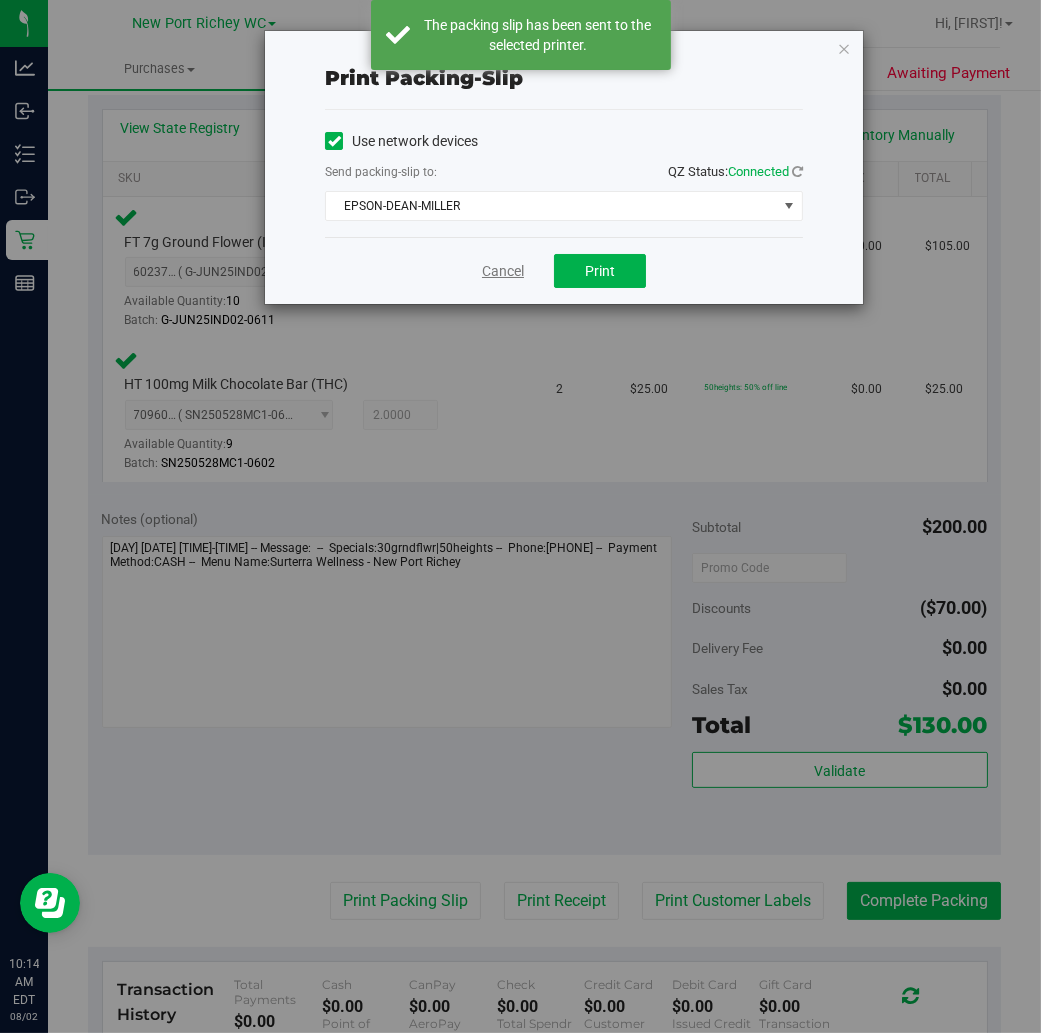 click on "Cancel" at bounding box center [503, 271] 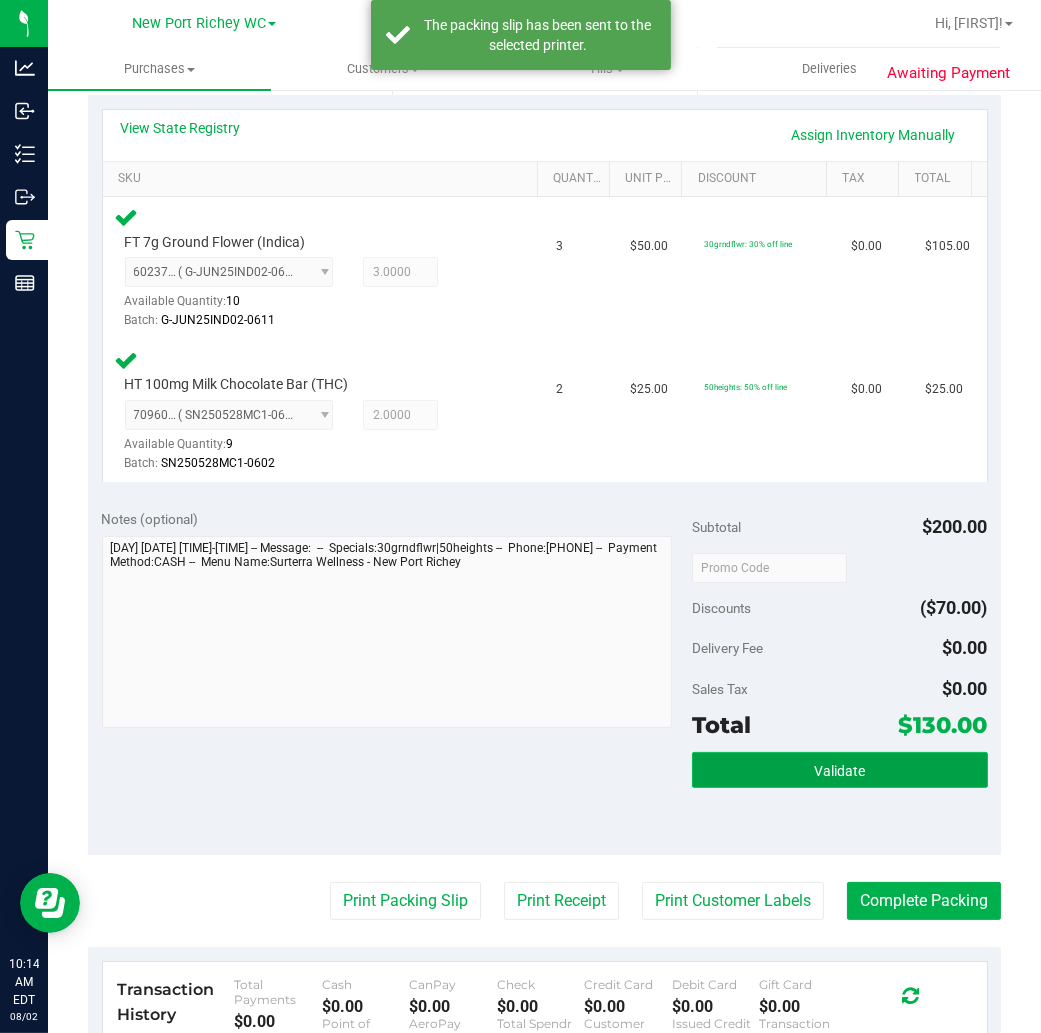click on "Validate" at bounding box center [839, 771] 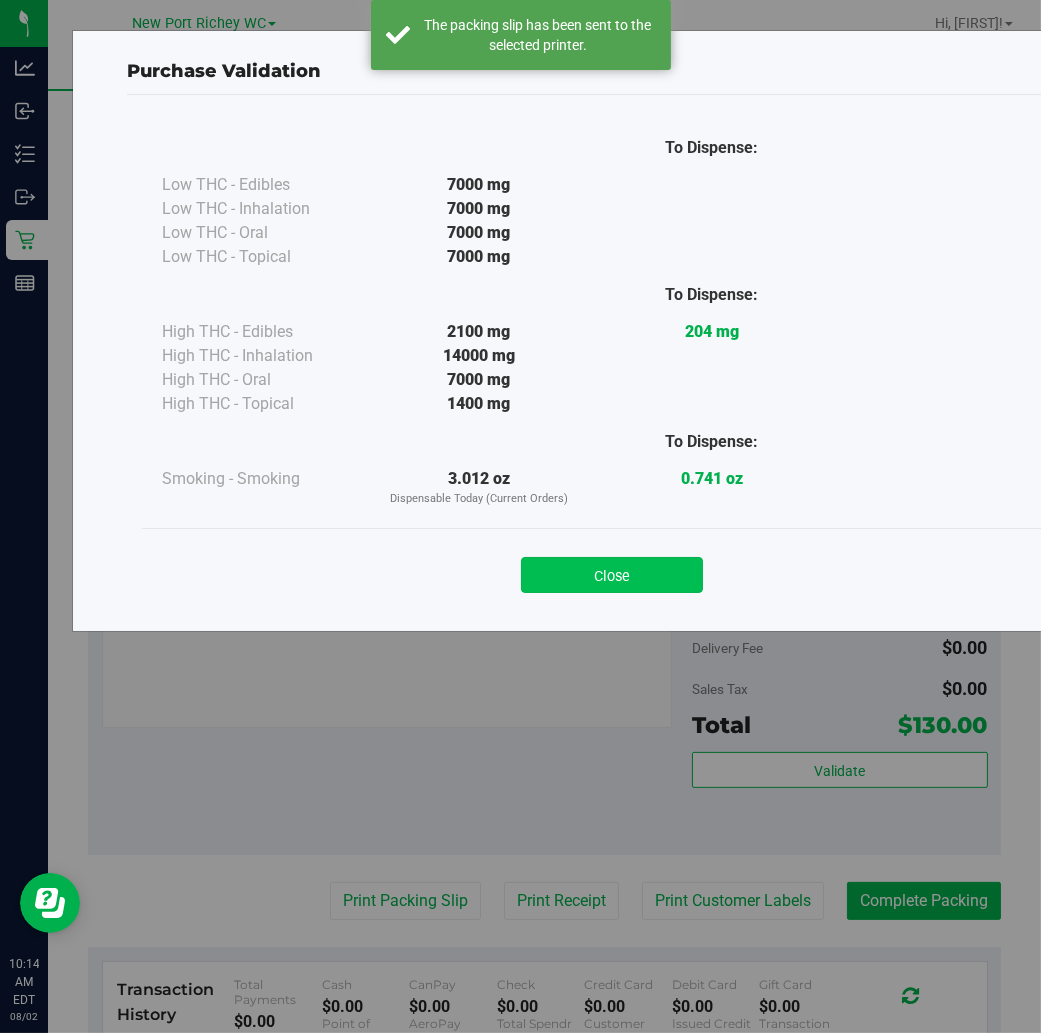 click on "Close" at bounding box center [612, 575] 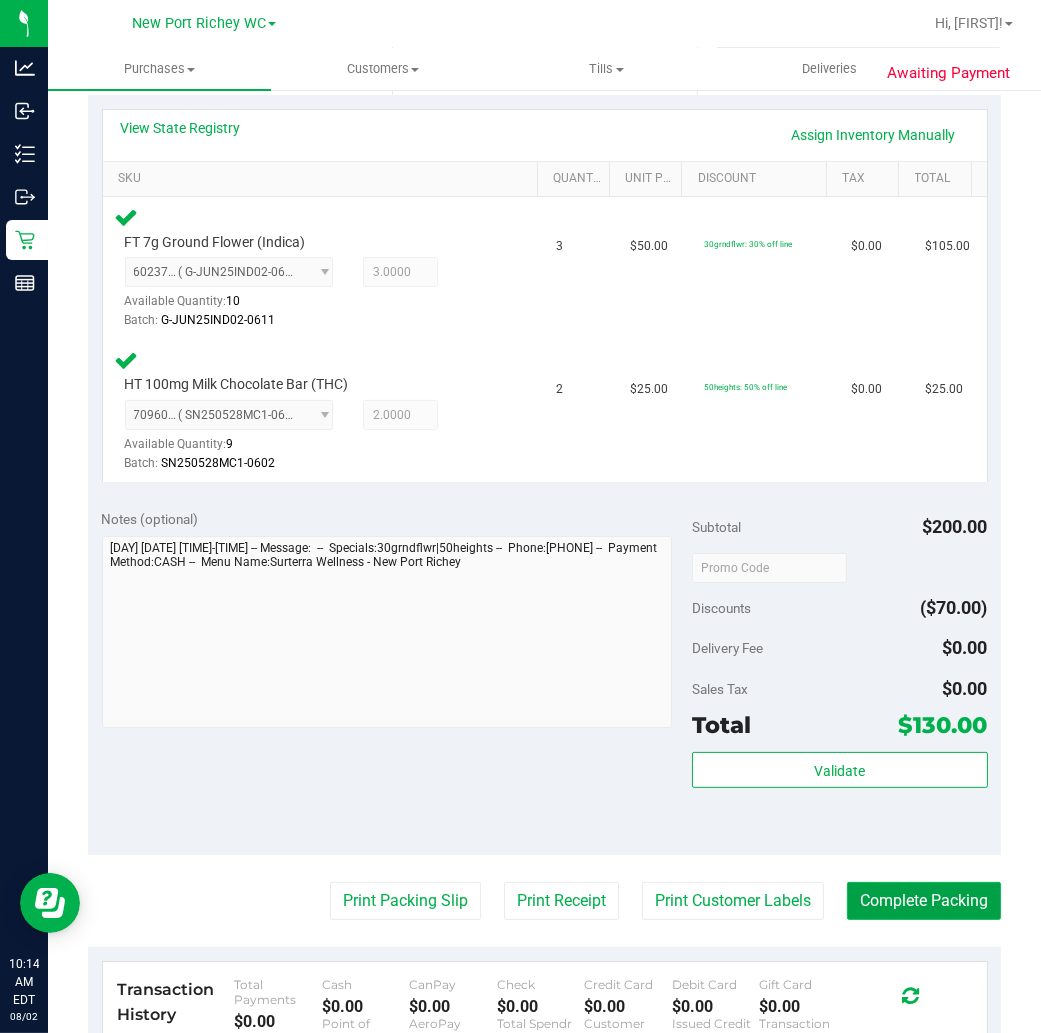 click on "Complete Packing" at bounding box center (924, 901) 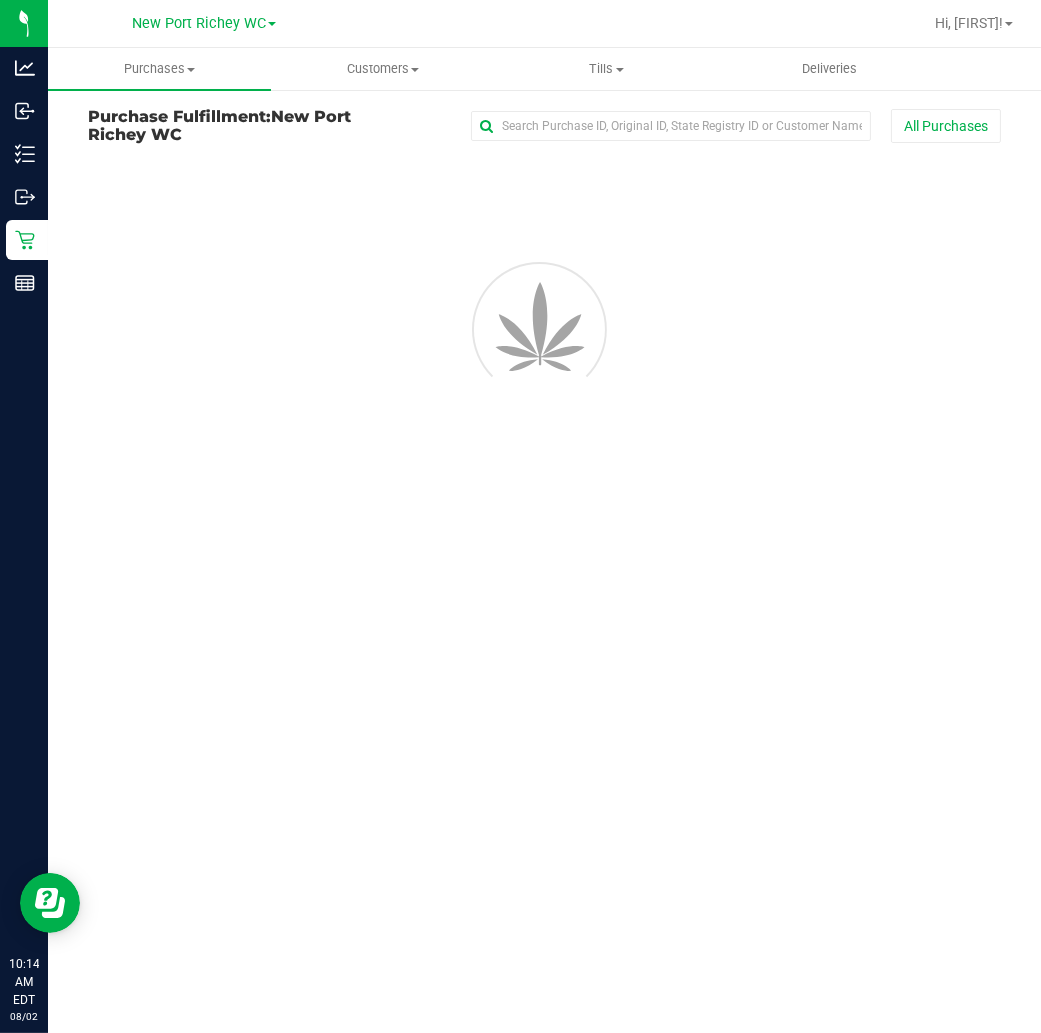 scroll, scrollTop: 0, scrollLeft: 0, axis: both 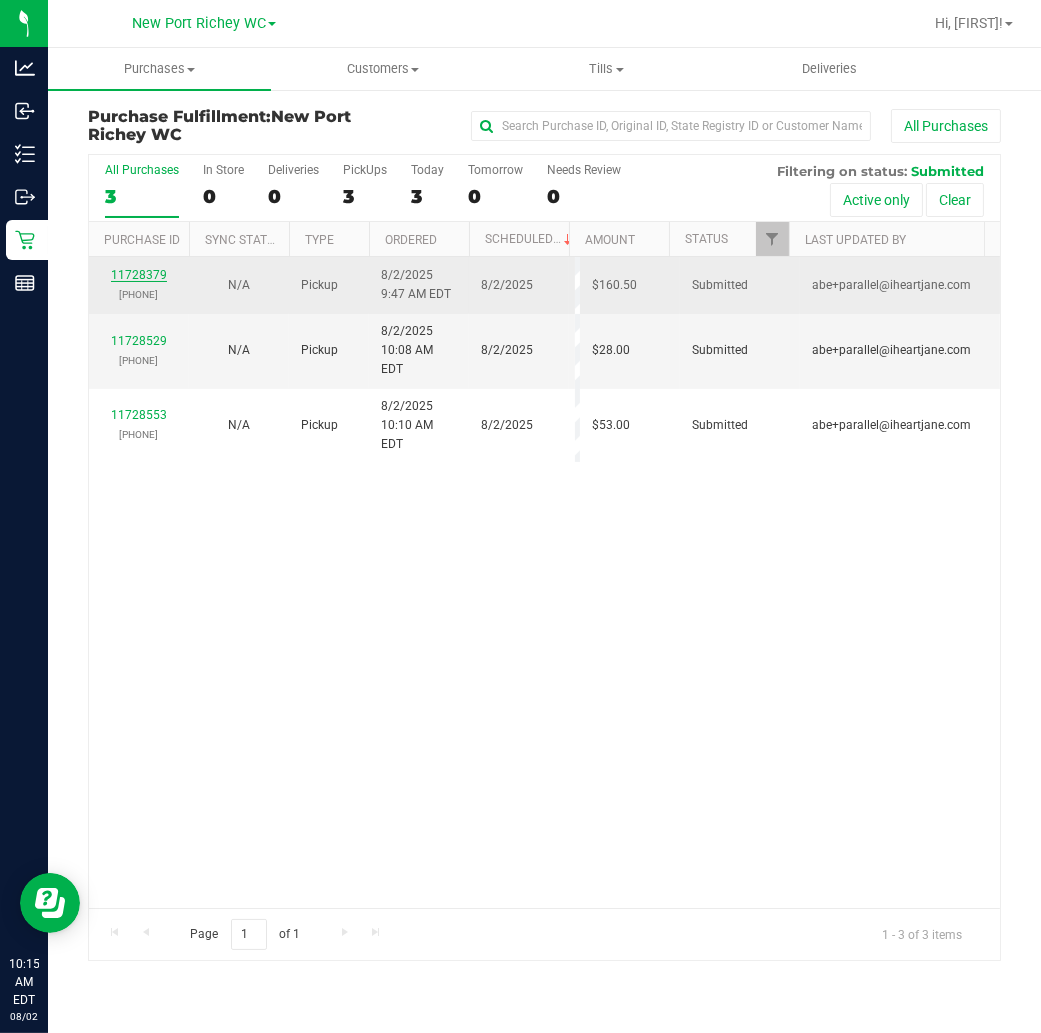 click on "11728379" at bounding box center (139, 275) 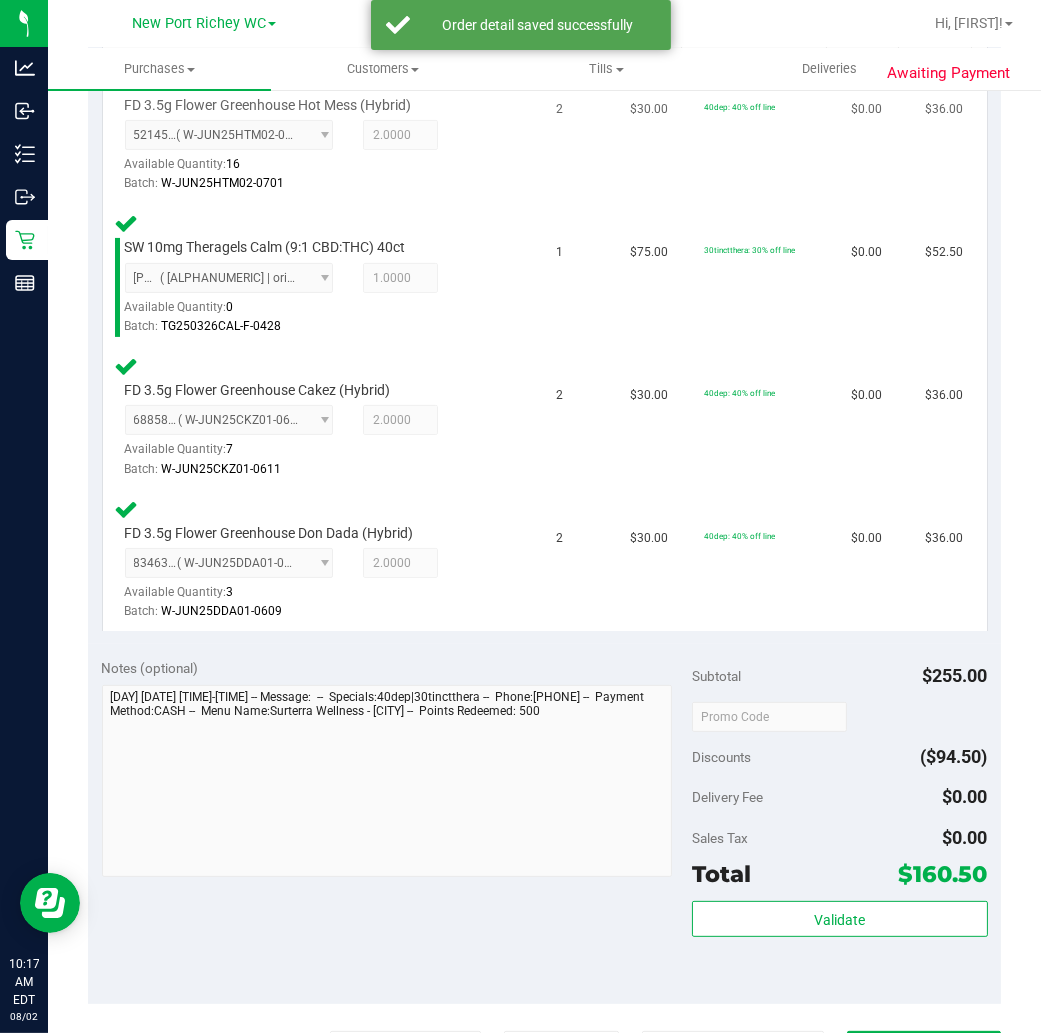 scroll, scrollTop: 777, scrollLeft: 0, axis: vertical 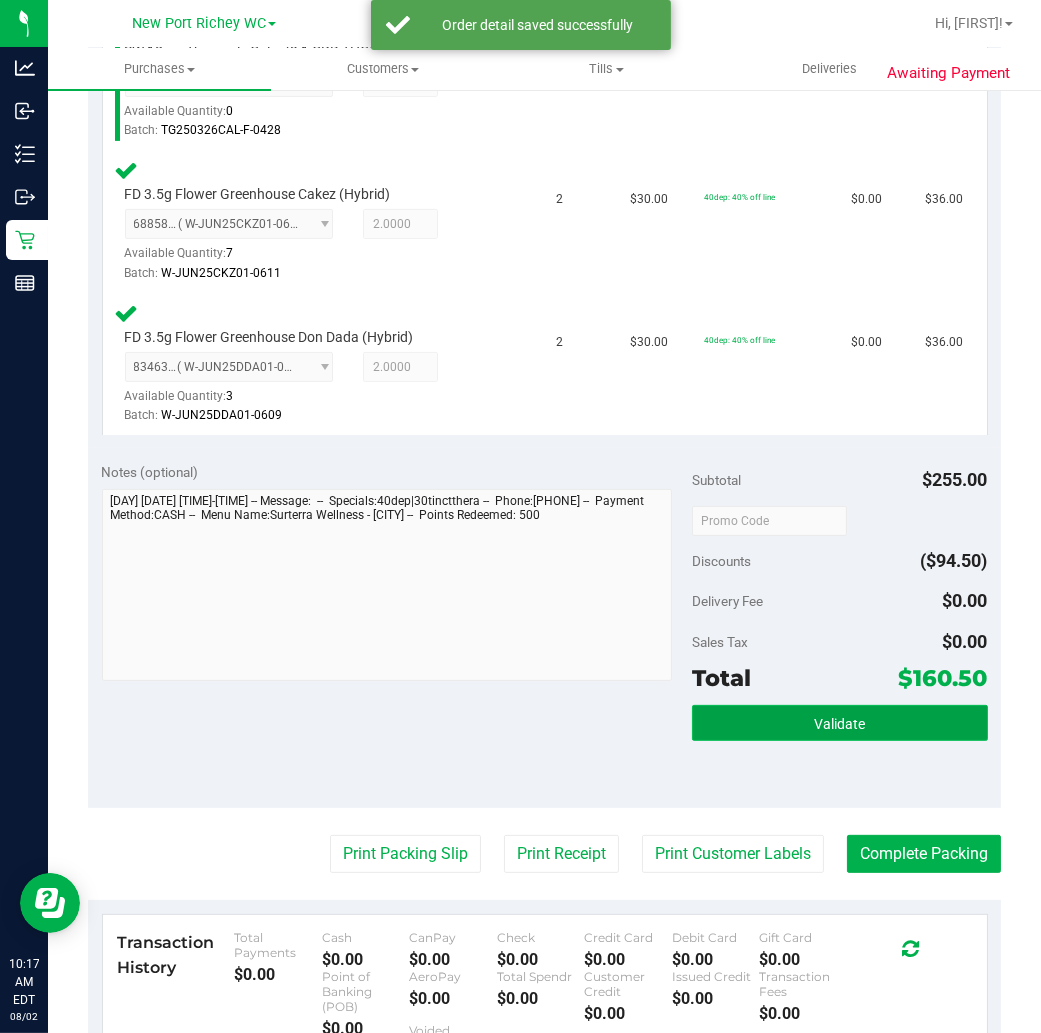 click on "Validate" at bounding box center (839, 723) 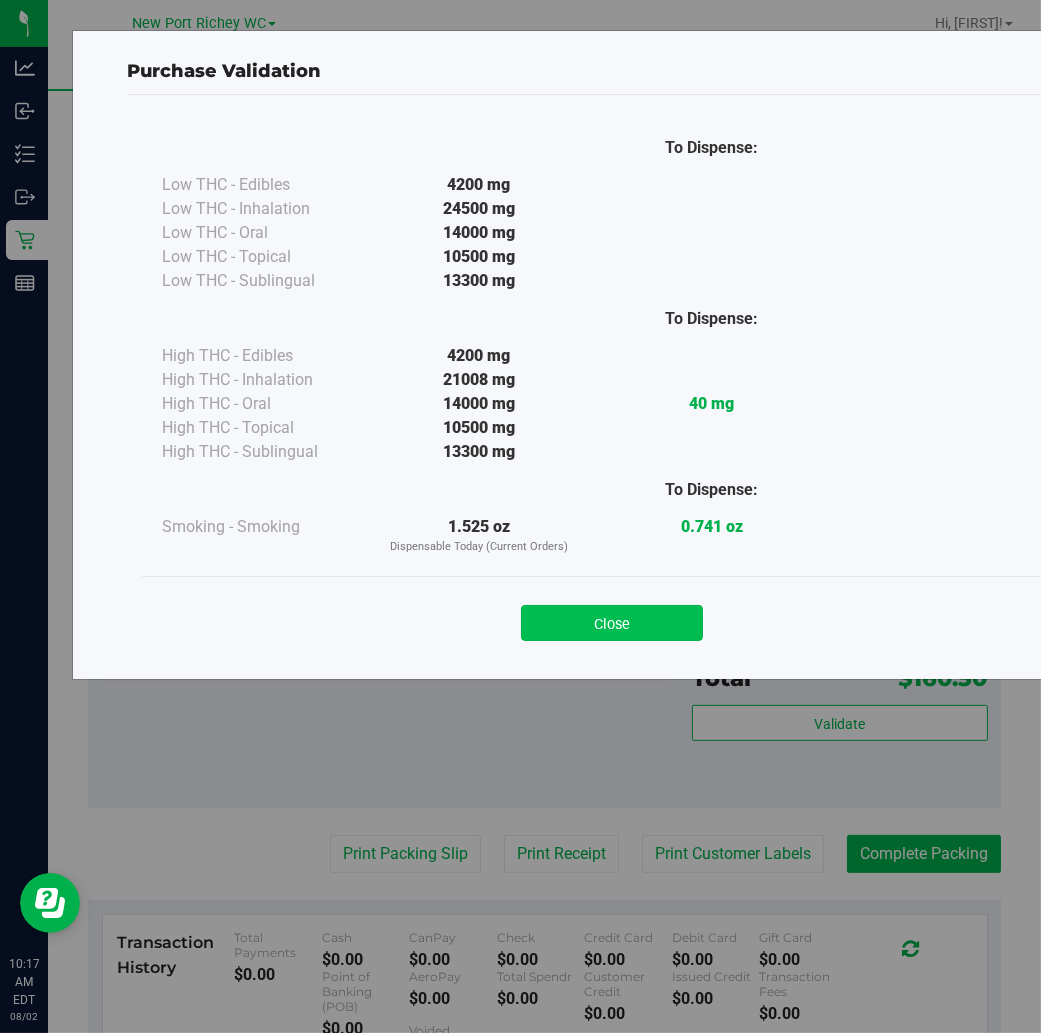 click on "Close" at bounding box center (612, 623) 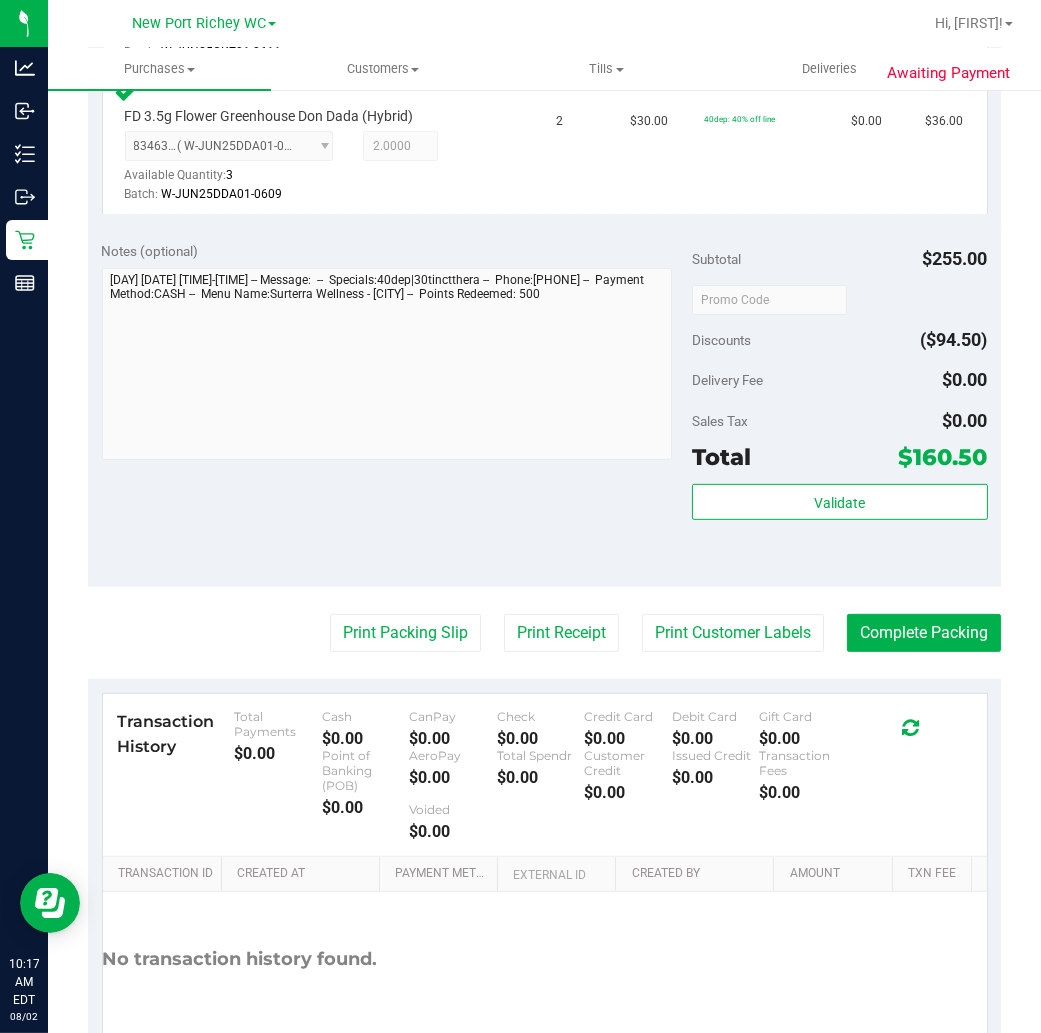 scroll, scrollTop: 1000, scrollLeft: 0, axis: vertical 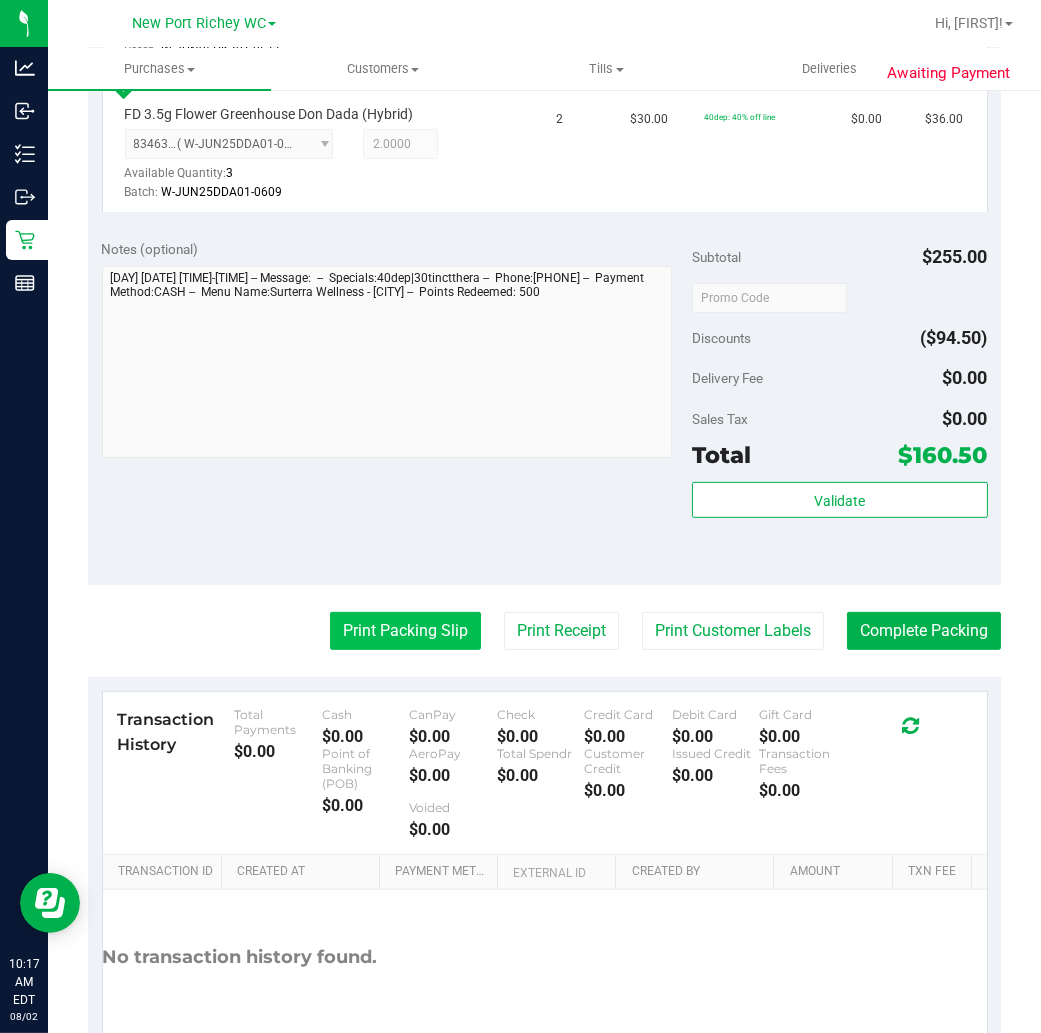click on "Print Packing Slip" at bounding box center (405, 631) 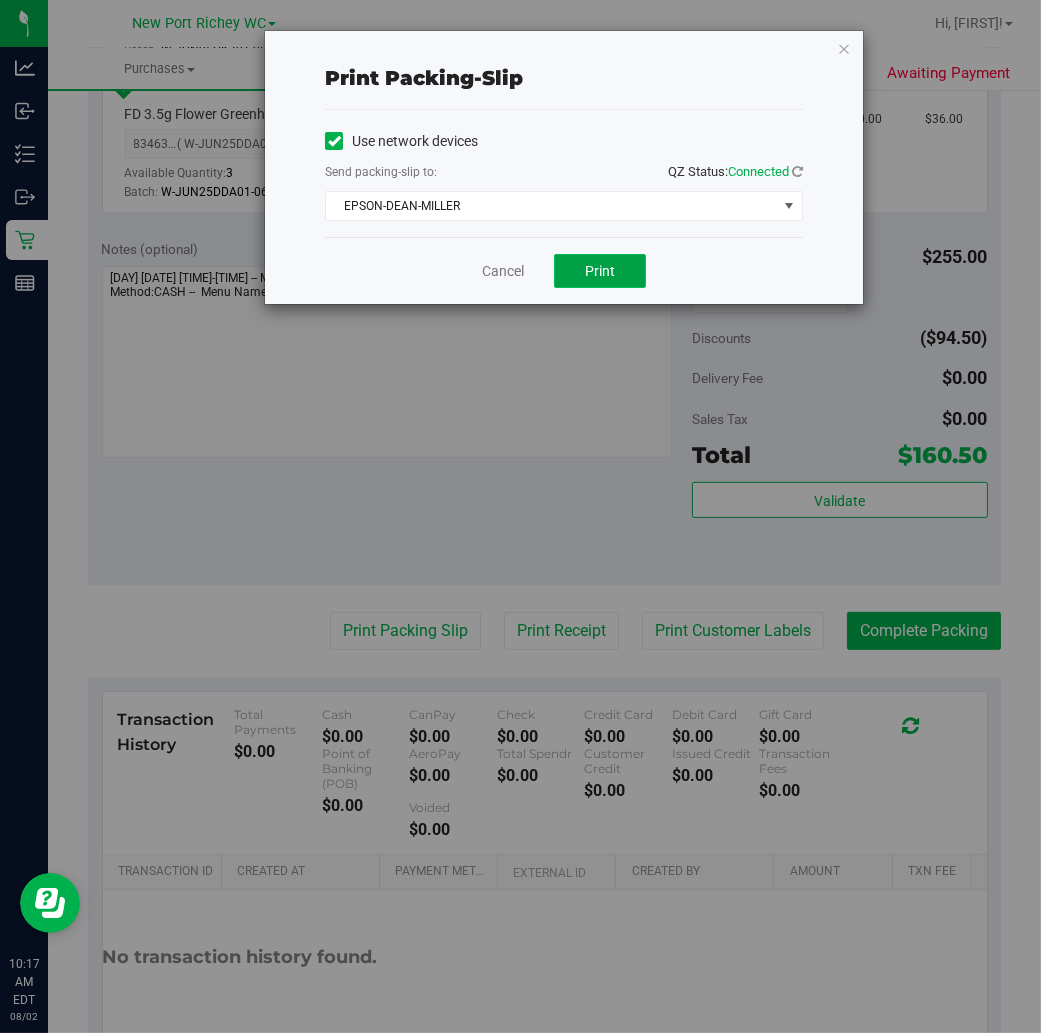 click on "Print" at bounding box center (600, 271) 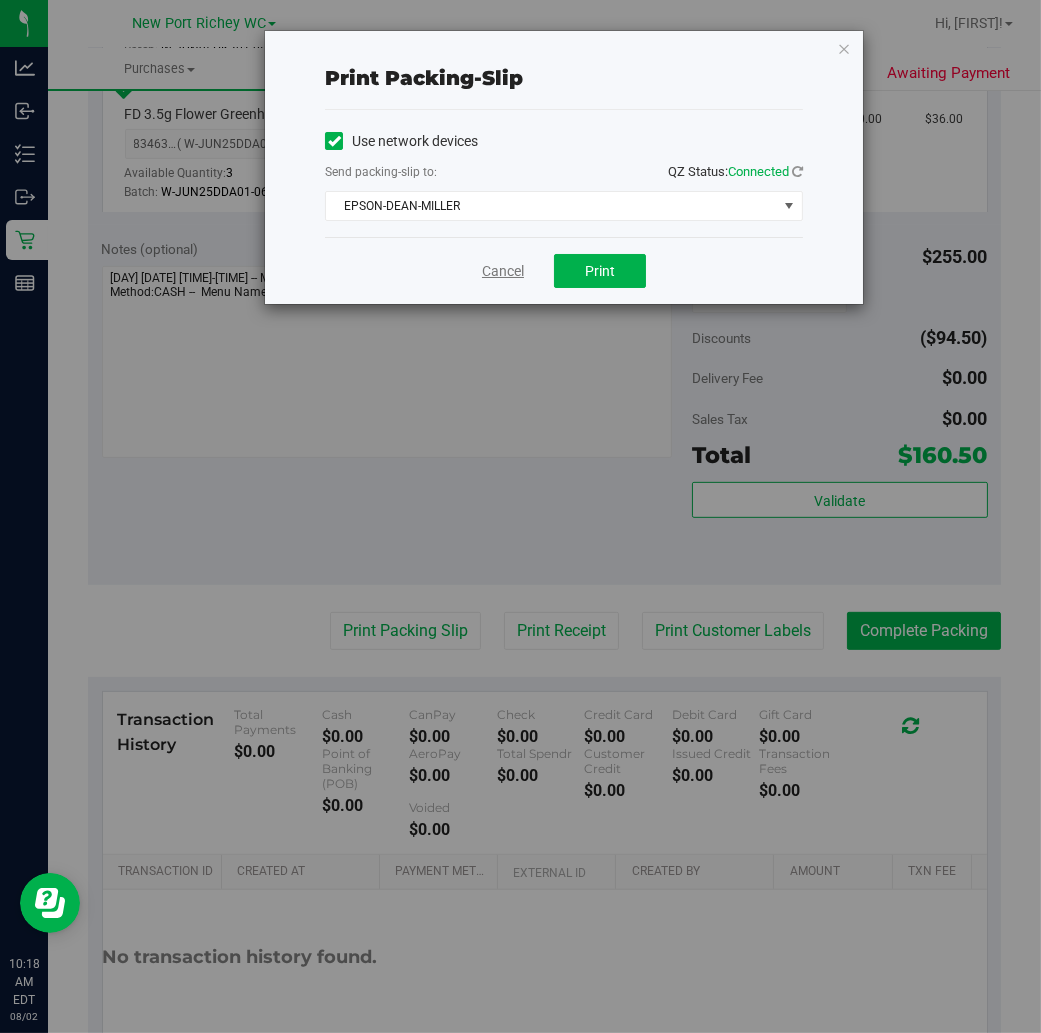 click on "Cancel" at bounding box center [503, 271] 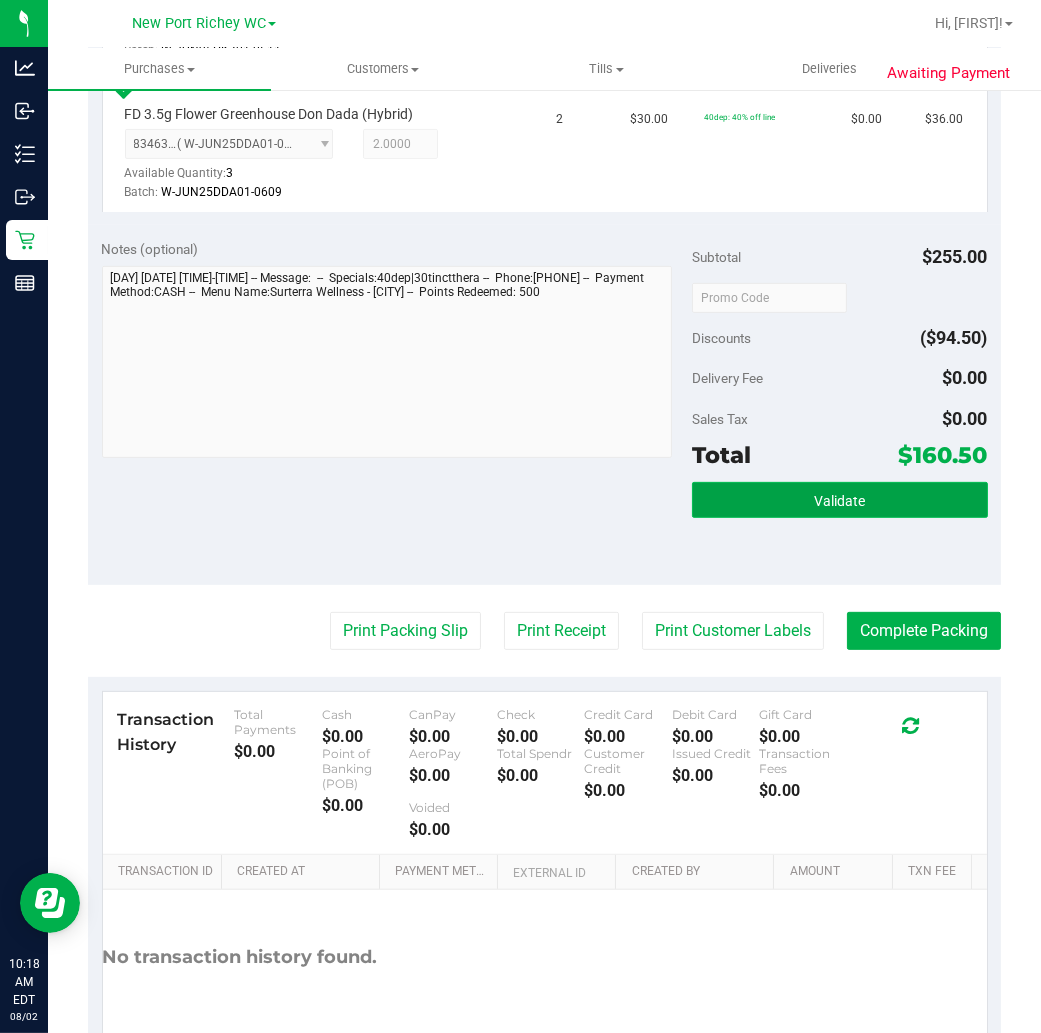 click on "Validate" at bounding box center (839, 501) 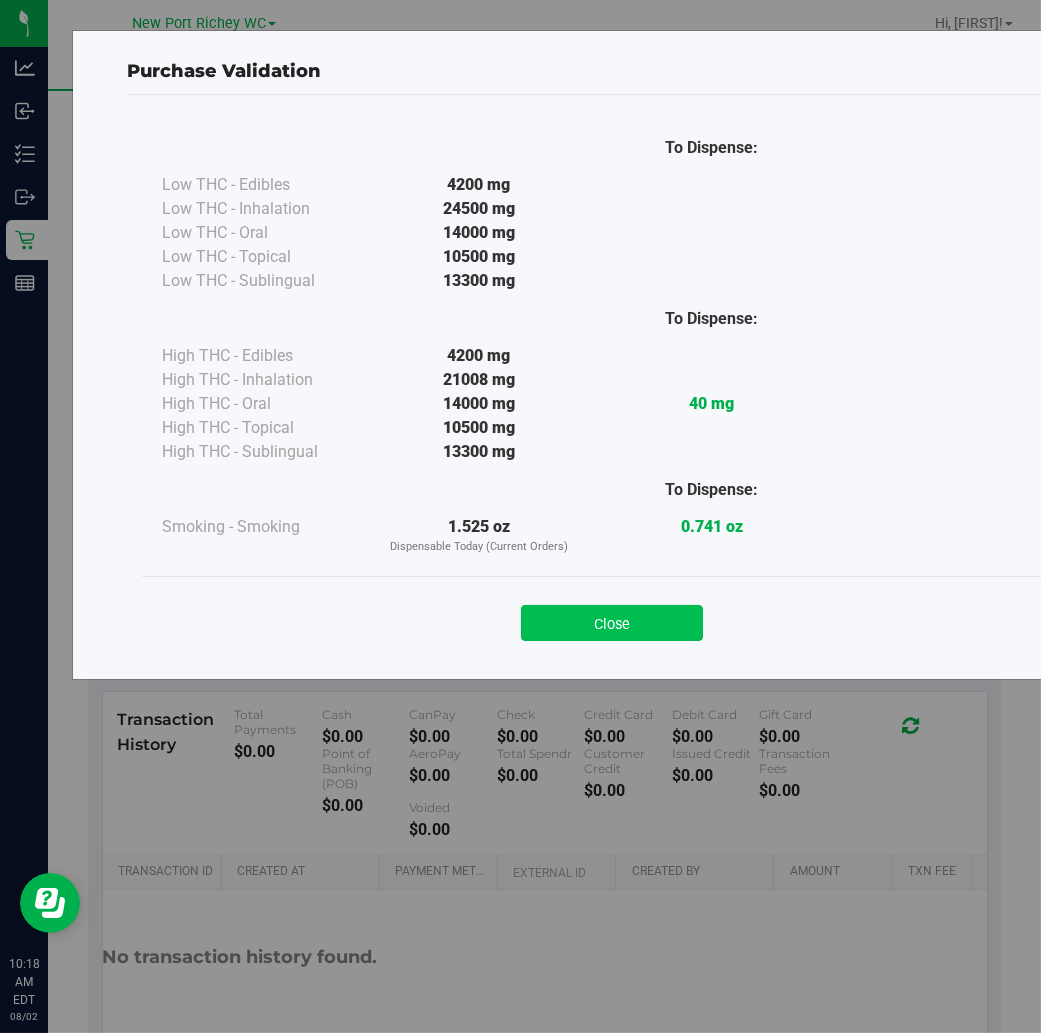 click on "Close" at bounding box center [612, 623] 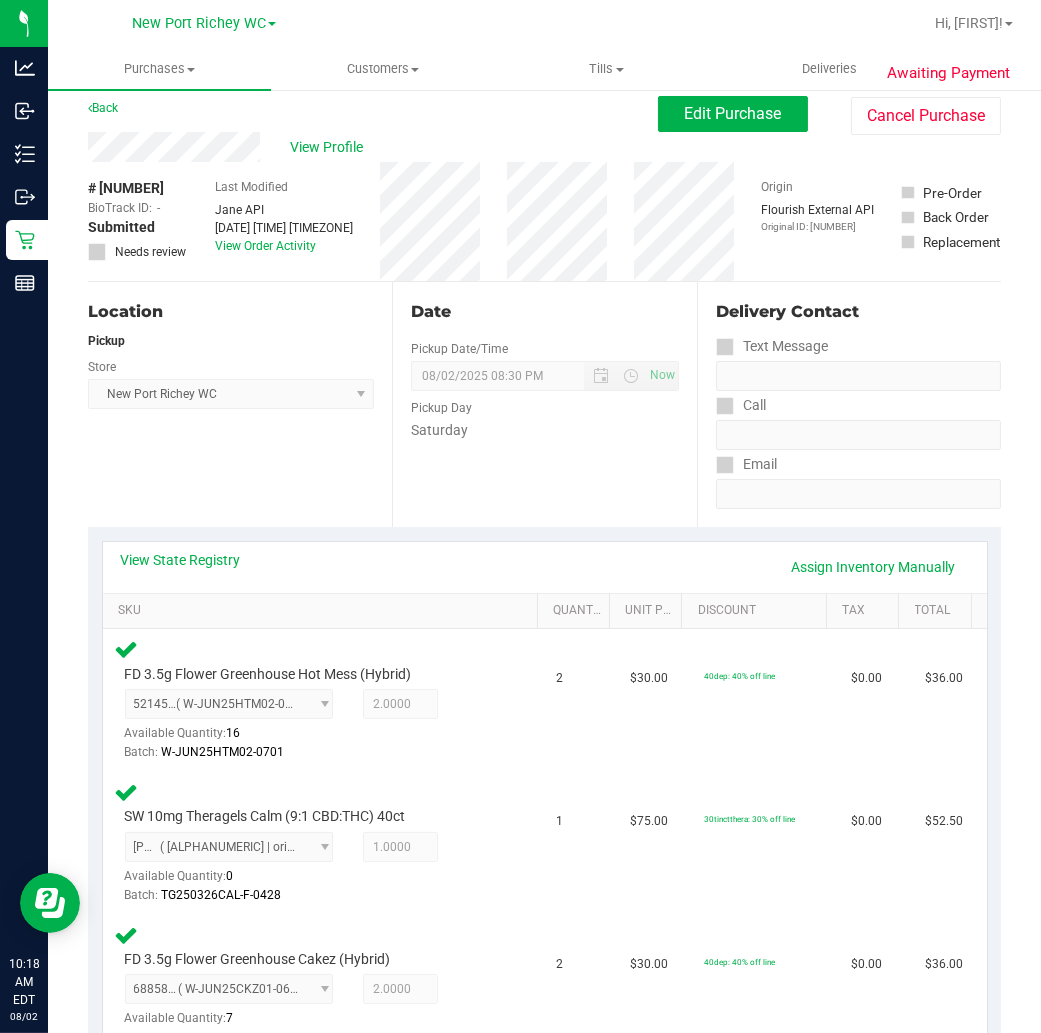 scroll, scrollTop: 0, scrollLeft: 0, axis: both 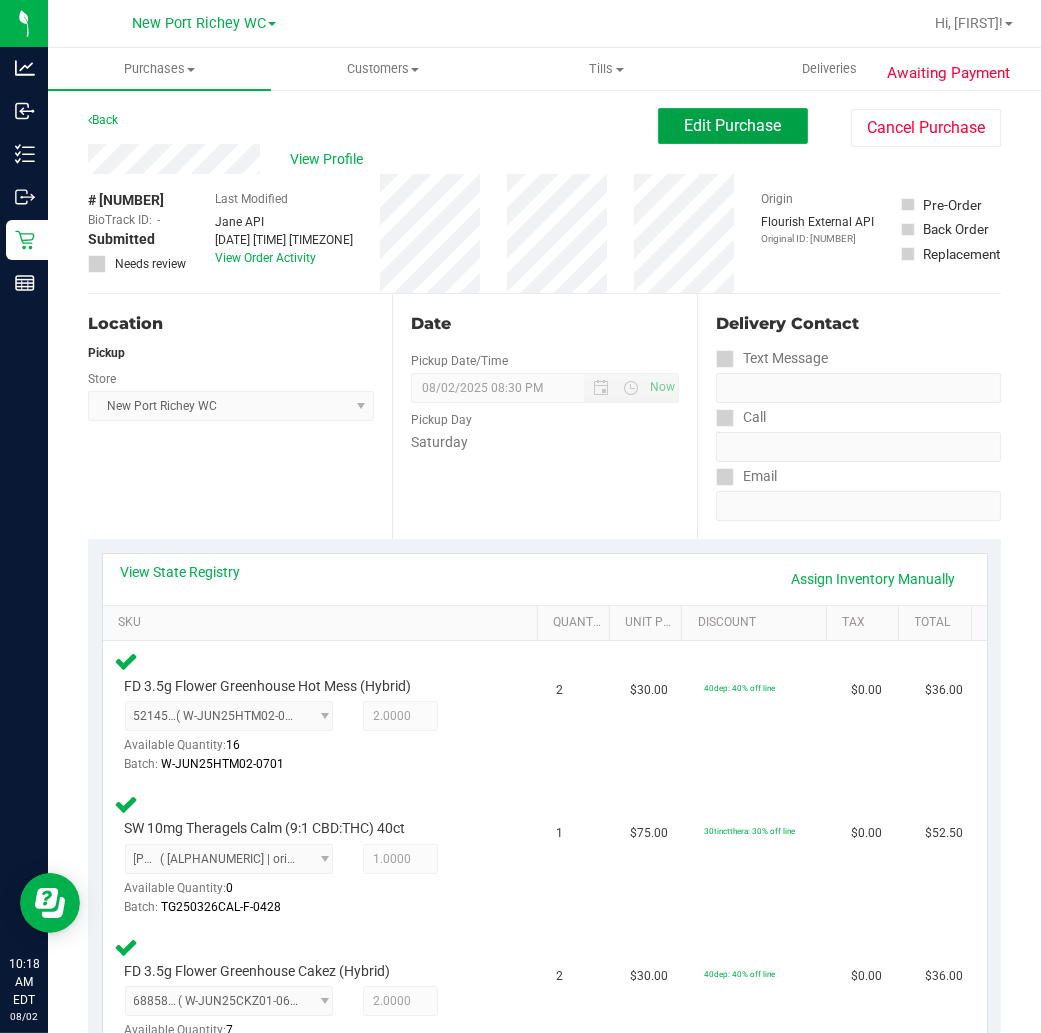 click on "Edit Purchase" at bounding box center (733, 125) 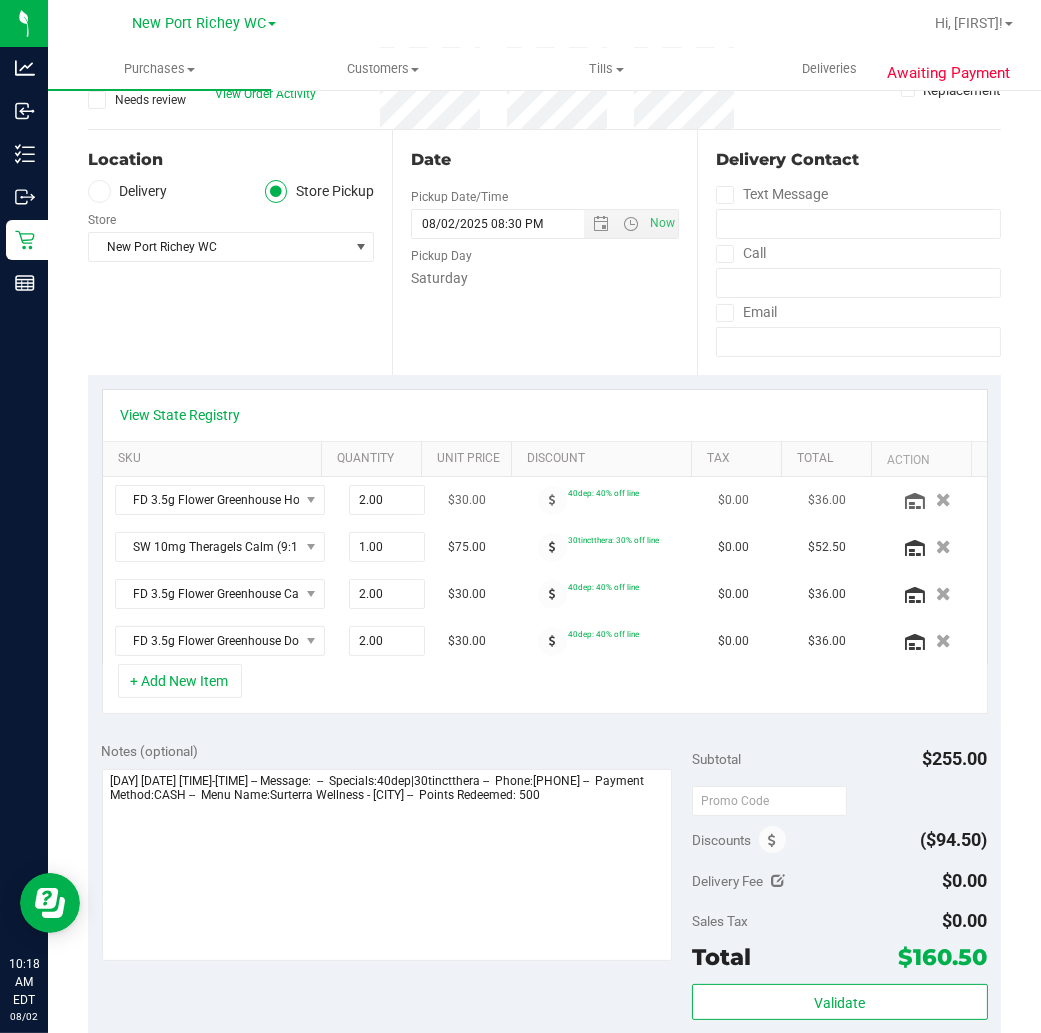 scroll, scrollTop: 333, scrollLeft: 0, axis: vertical 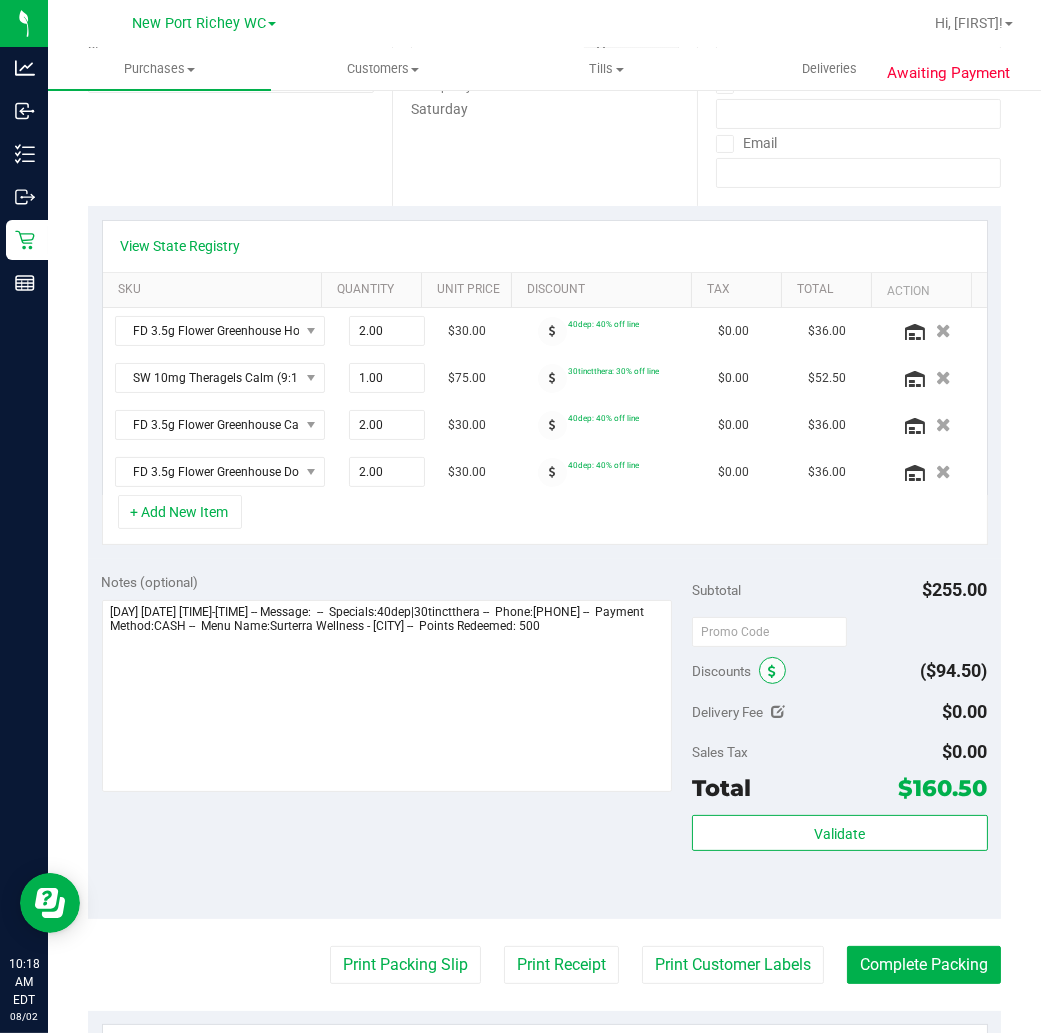 click at bounding box center (772, 670) 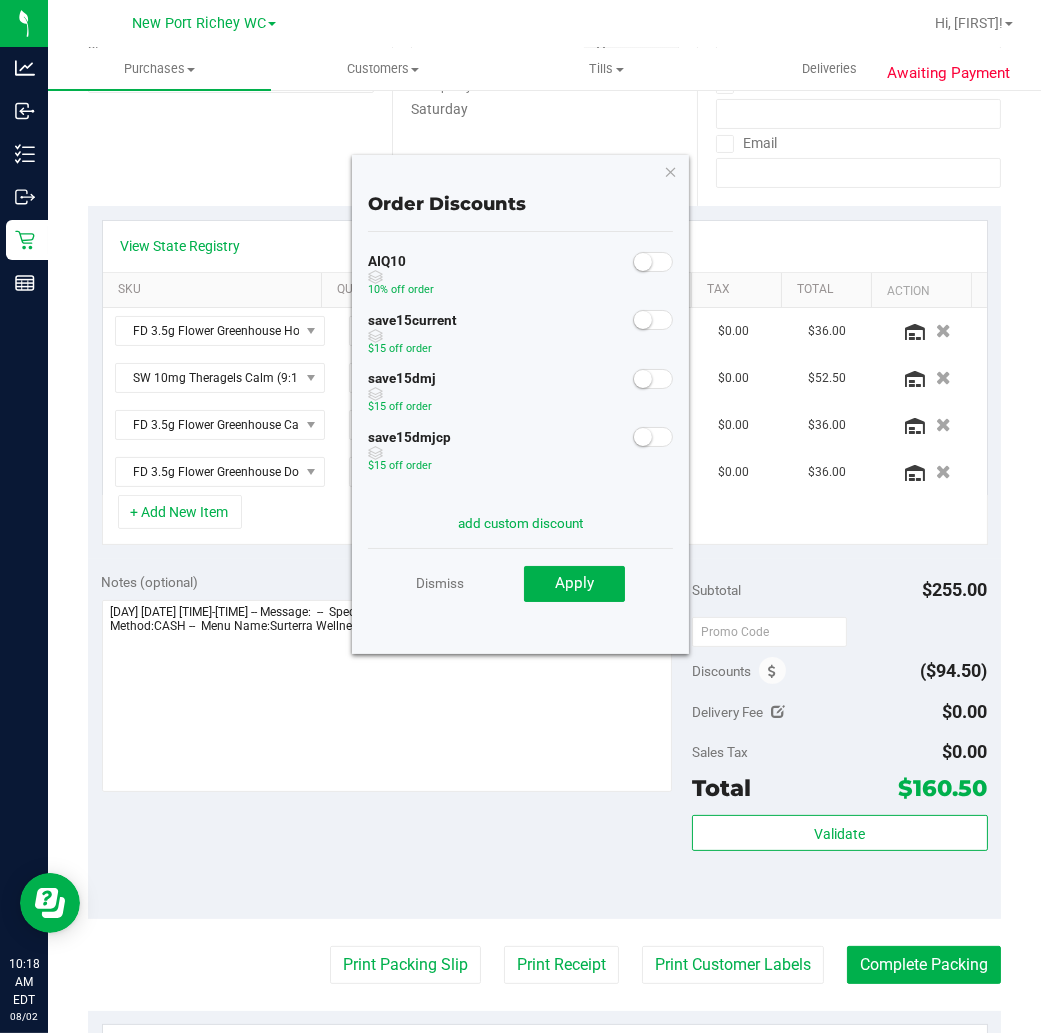 click at bounding box center [653, 262] 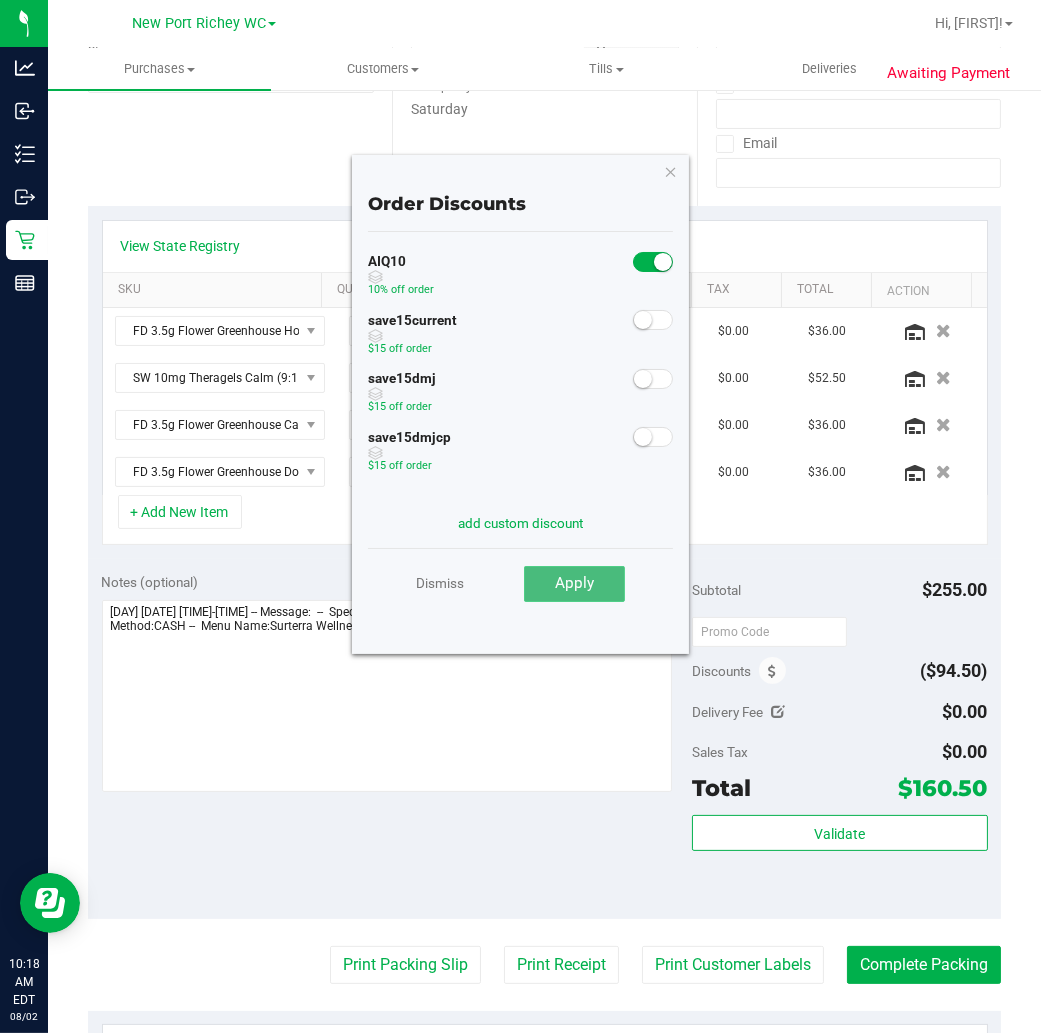 click on "Apply" at bounding box center [574, 583] 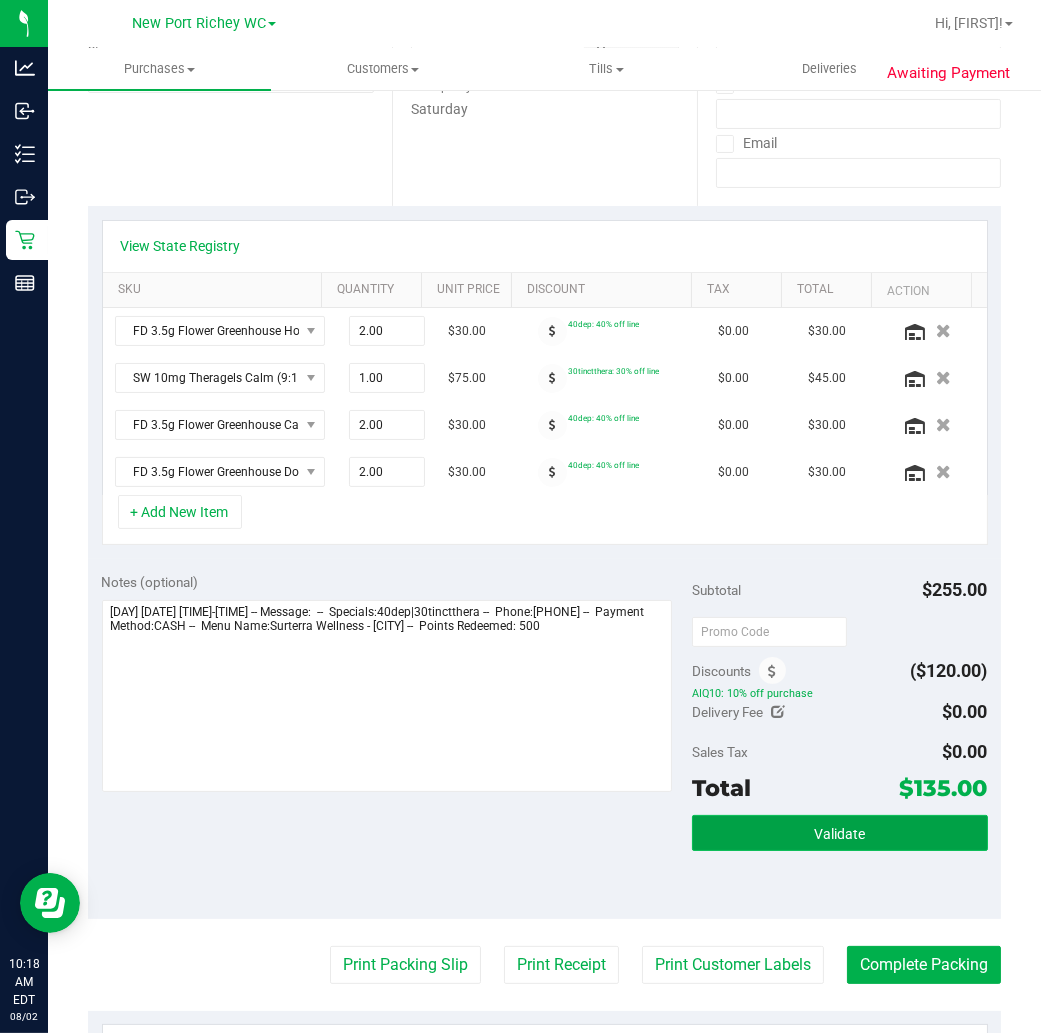 click on "Validate" at bounding box center (839, 834) 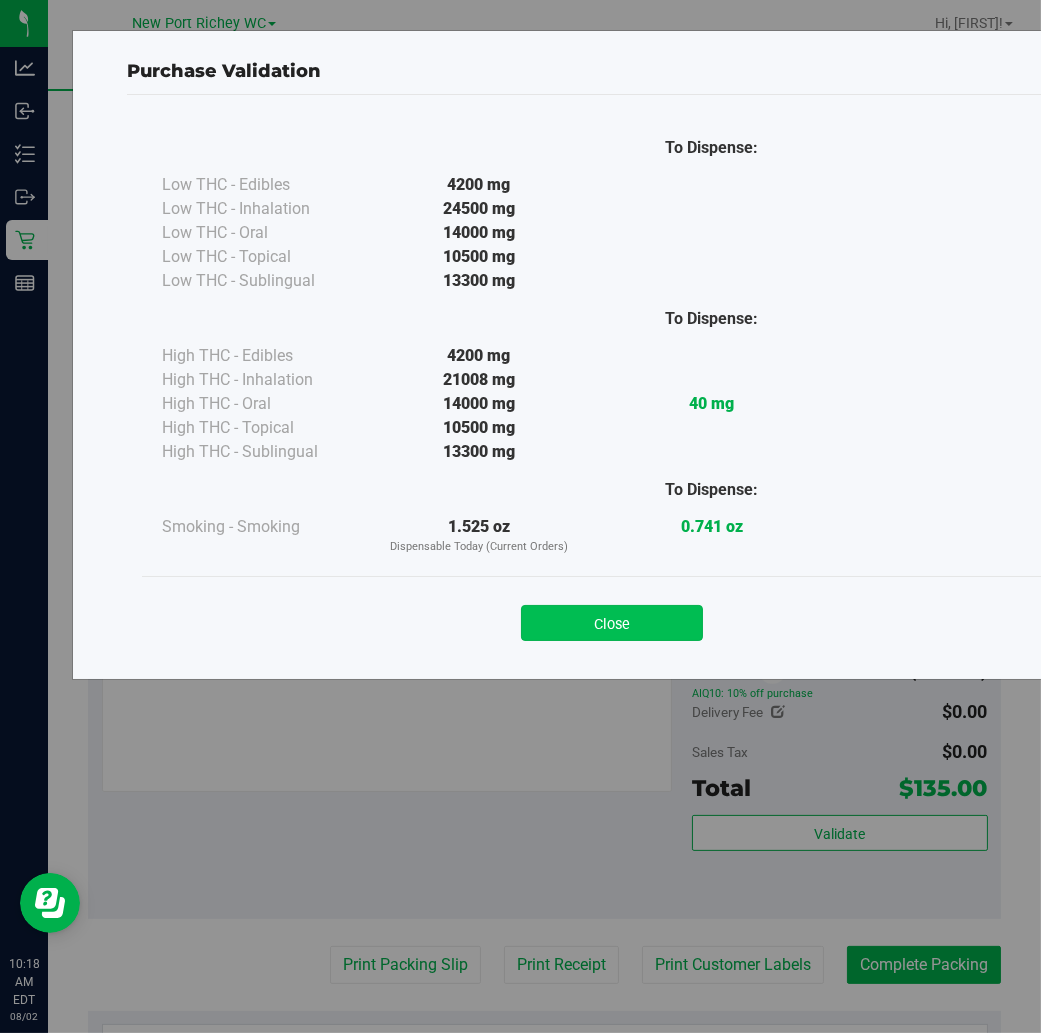 click on "Close" at bounding box center (612, 623) 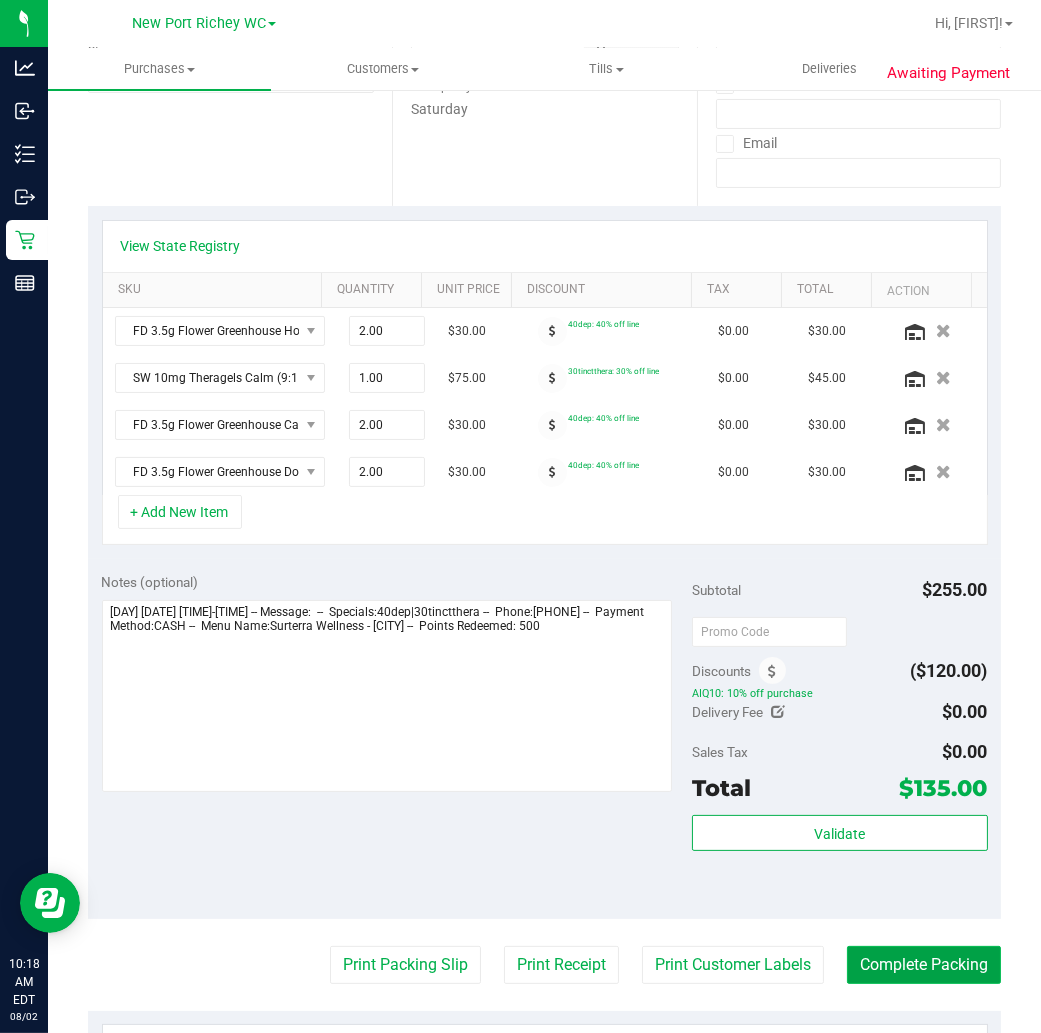 click on "Complete Packing" at bounding box center [924, 965] 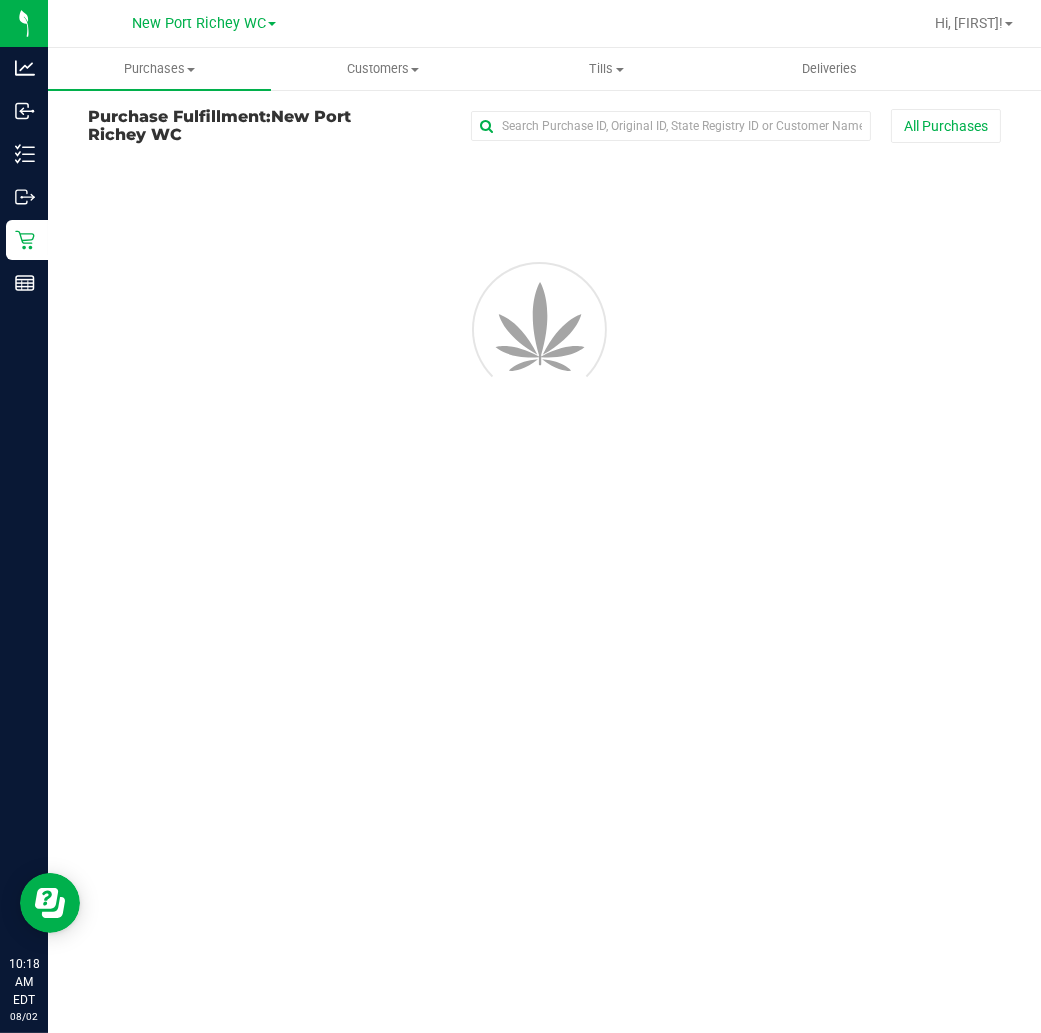 scroll, scrollTop: 0, scrollLeft: 0, axis: both 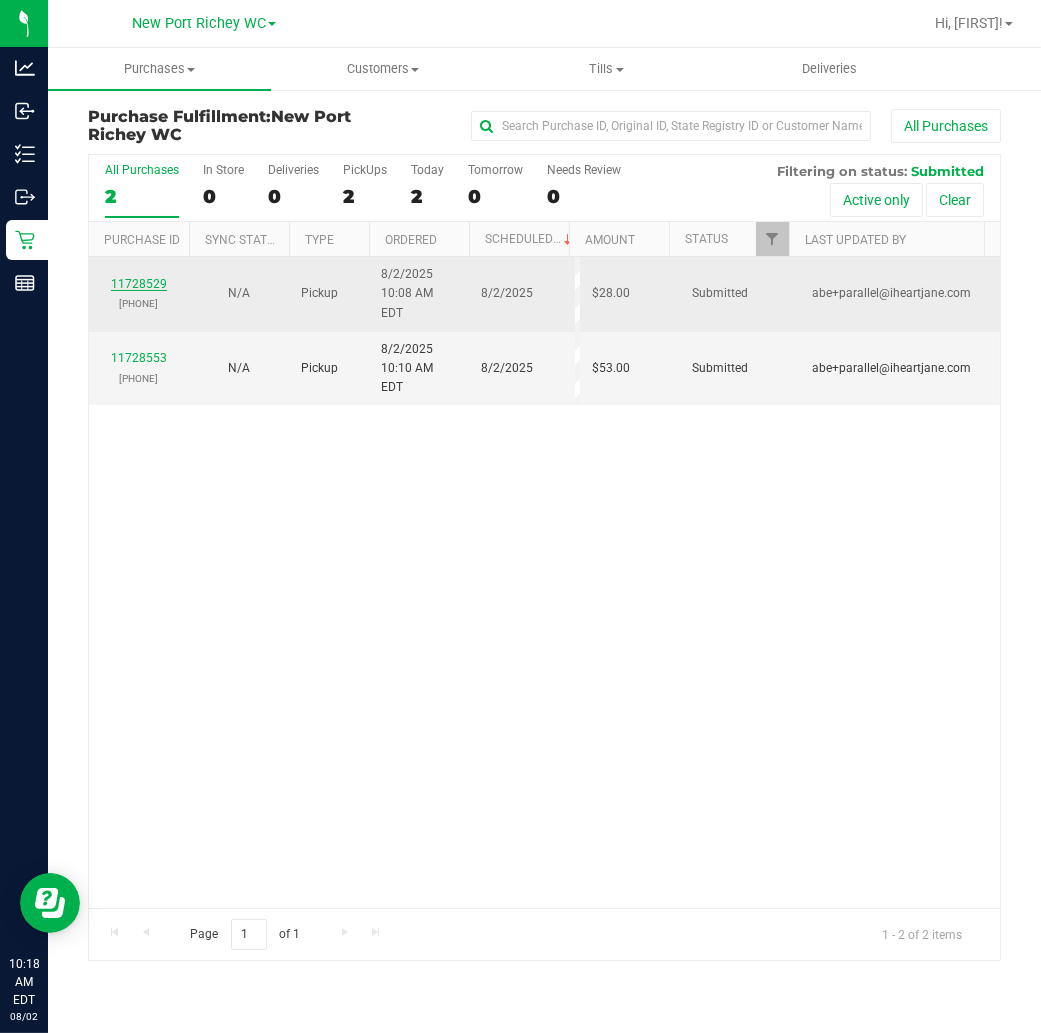 click on "11728529" at bounding box center [139, 284] 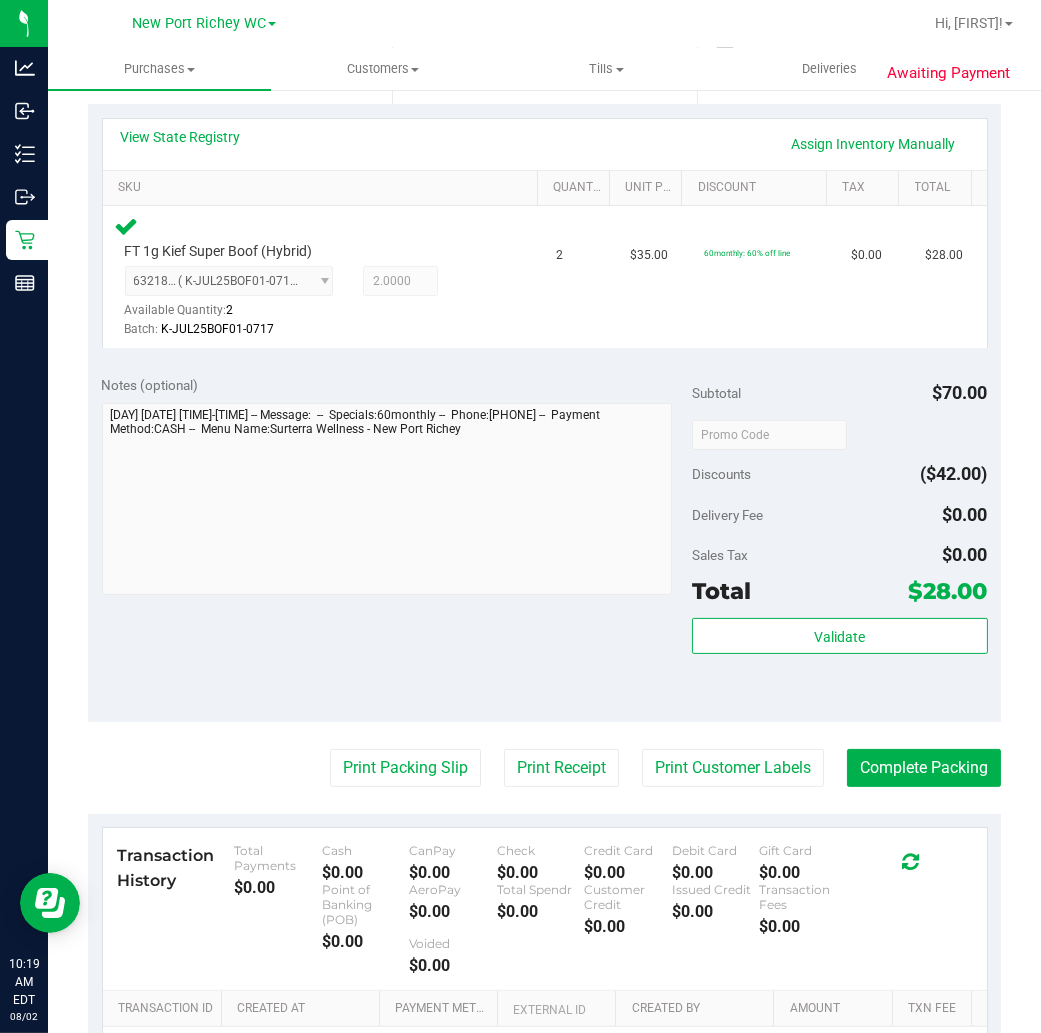 scroll, scrollTop: 444, scrollLeft: 0, axis: vertical 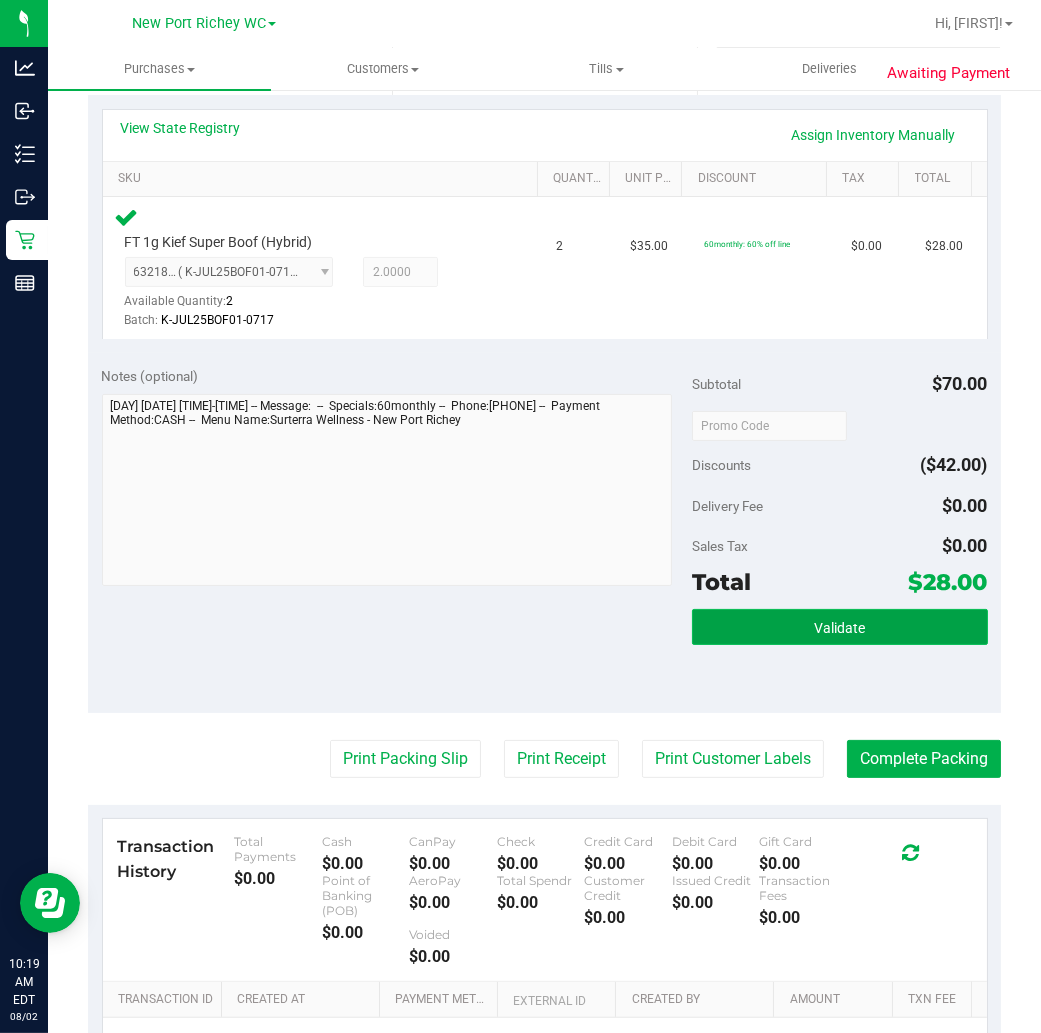 click on "Validate" at bounding box center [839, 628] 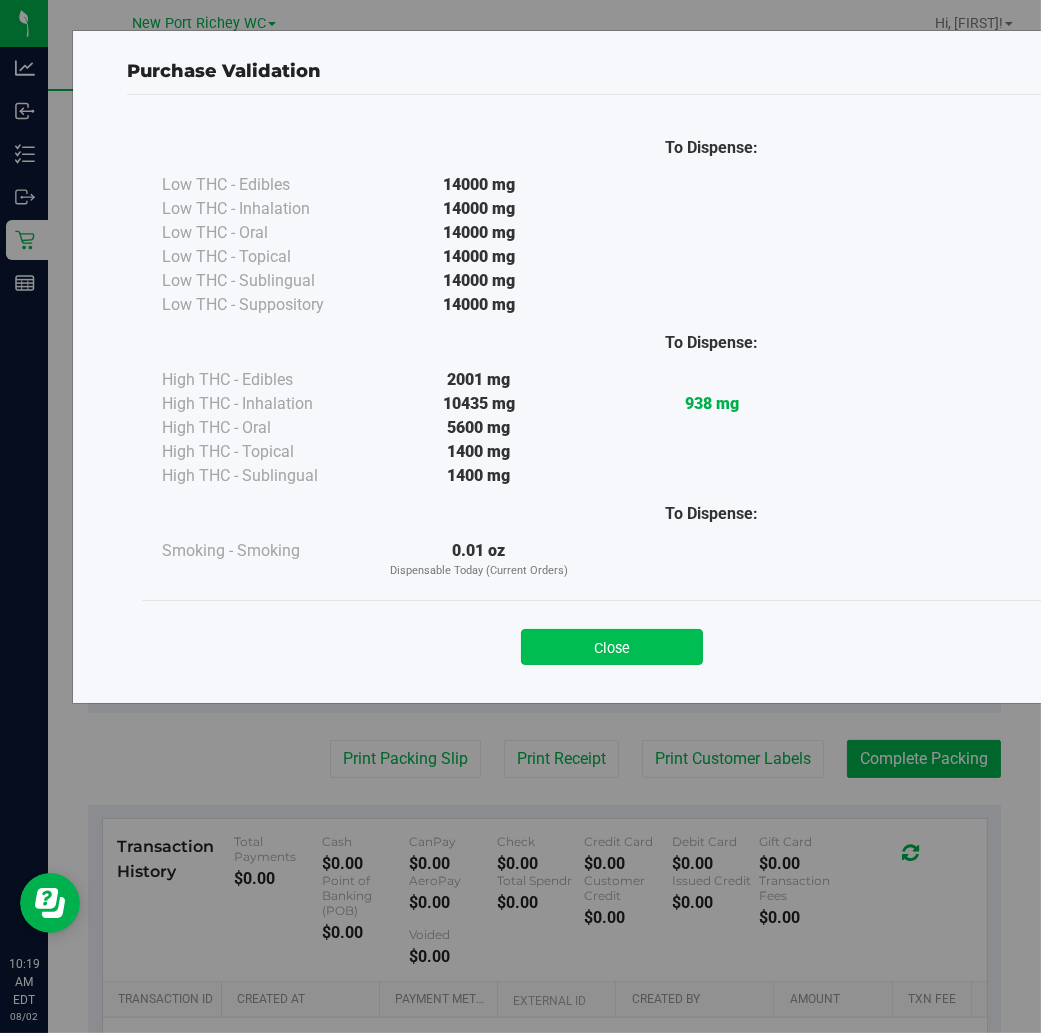 click on "Close" at bounding box center [612, 647] 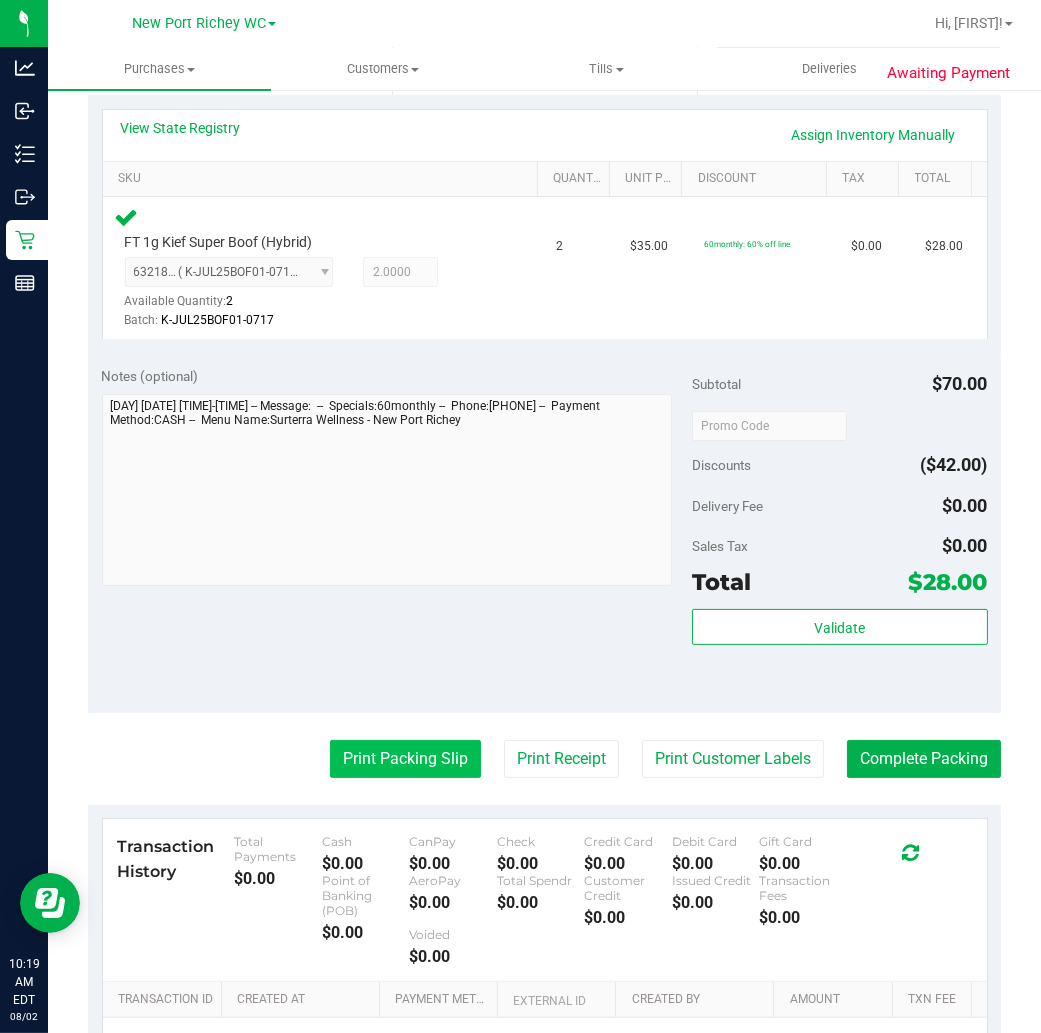 click on "Print Packing Slip" at bounding box center (405, 759) 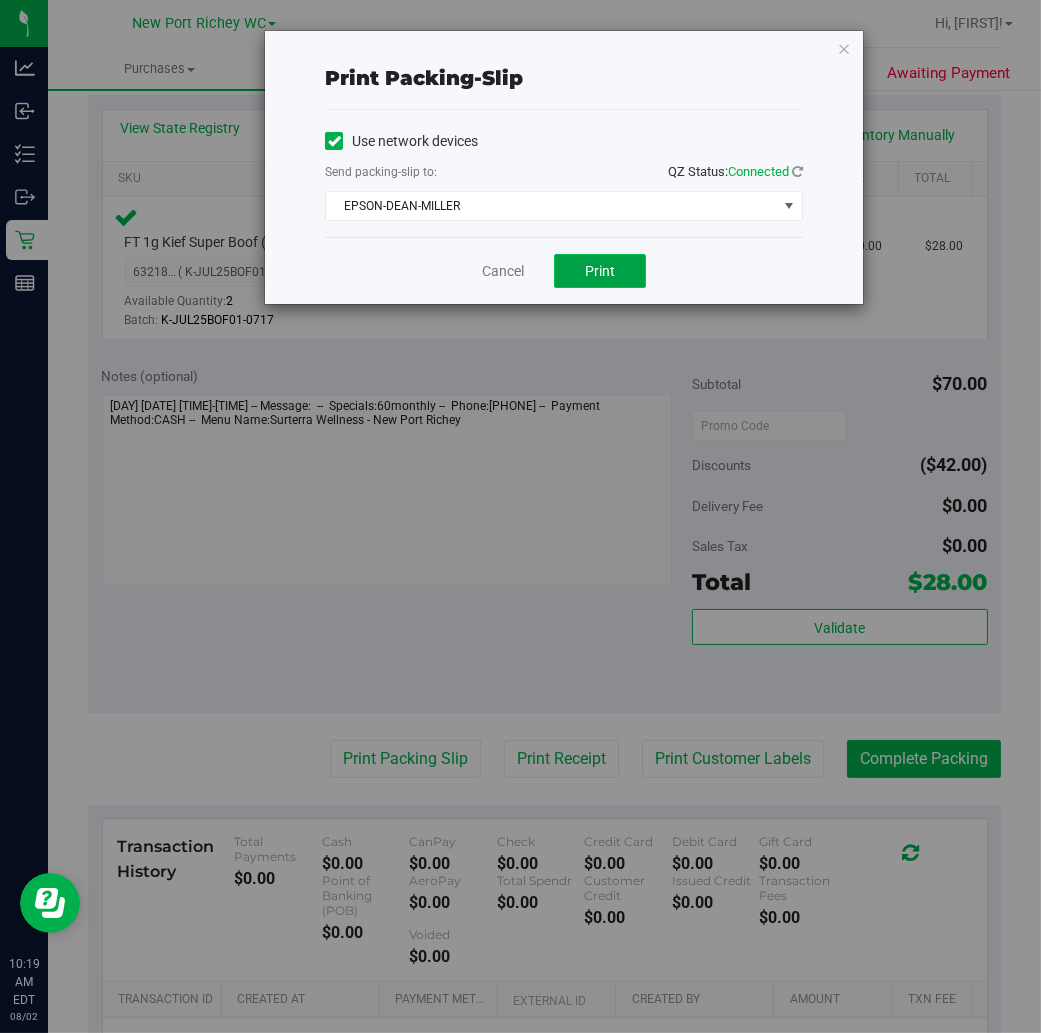 click on "Print" at bounding box center (600, 271) 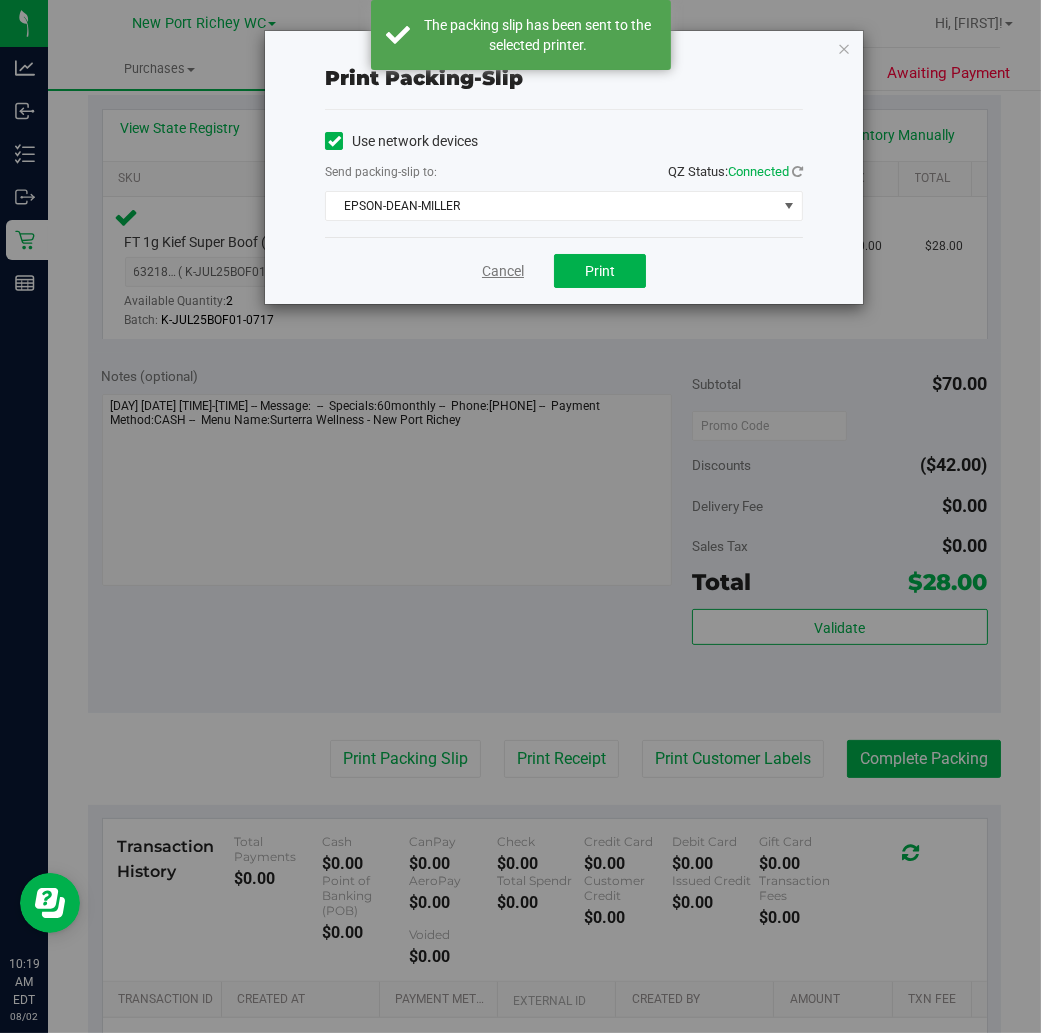 click on "Cancel" at bounding box center [503, 271] 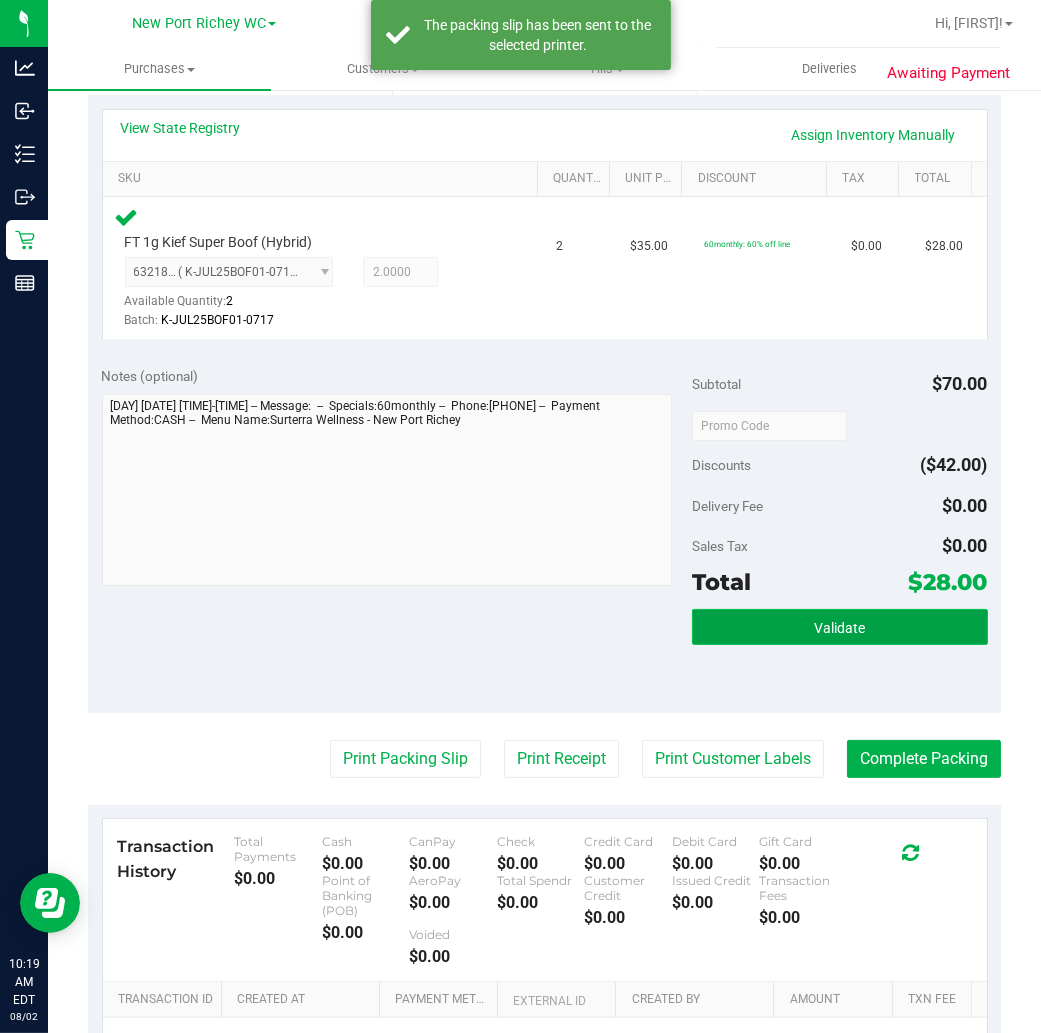 click on "Validate" at bounding box center [839, 628] 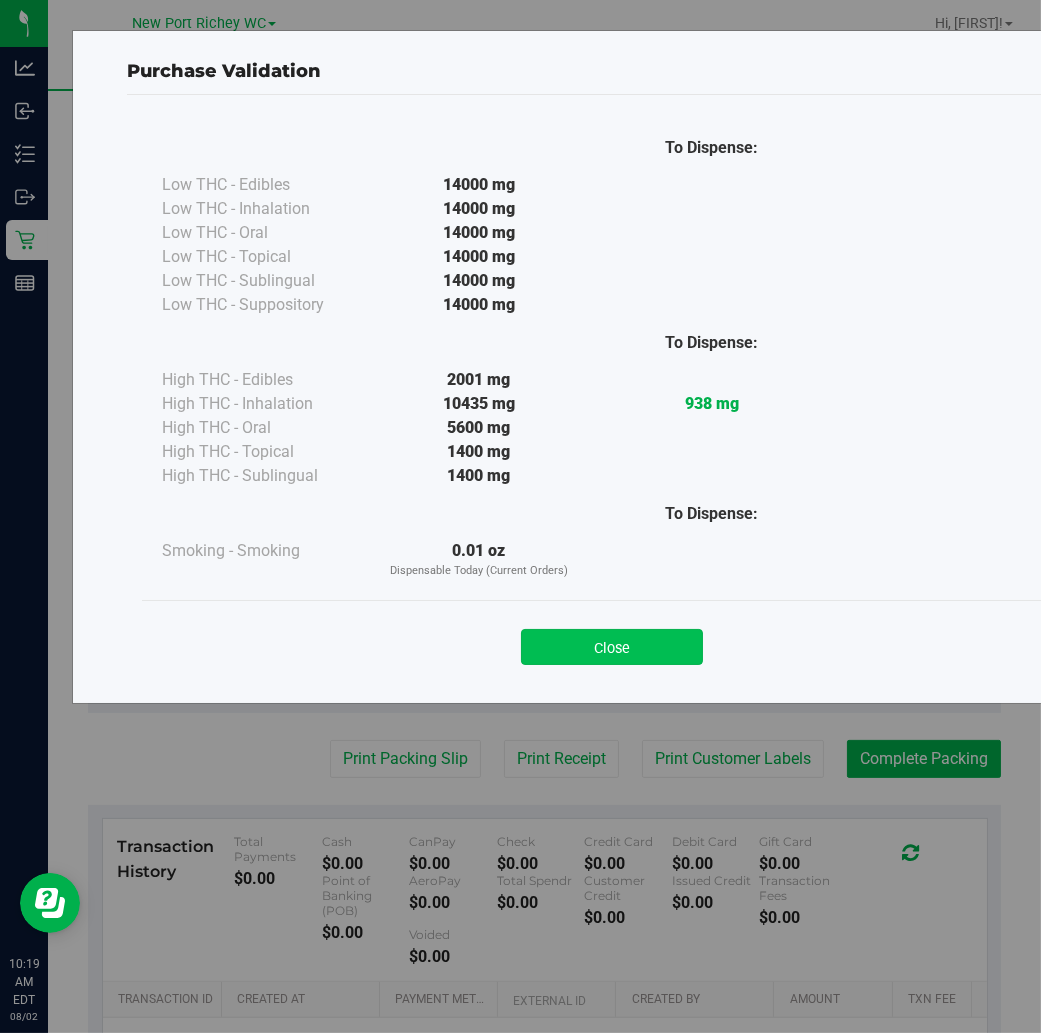 click on "Close" at bounding box center (612, 647) 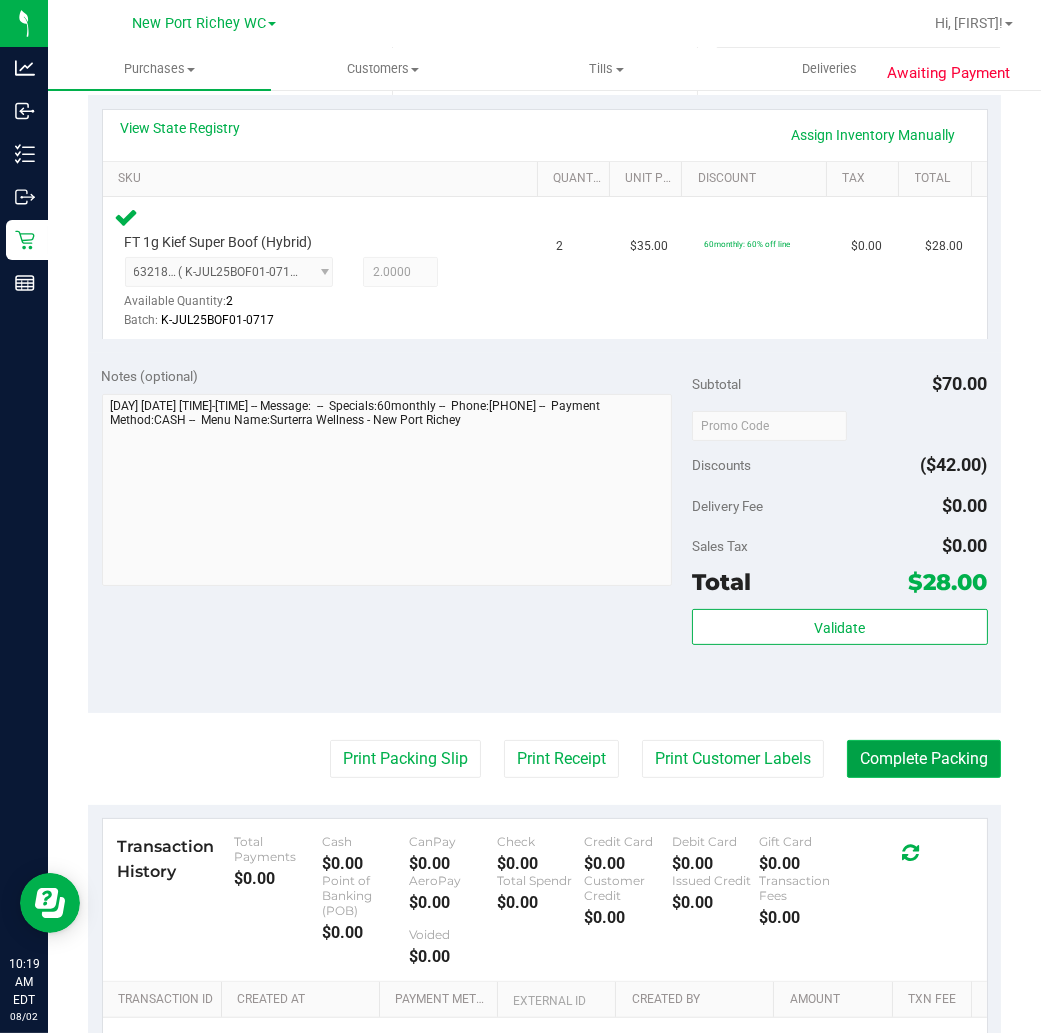 click on "Complete Packing" at bounding box center (924, 759) 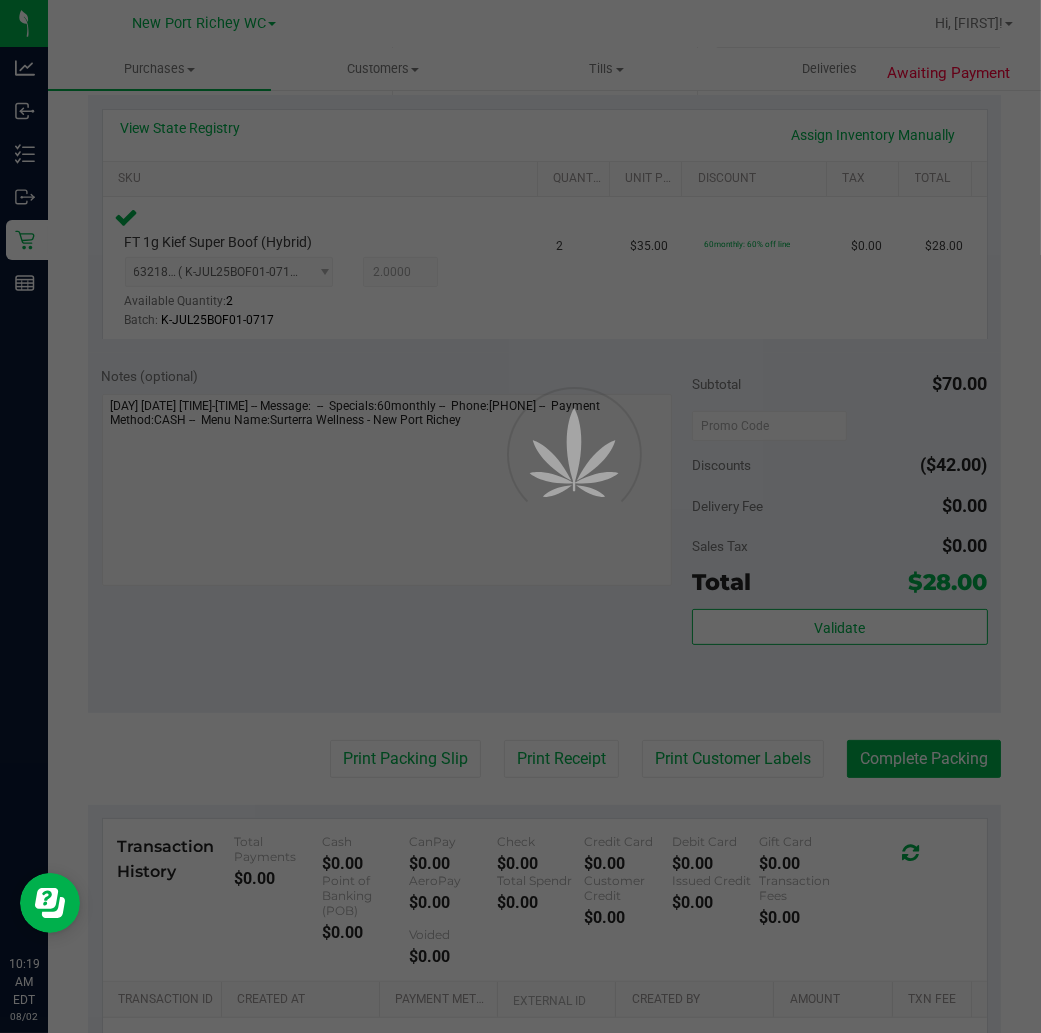 scroll, scrollTop: 0, scrollLeft: 0, axis: both 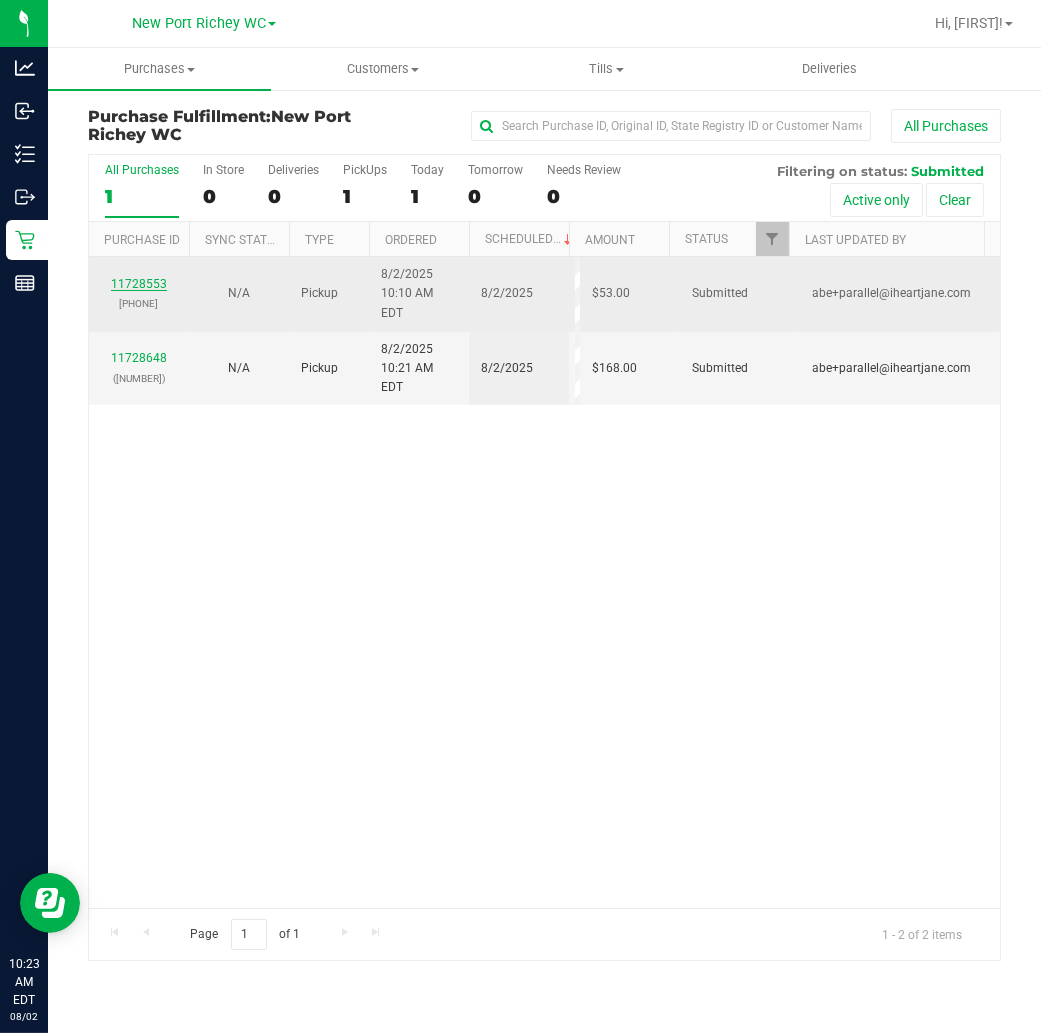 click on "11728553" at bounding box center (139, 284) 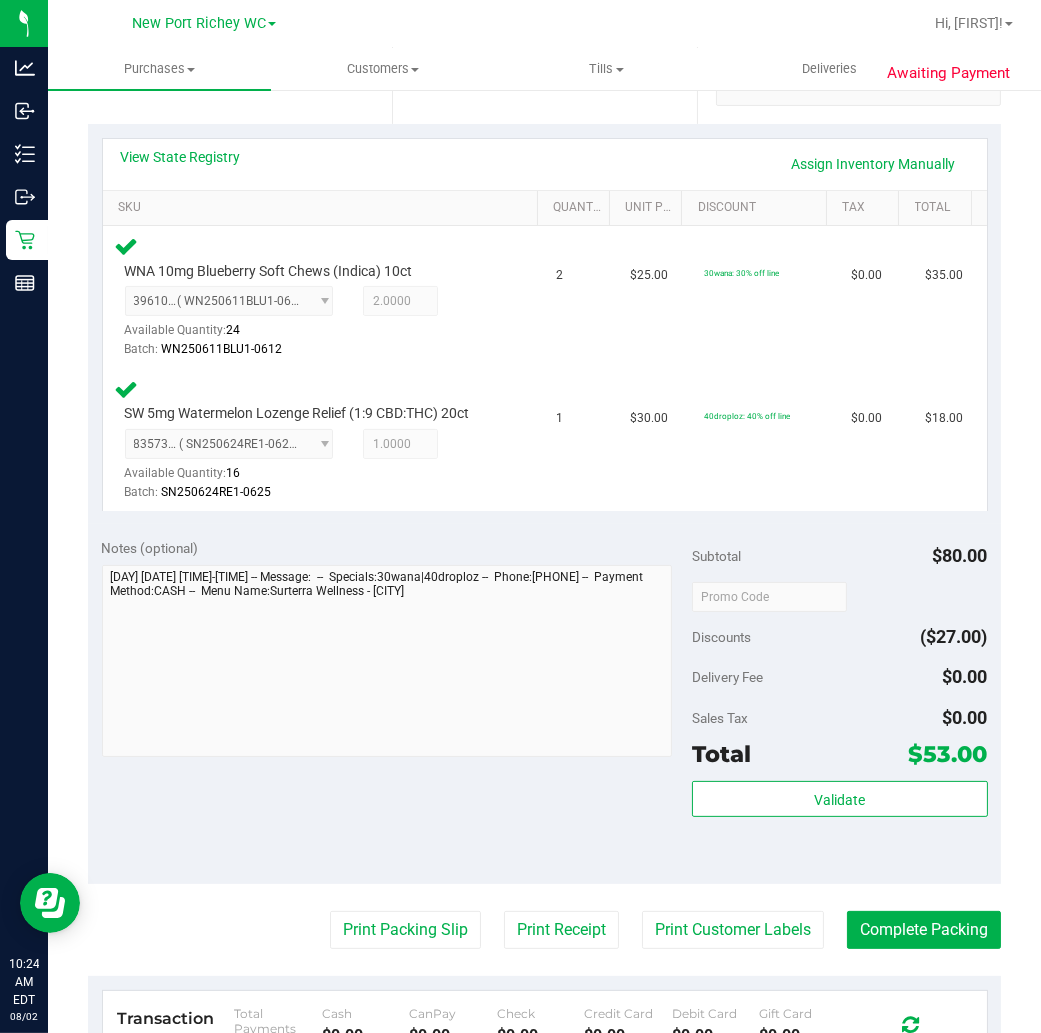 scroll, scrollTop: 666, scrollLeft: 0, axis: vertical 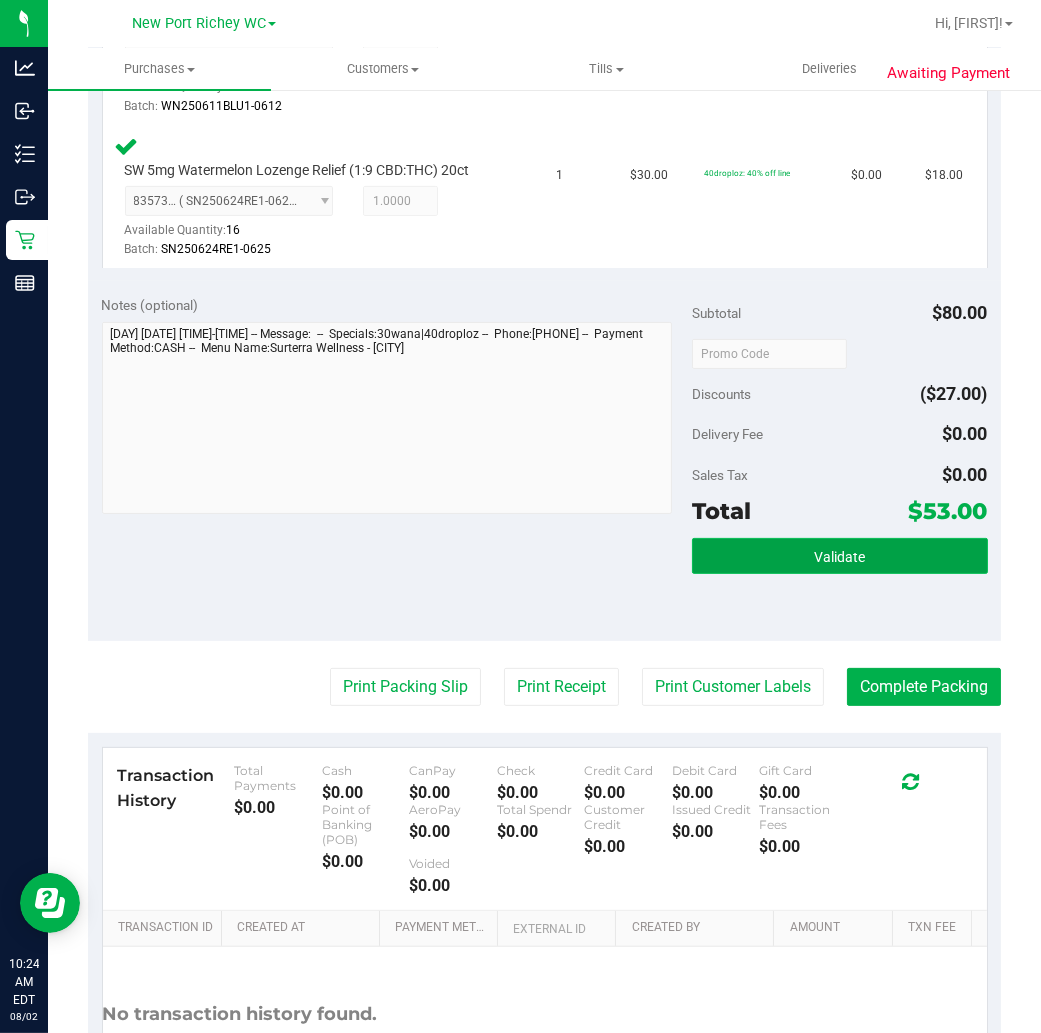 click on "Validate" at bounding box center [839, 557] 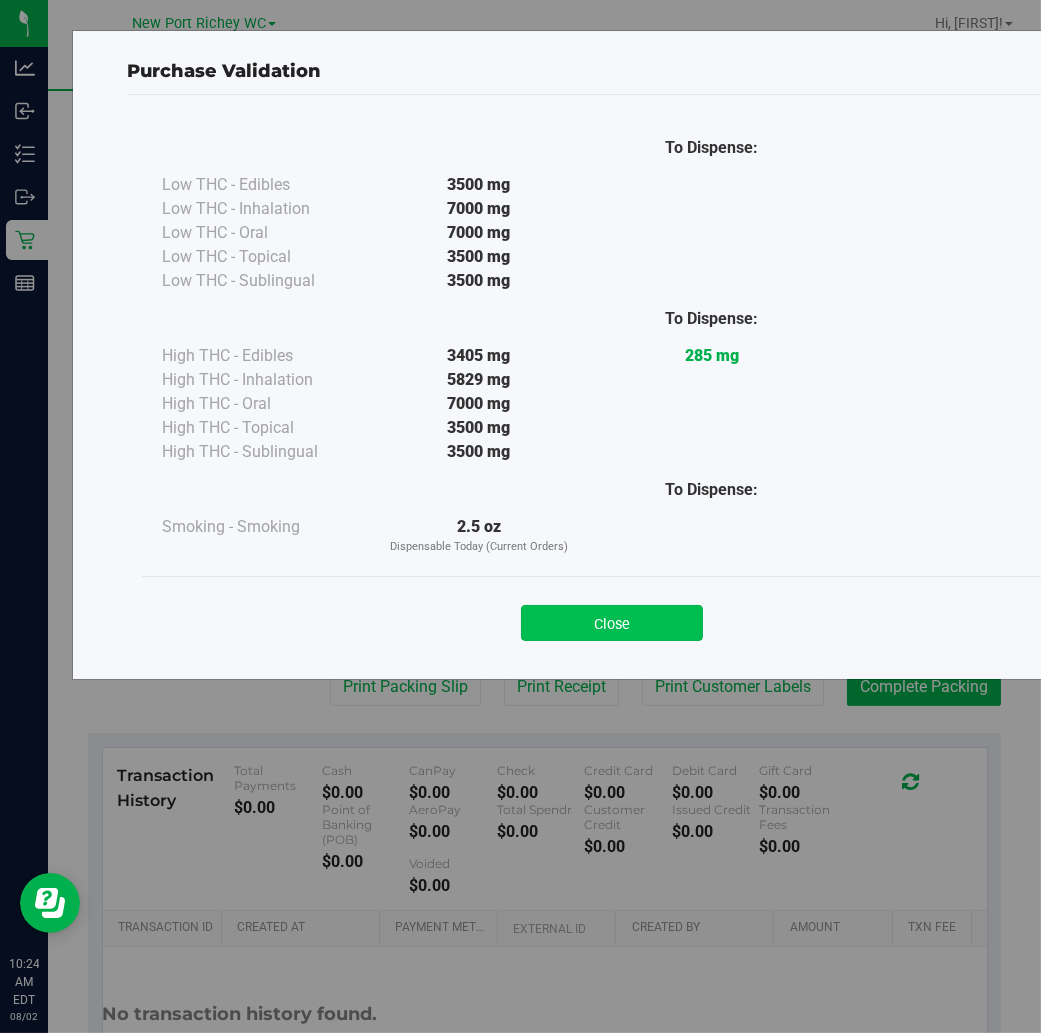 click on "Close" at bounding box center [612, 623] 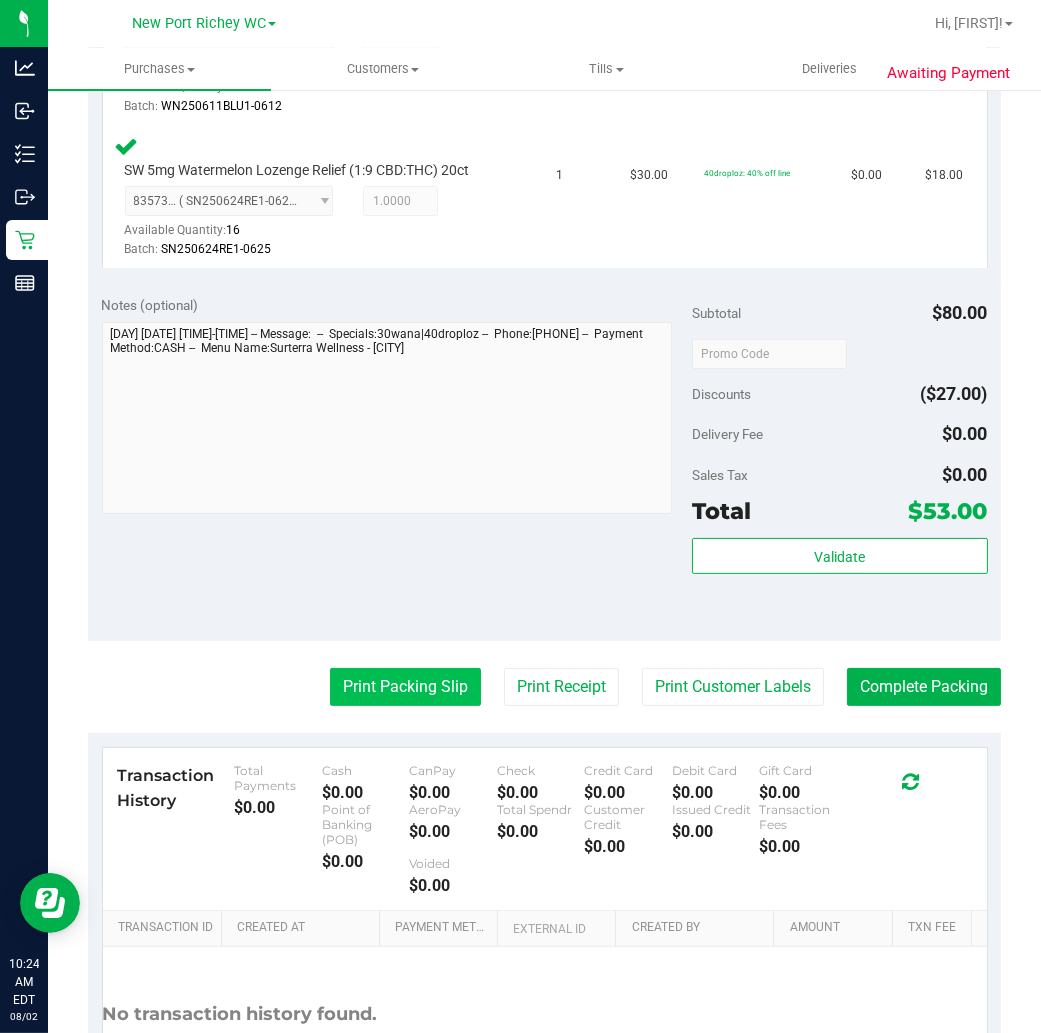 click on "Print Packing Slip" at bounding box center (405, 687) 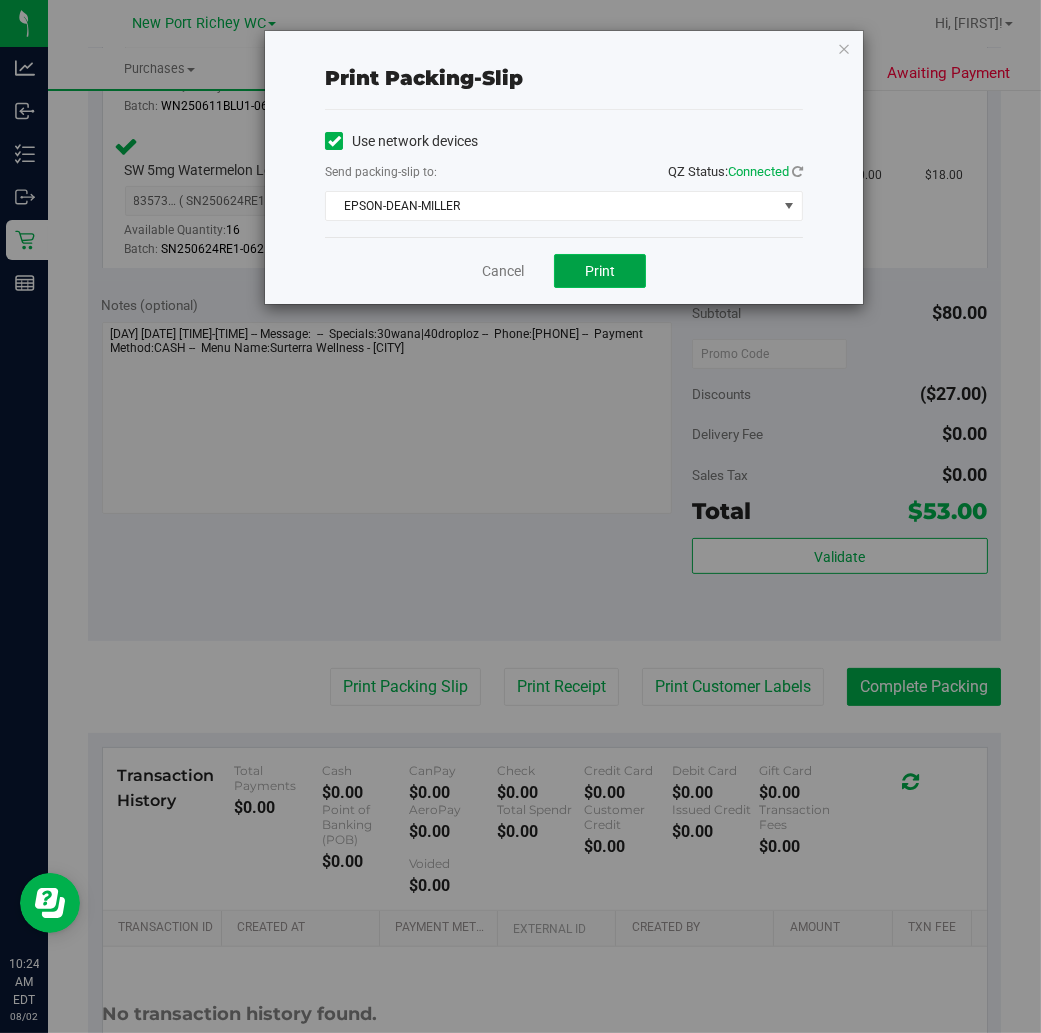 click on "Print" at bounding box center [600, 271] 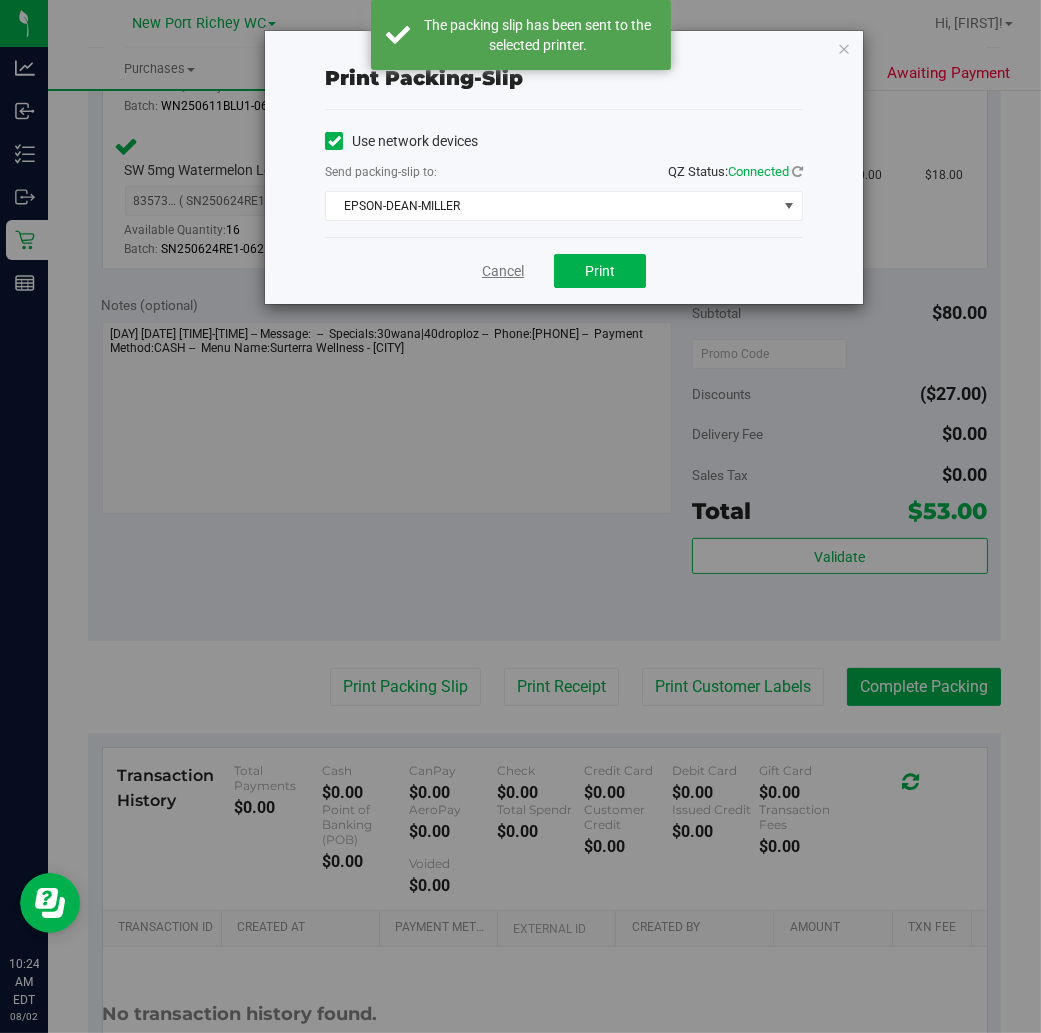 click on "Cancel" at bounding box center [503, 271] 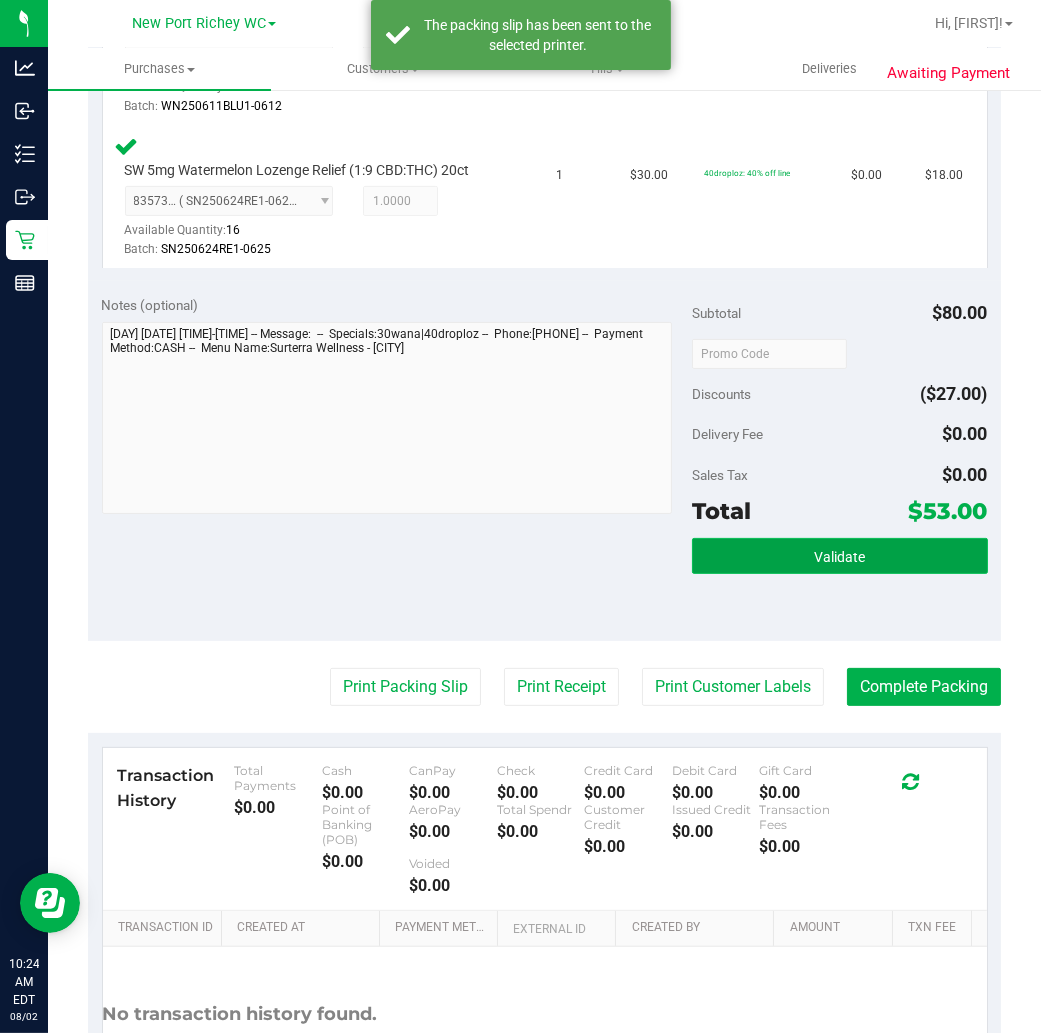 click on "Validate" at bounding box center [839, 557] 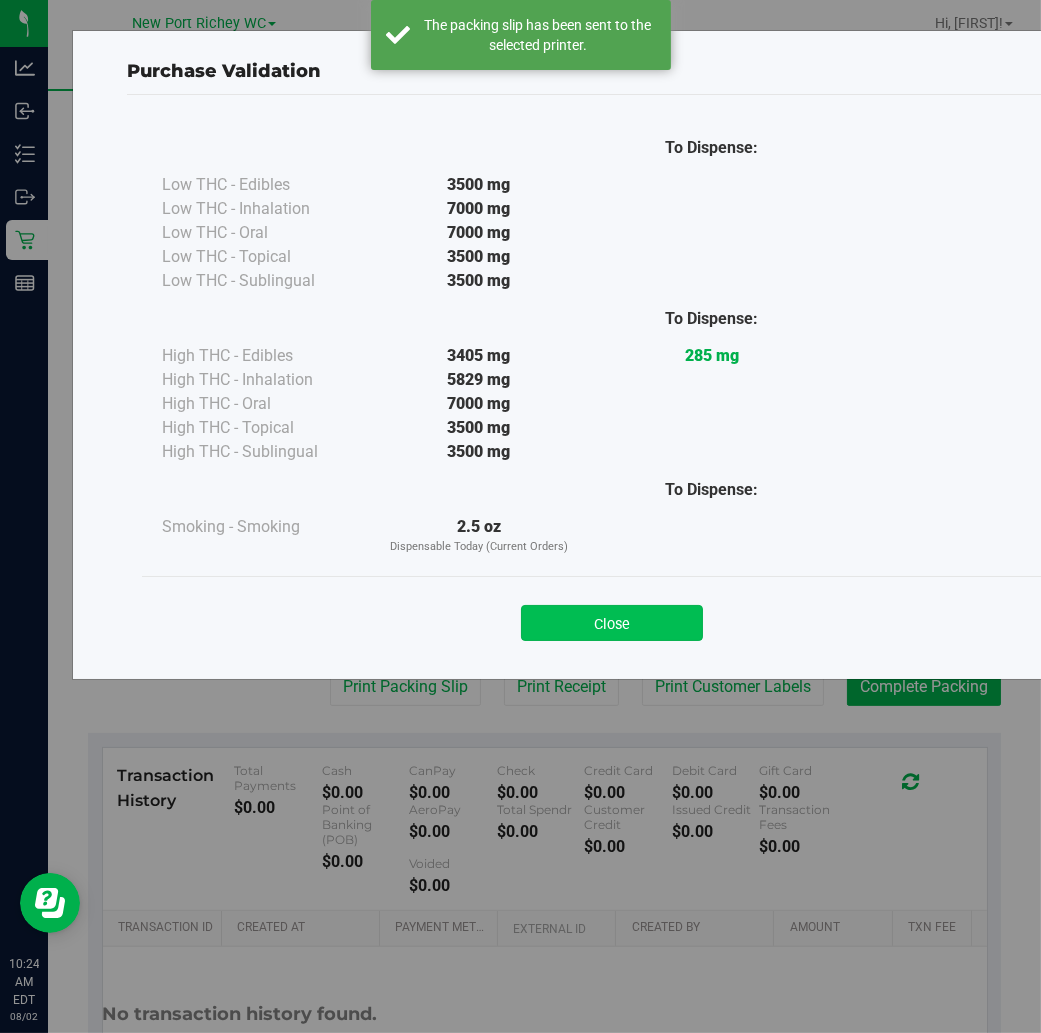 click on "Close" at bounding box center [612, 623] 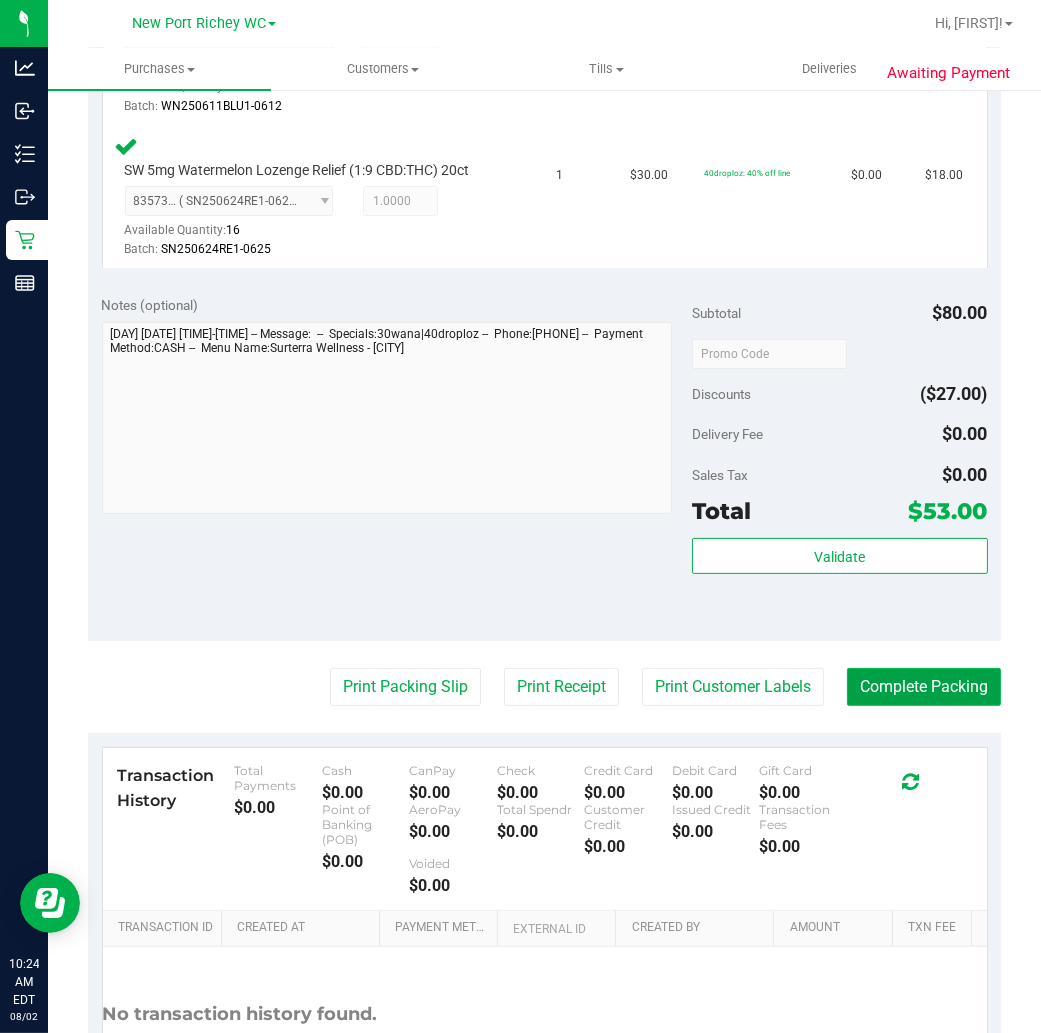 click on "Complete Packing" at bounding box center [924, 687] 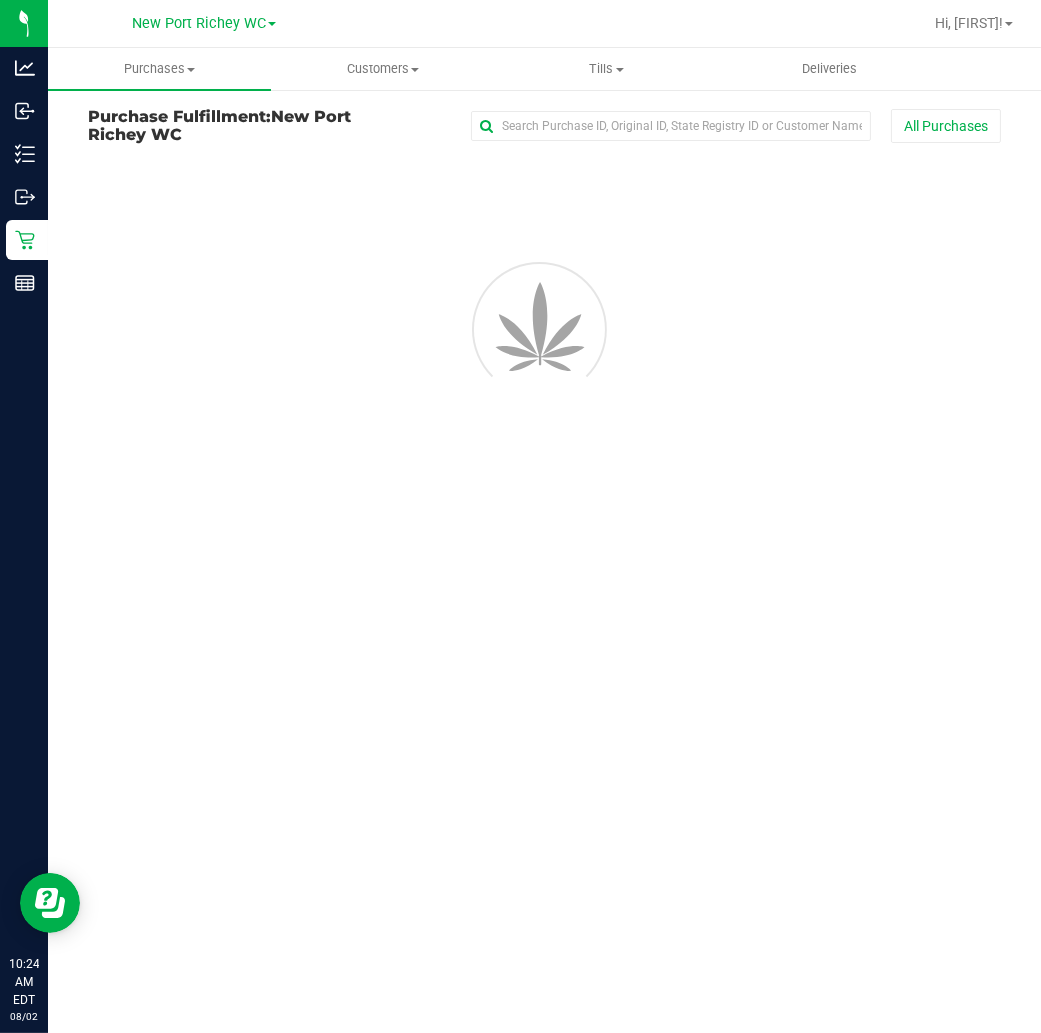 scroll, scrollTop: 0, scrollLeft: 0, axis: both 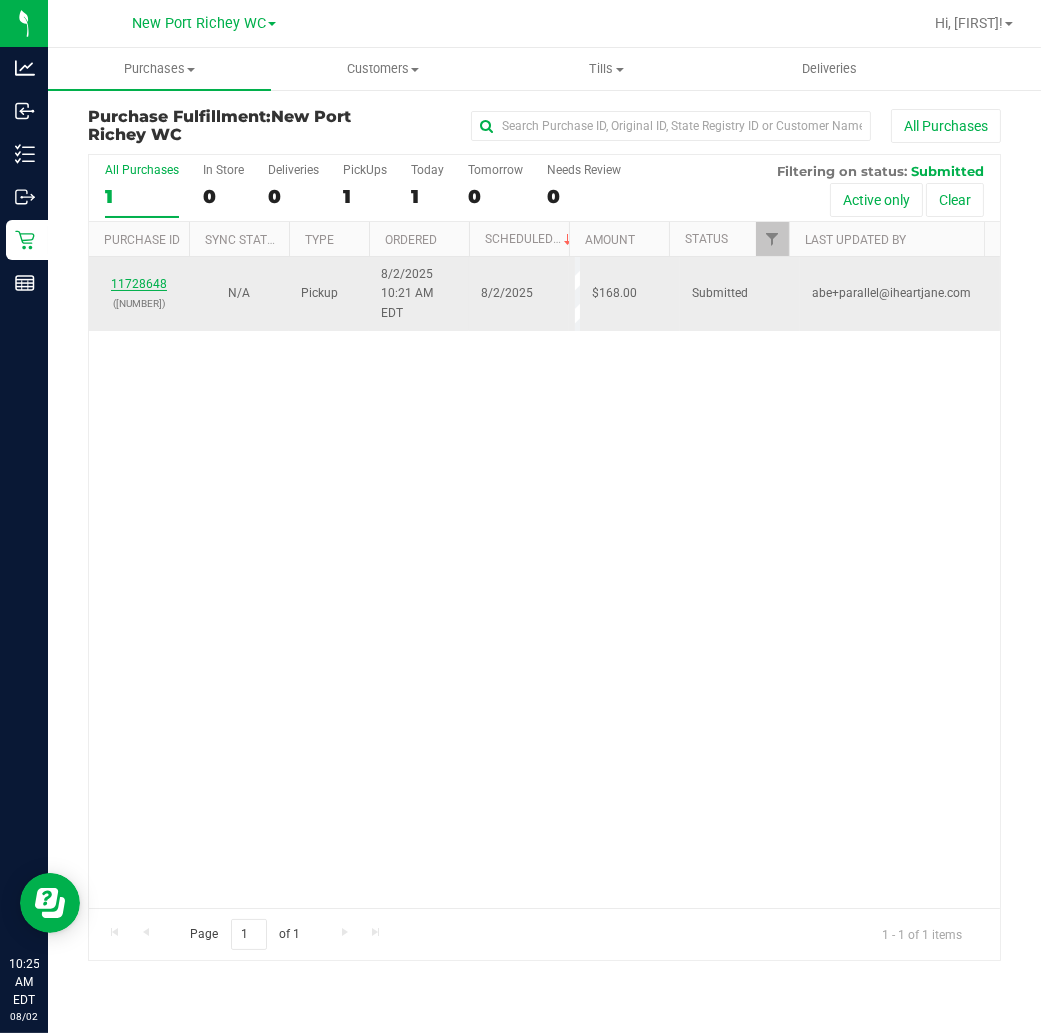 click on "11728648" at bounding box center (139, 284) 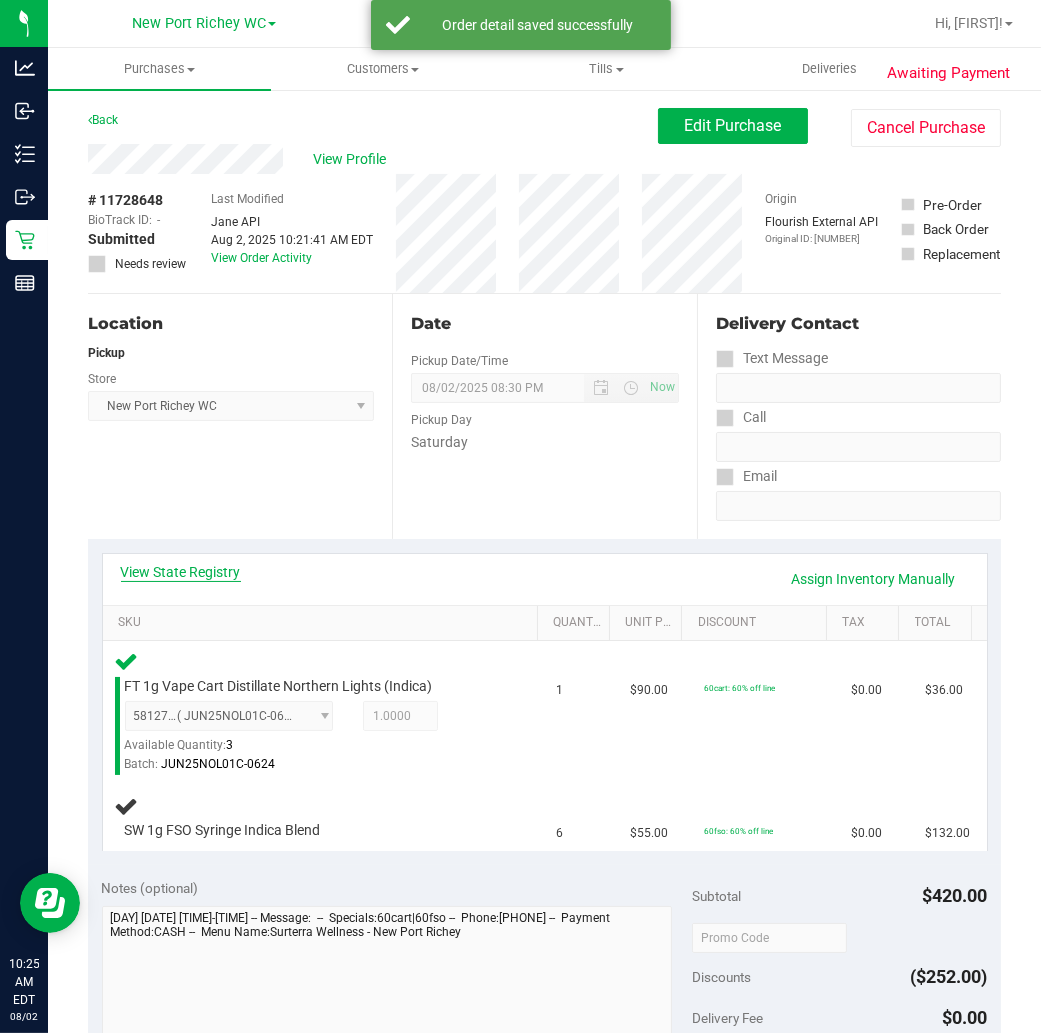 click on "View State Registry" at bounding box center [181, 572] 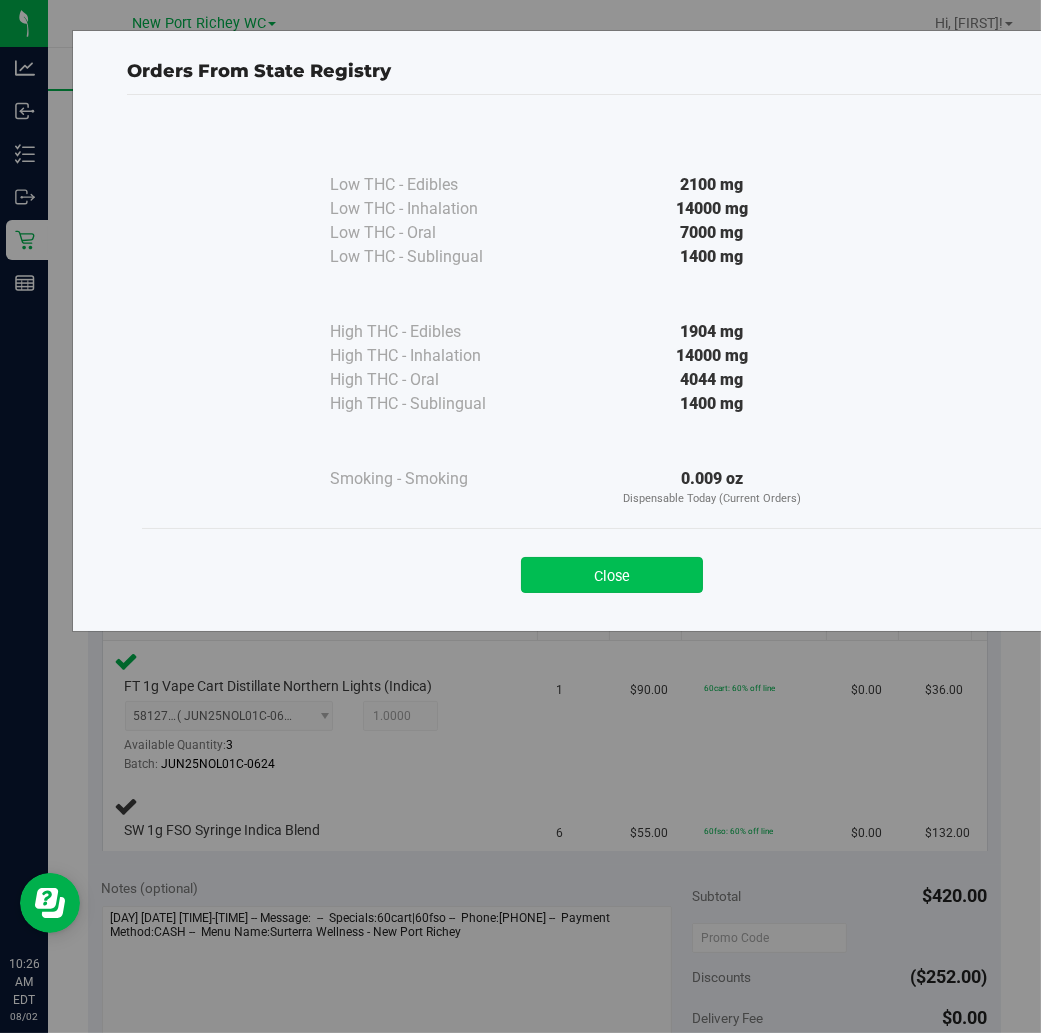 click on "Close" at bounding box center (612, 575) 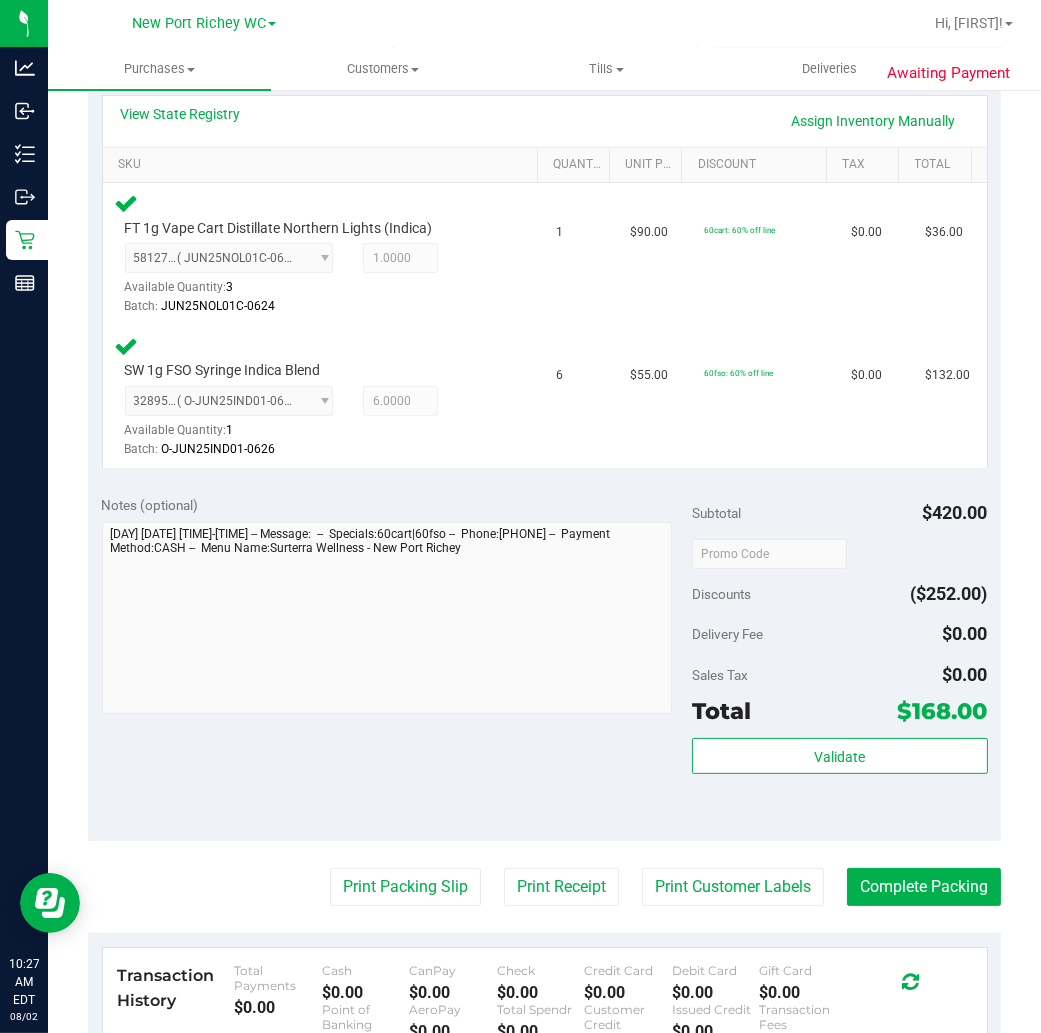 scroll, scrollTop: 555, scrollLeft: 0, axis: vertical 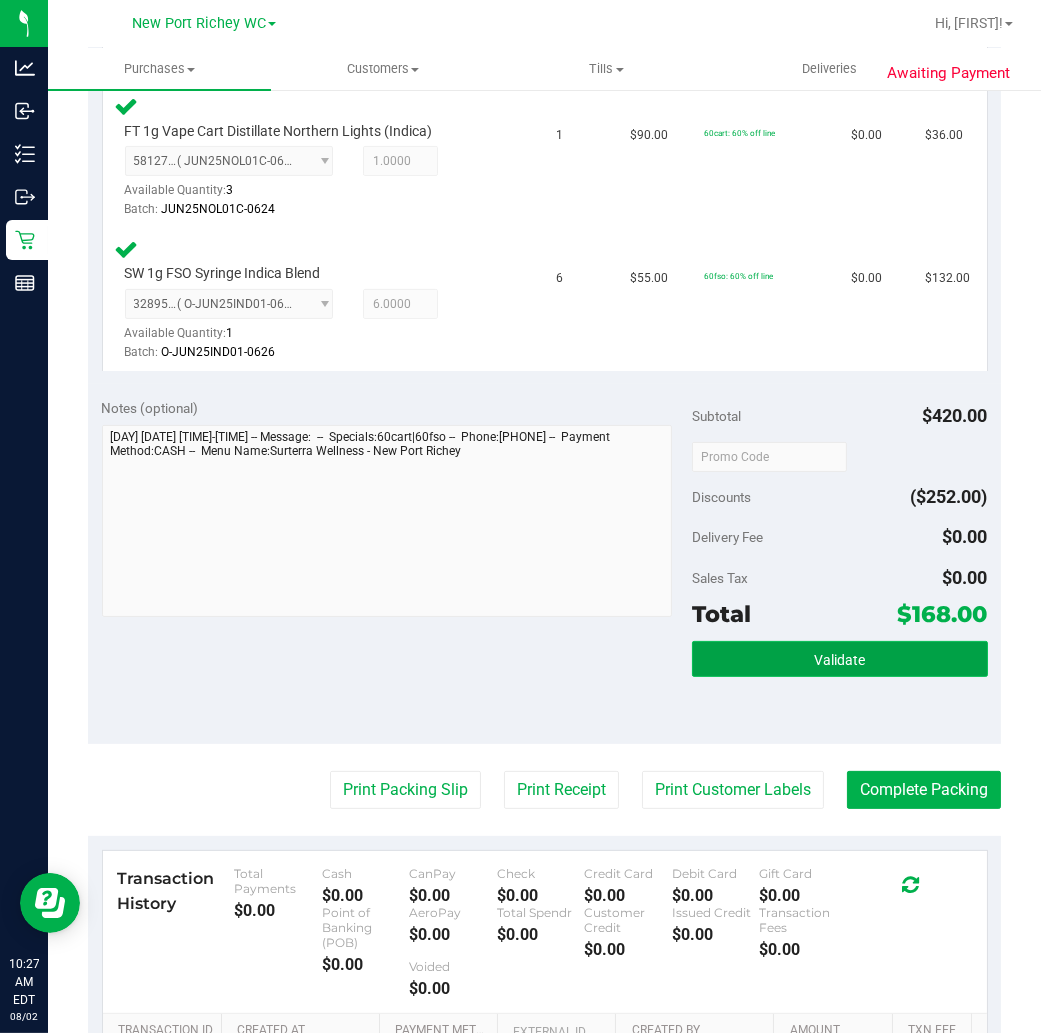 click on "Validate" at bounding box center [839, 659] 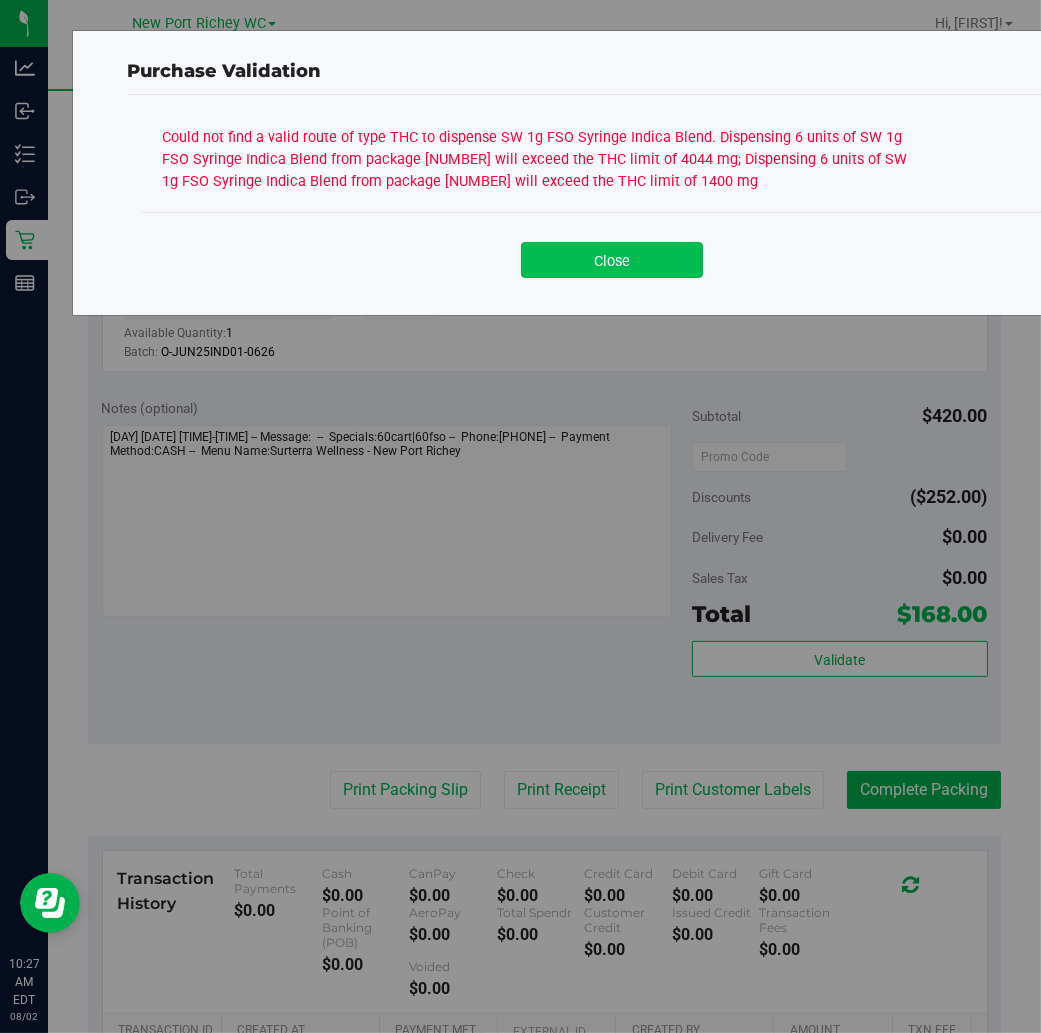 click on "Close" at bounding box center [612, 260] 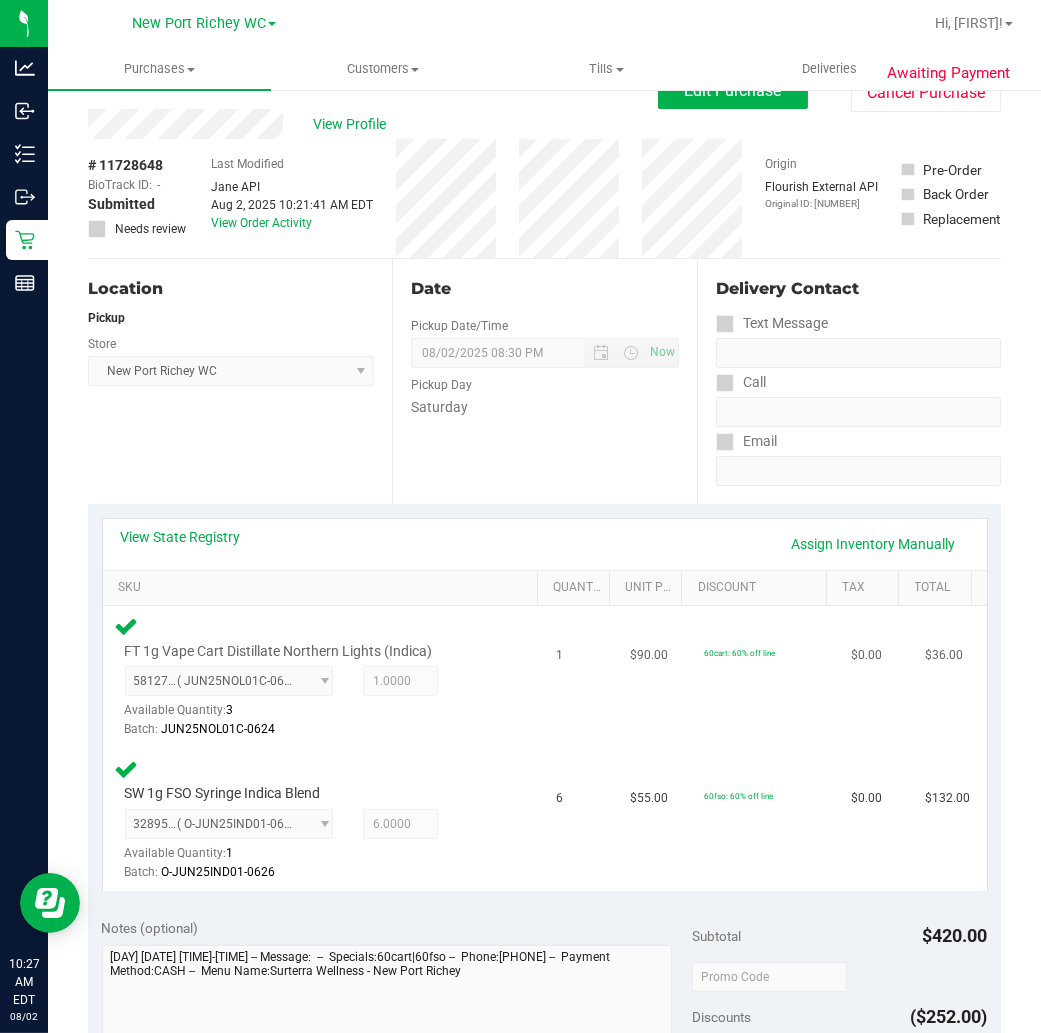 scroll, scrollTop: 0, scrollLeft: 0, axis: both 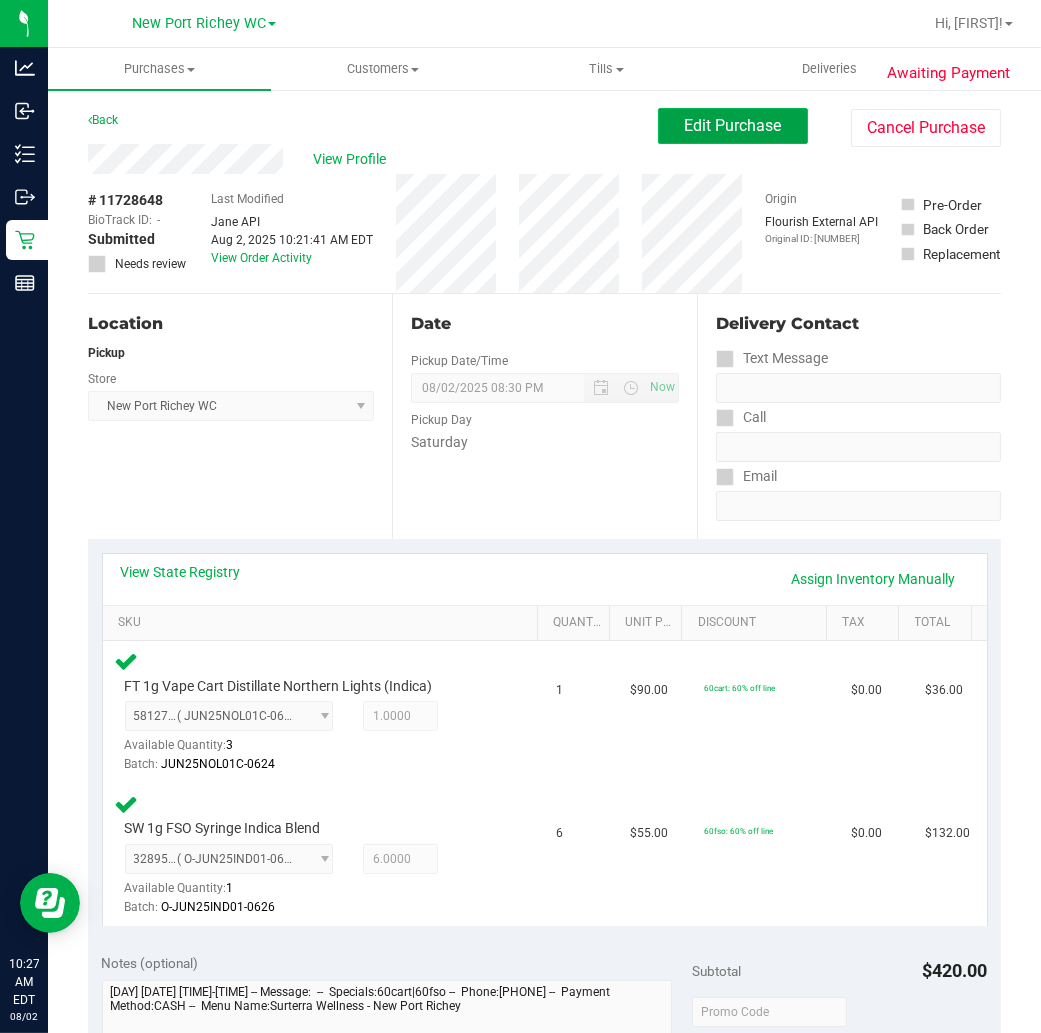 click on "Edit Purchase" at bounding box center (733, 125) 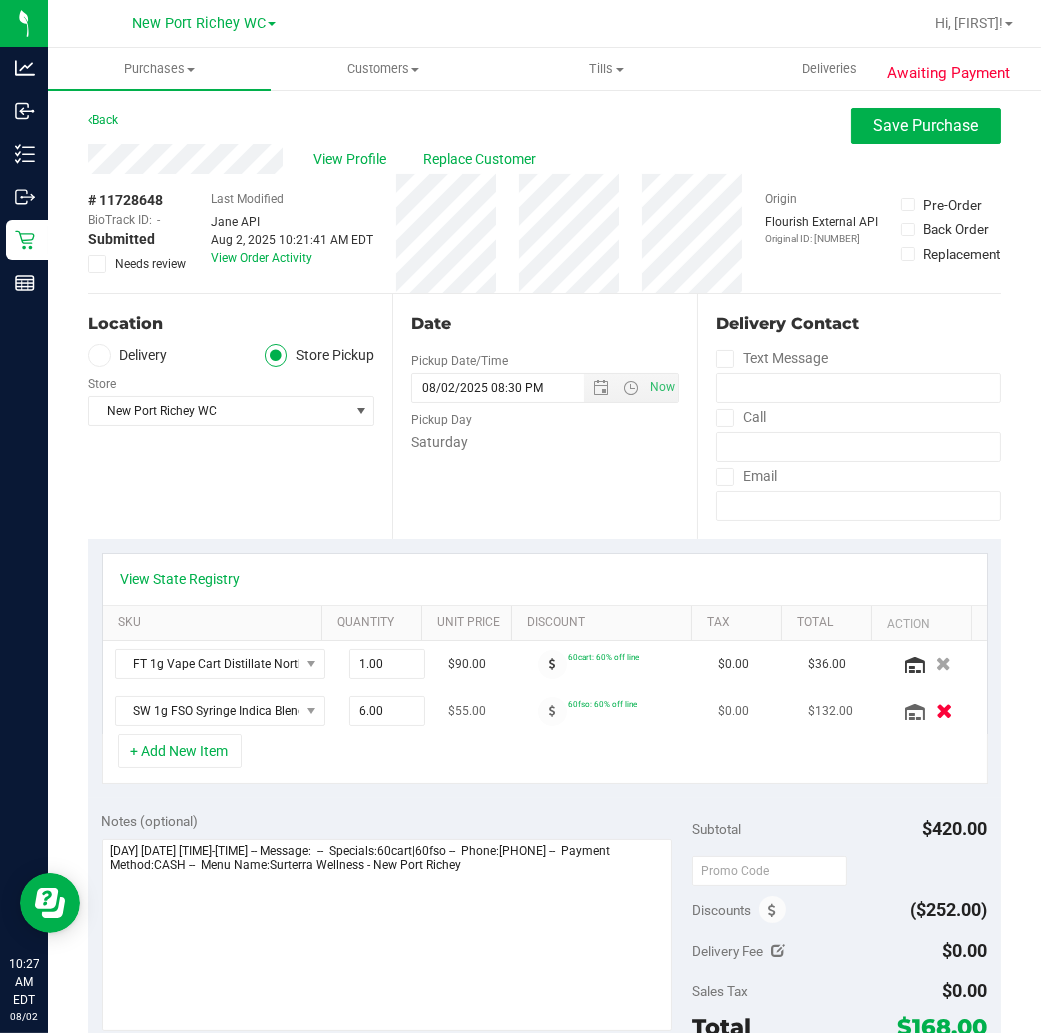 click at bounding box center (944, 711) 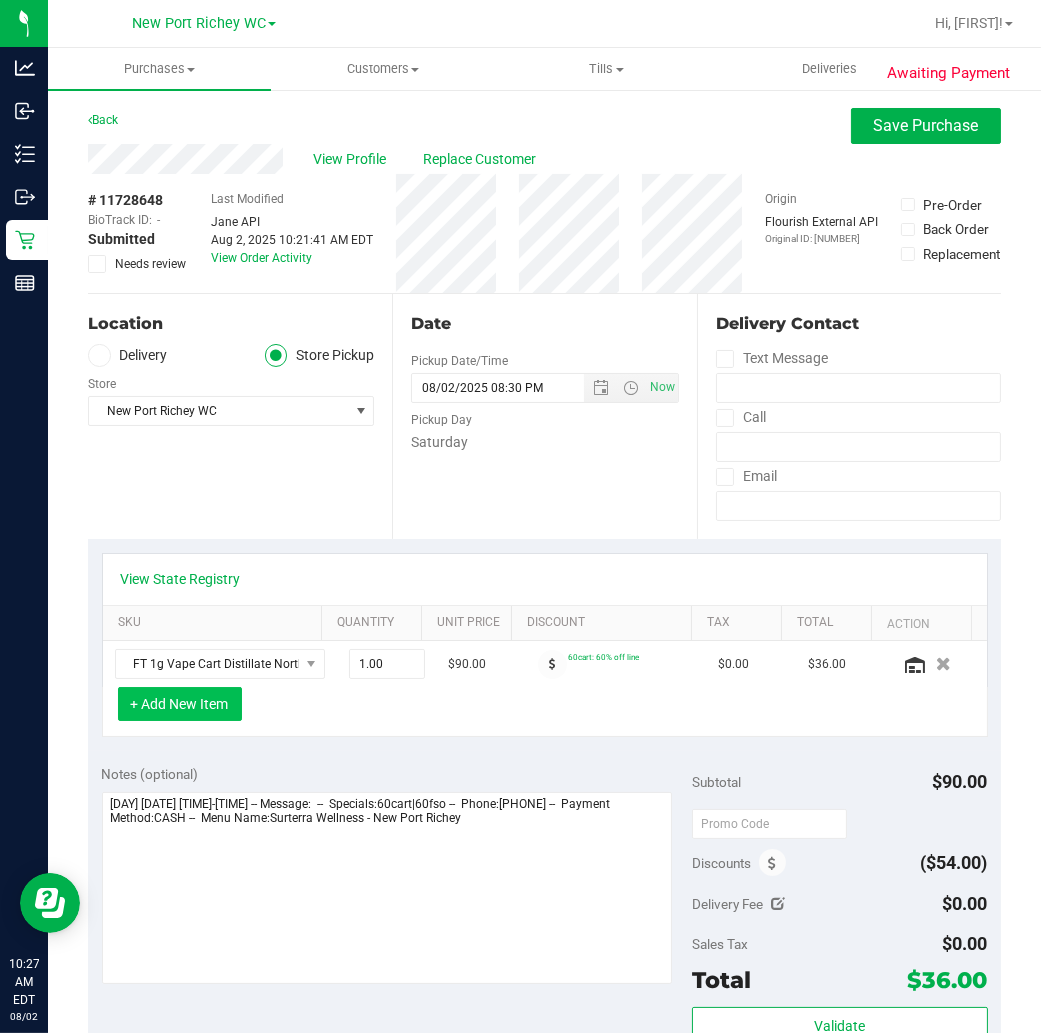 click on "+ Add New Item" at bounding box center (180, 704) 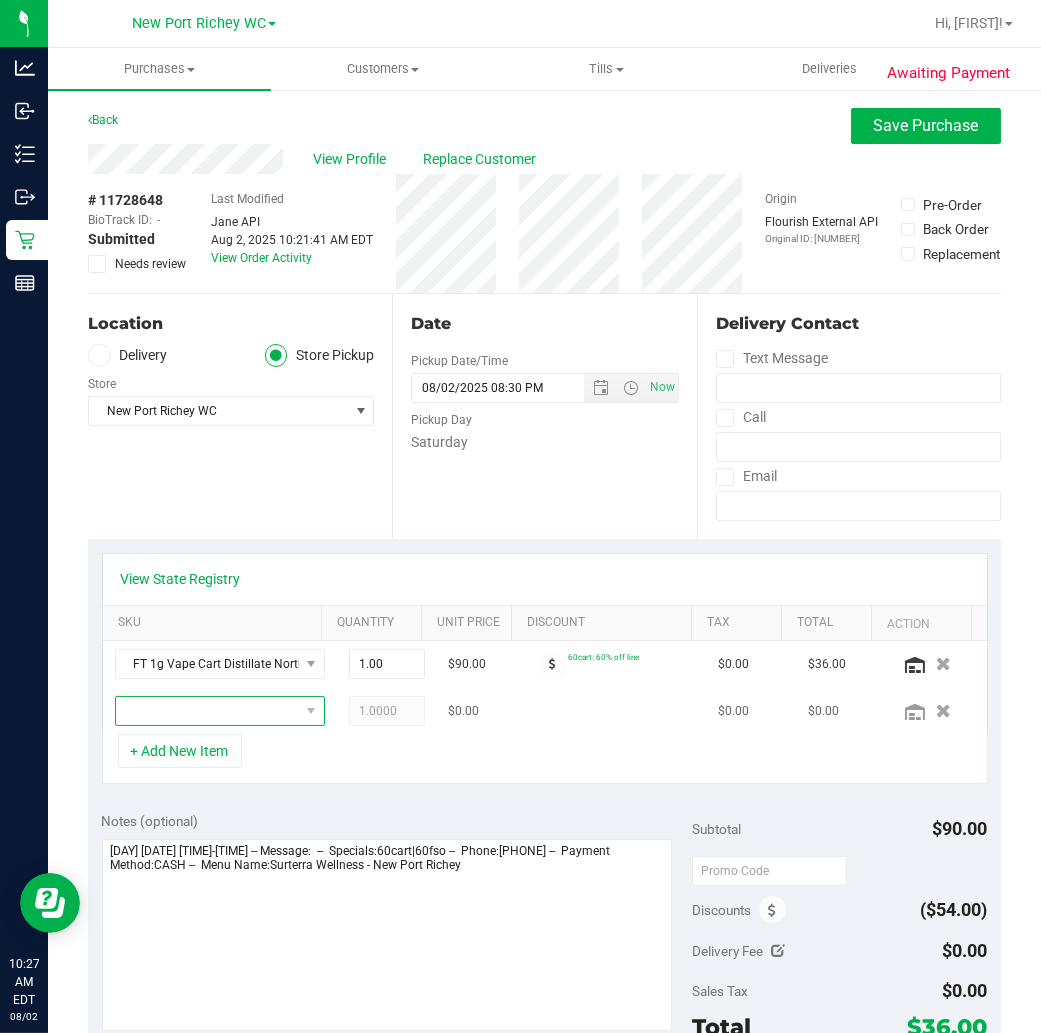 click at bounding box center [207, 711] 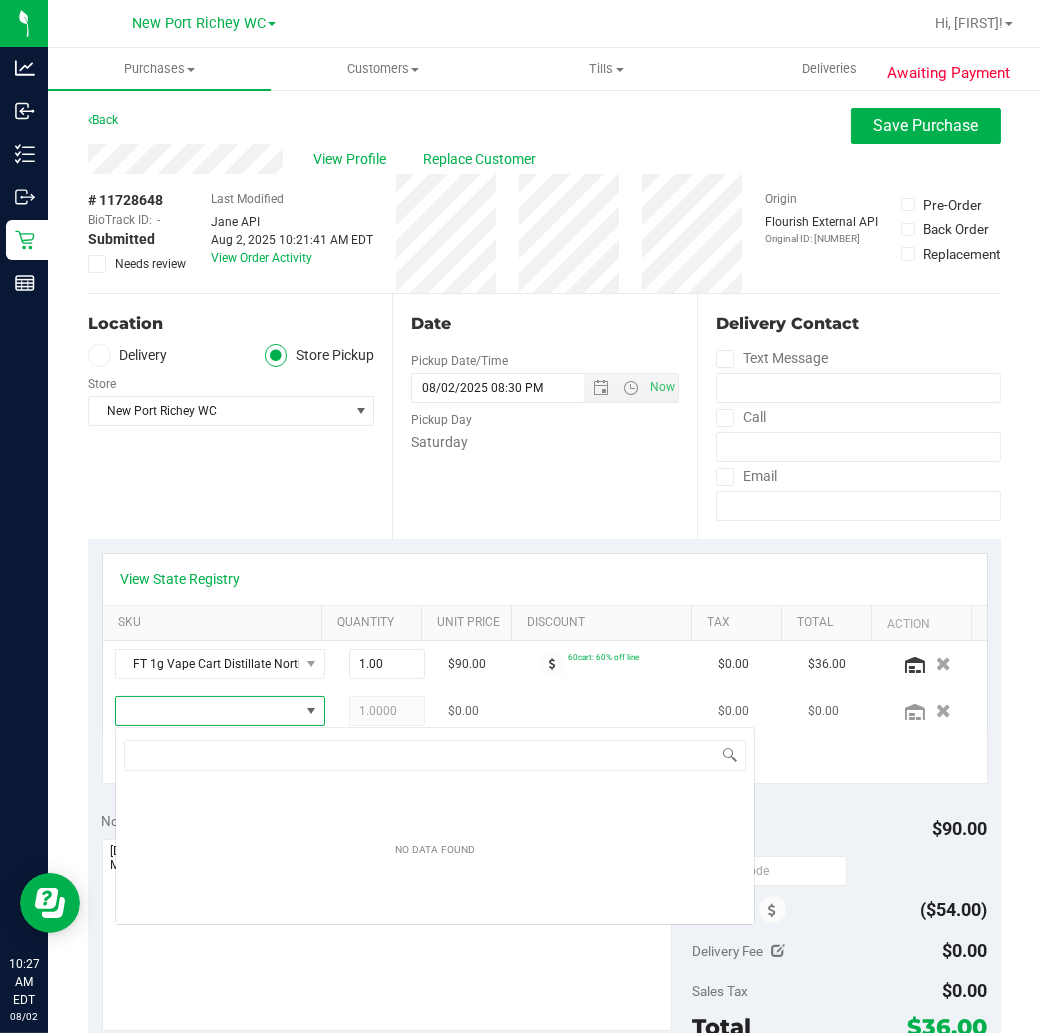 scroll, scrollTop: 99970, scrollLeft: 99823, axis: both 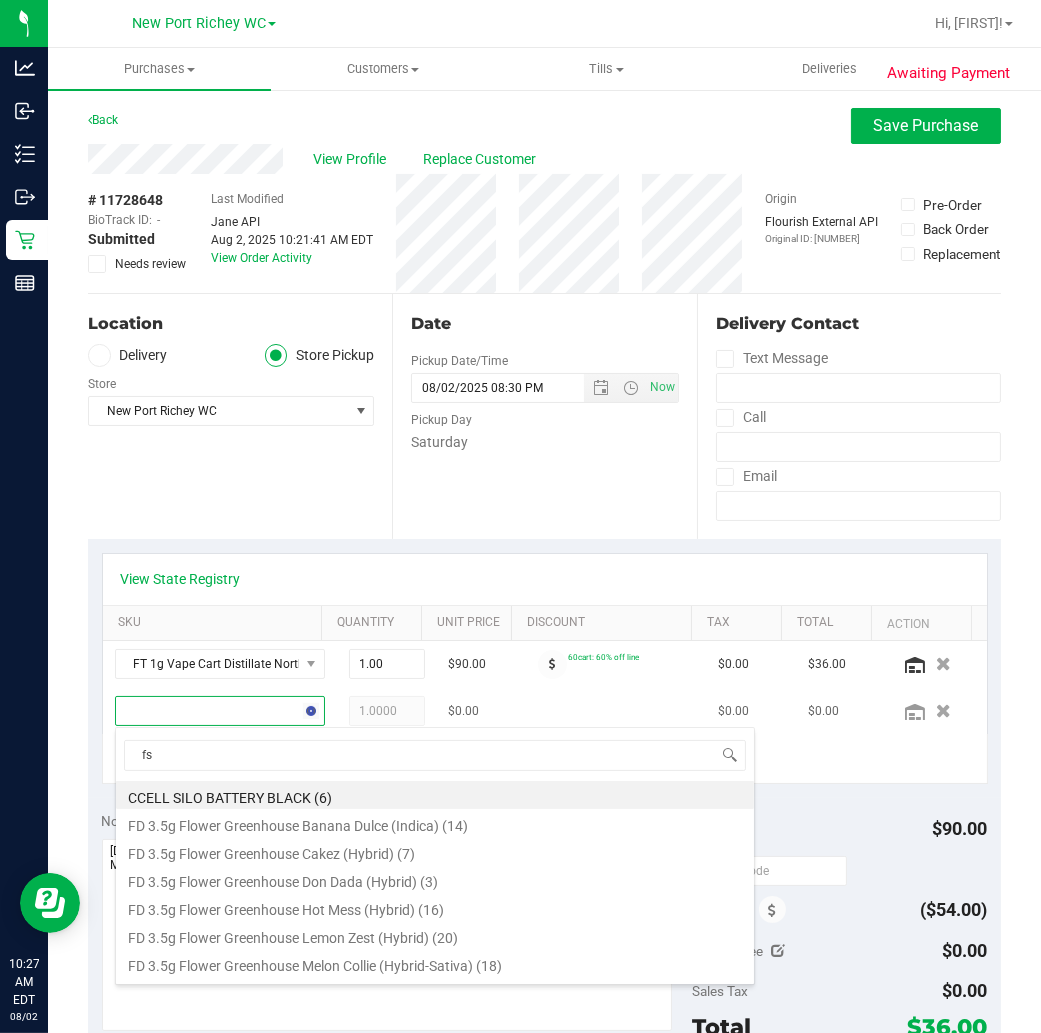 type on "fso" 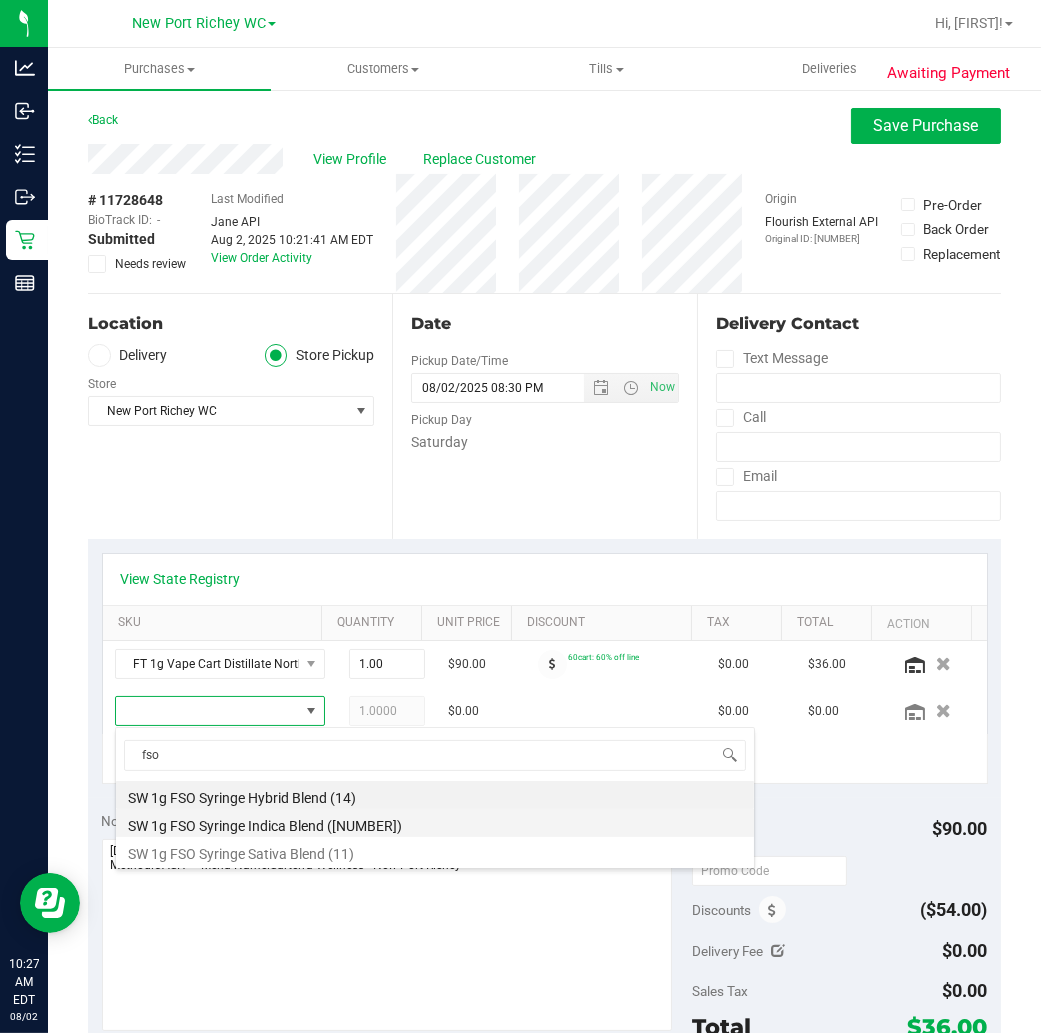 click on "SW 1g FSO Syringe Indica Blend ([NUMBER])" at bounding box center (435, 823) 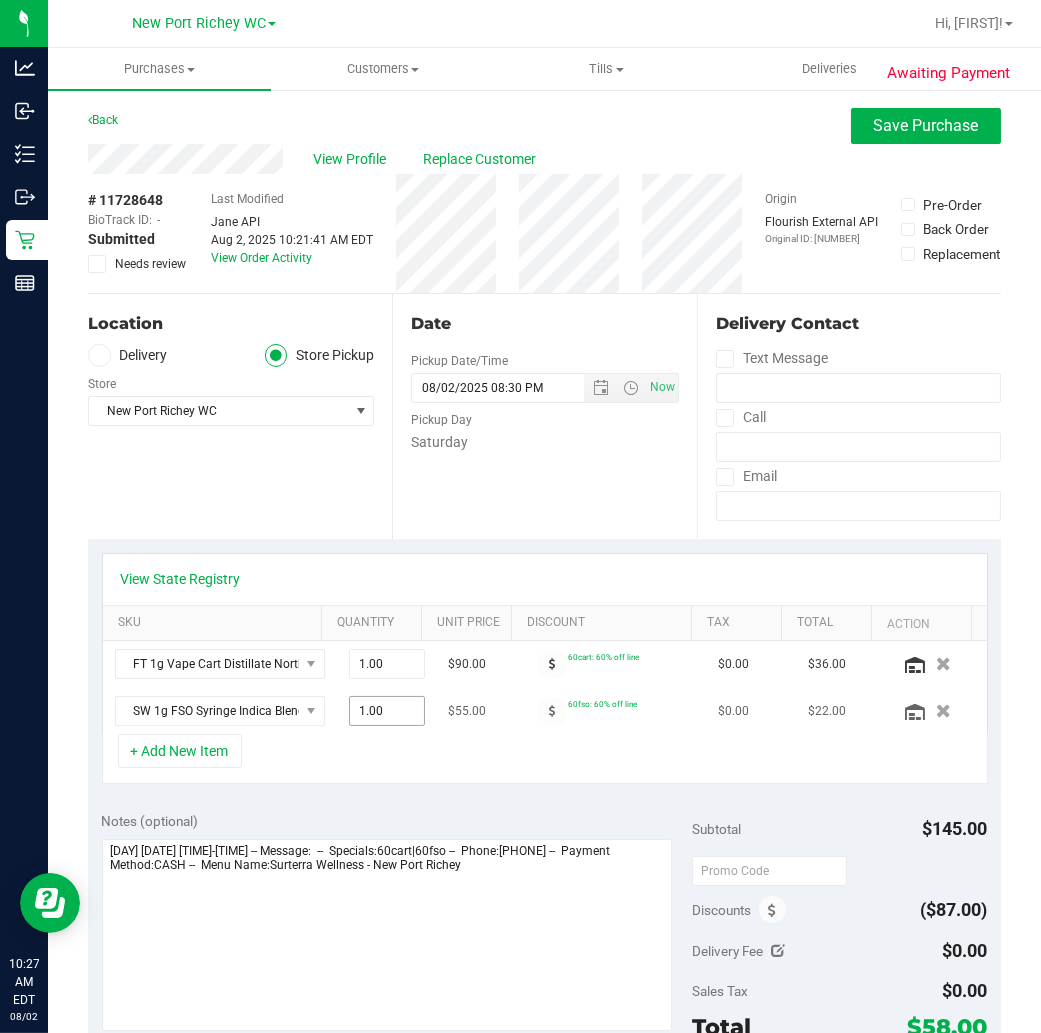 click on "1.00 1" at bounding box center (387, 711) 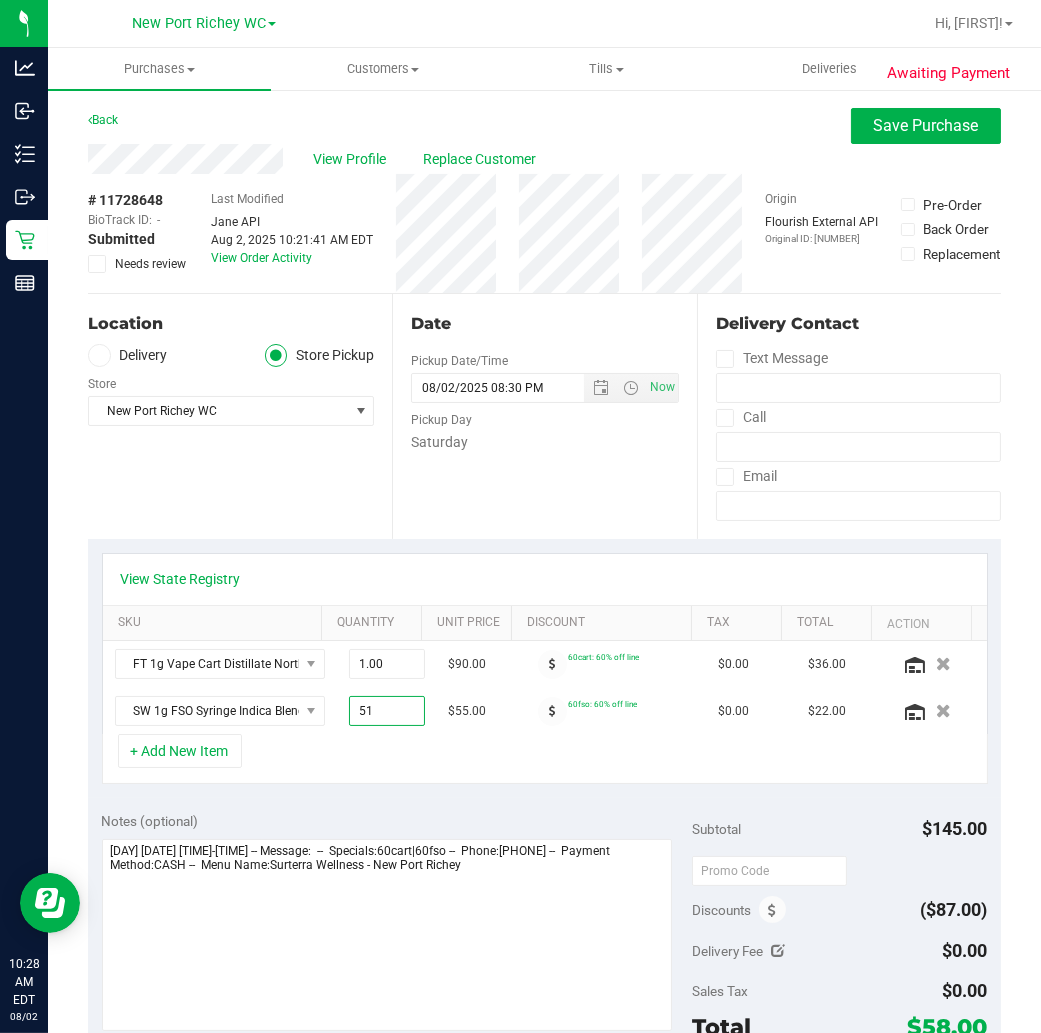 type on "5" 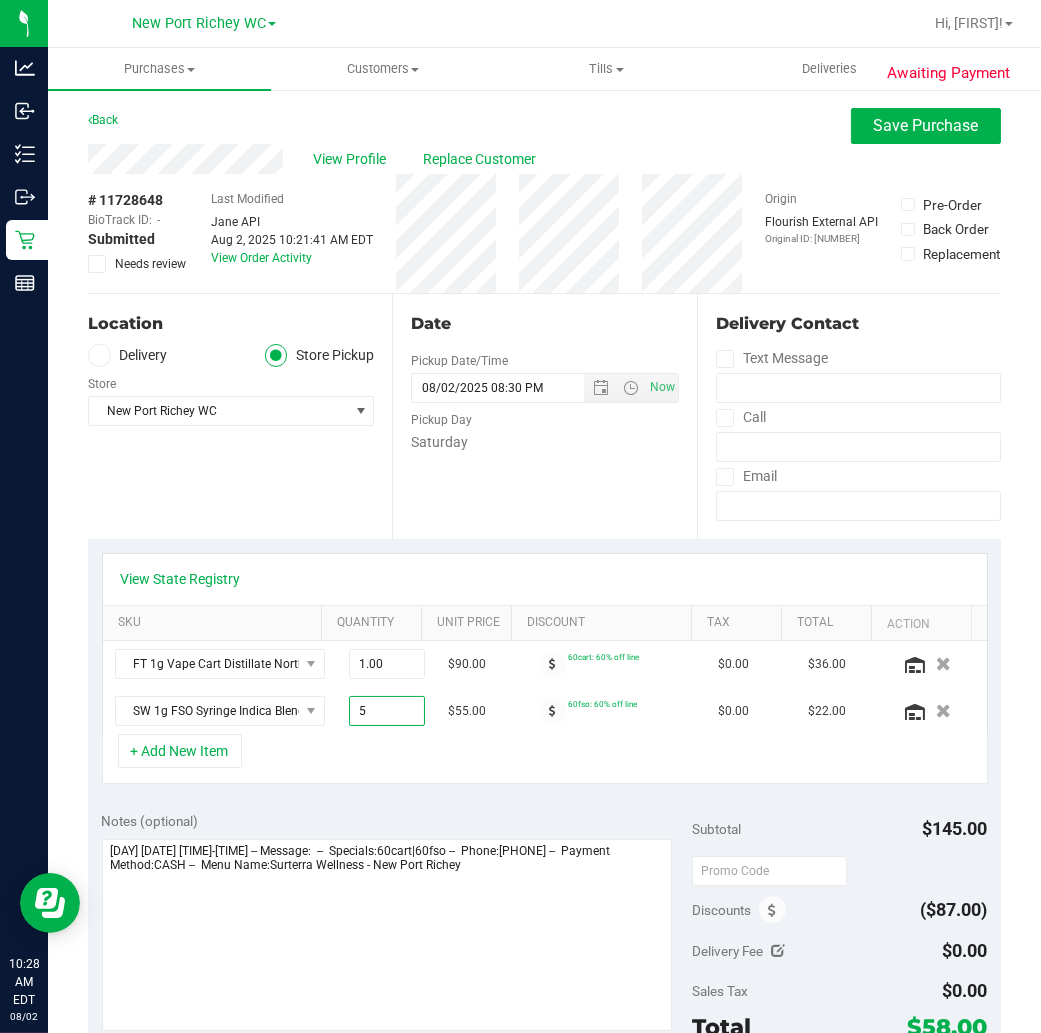 type on "5.00" 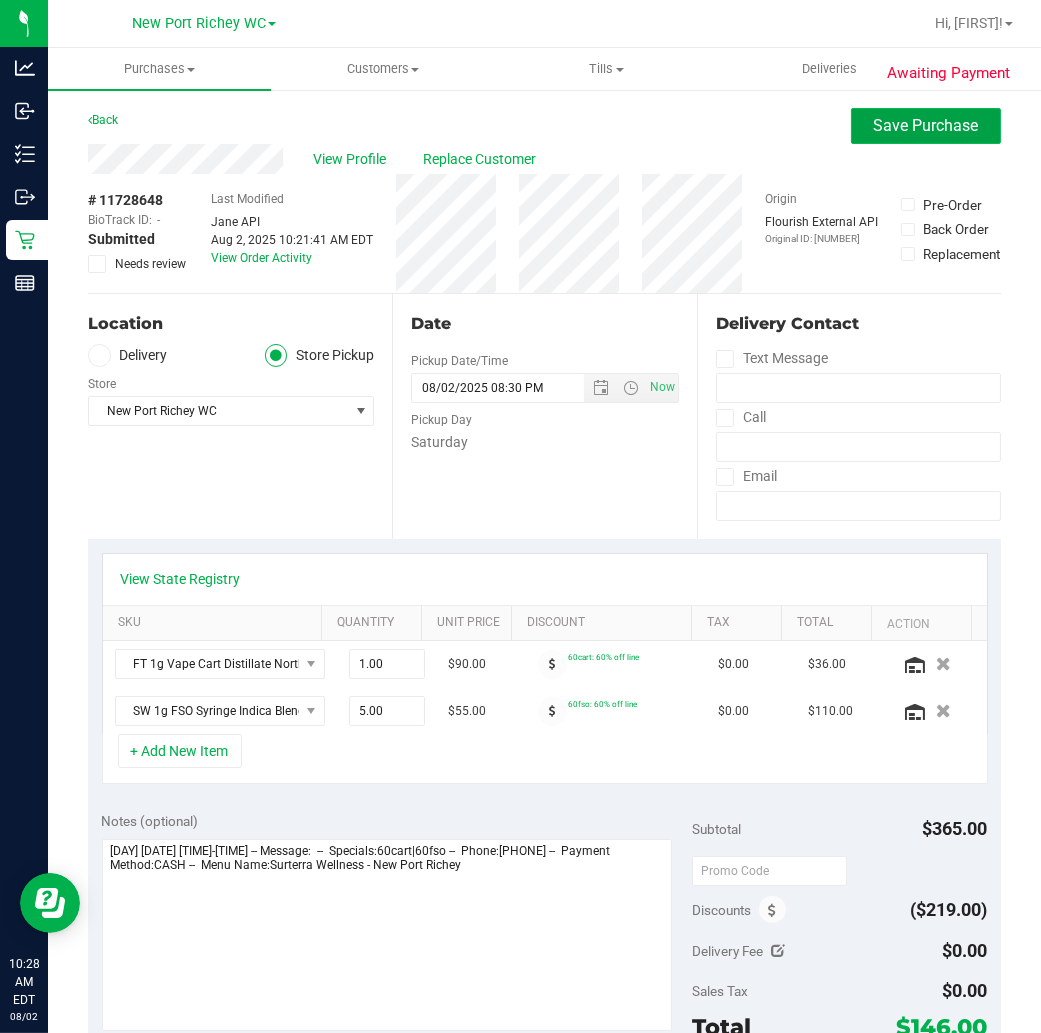 click on "Save Purchase" at bounding box center (926, 125) 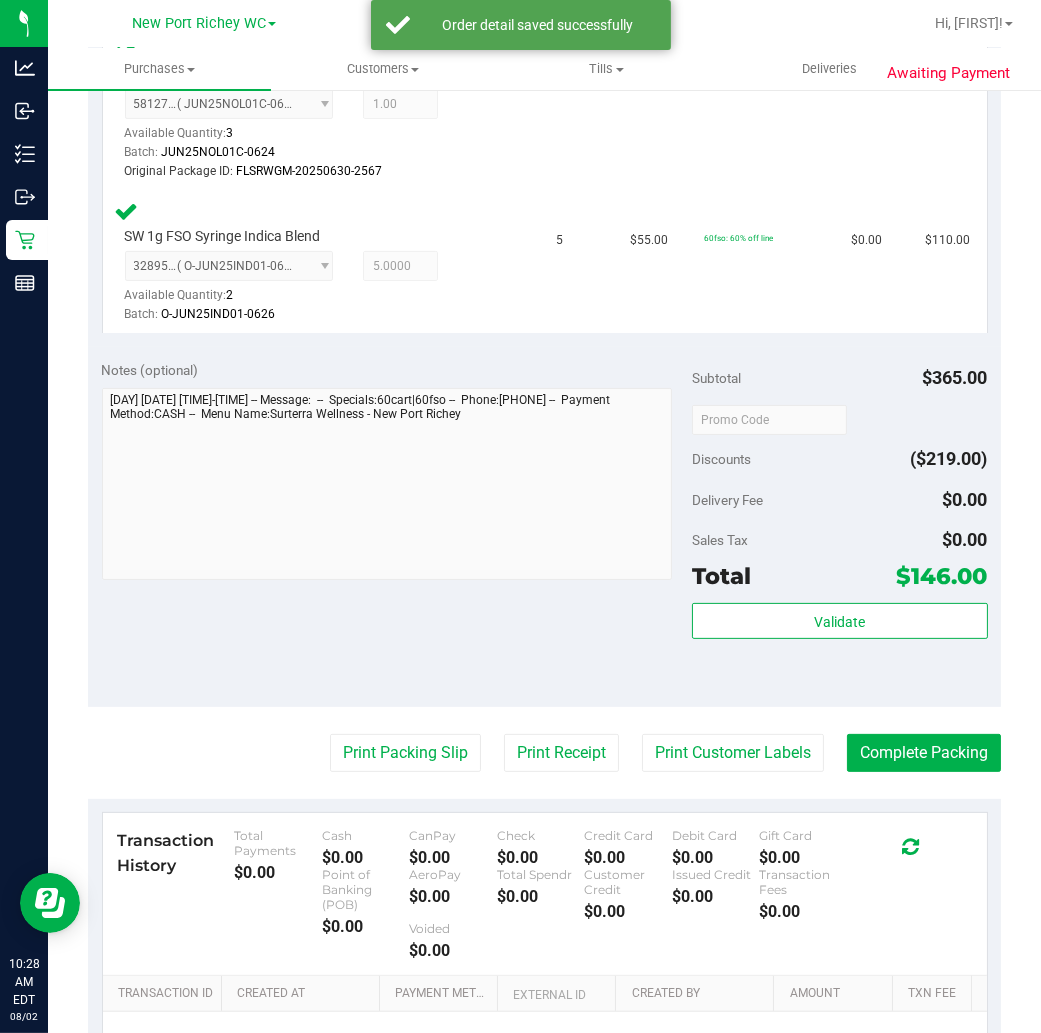 scroll, scrollTop: 666, scrollLeft: 0, axis: vertical 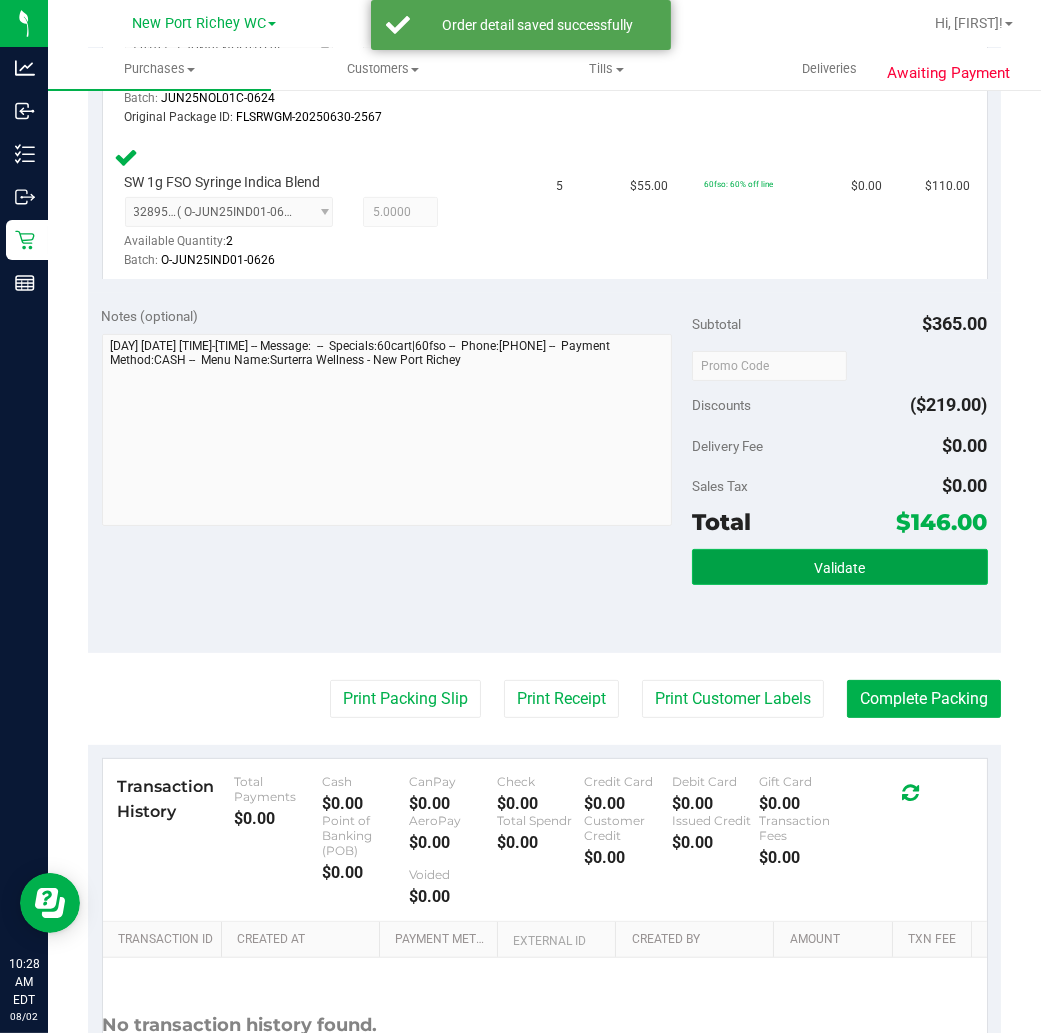 click on "Validate" at bounding box center (839, 568) 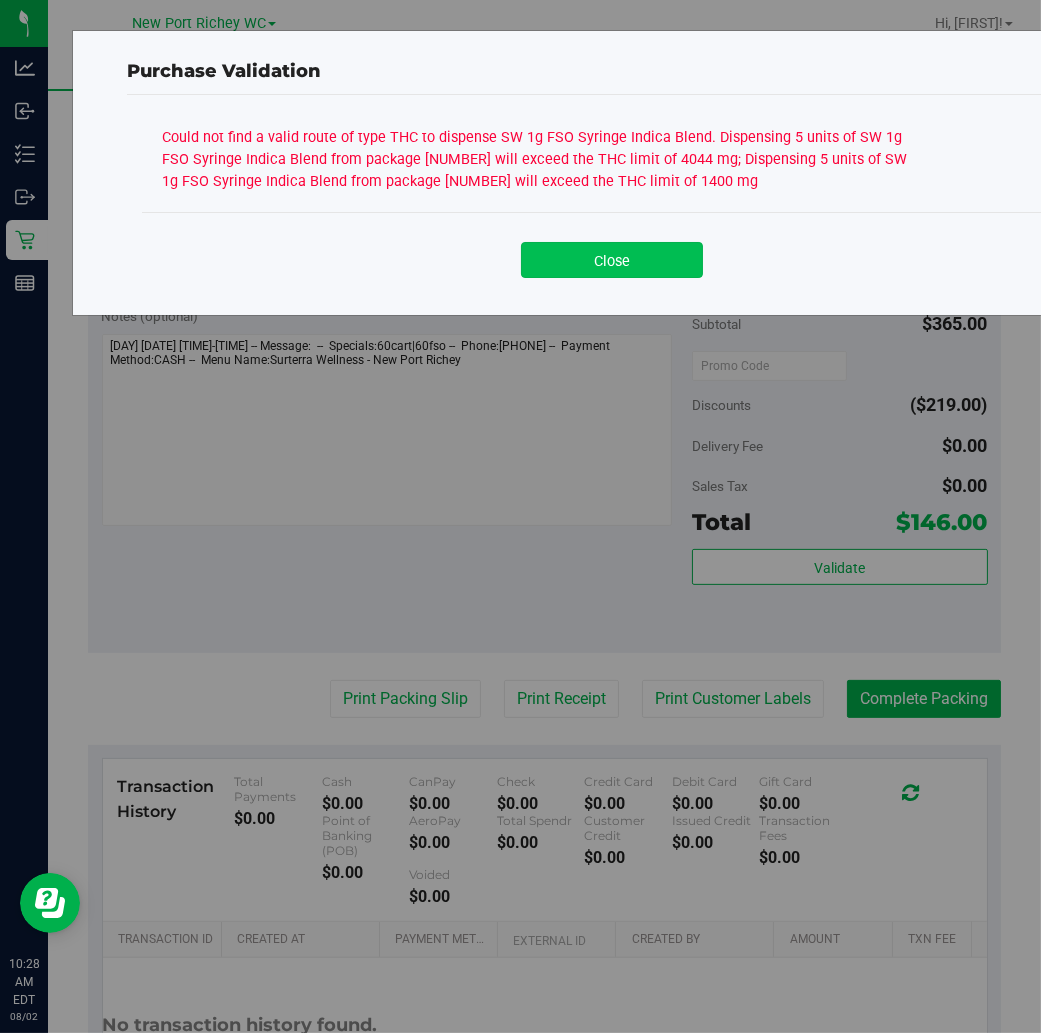 click on "Close" at bounding box center (612, 260) 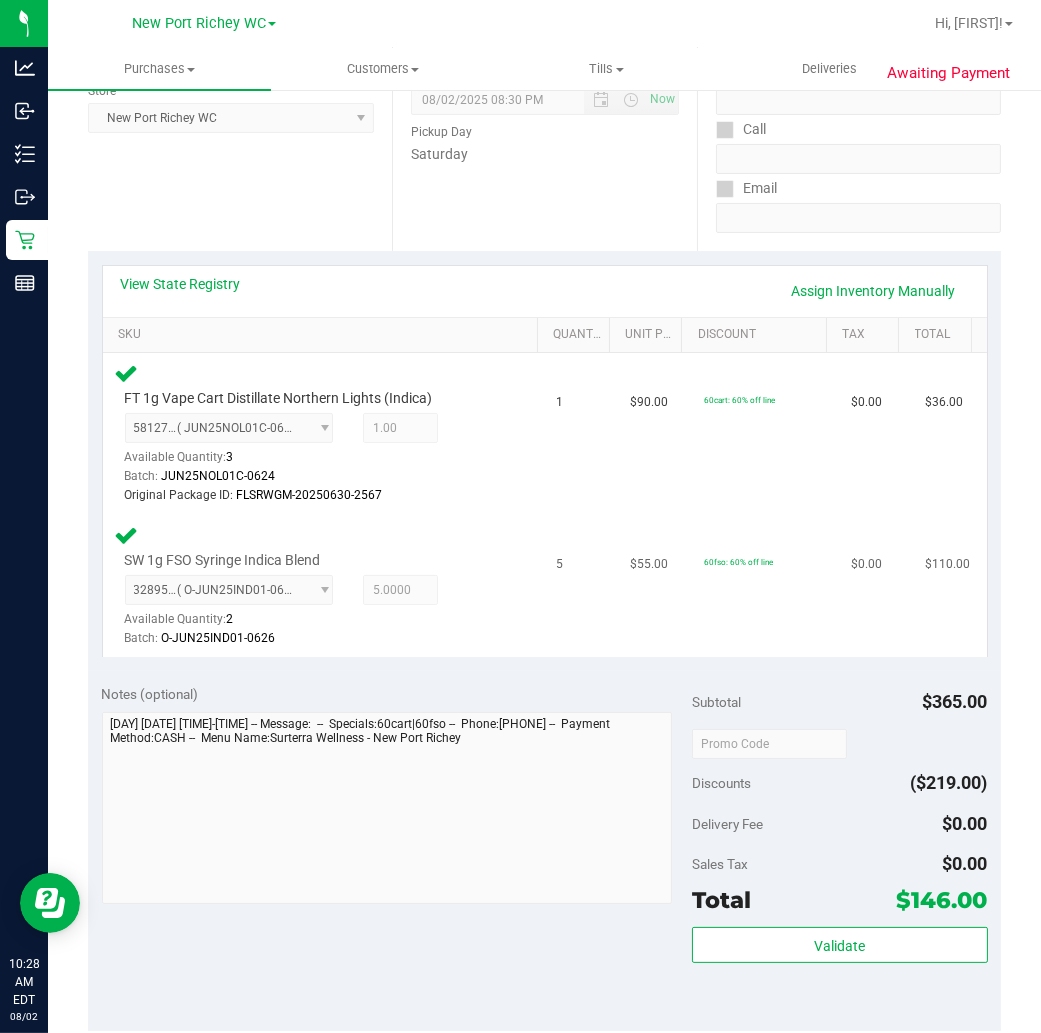 scroll, scrollTop: 0, scrollLeft: 0, axis: both 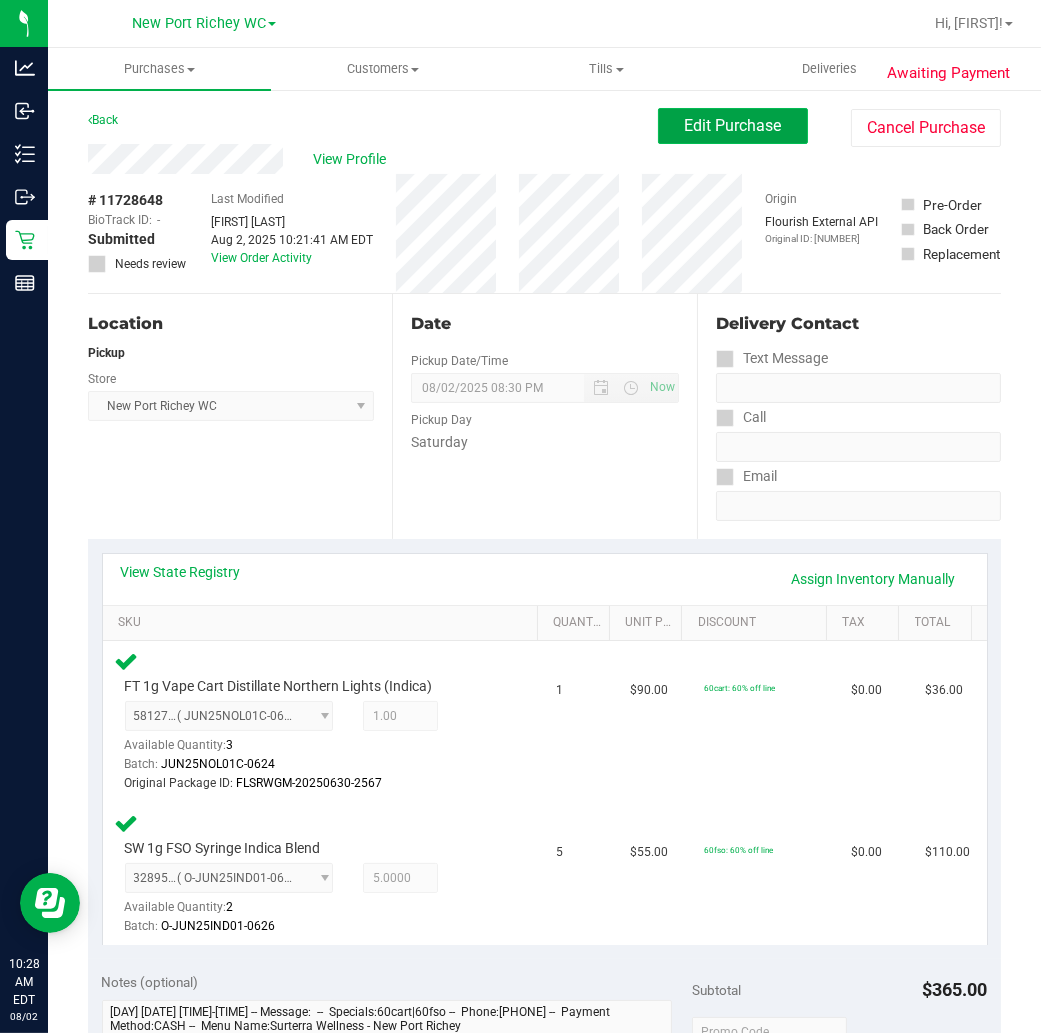 click on "Edit Purchase" at bounding box center (733, 125) 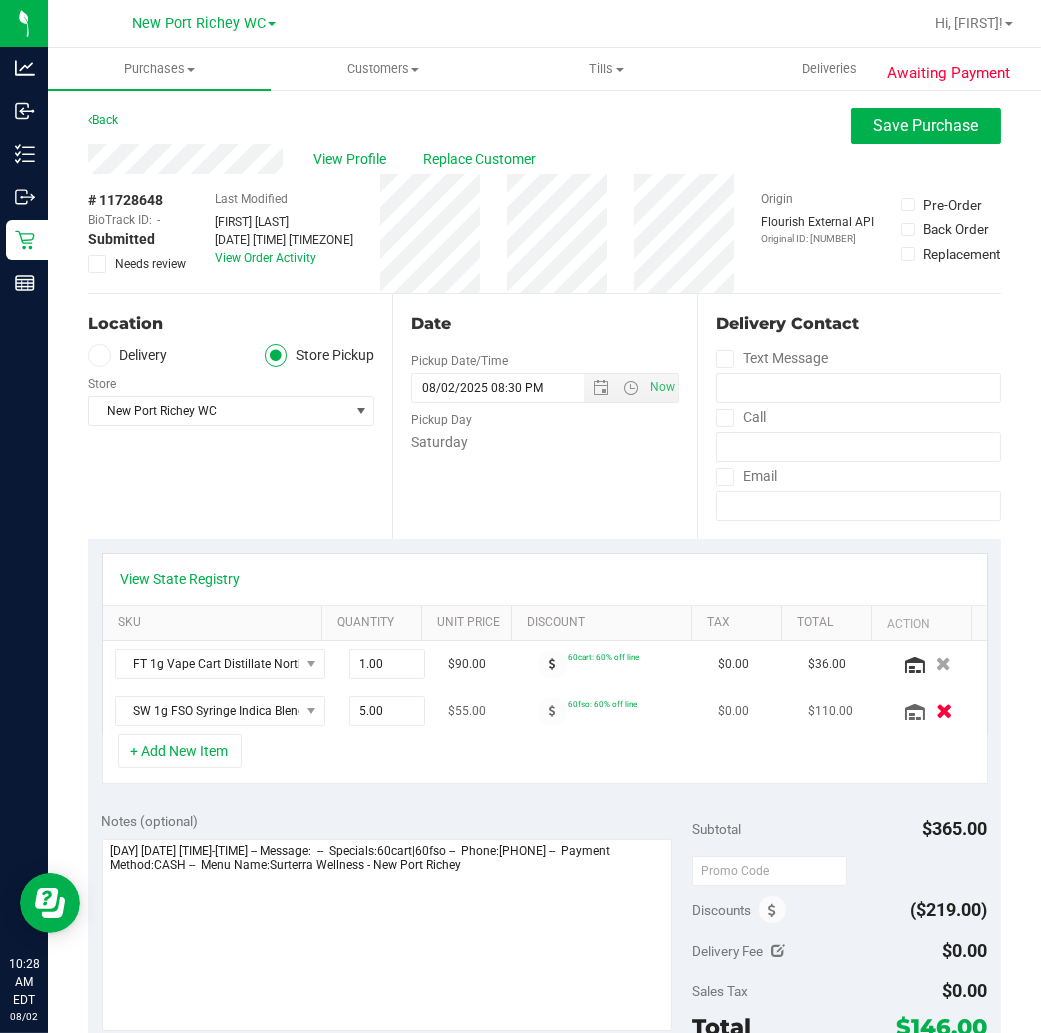 click at bounding box center [944, 711] 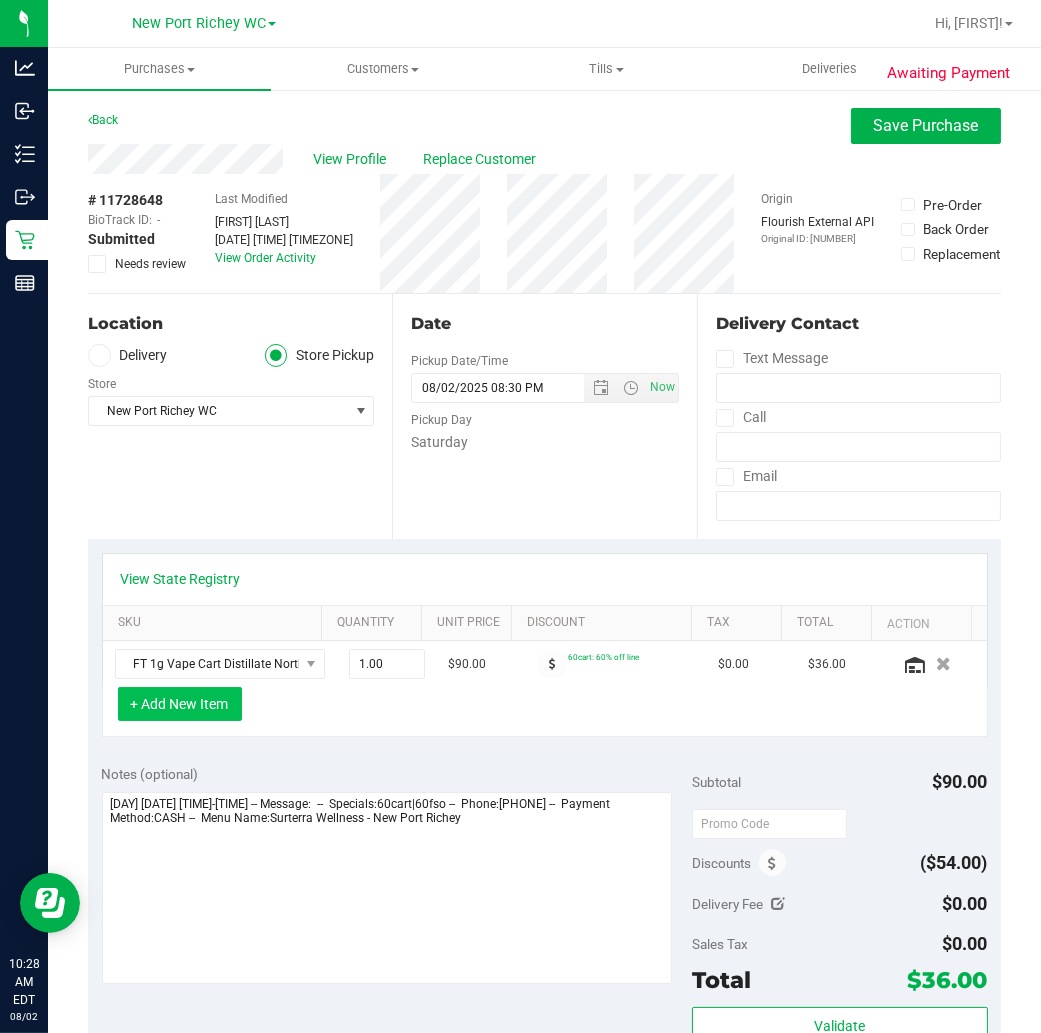 click on "+ Add New Item" at bounding box center [180, 704] 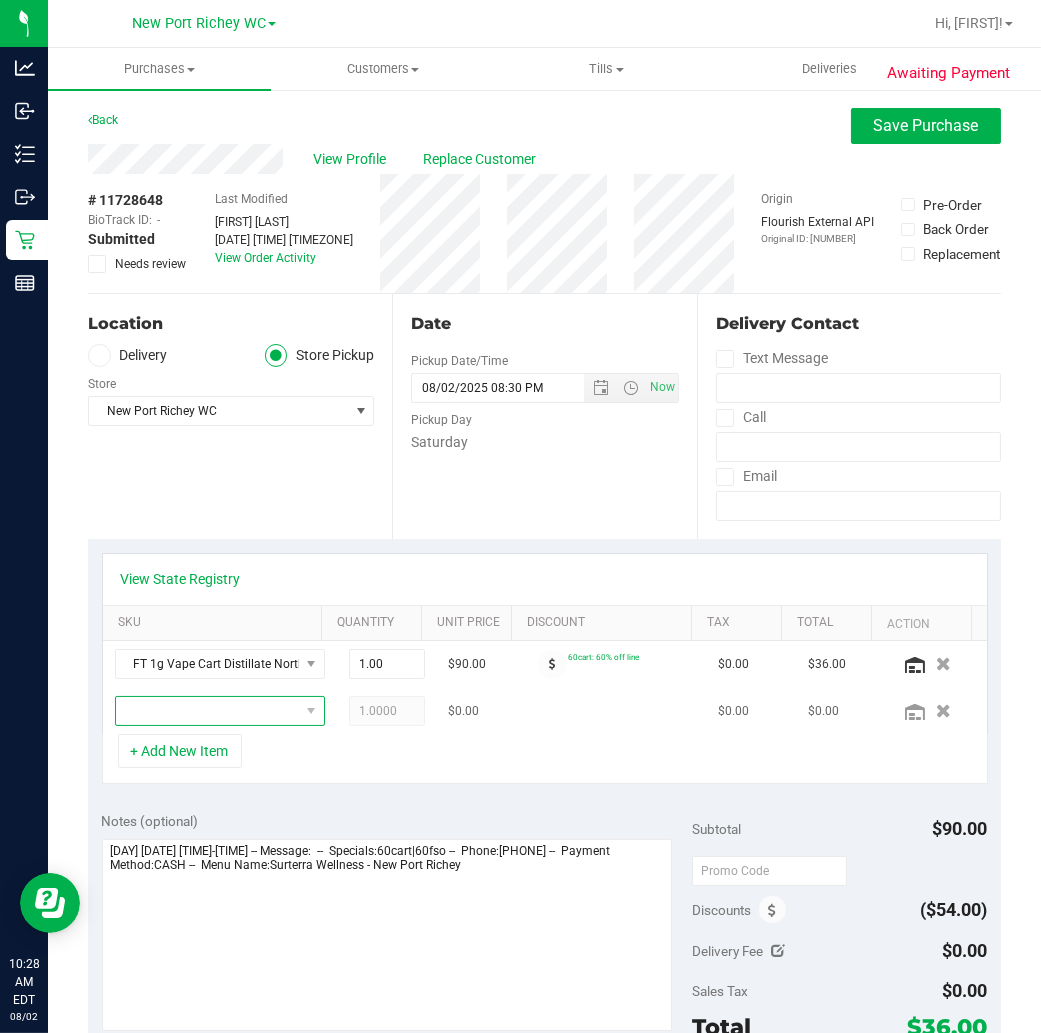 click at bounding box center [207, 711] 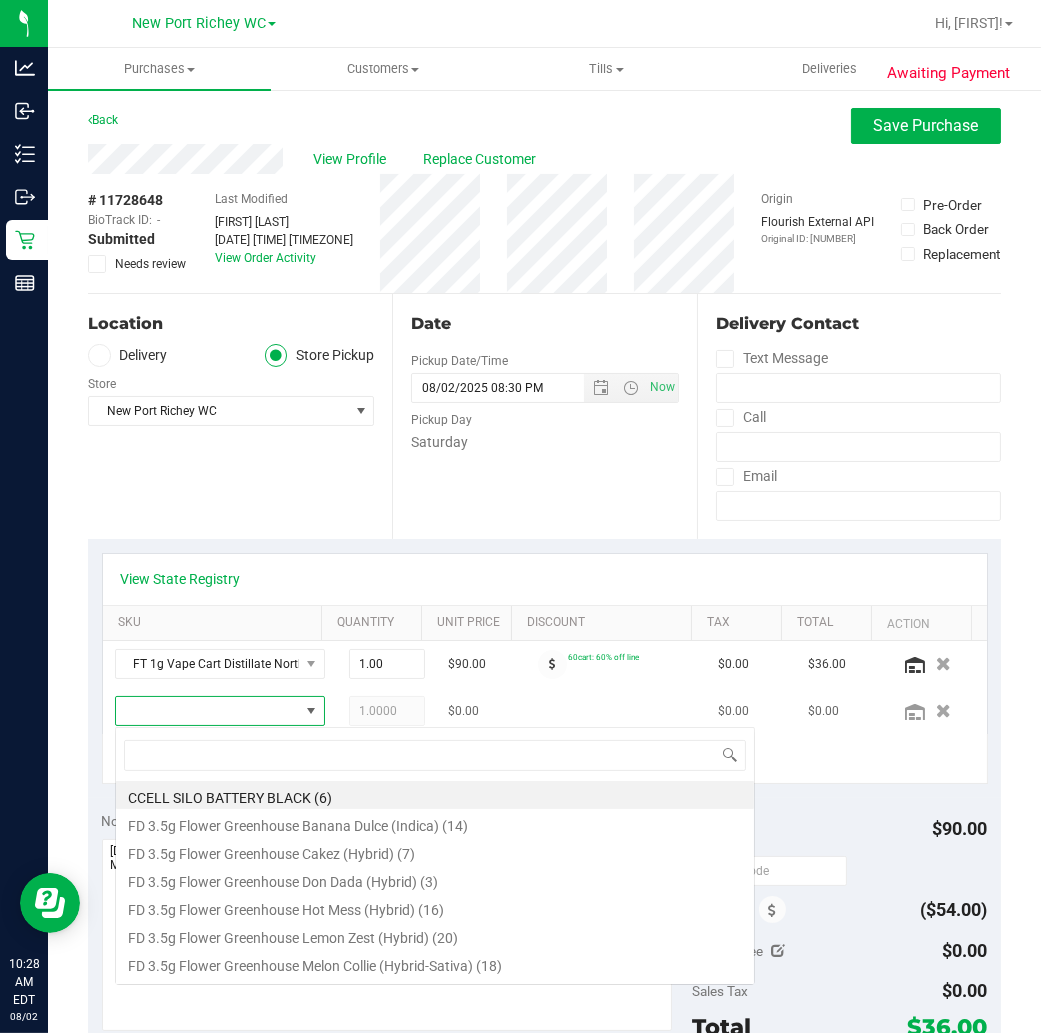 scroll, scrollTop: 99970, scrollLeft: 99823, axis: both 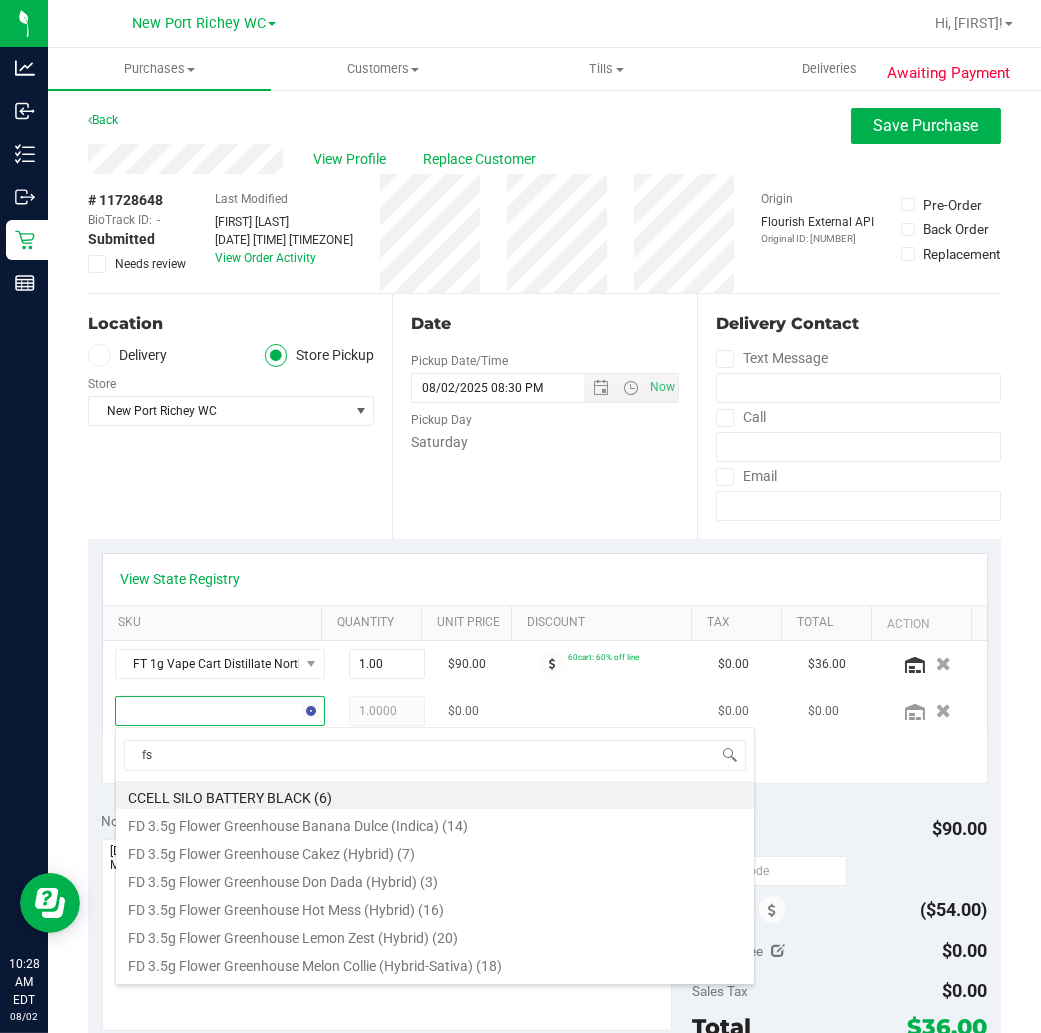 type on "fso" 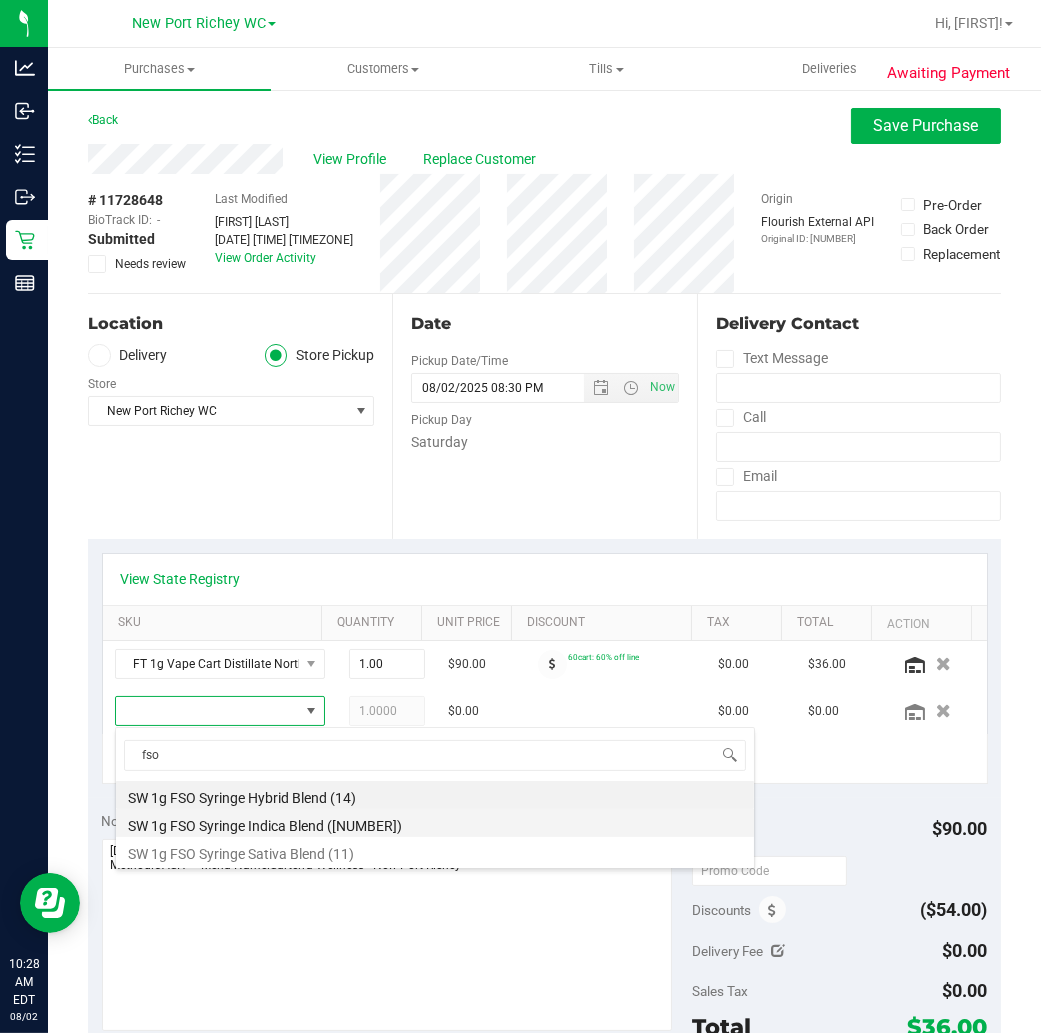 click on "SW 1g FSO Syringe Indica Blend ([NUMBER])" at bounding box center [435, 823] 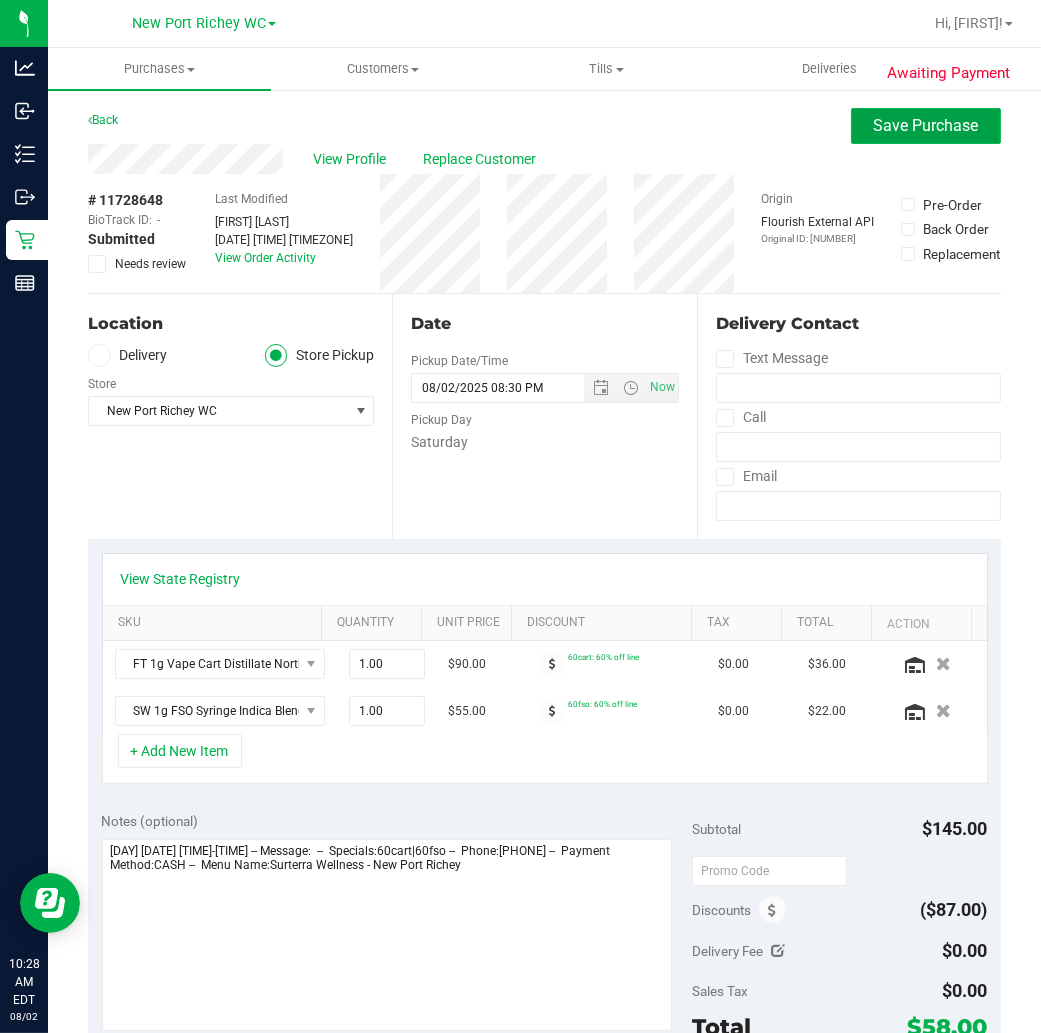 click on "Save Purchase" at bounding box center [926, 125] 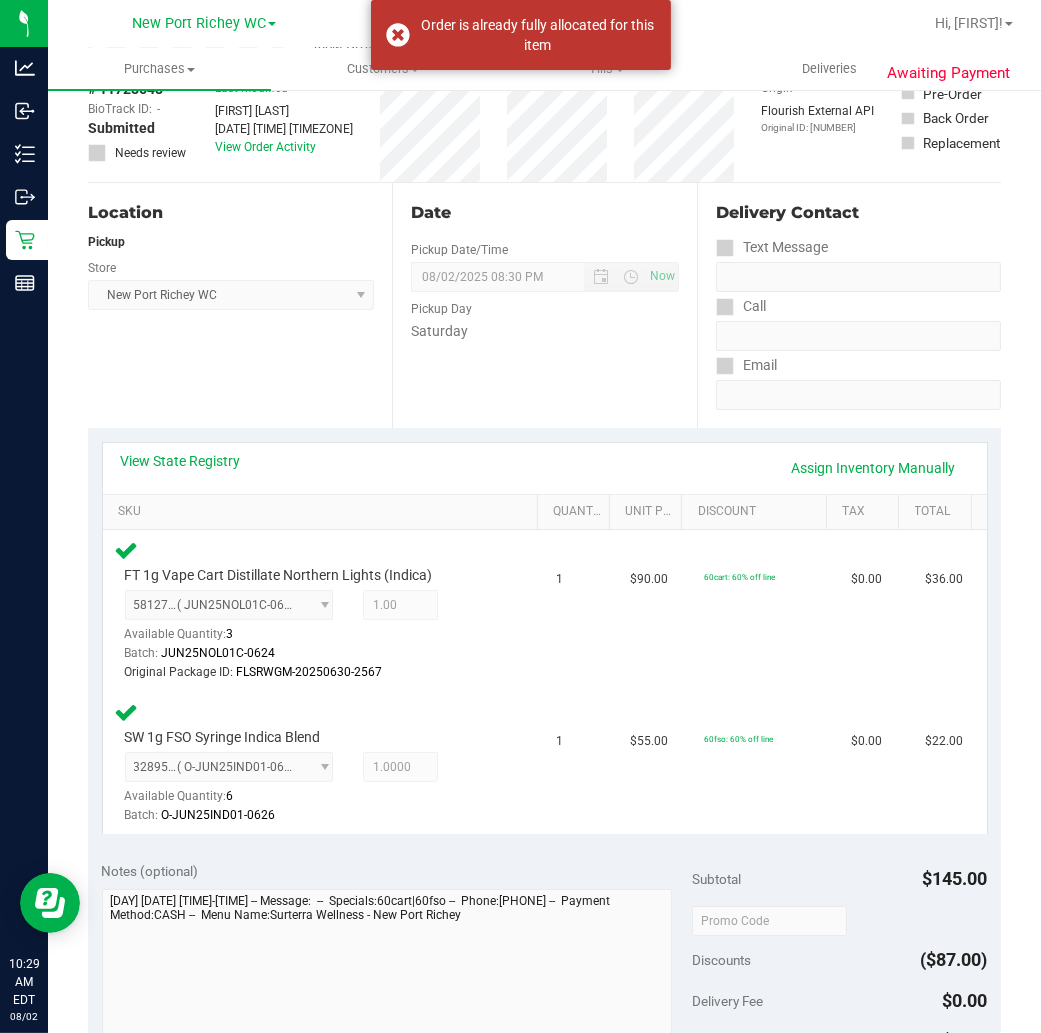 scroll, scrollTop: 0, scrollLeft: 0, axis: both 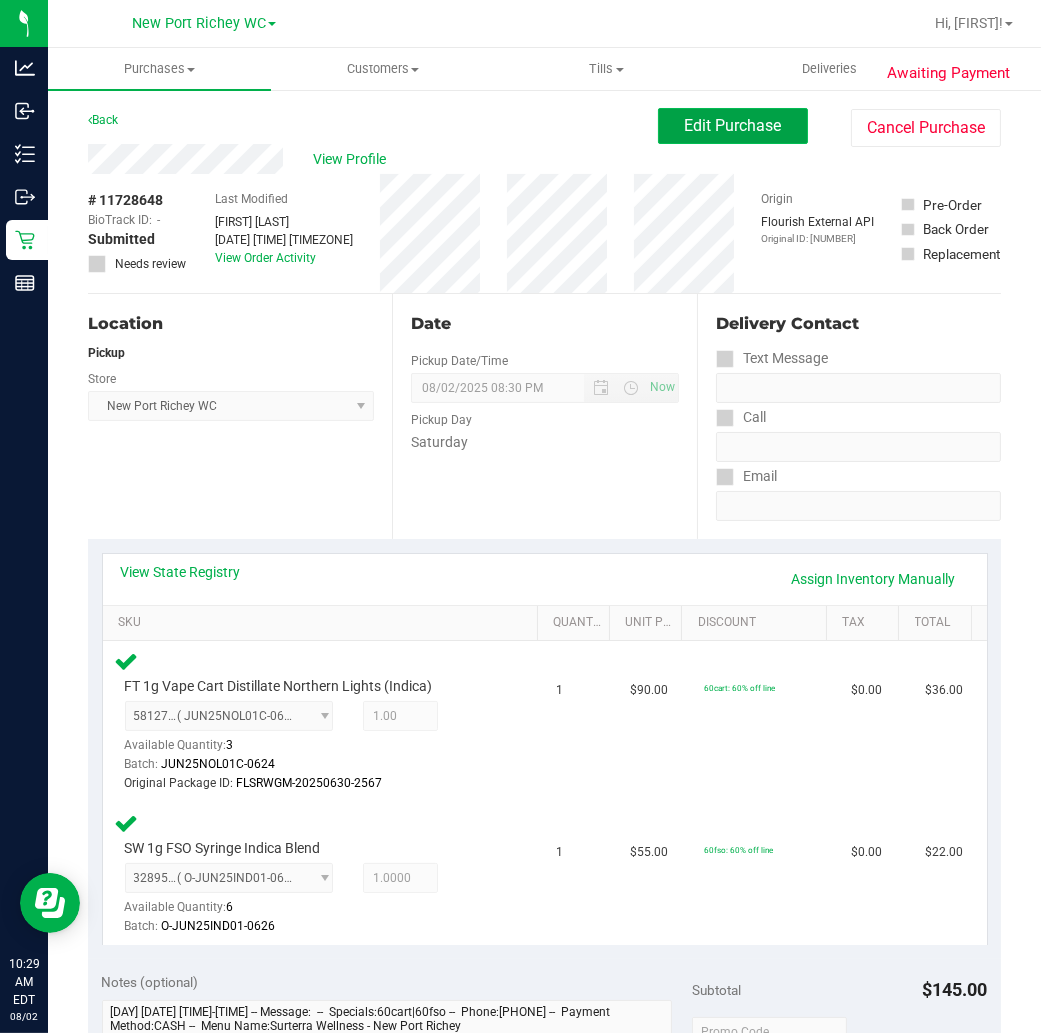 click on "Edit Purchase" at bounding box center [733, 125] 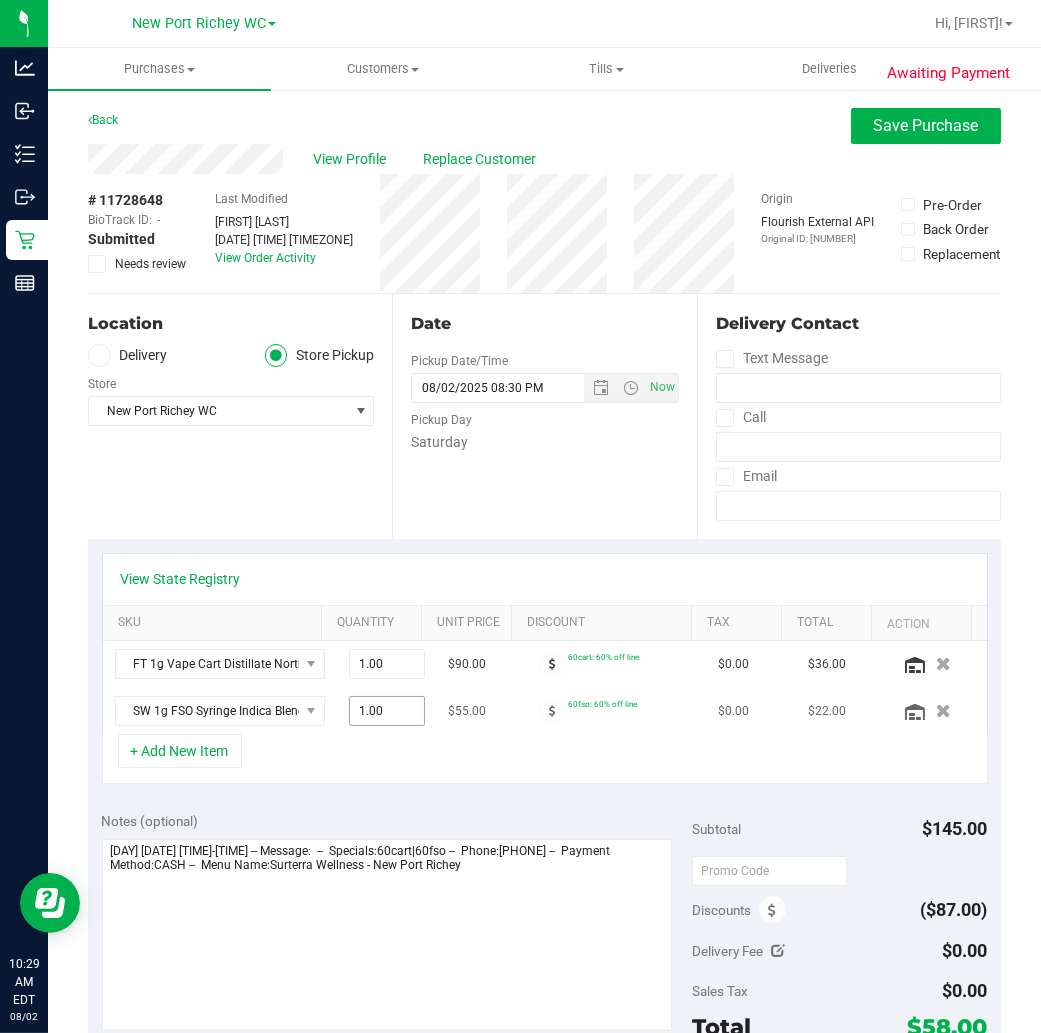 click on "1.00 1" at bounding box center [387, 711] 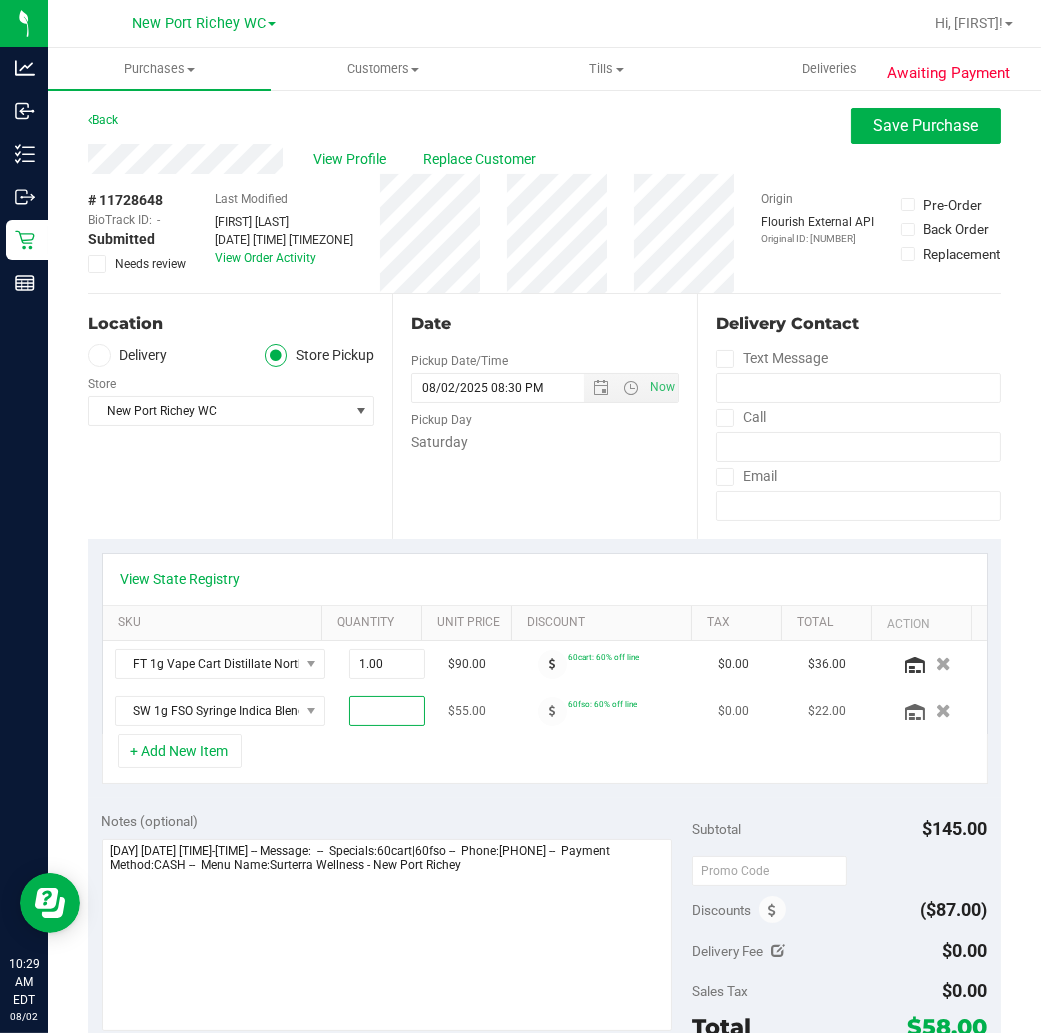 type on "4" 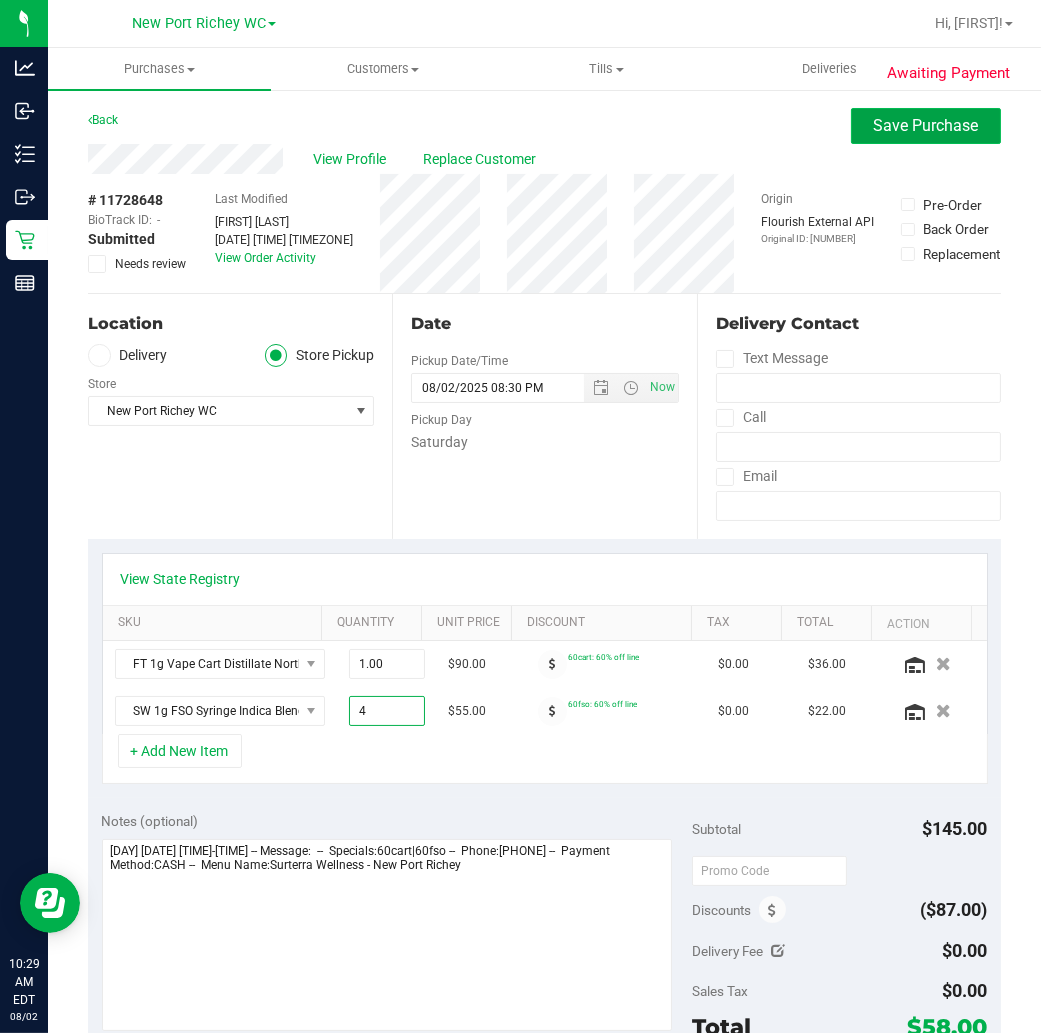type on "4.00" 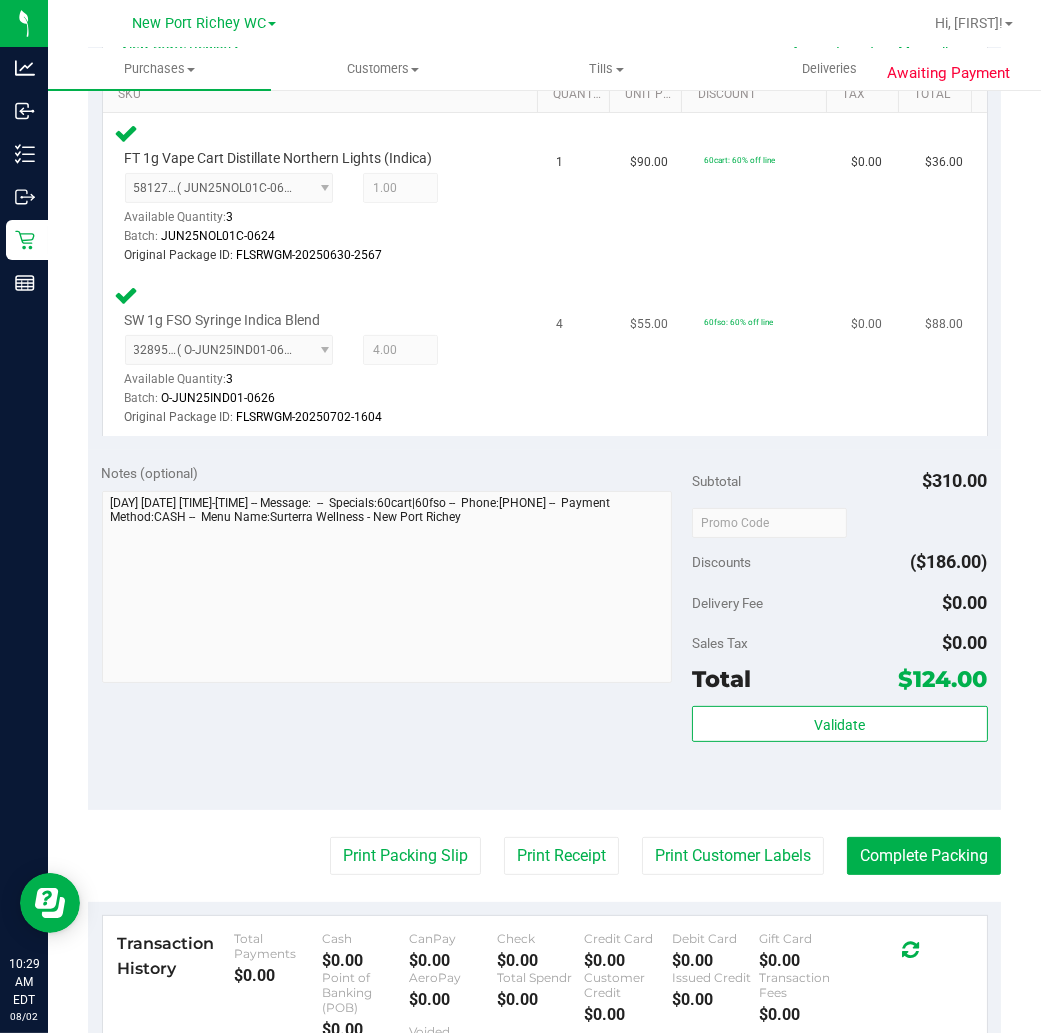 scroll, scrollTop: 555, scrollLeft: 0, axis: vertical 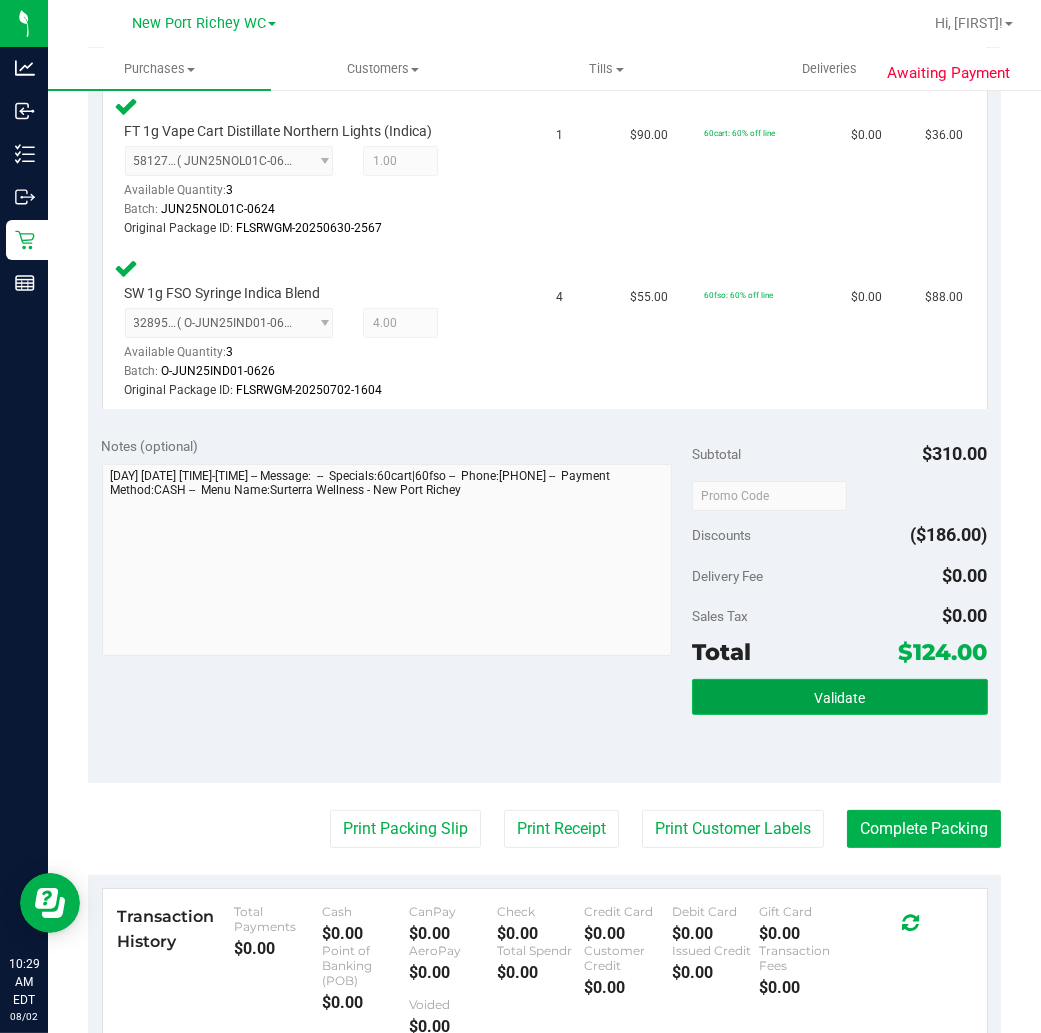 click on "Validate" at bounding box center (839, 698) 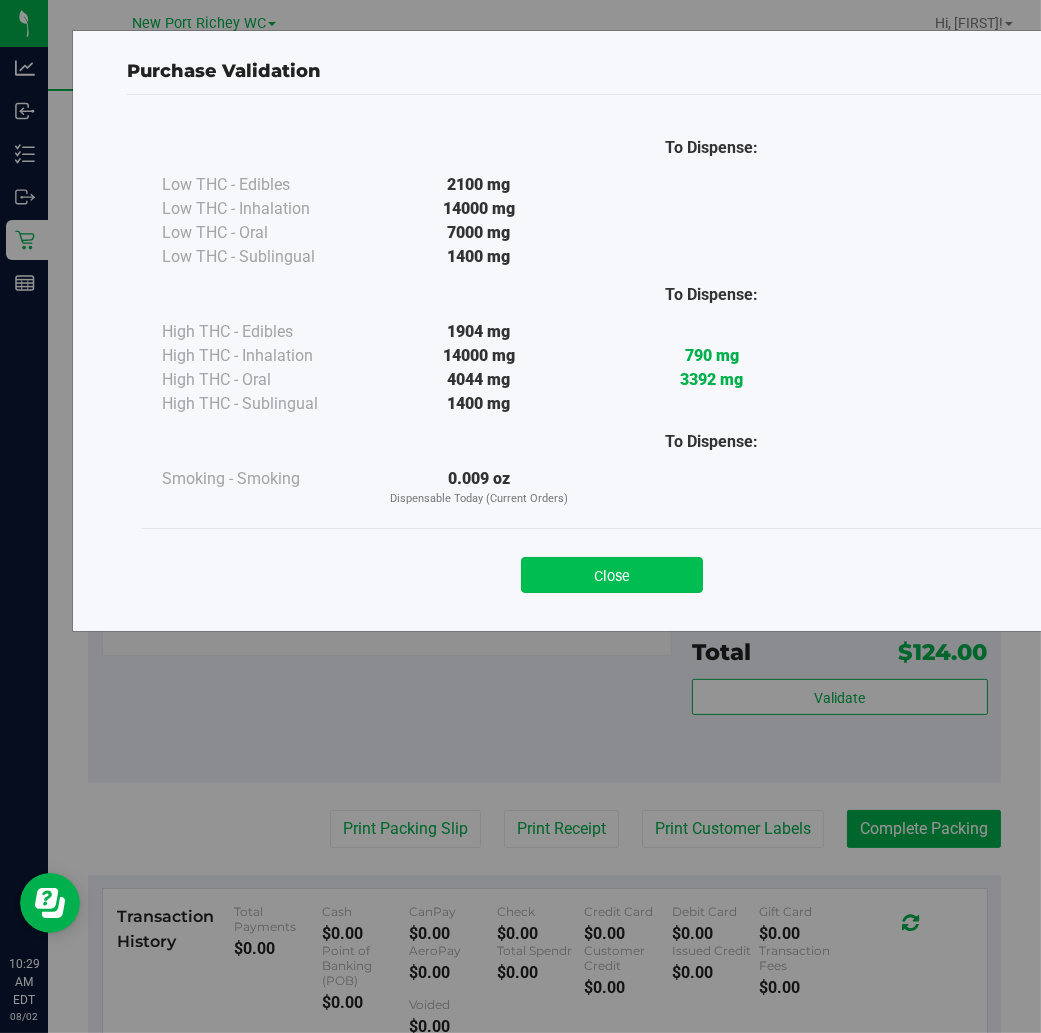 click on "Close" at bounding box center (612, 575) 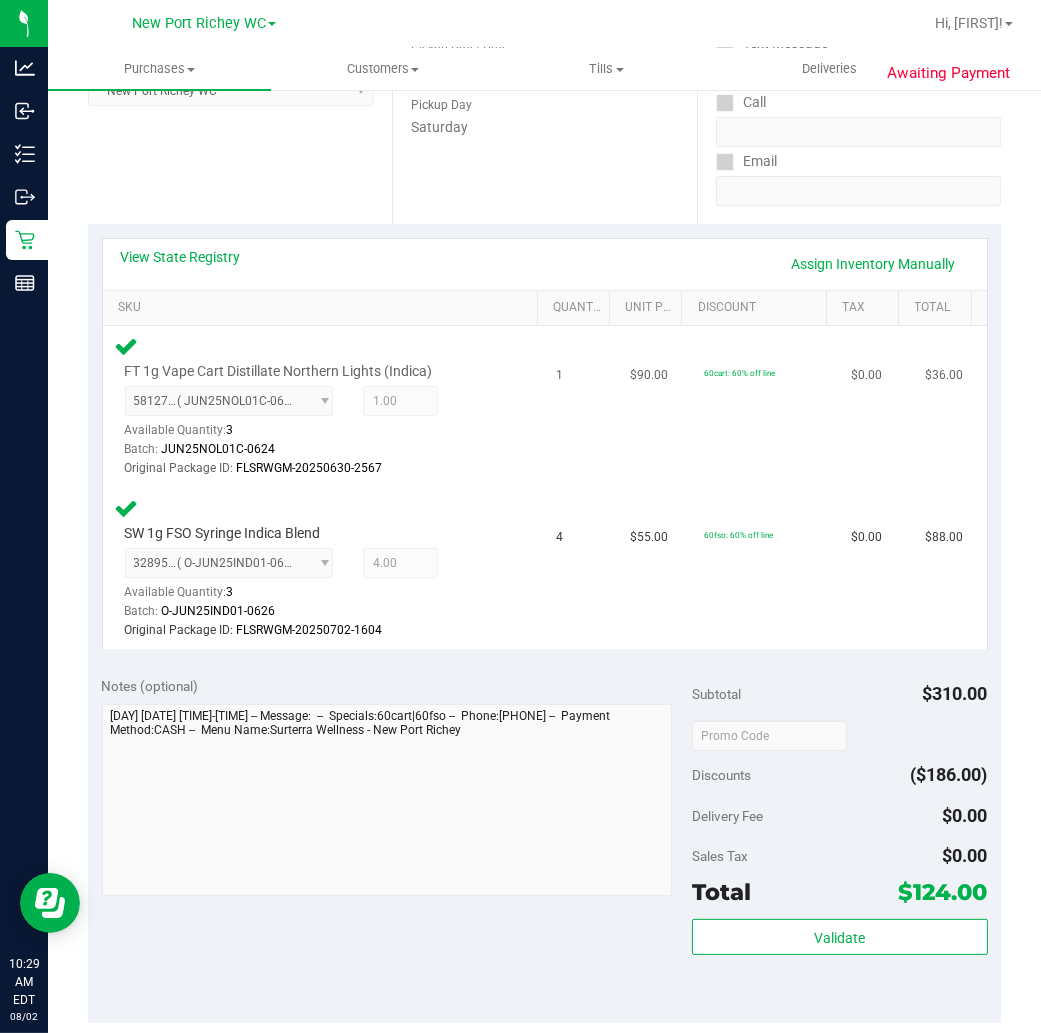 scroll, scrollTop: 0, scrollLeft: 0, axis: both 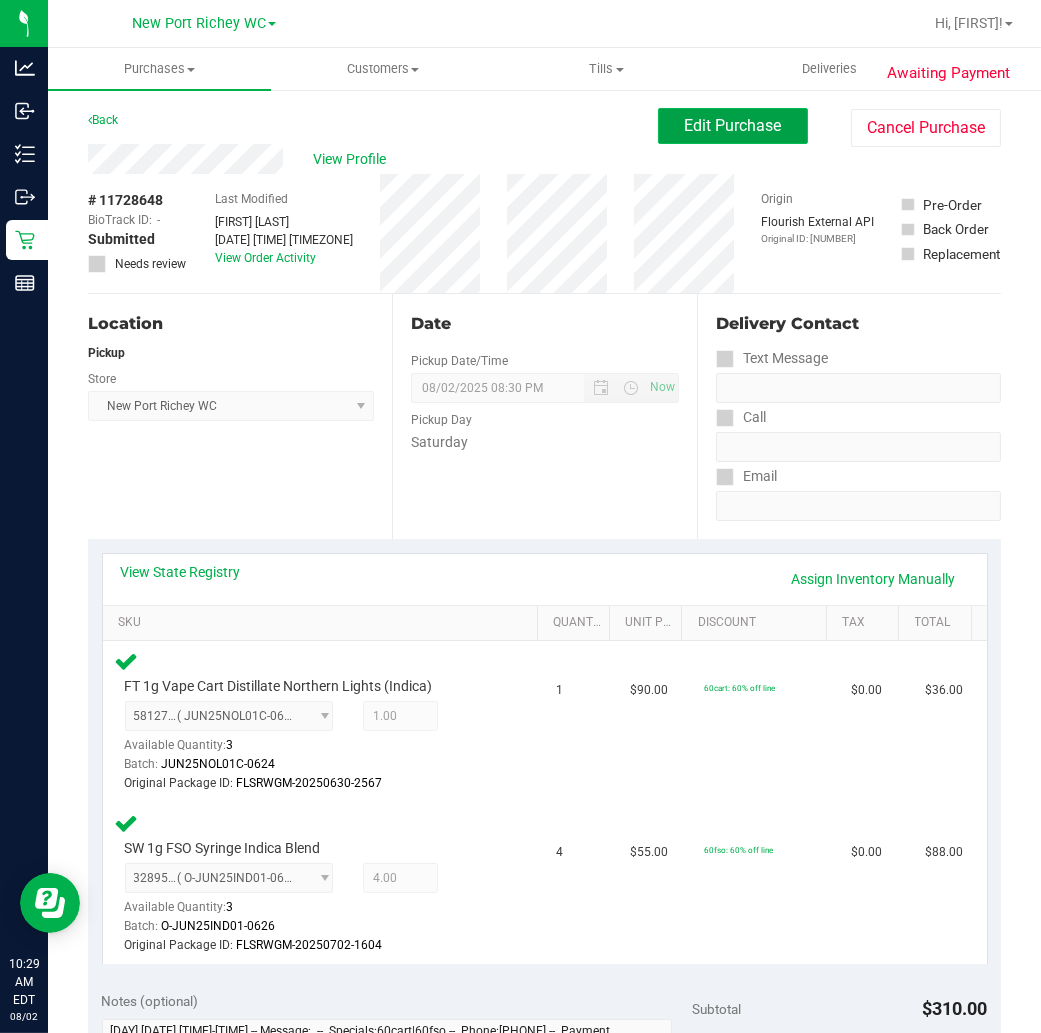 click on "Edit Purchase" at bounding box center [733, 125] 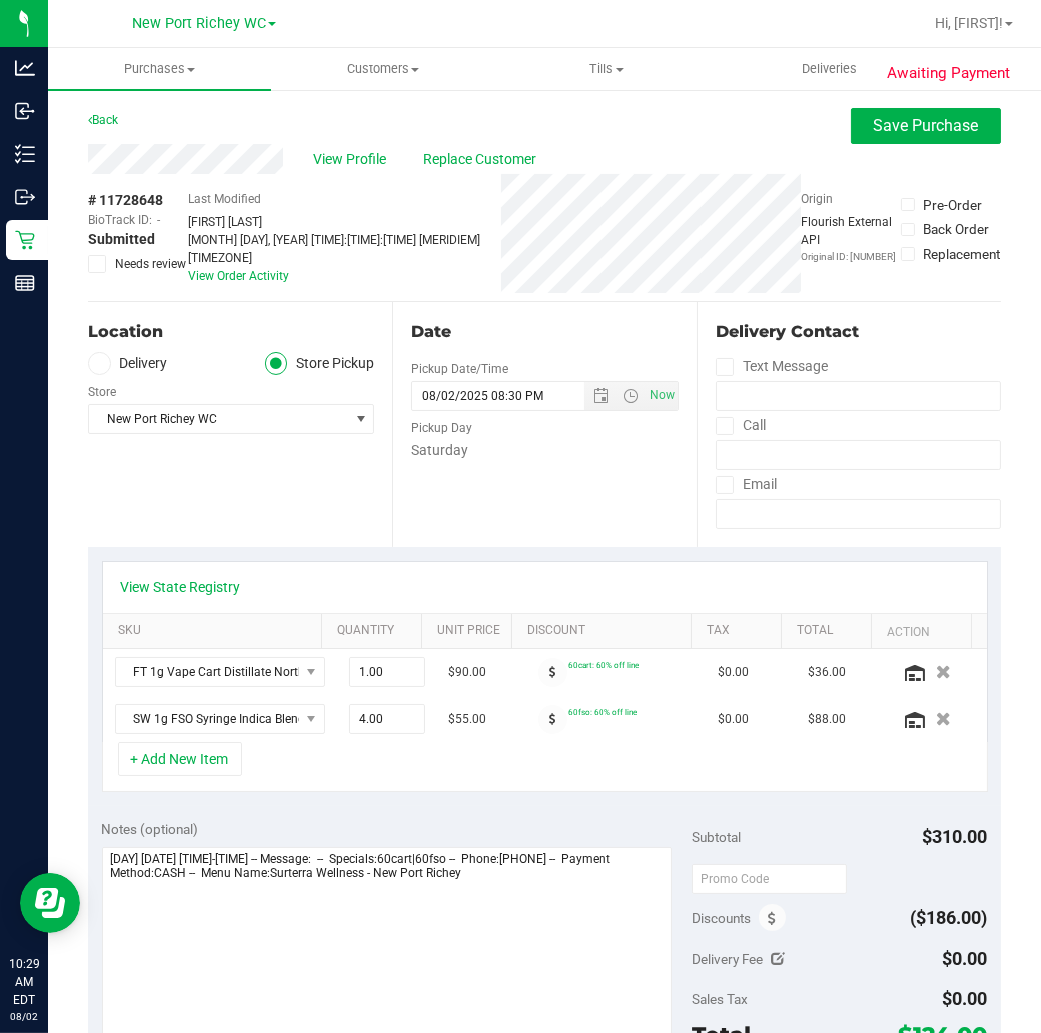 click at bounding box center [97, 264] 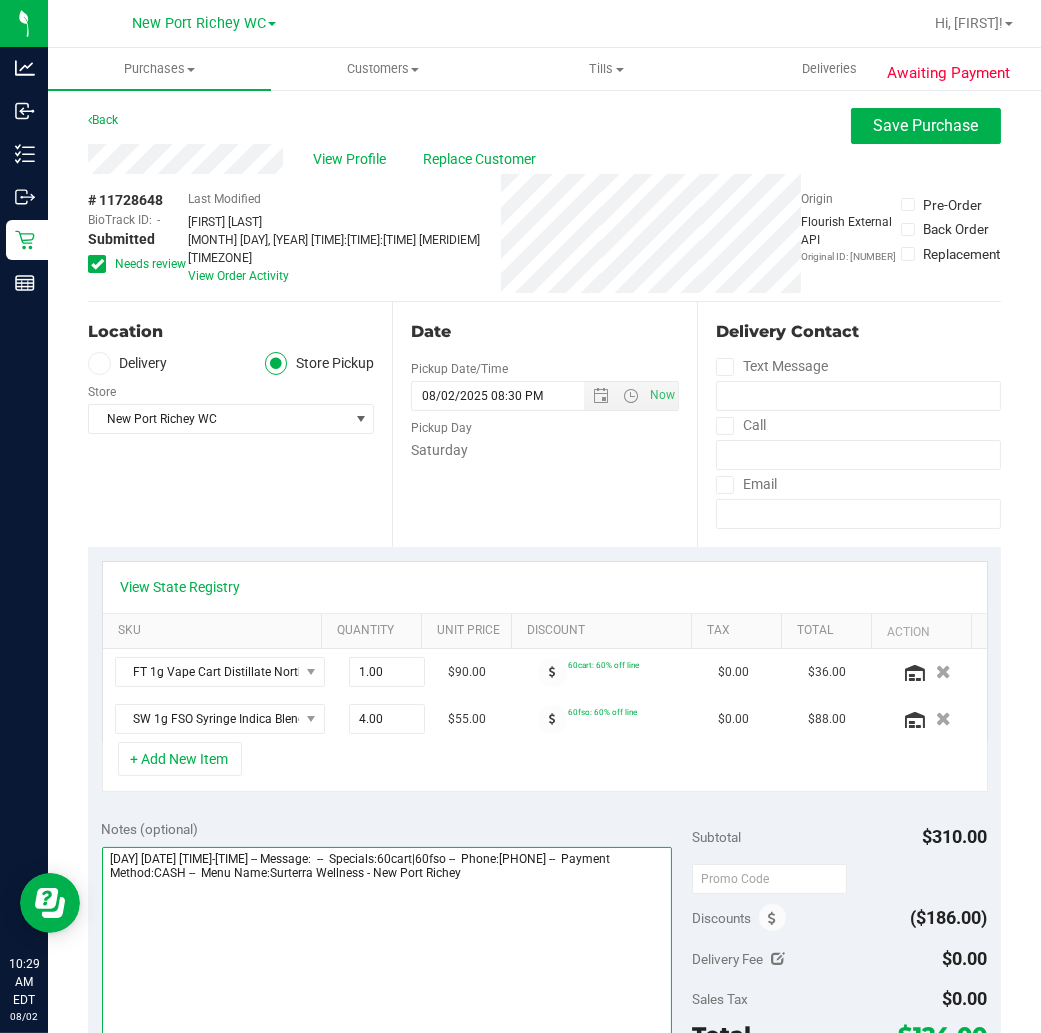 click at bounding box center [387, 943] 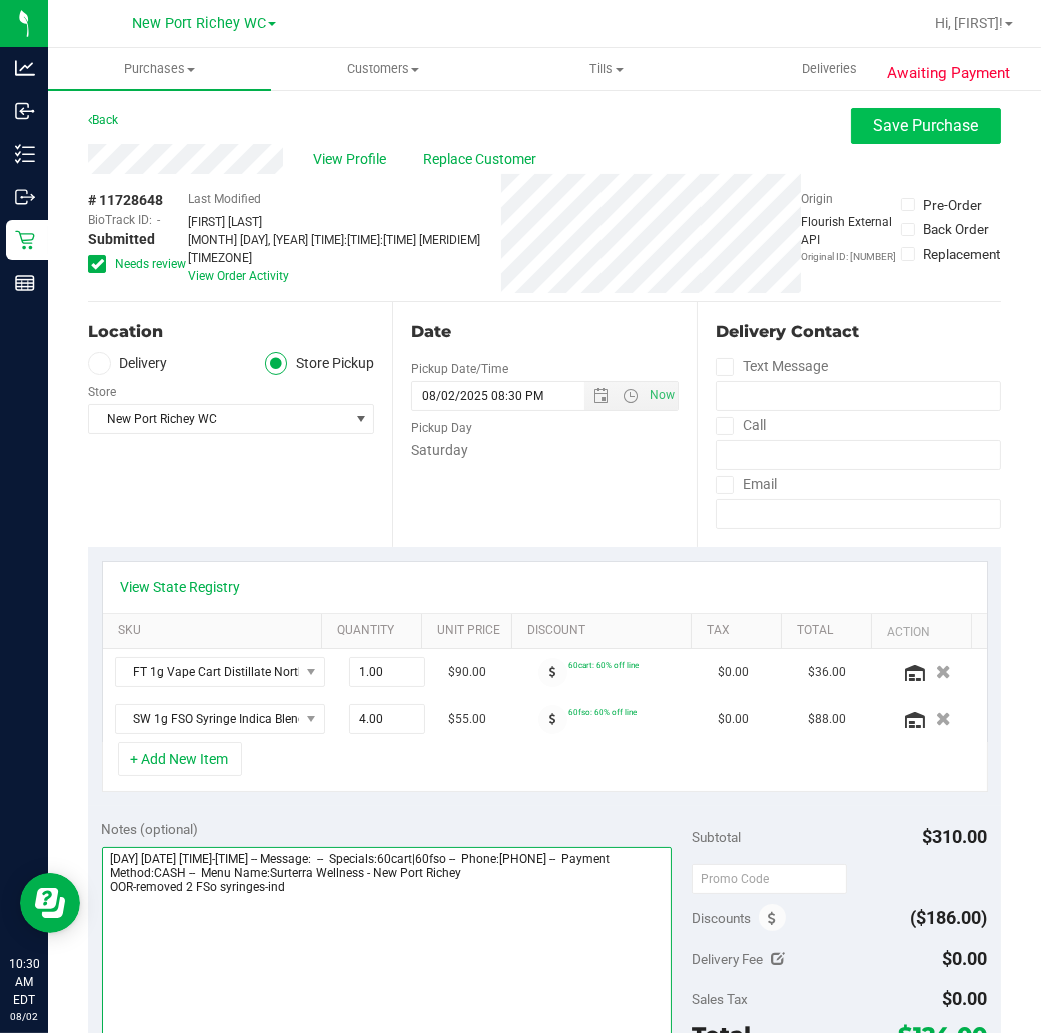 type on "[DAY] [DATE] [TIME]-[TIME] -- Message:  --  Specials:60cart|60fso --  Phone:[PHONE] --  Payment Method:CASH --  Menu Name:Surterra Wellness - New Port Richey
OOR-removed 2 FSo syringes-ind" 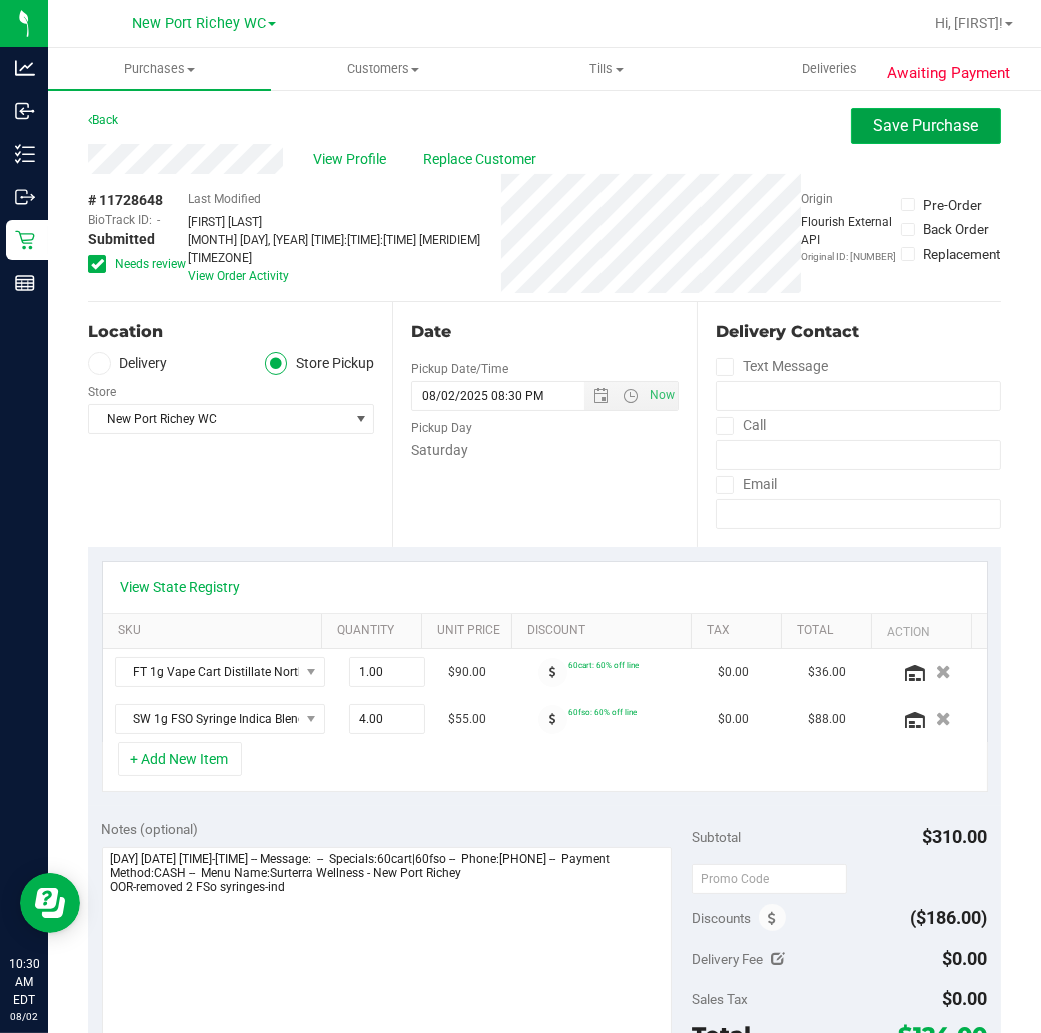 click on "Save Purchase" at bounding box center (926, 125) 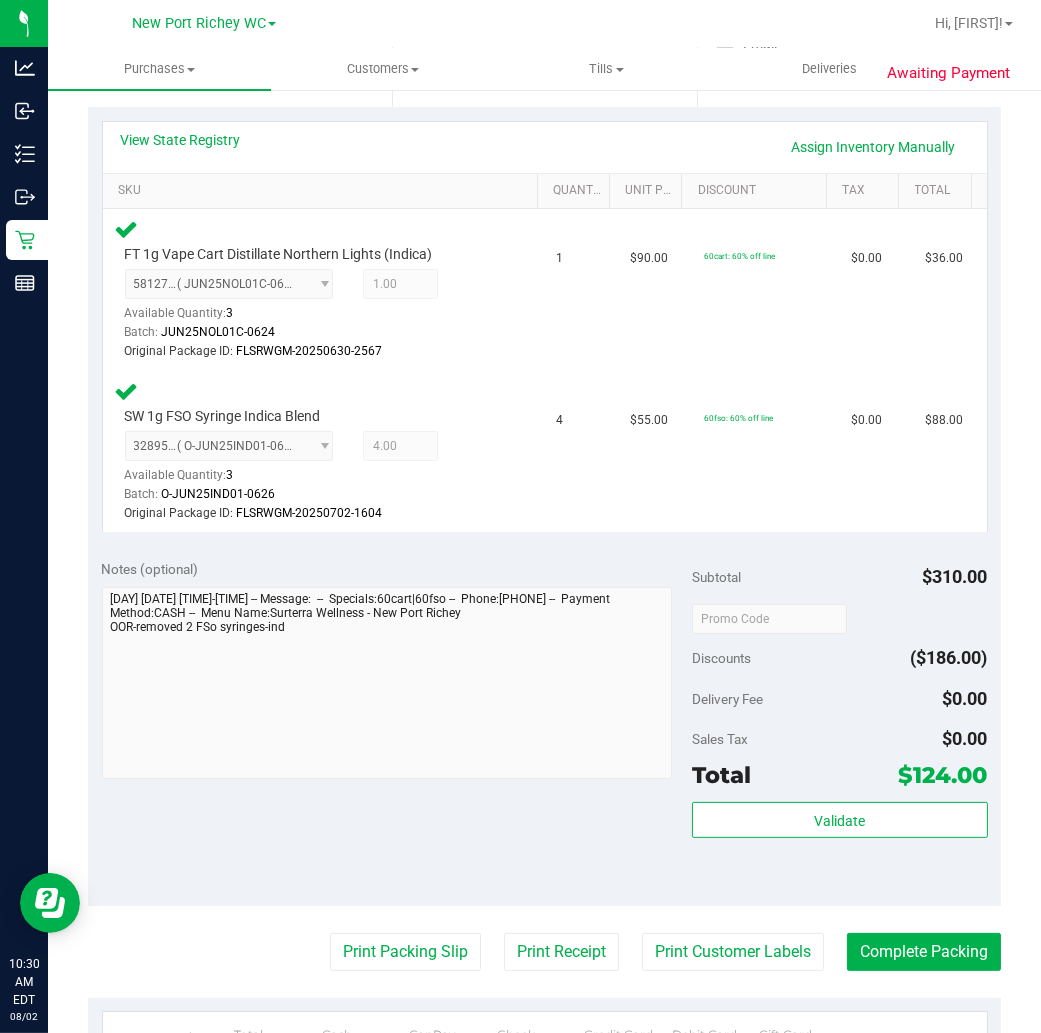 scroll, scrollTop: 555, scrollLeft: 0, axis: vertical 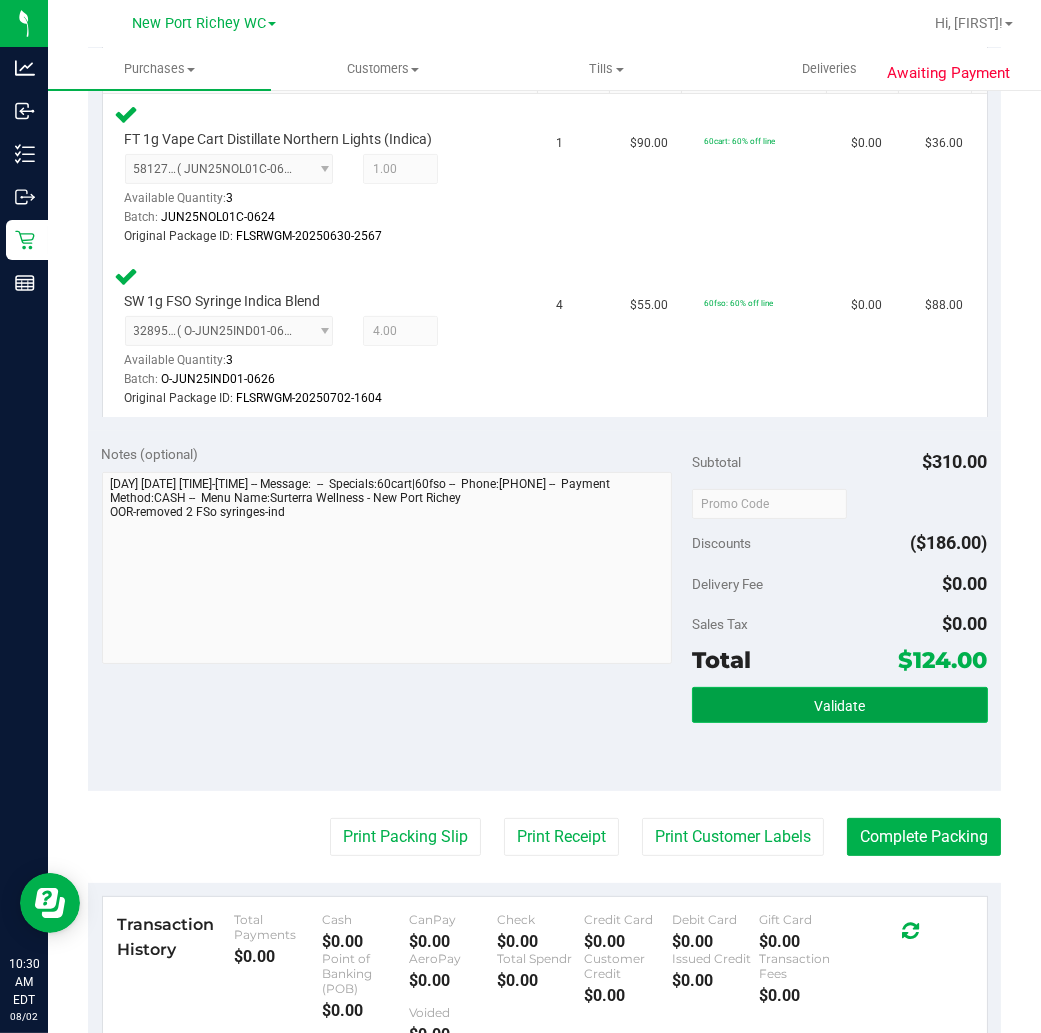 click on "Validate" at bounding box center (839, 706) 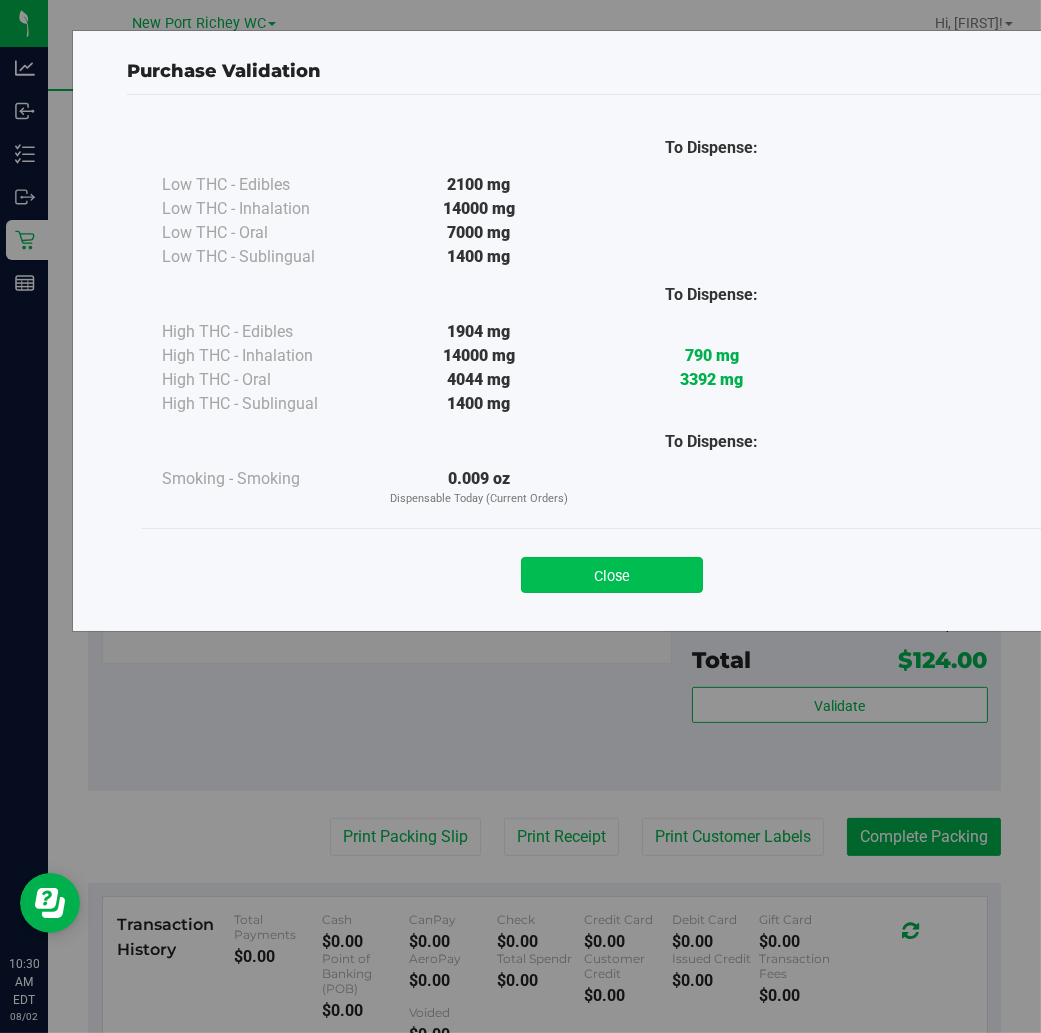 click on "Close" at bounding box center (612, 575) 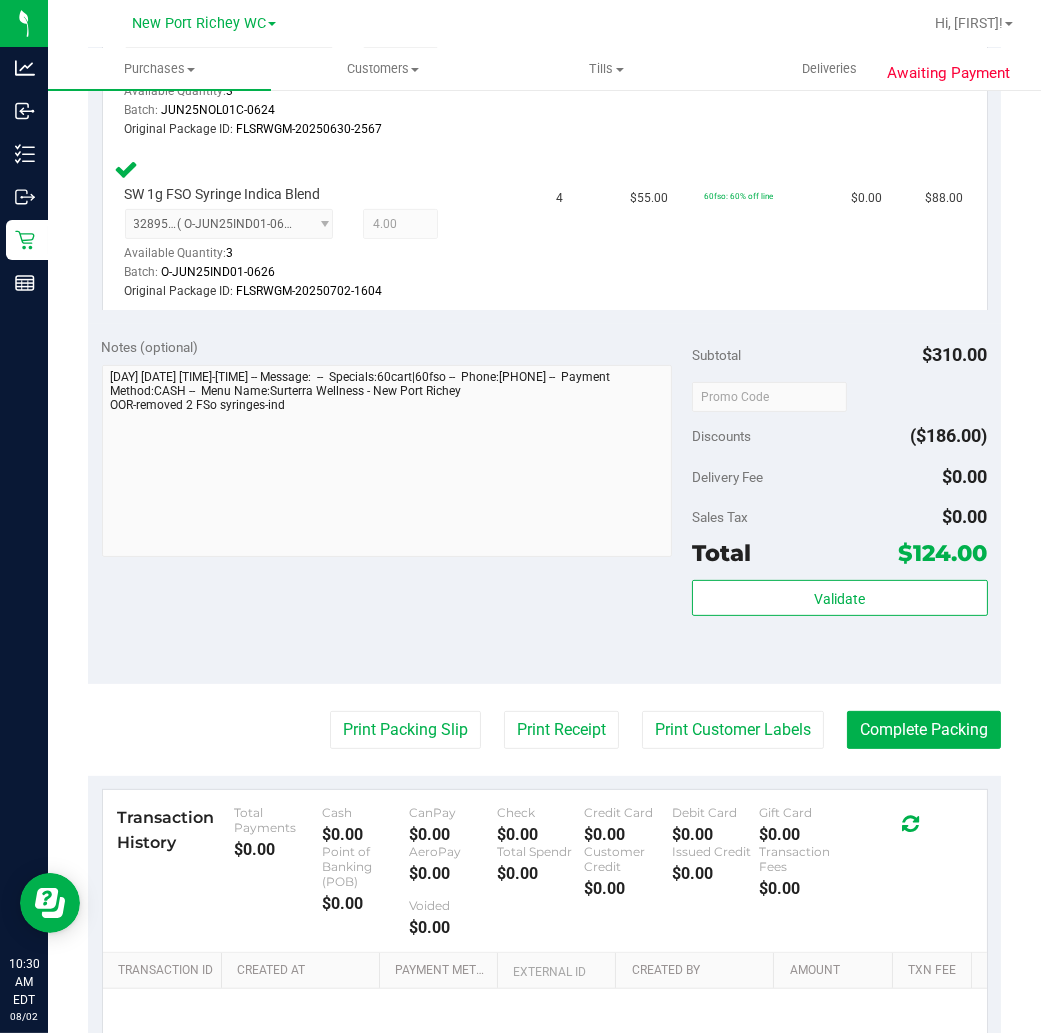 scroll, scrollTop: 666, scrollLeft: 0, axis: vertical 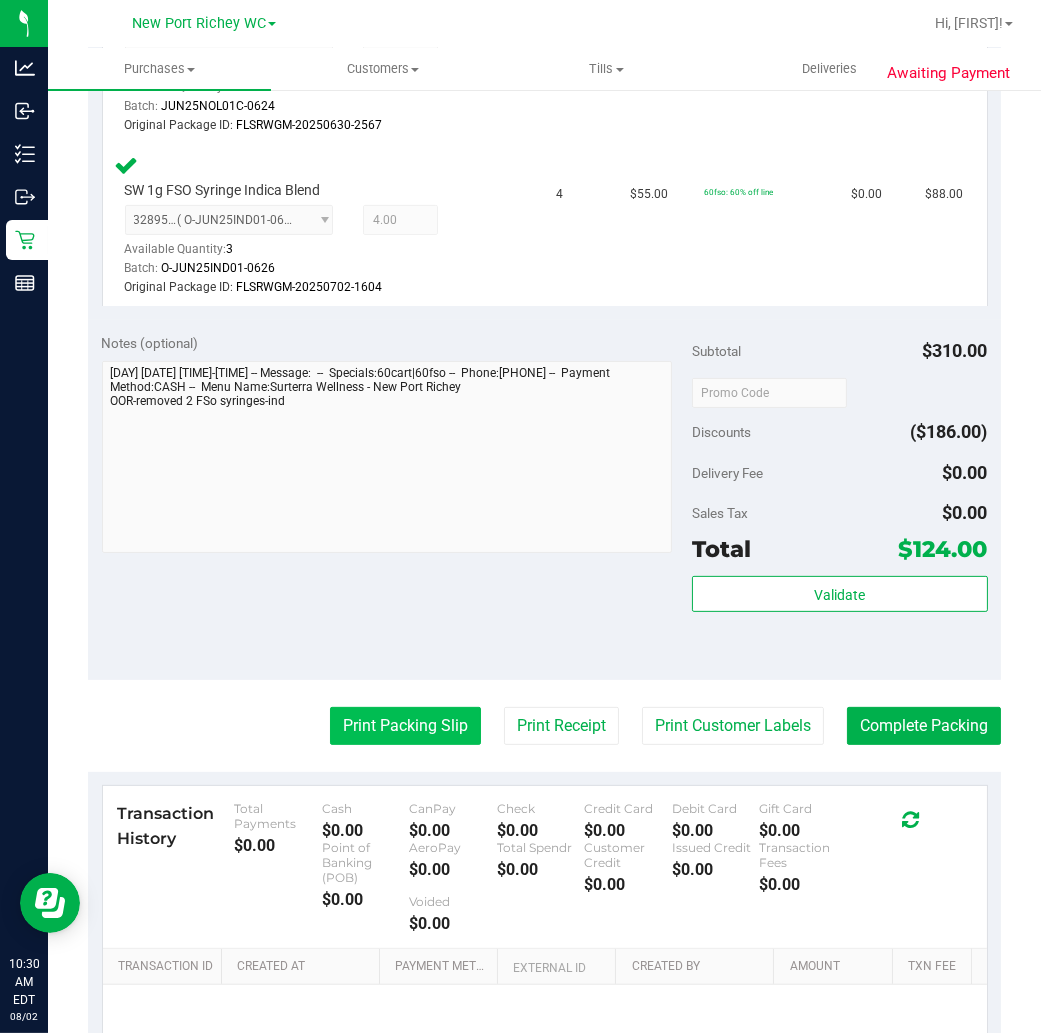 click on "Print Packing Slip" at bounding box center [405, 726] 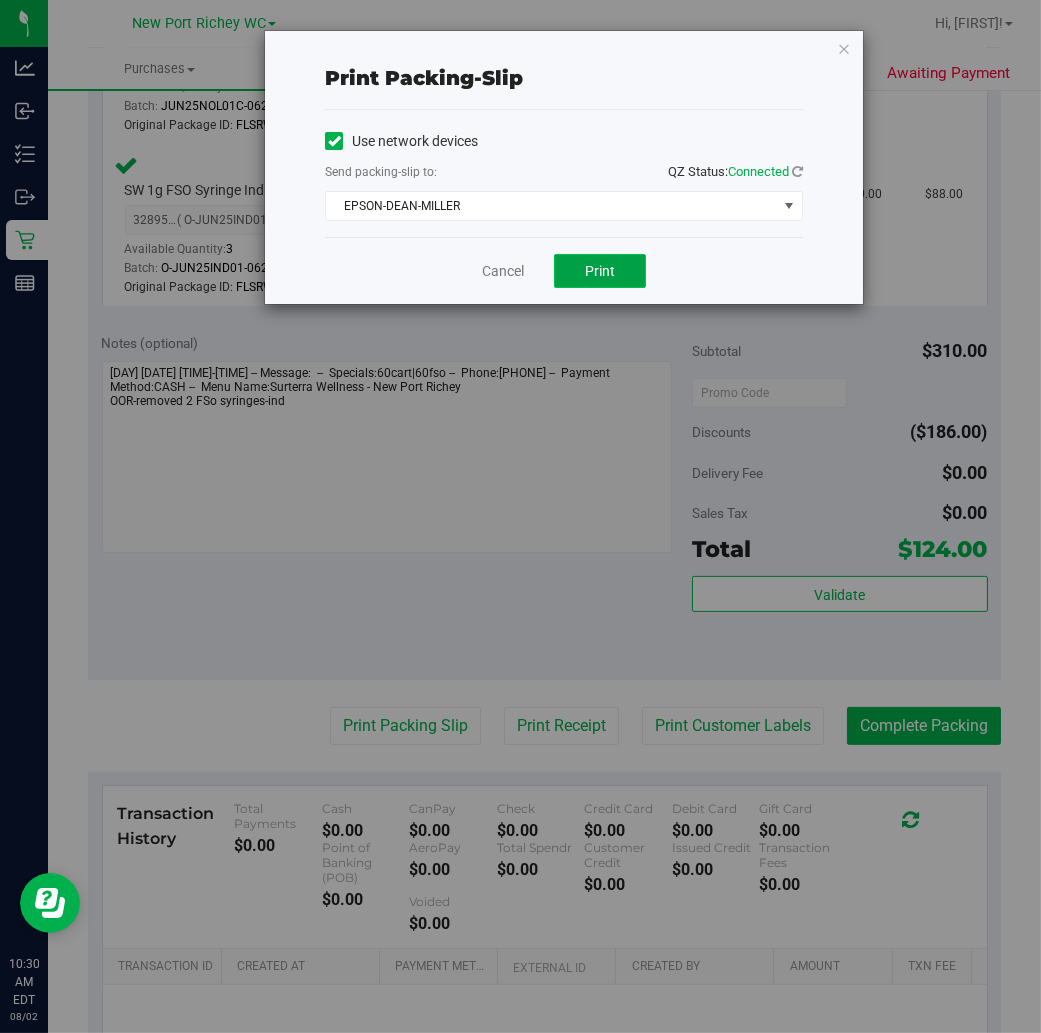 click on "Print" at bounding box center [600, 271] 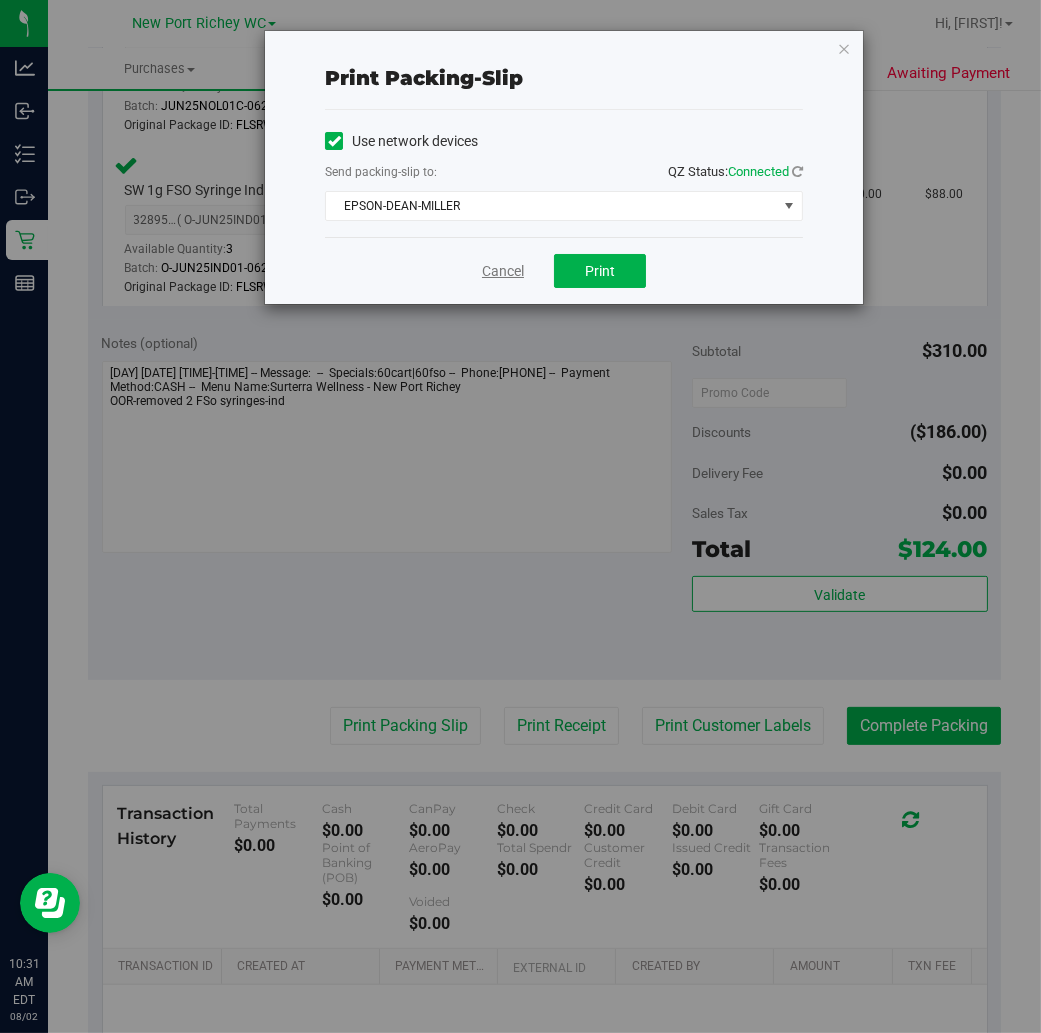 click on "Cancel" at bounding box center (503, 271) 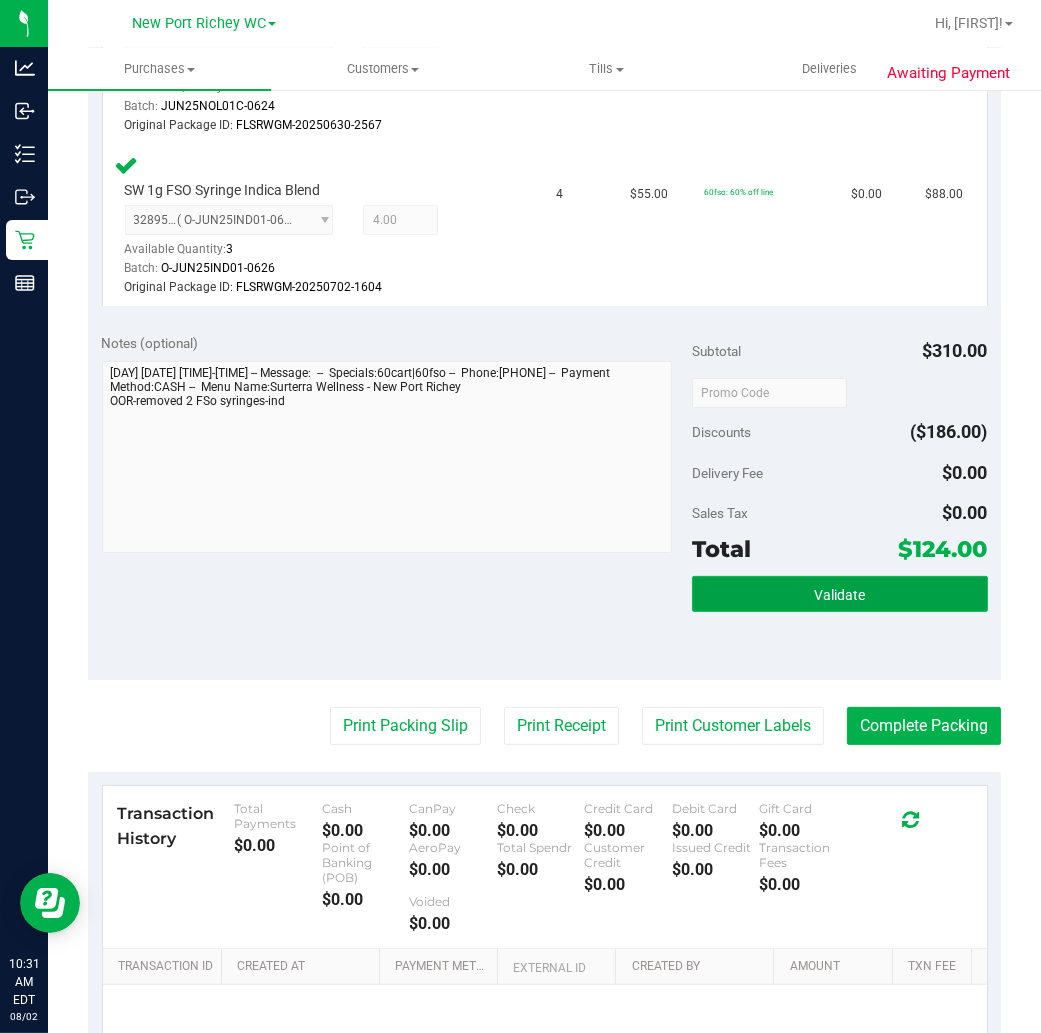 click on "Validate" at bounding box center [839, 594] 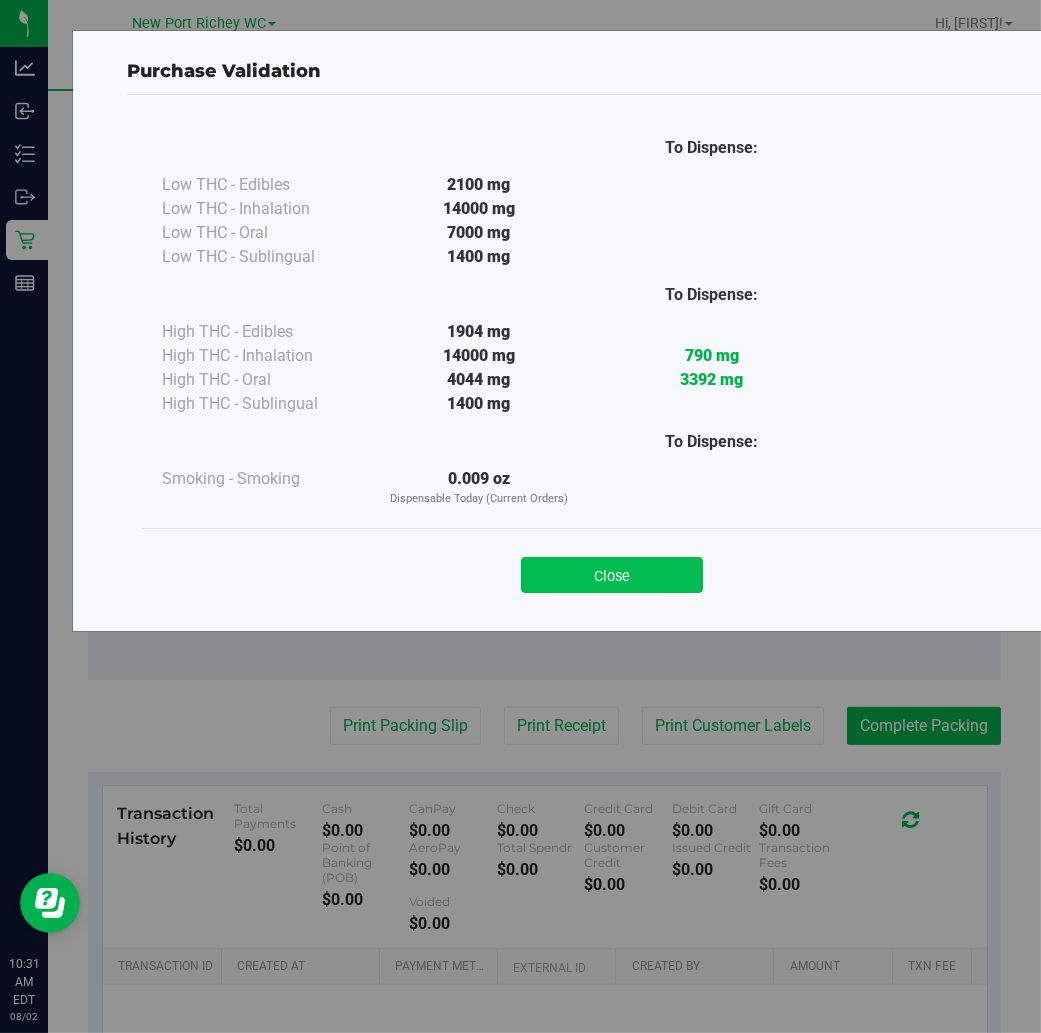 click on "Close" at bounding box center [612, 575] 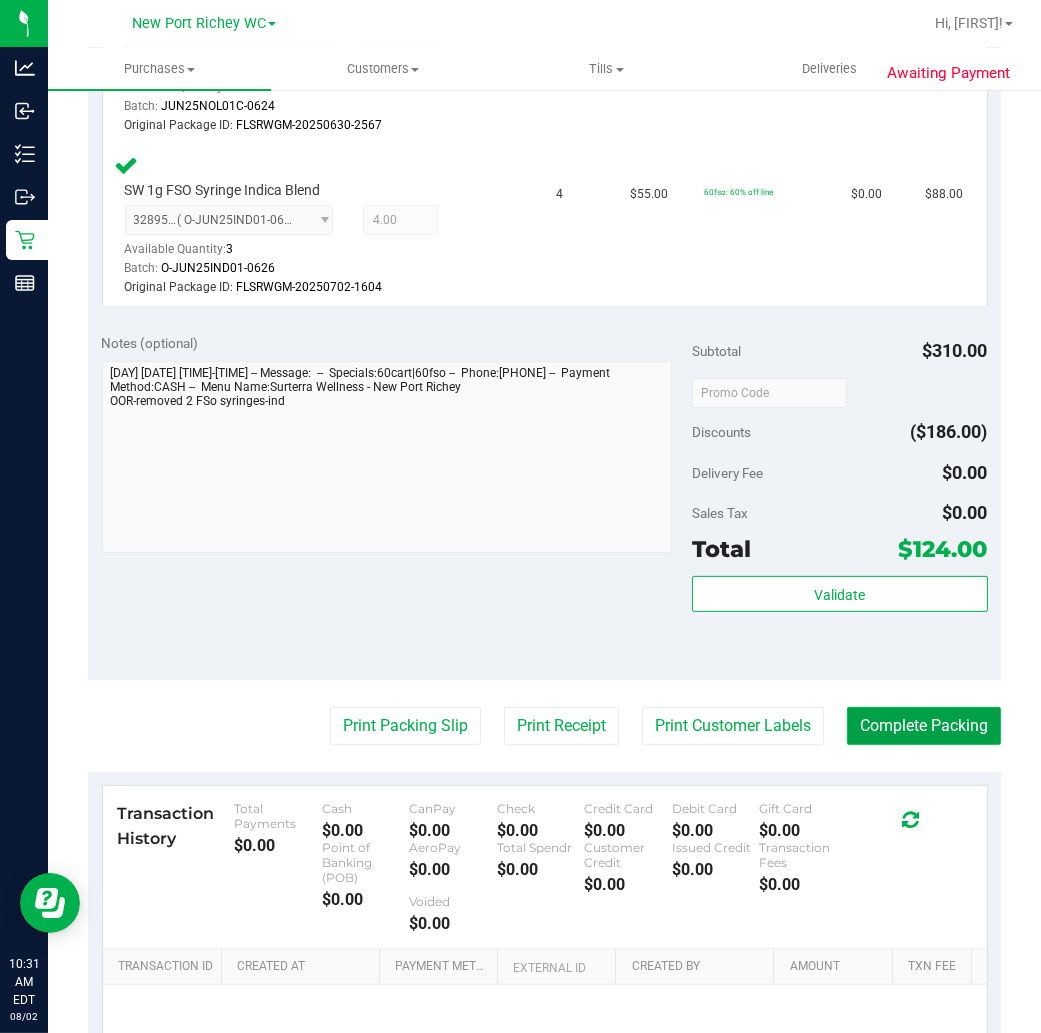 click on "Complete Packing" at bounding box center [924, 726] 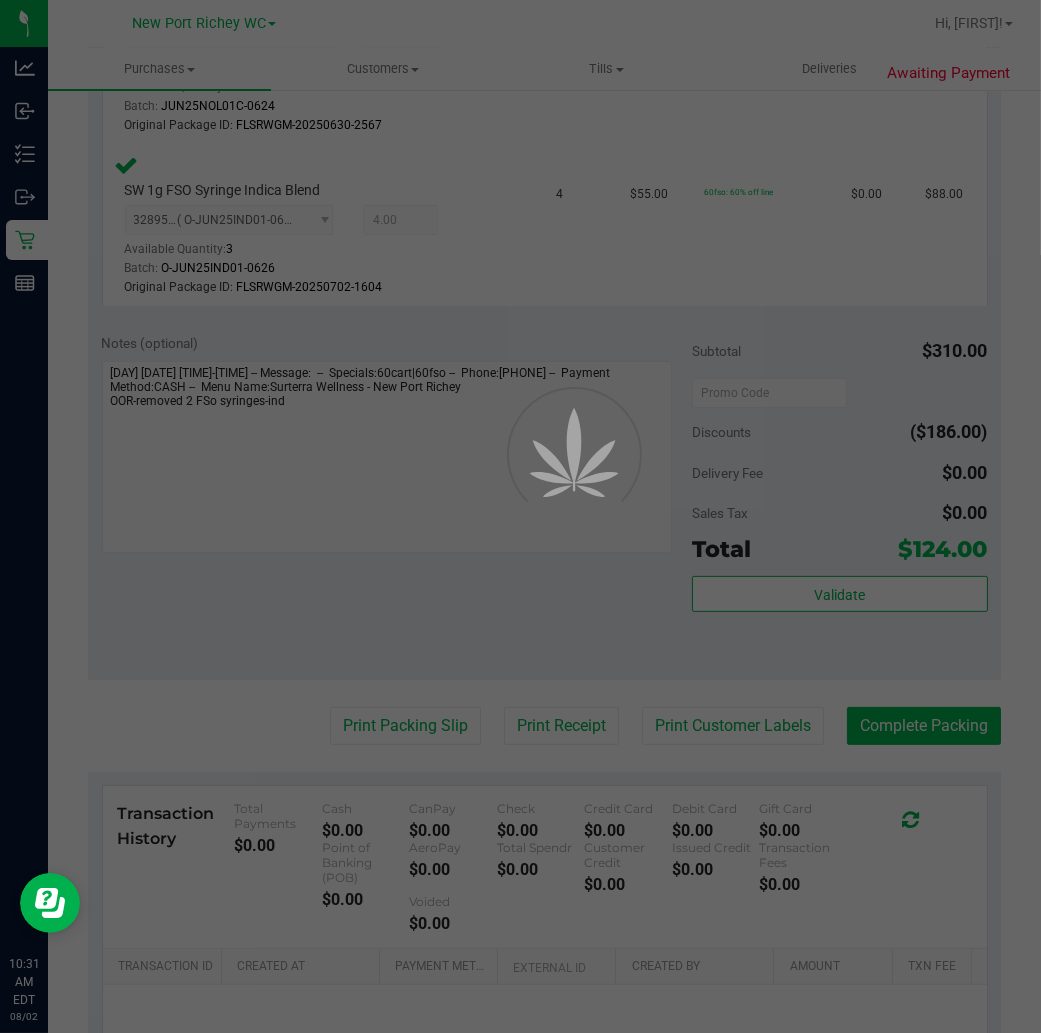 scroll, scrollTop: 0, scrollLeft: 0, axis: both 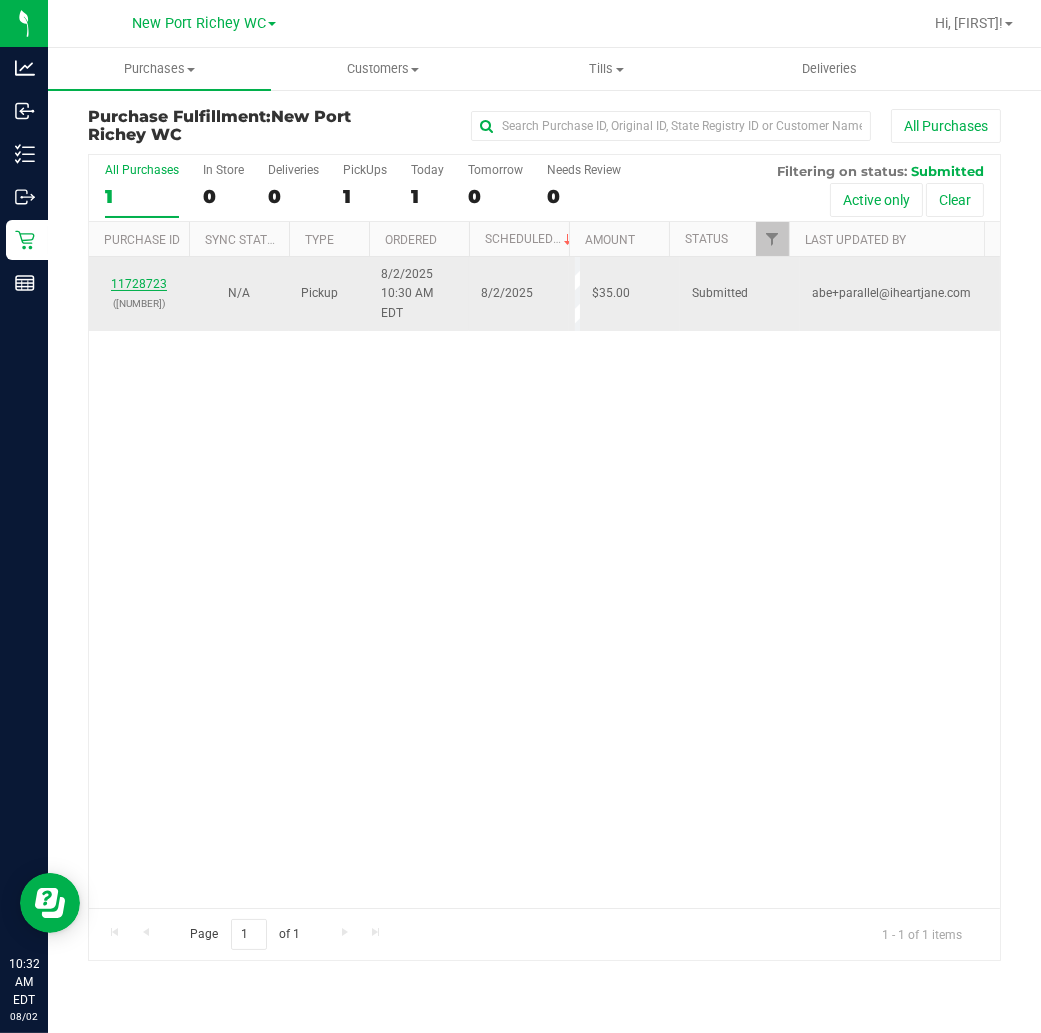 click on "11728723" at bounding box center (139, 284) 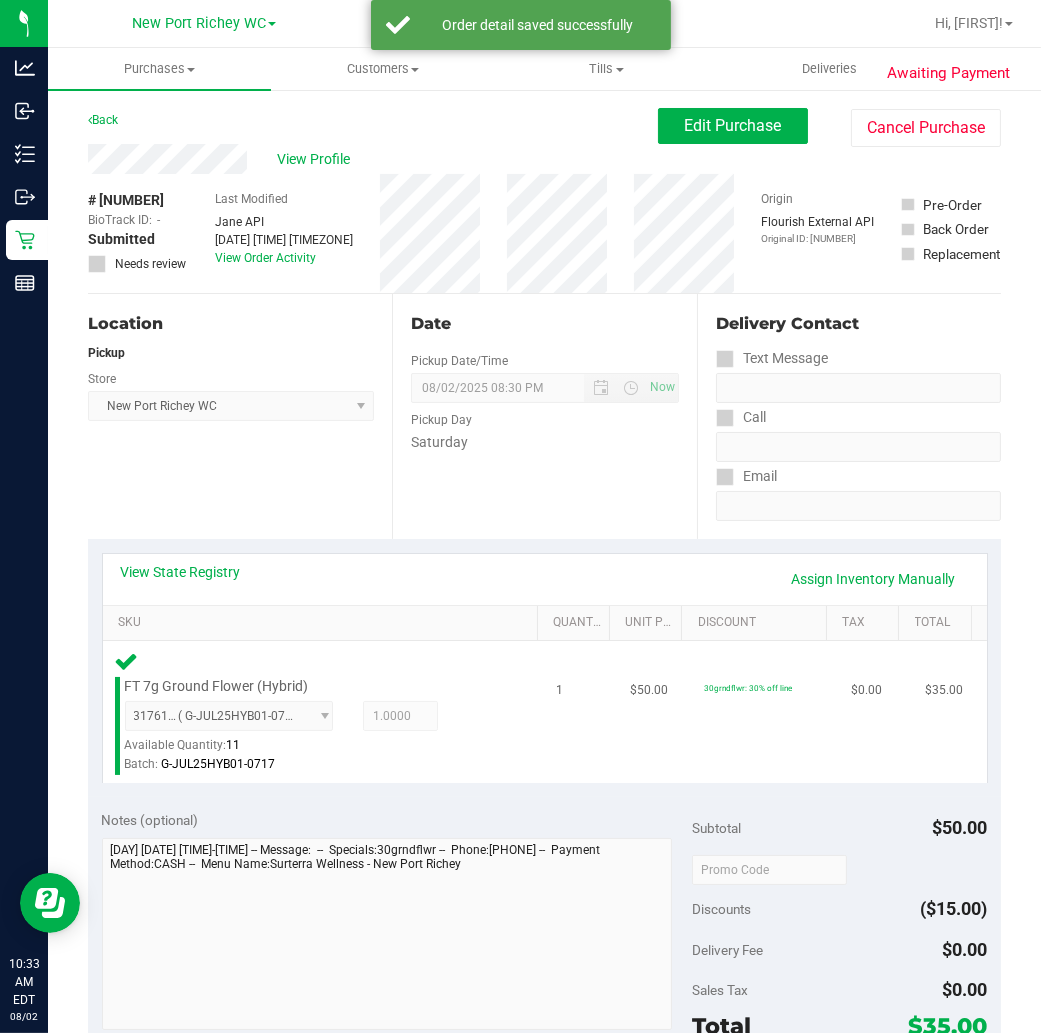 scroll, scrollTop: 666, scrollLeft: 0, axis: vertical 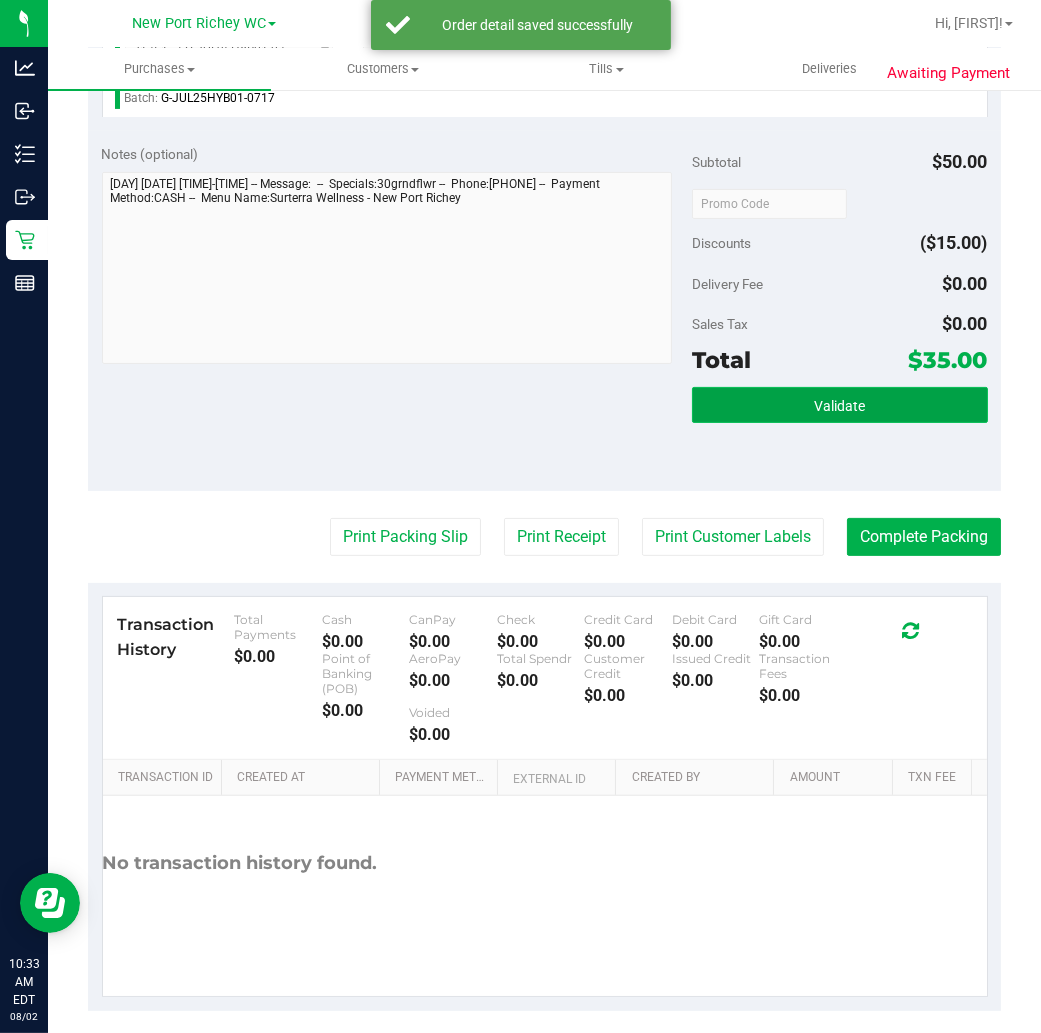 click on "Validate" at bounding box center (839, 405) 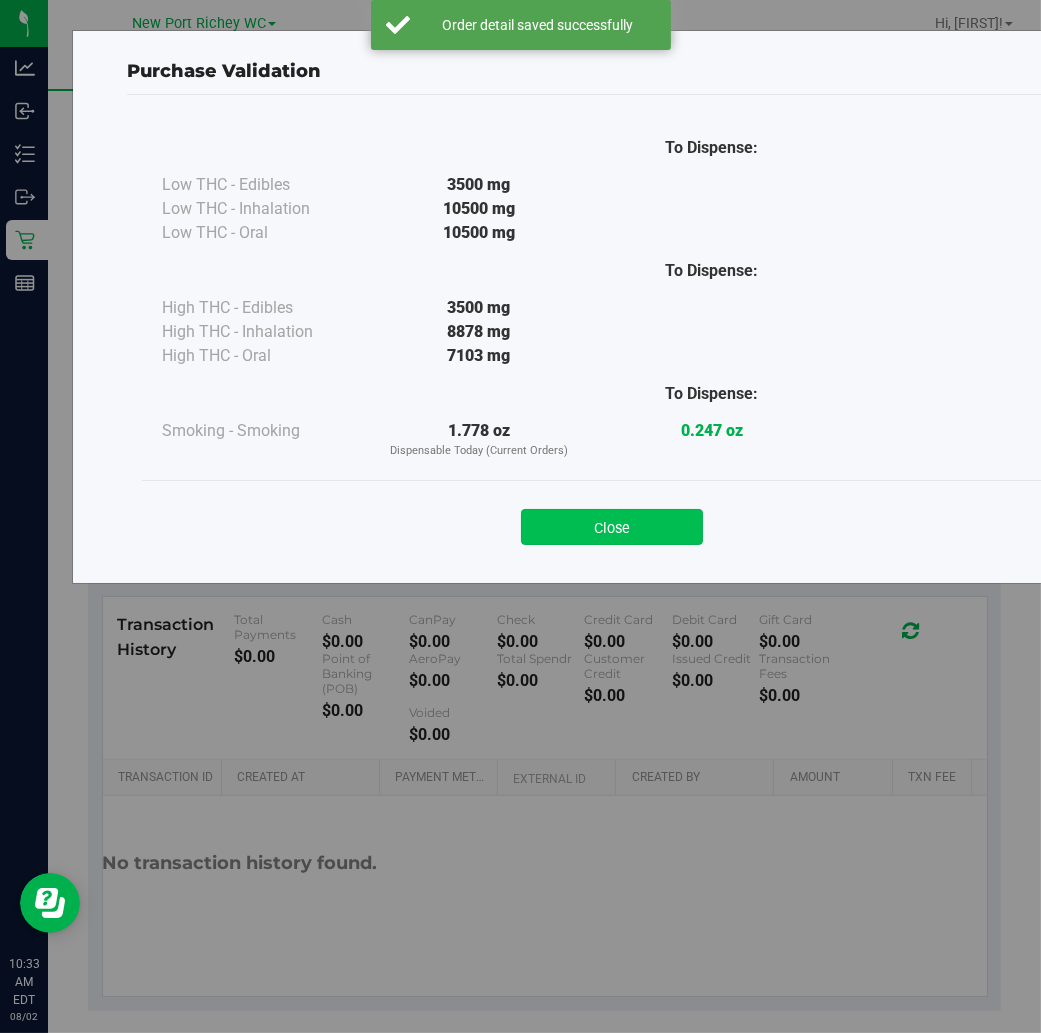 click on "Close" at bounding box center (612, 527) 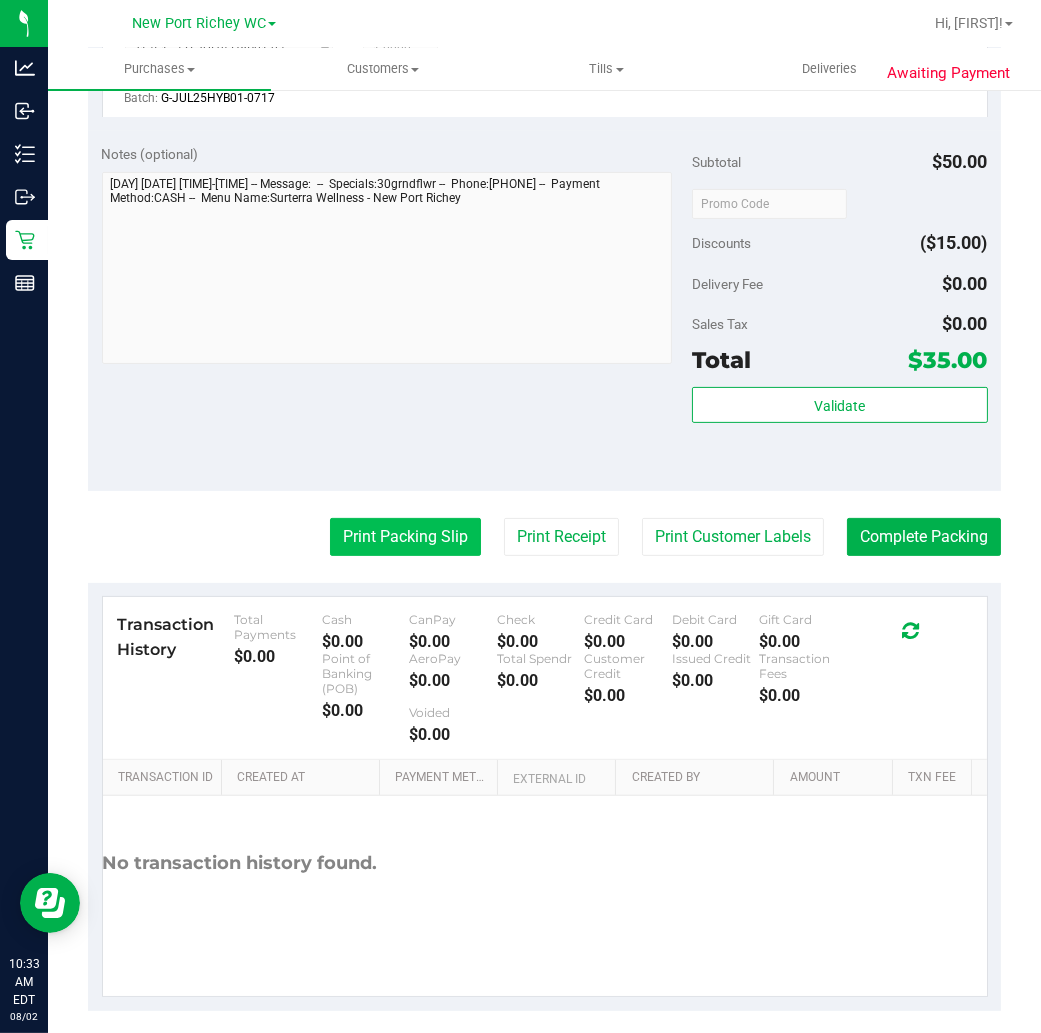 click on "Print Packing Slip" at bounding box center [405, 537] 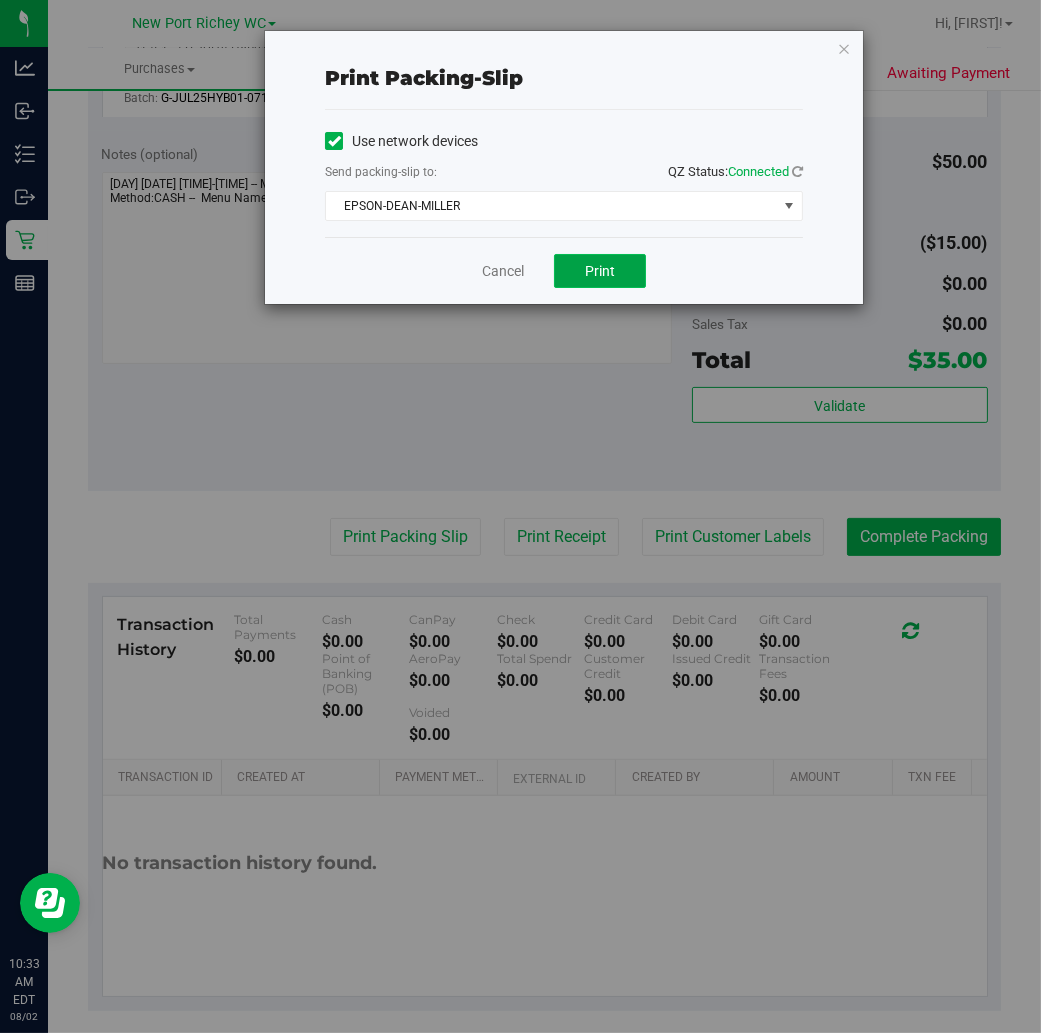 click on "Print" at bounding box center [600, 271] 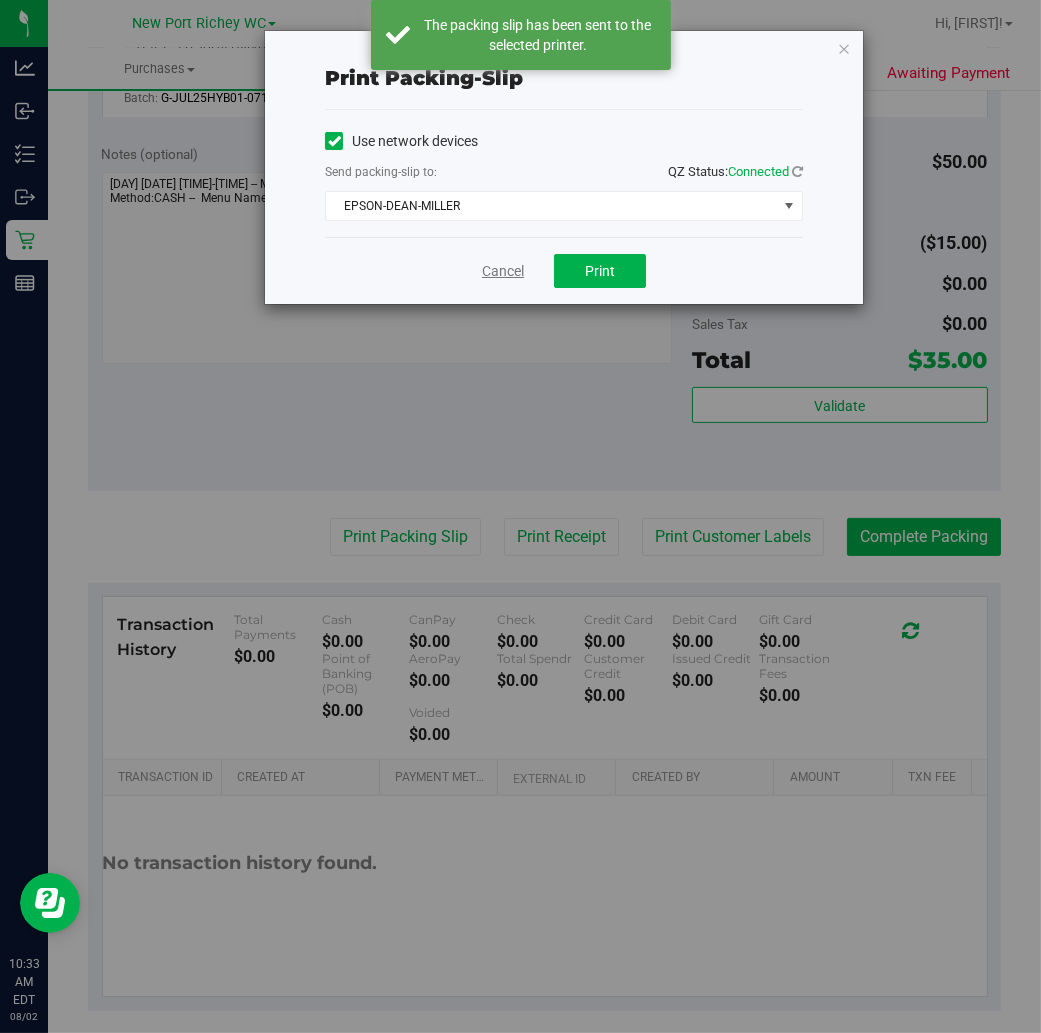 click on "Cancel" at bounding box center [503, 271] 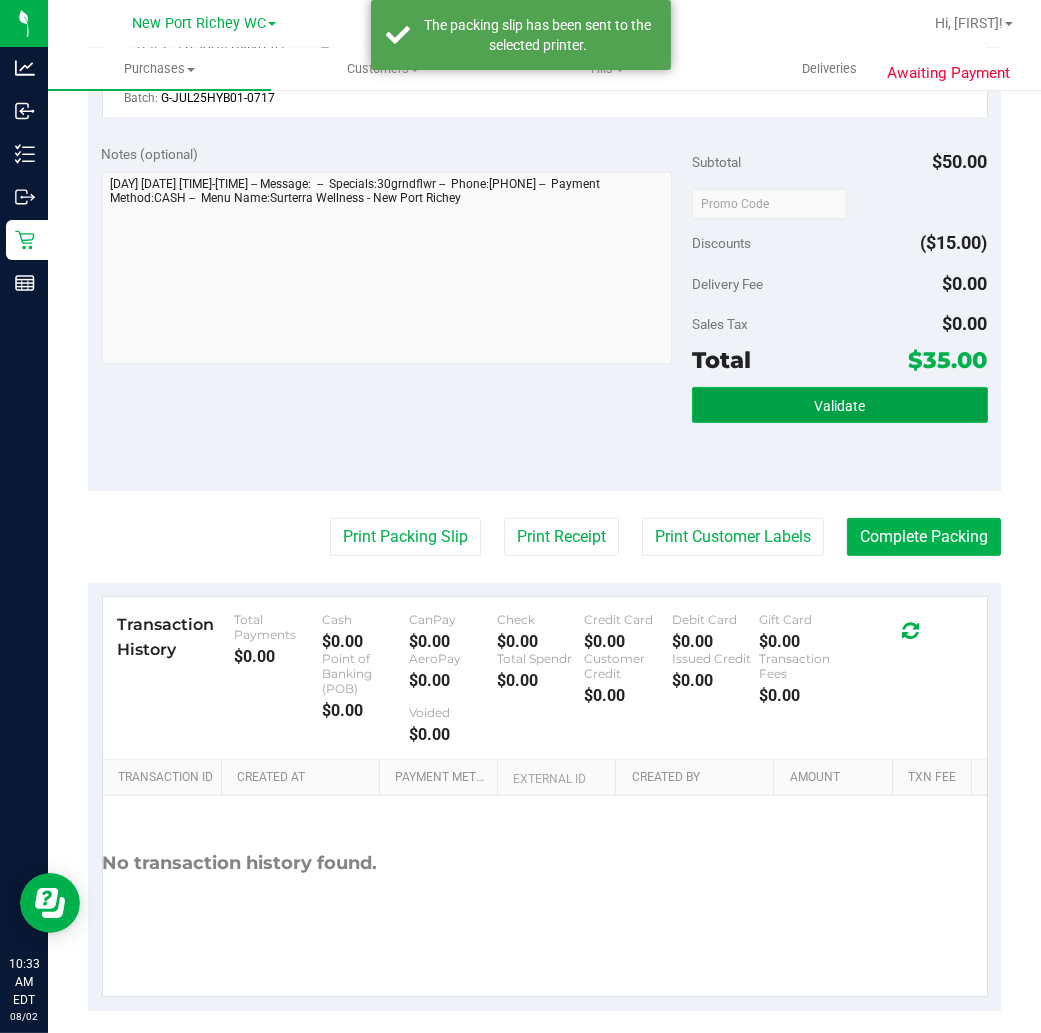 click on "Validate" at bounding box center (839, 405) 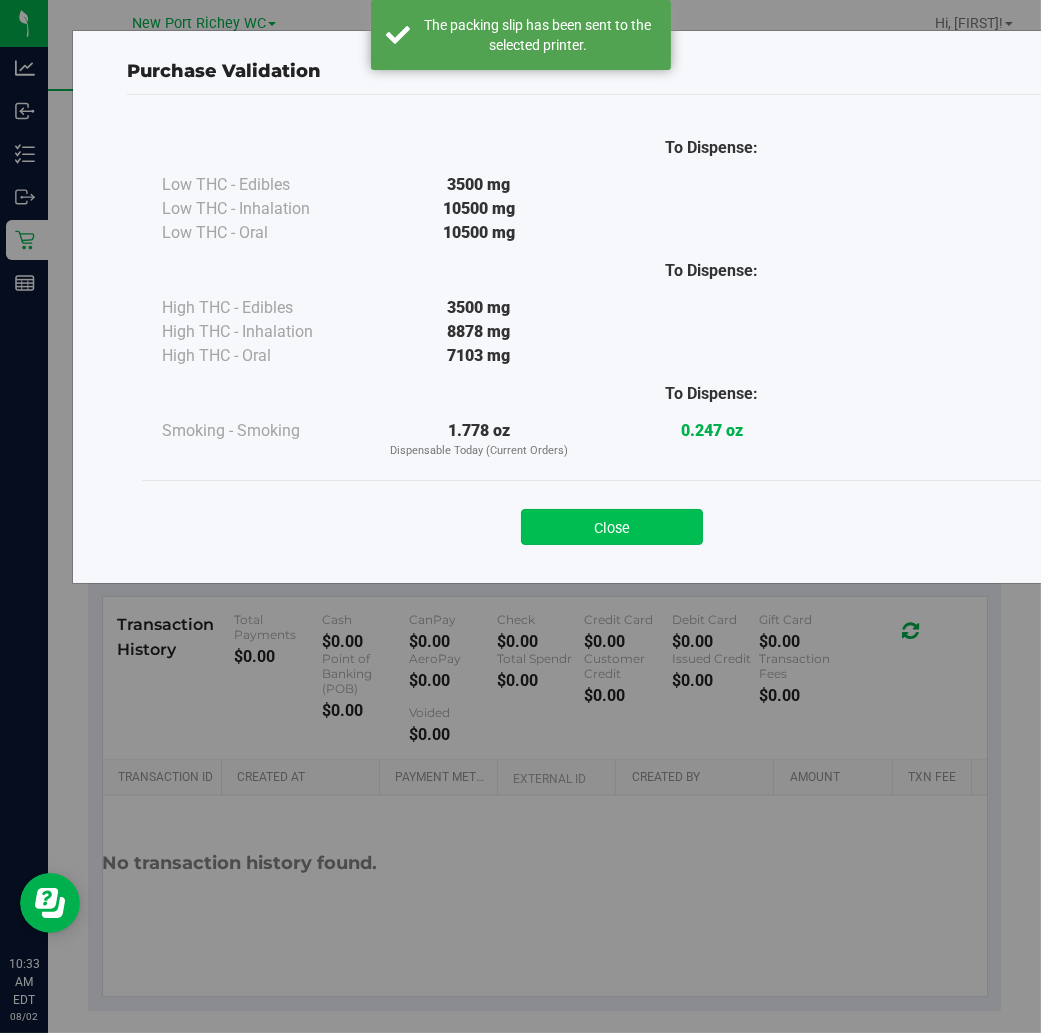 click on "Close" at bounding box center (612, 527) 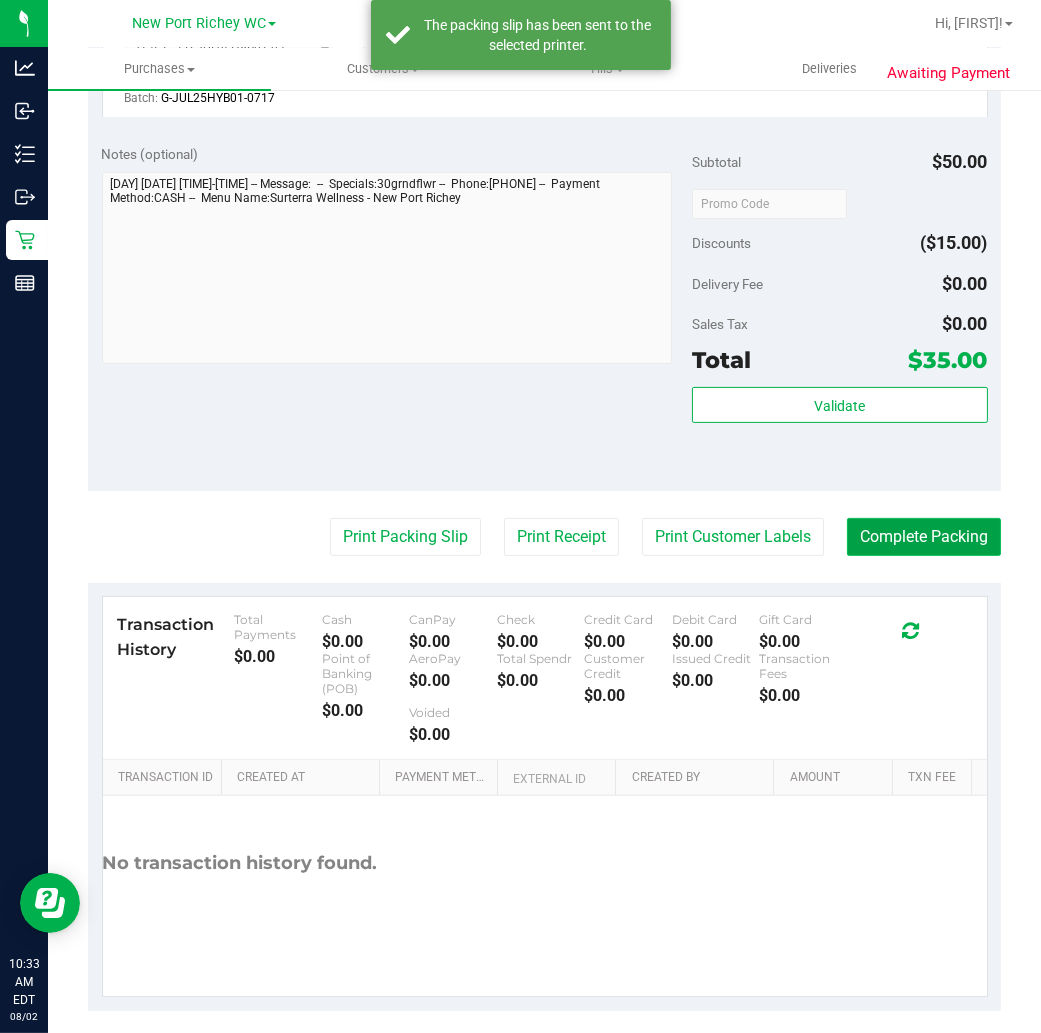 click on "Complete Packing" at bounding box center (924, 537) 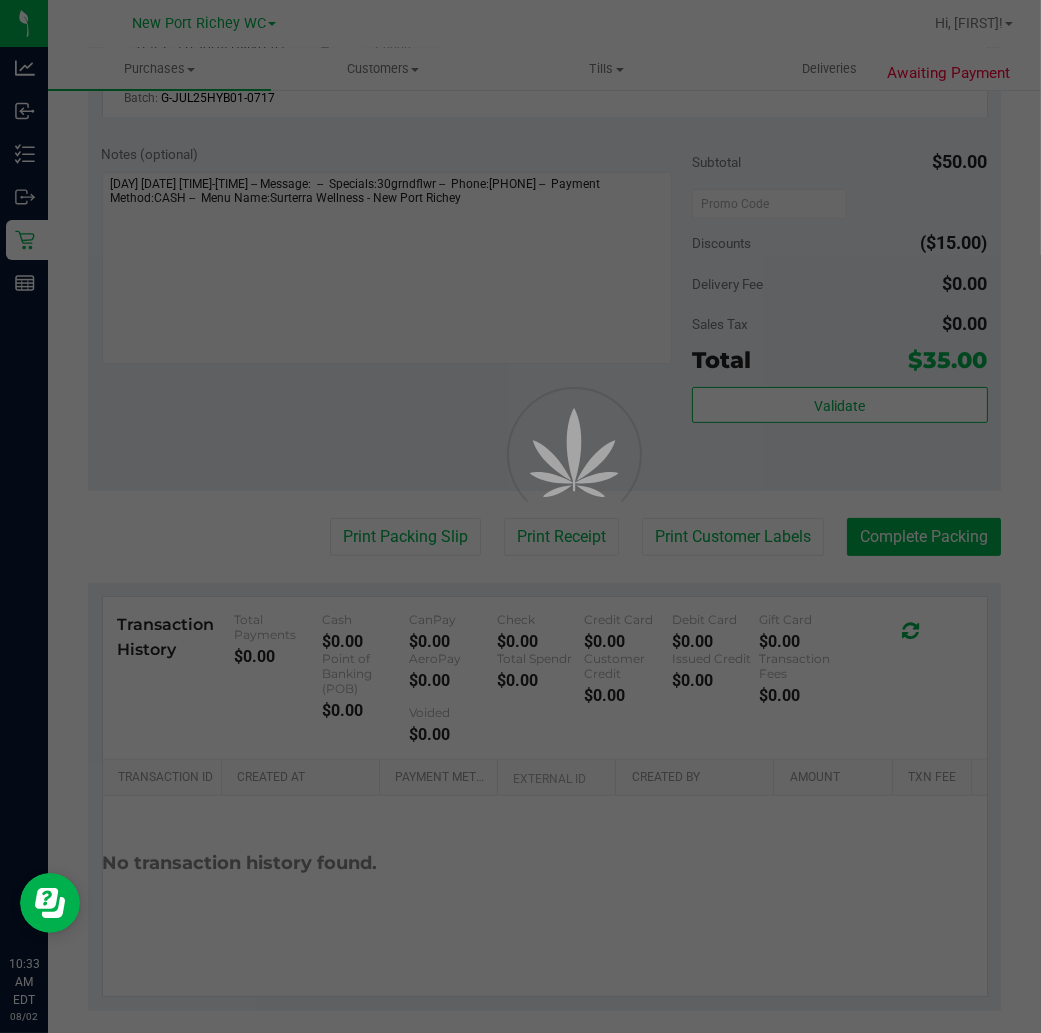 scroll, scrollTop: 0, scrollLeft: 0, axis: both 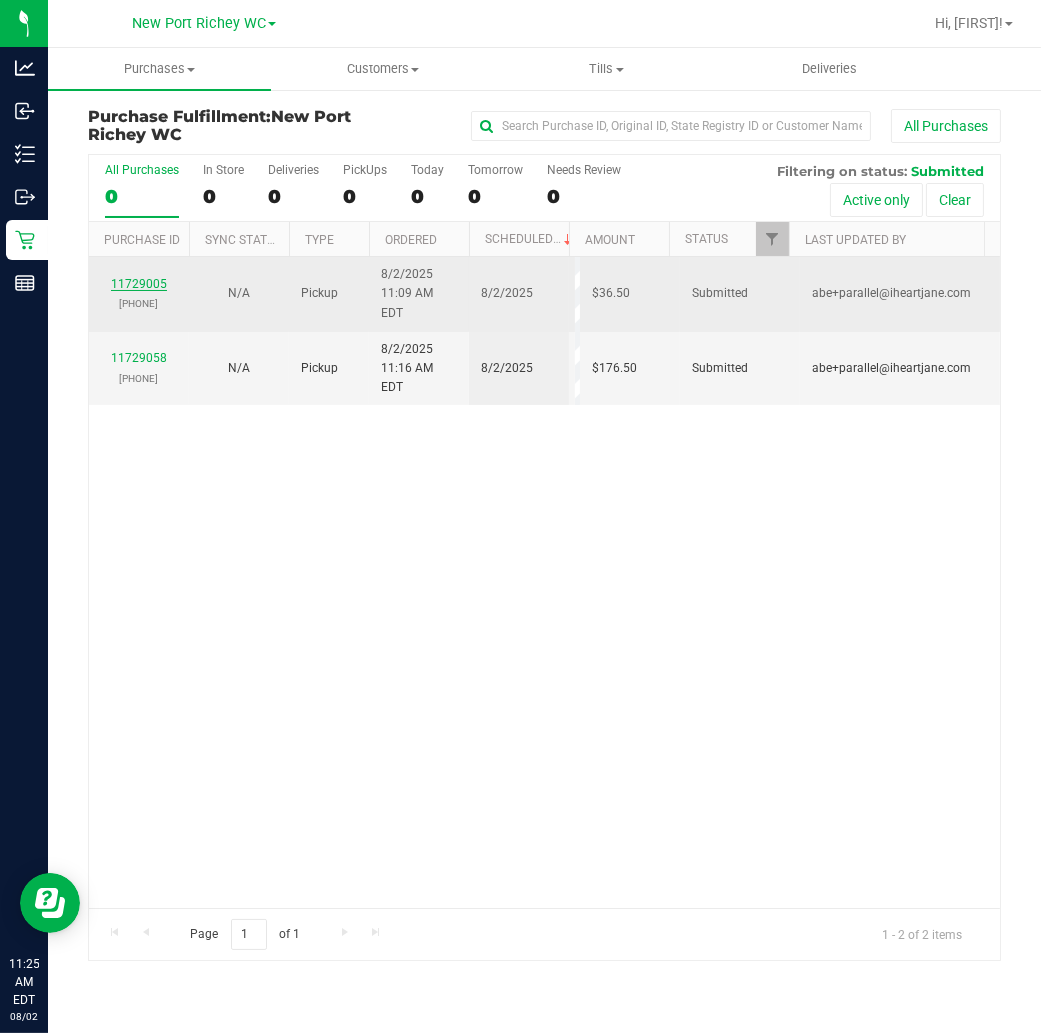 click on "11729005" at bounding box center (139, 284) 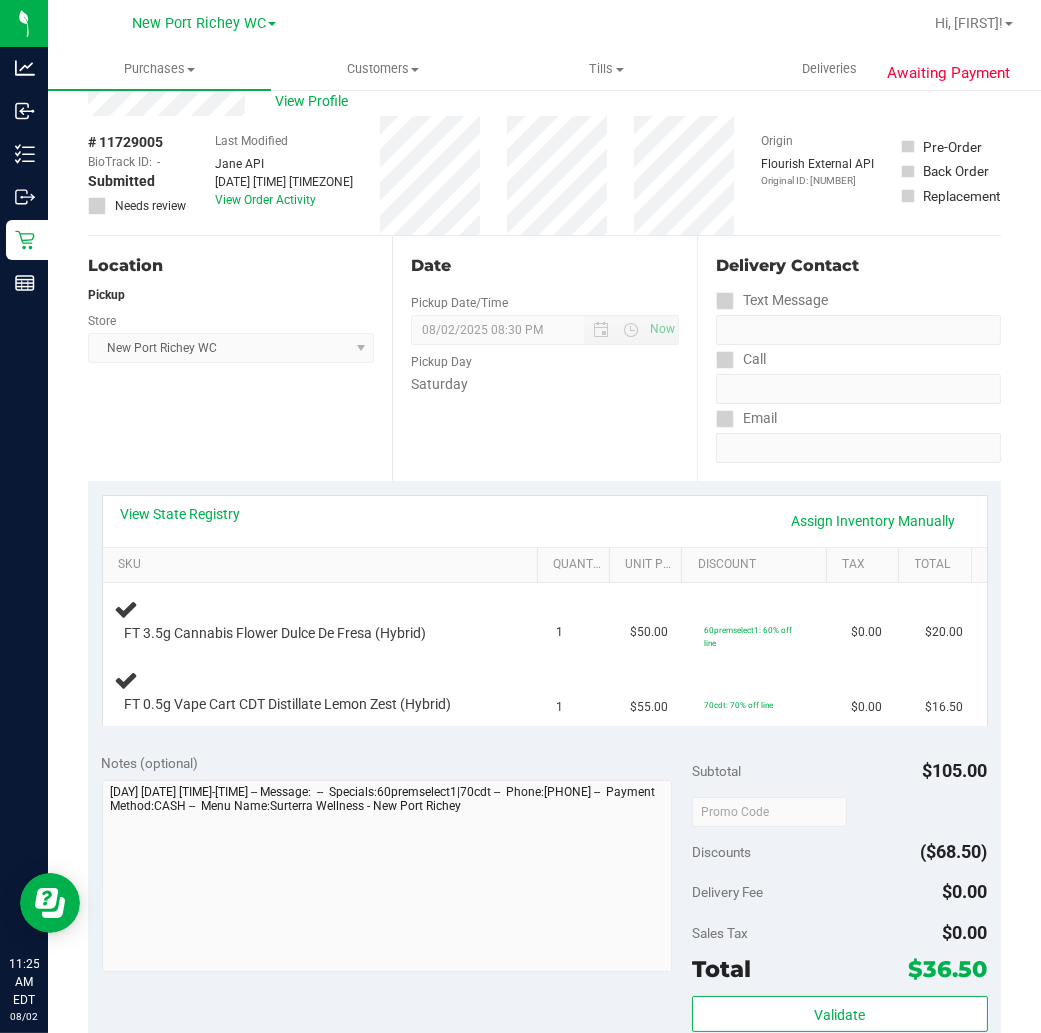 scroll, scrollTop: 111, scrollLeft: 0, axis: vertical 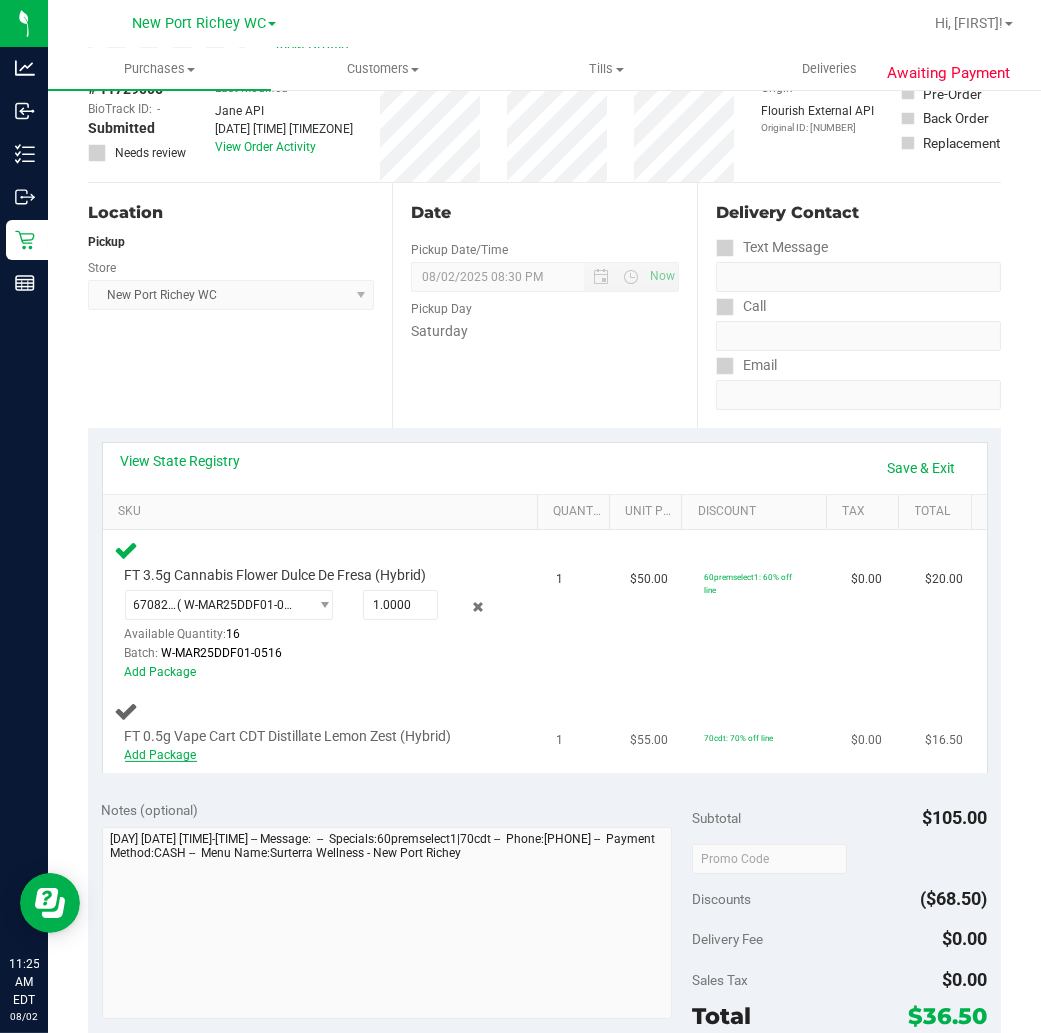 click on "Add Package" at bounding box center (161, 755) 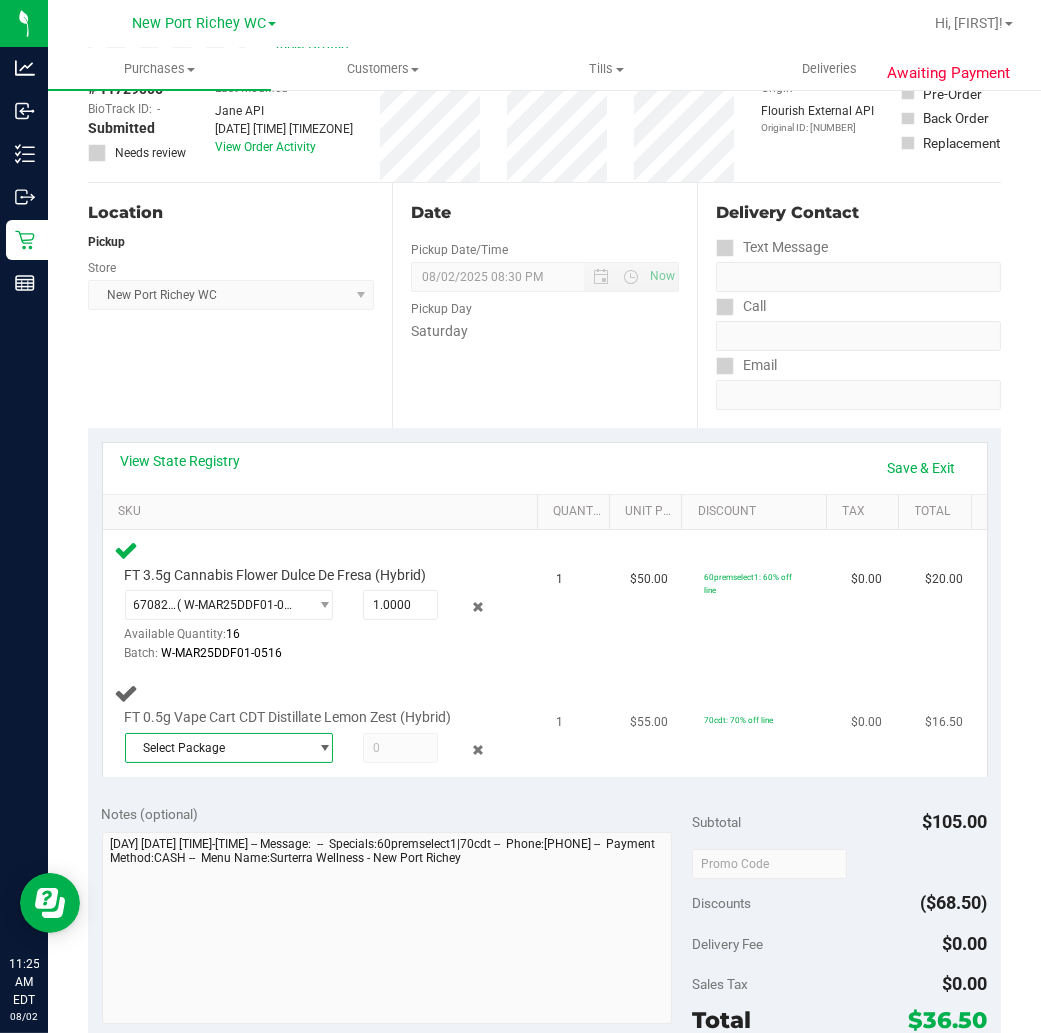 click at bounding box center [324, 748] 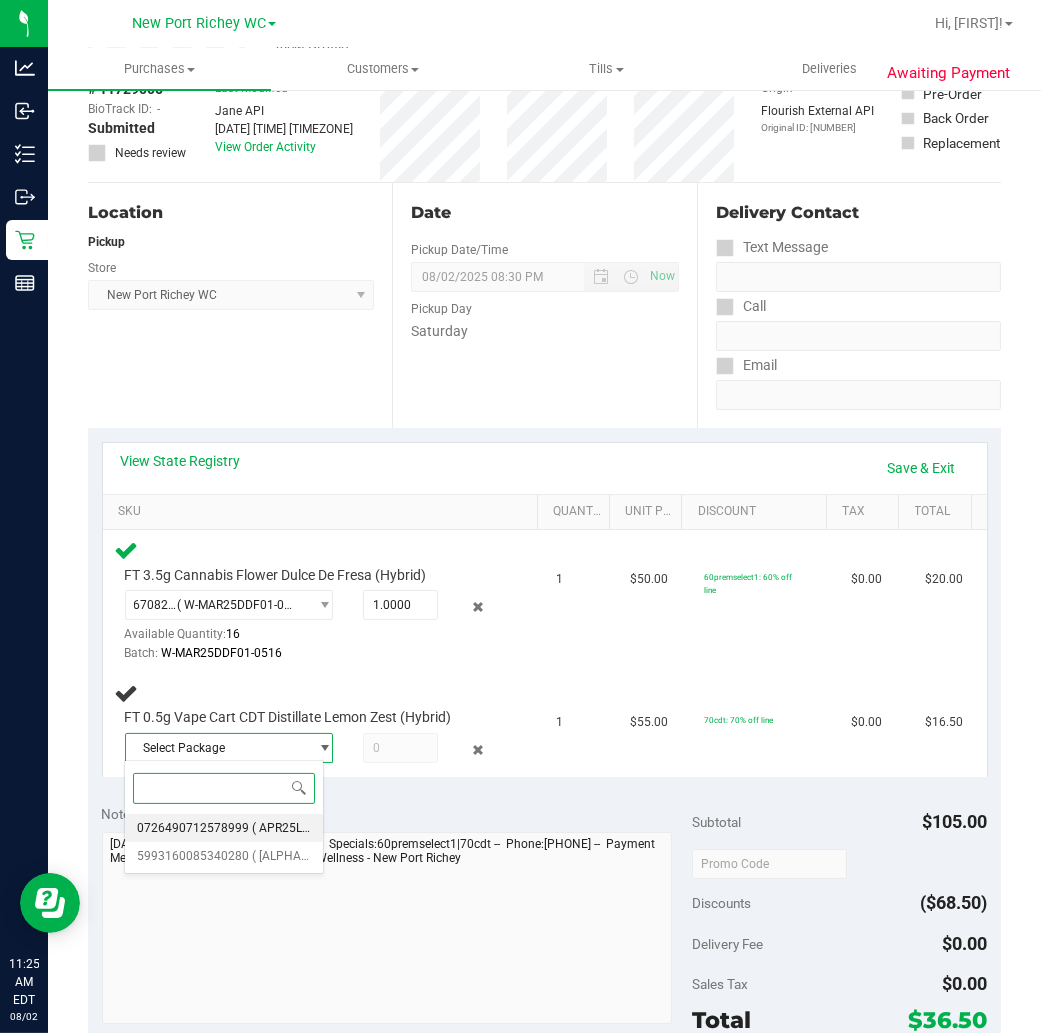click on "(
APR25LMZ01-0422 | orig: FLSRWGM-20250428-1814
)" at bounding box center (402, 828) 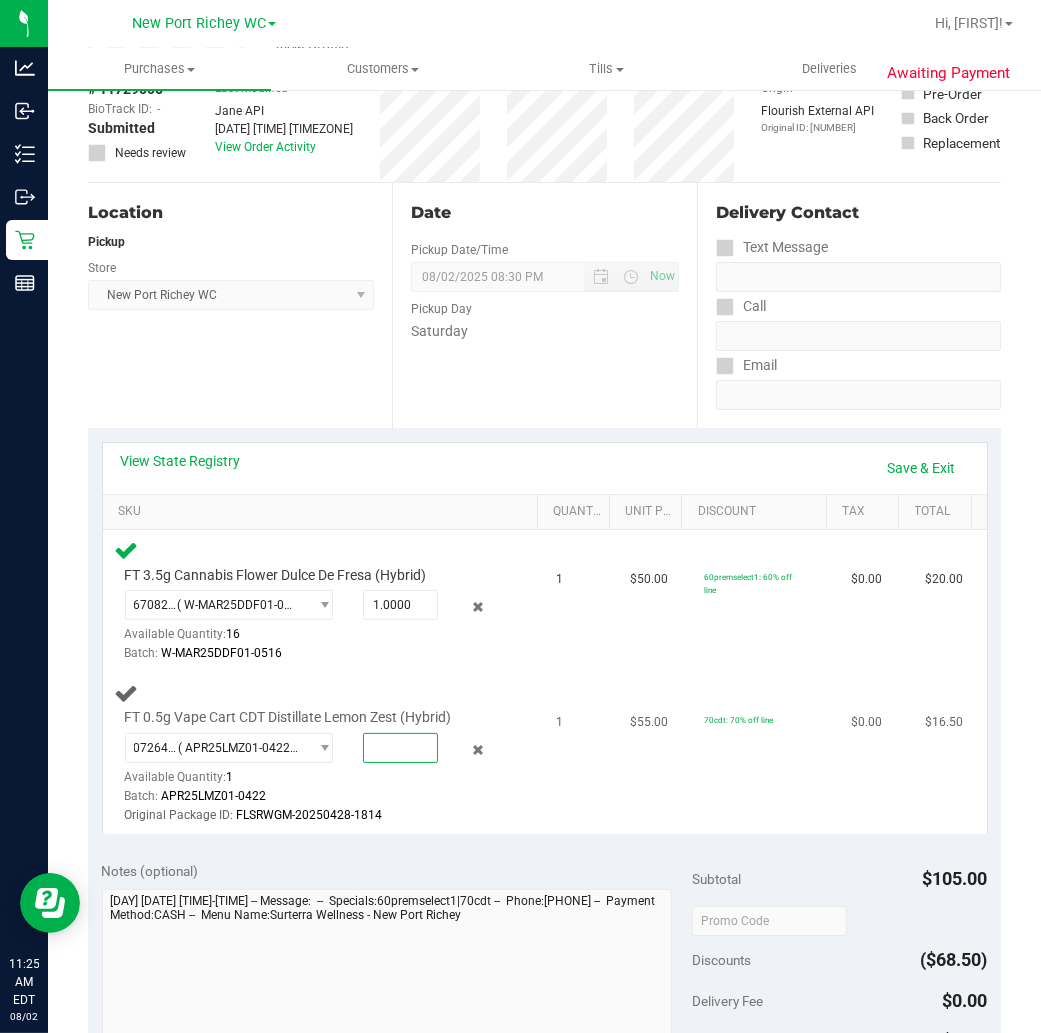 click at bounding box center (400, 748) 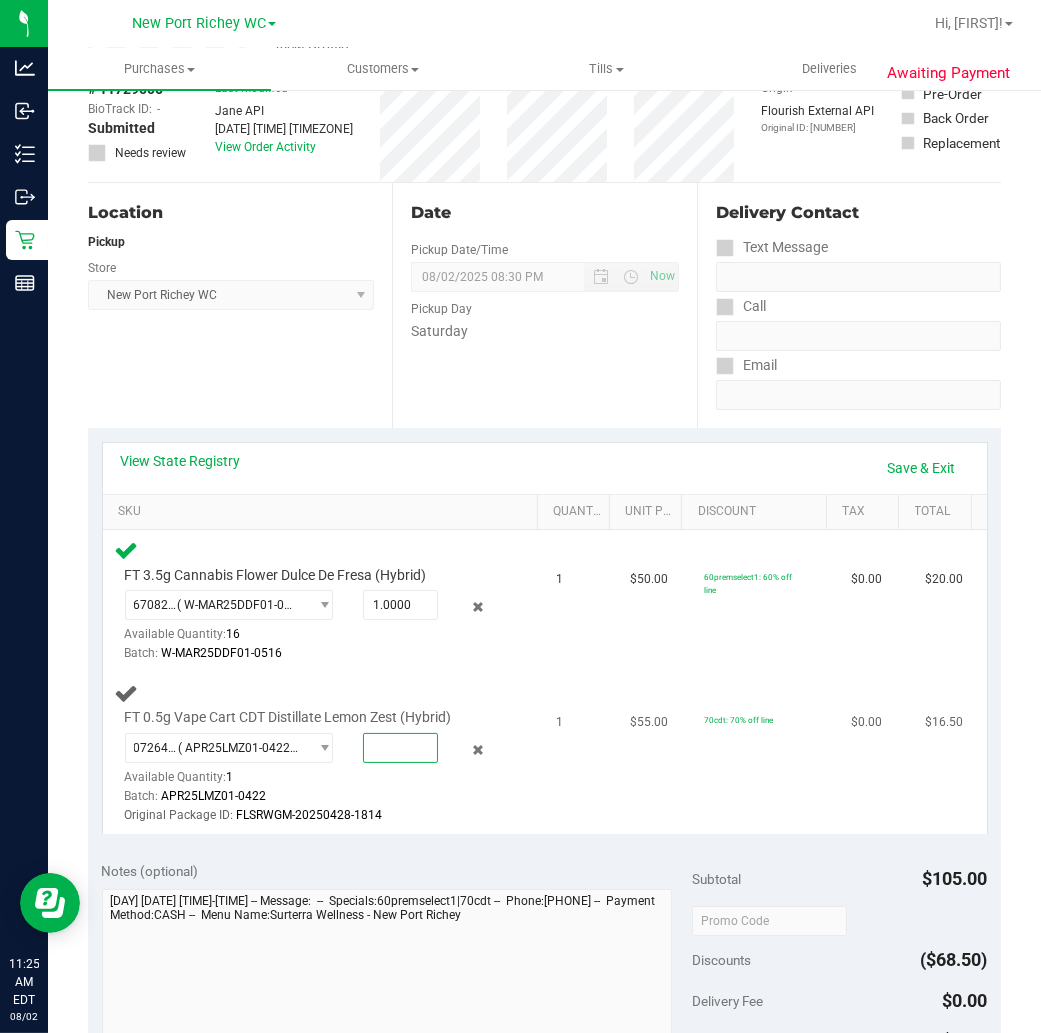 type on "1" 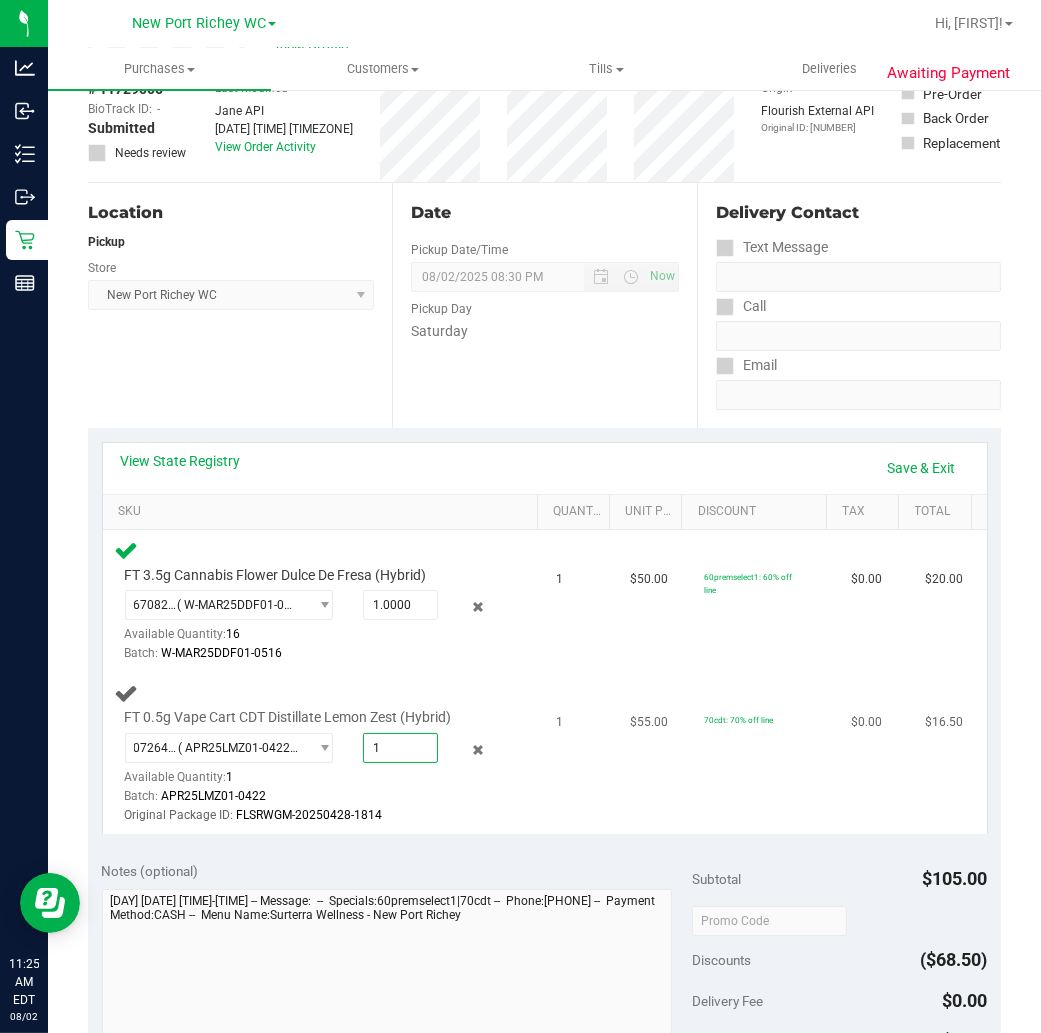 type on "1.0000" 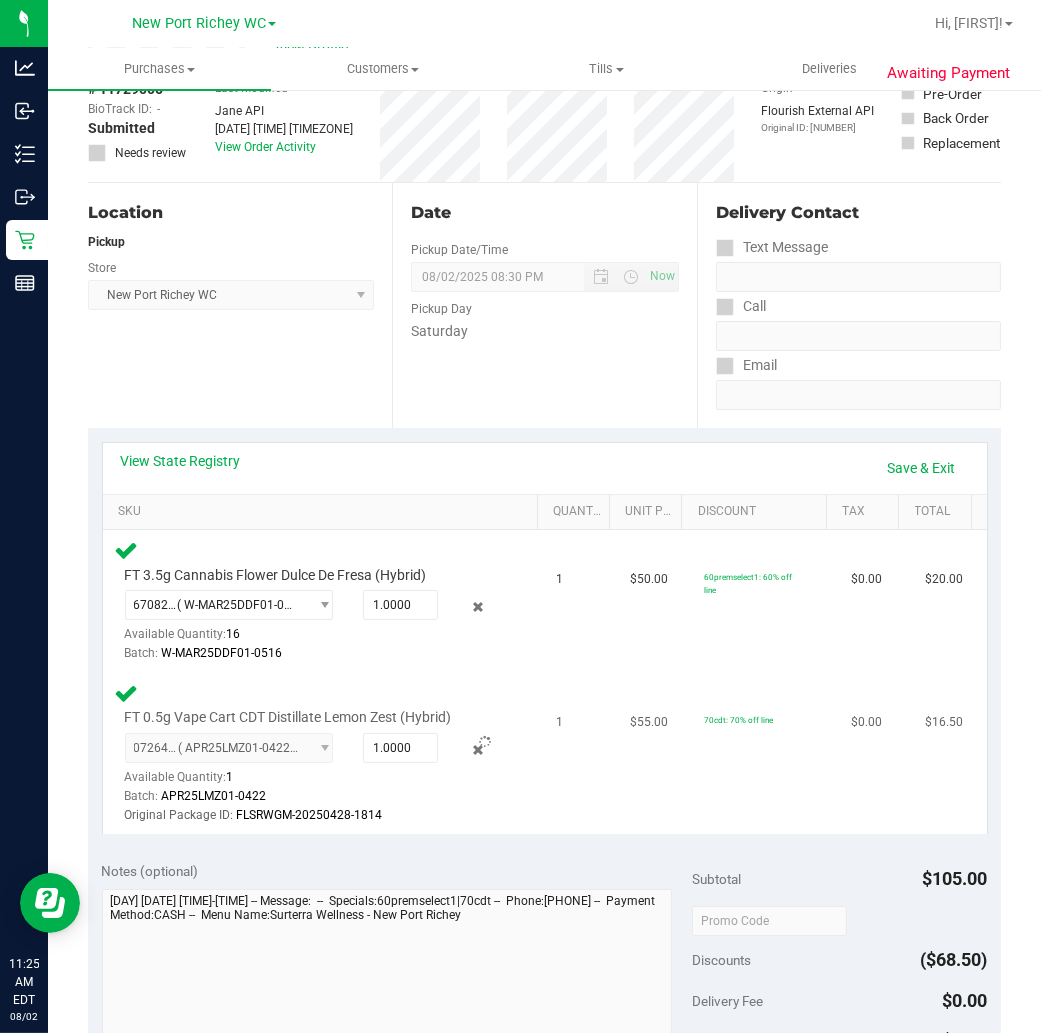 click on "Original Package ID:
FLSRWGM-20250428-1814" at bounding box center (313, 815) 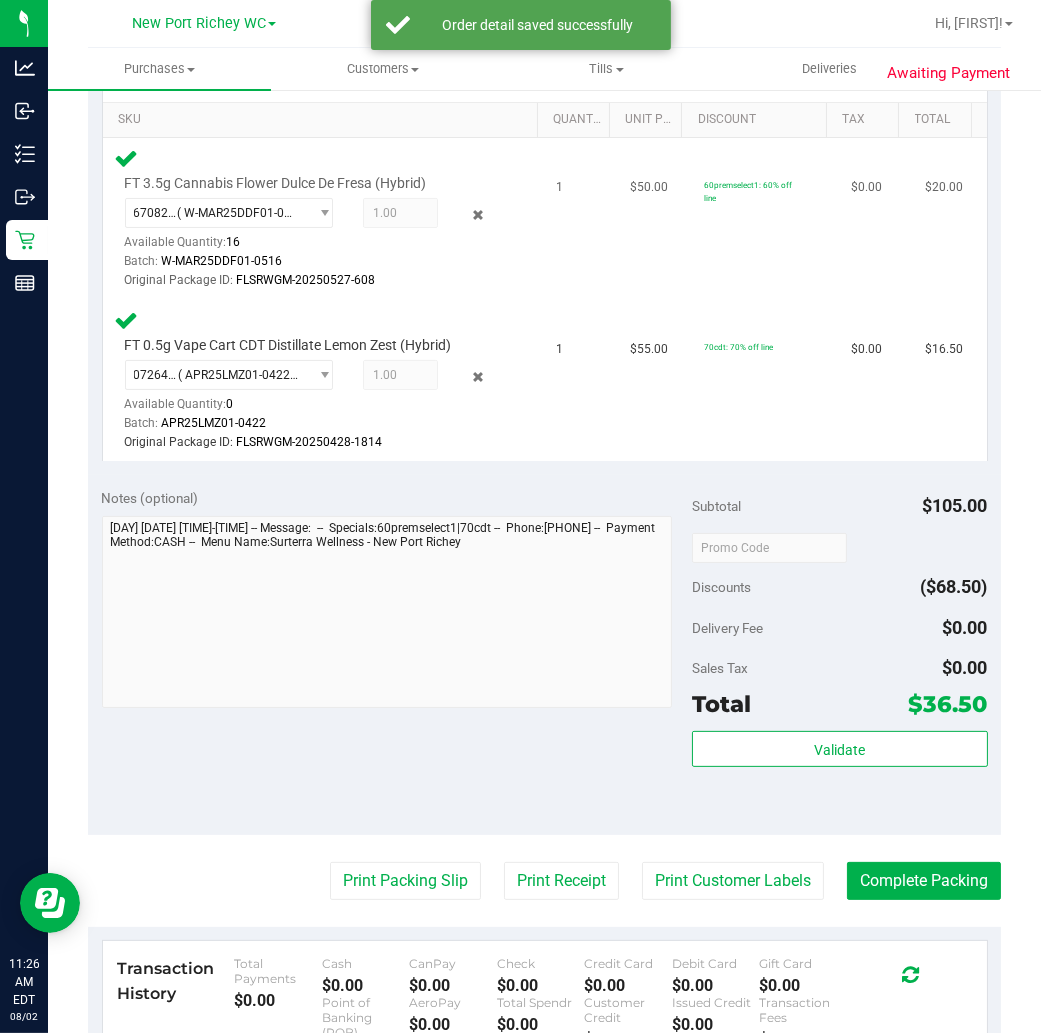 scroll, scrollTop: 555, scrollLeft: 0, axis: vertical 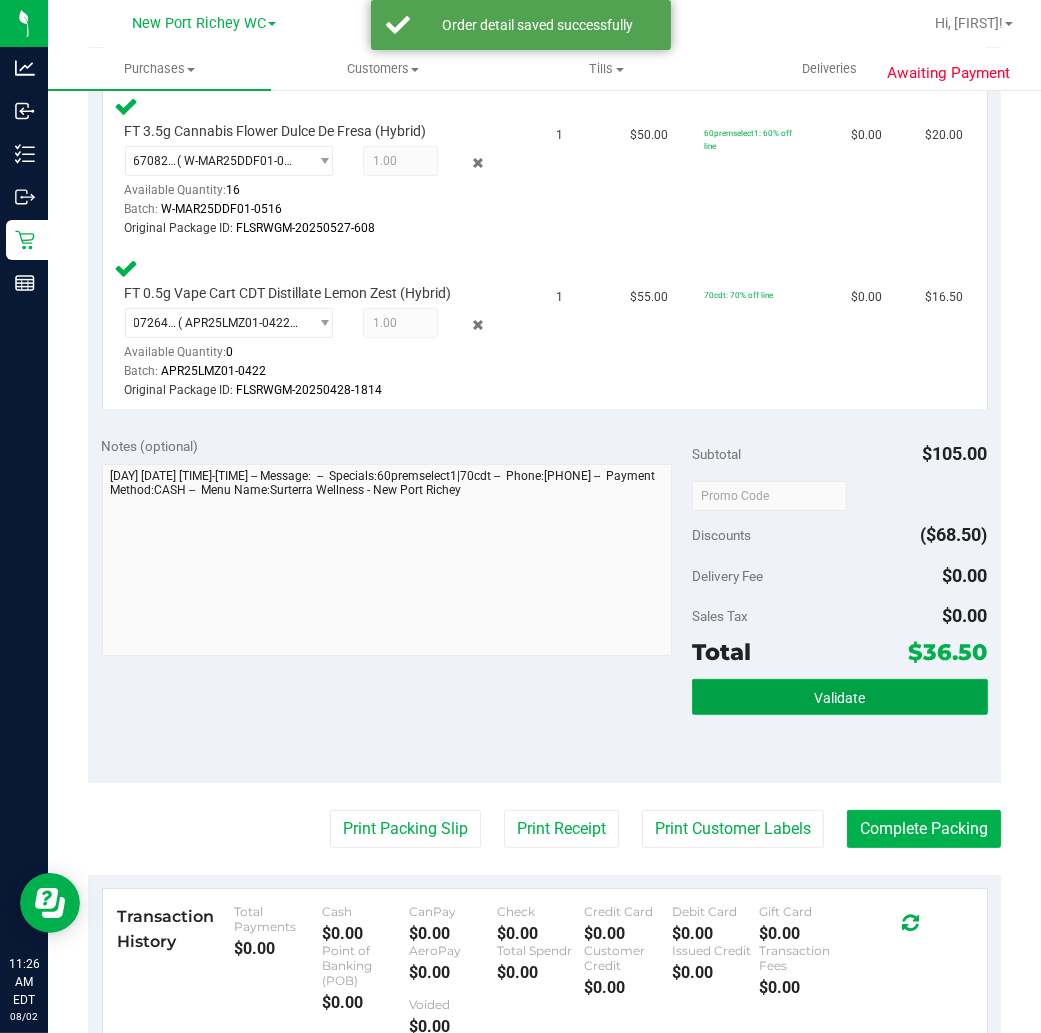 click on "Validate" at bounding box center (839, 697) 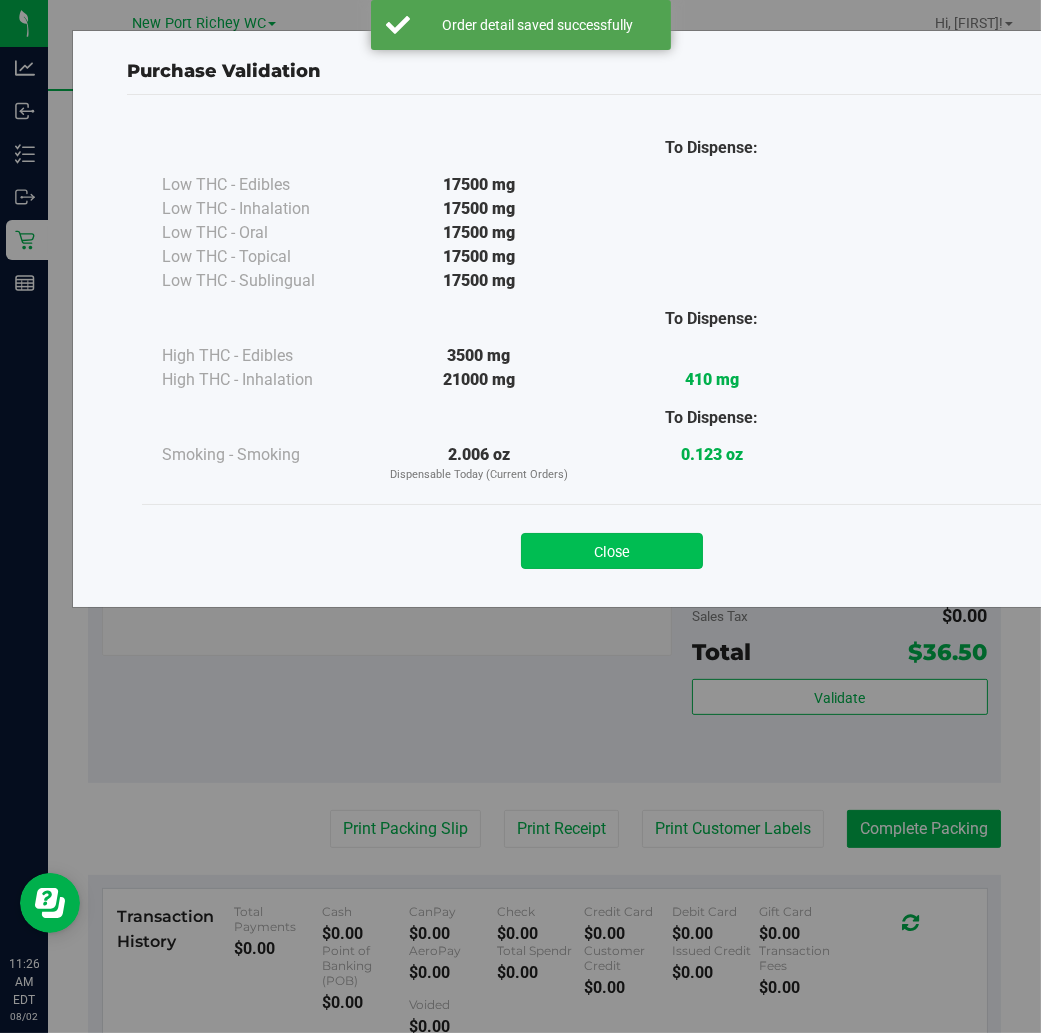 click on "Close" at bounding box center (612, 551) 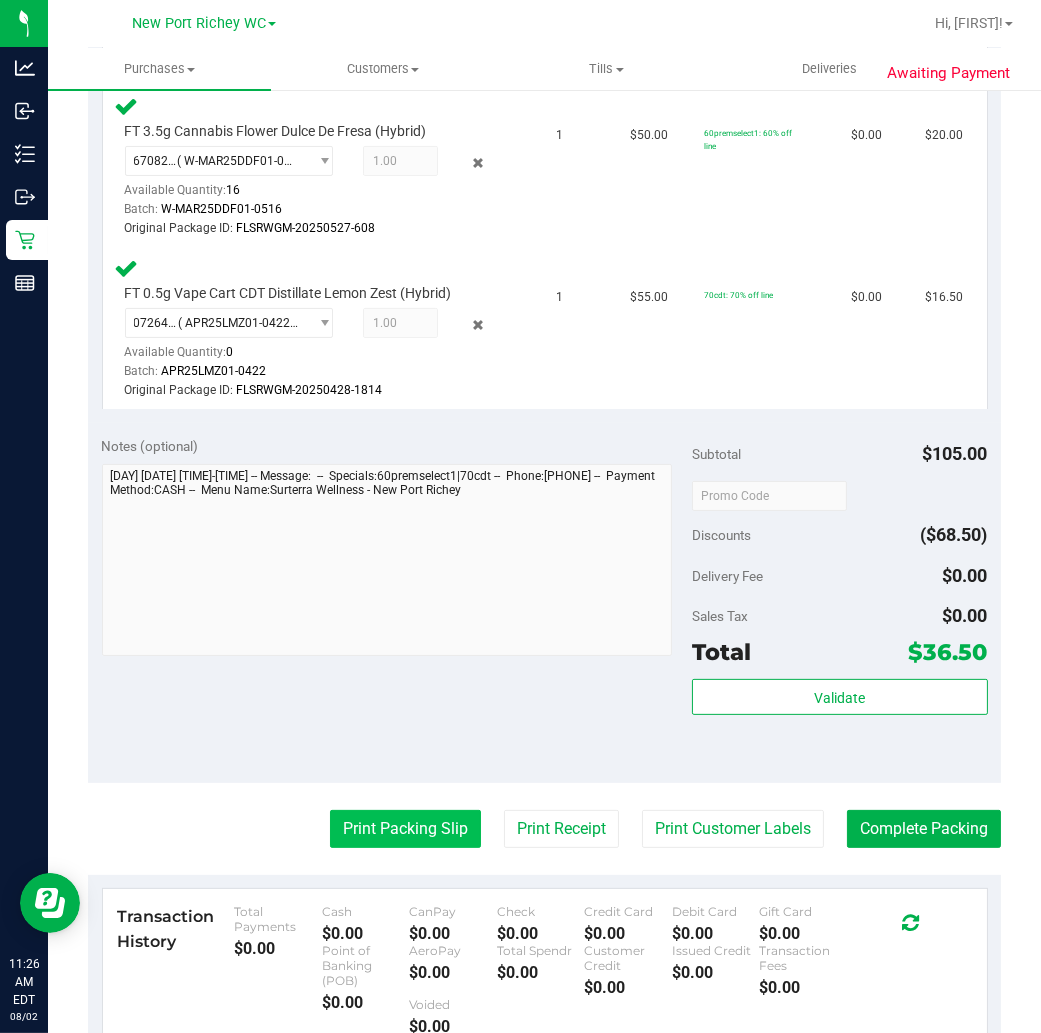 click on "Print Packing Slip" at bounding box center [405, 829] 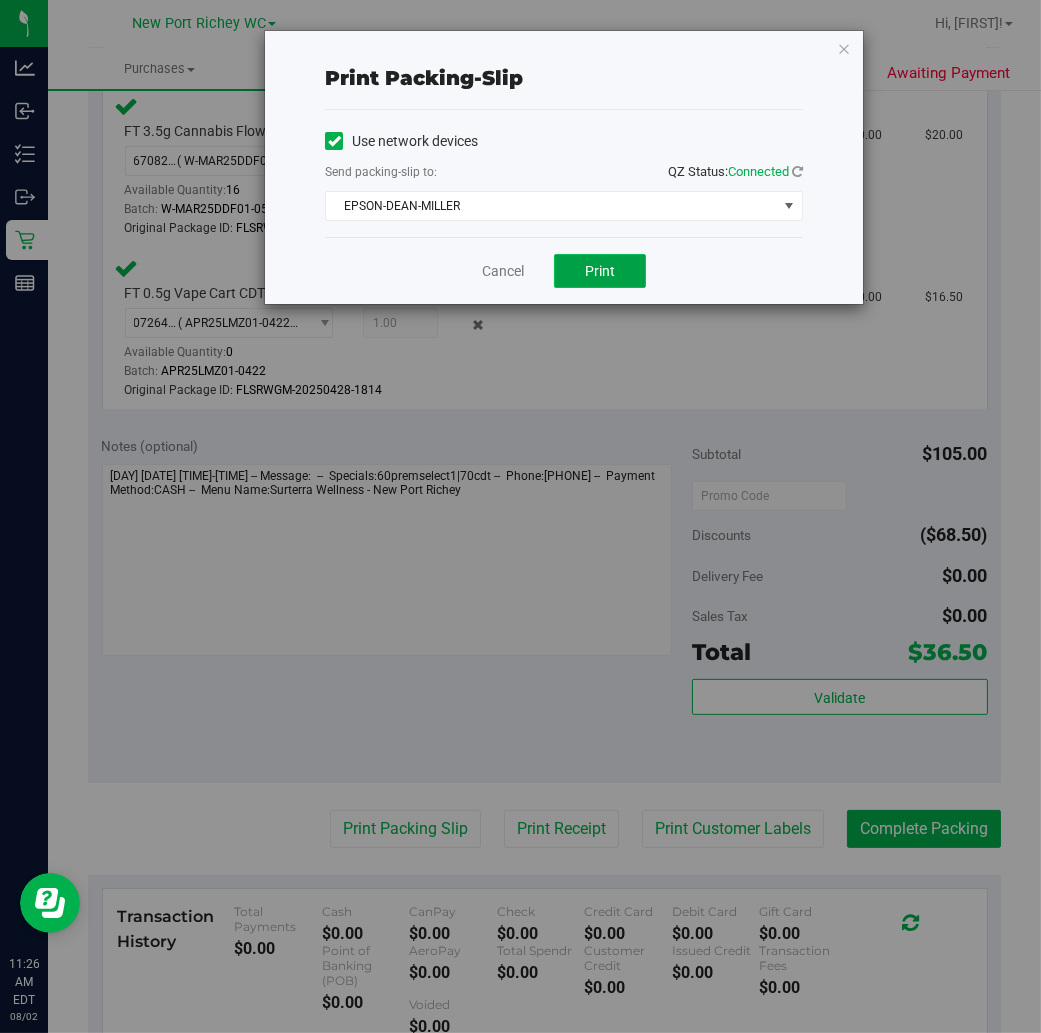 click on "Print" at bounding box center (600, 271) 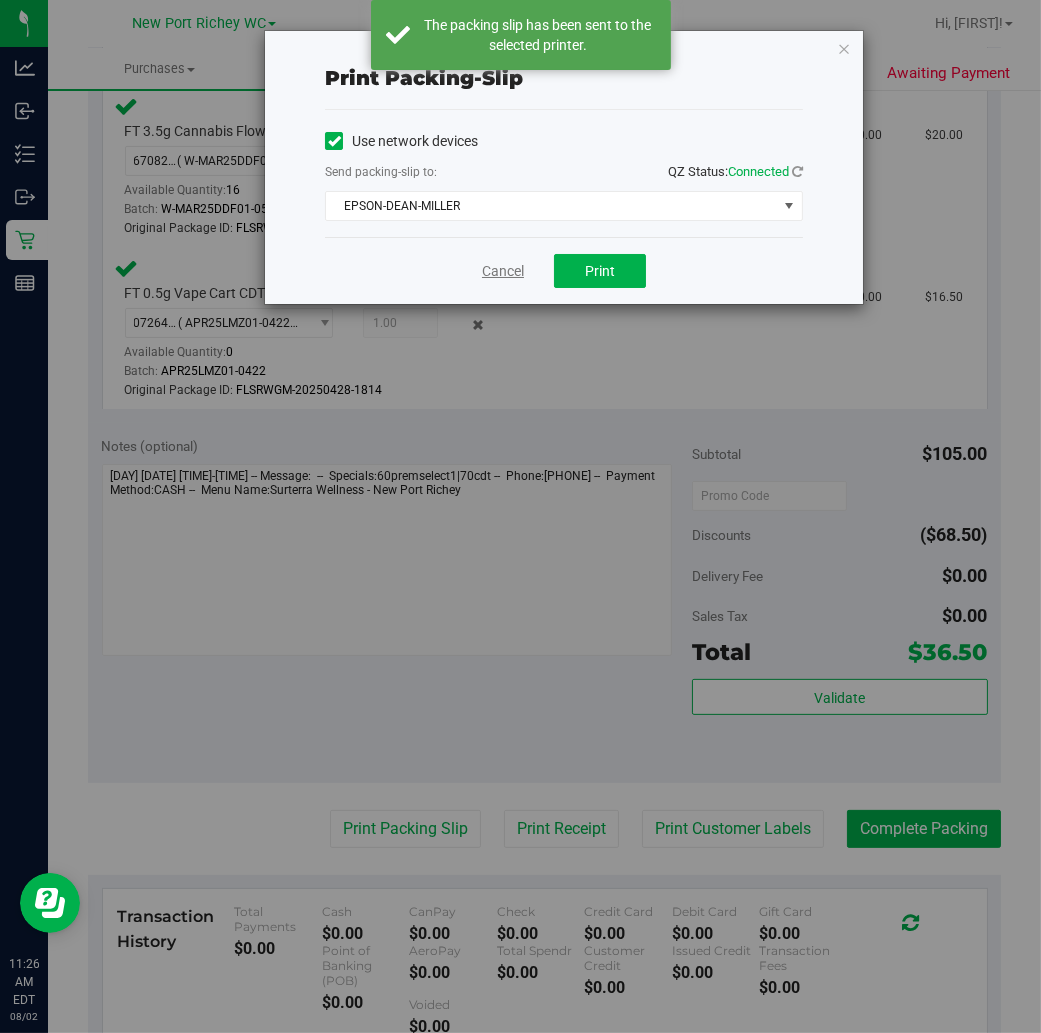 click on "Cancel" at bounding box center (503, 271) 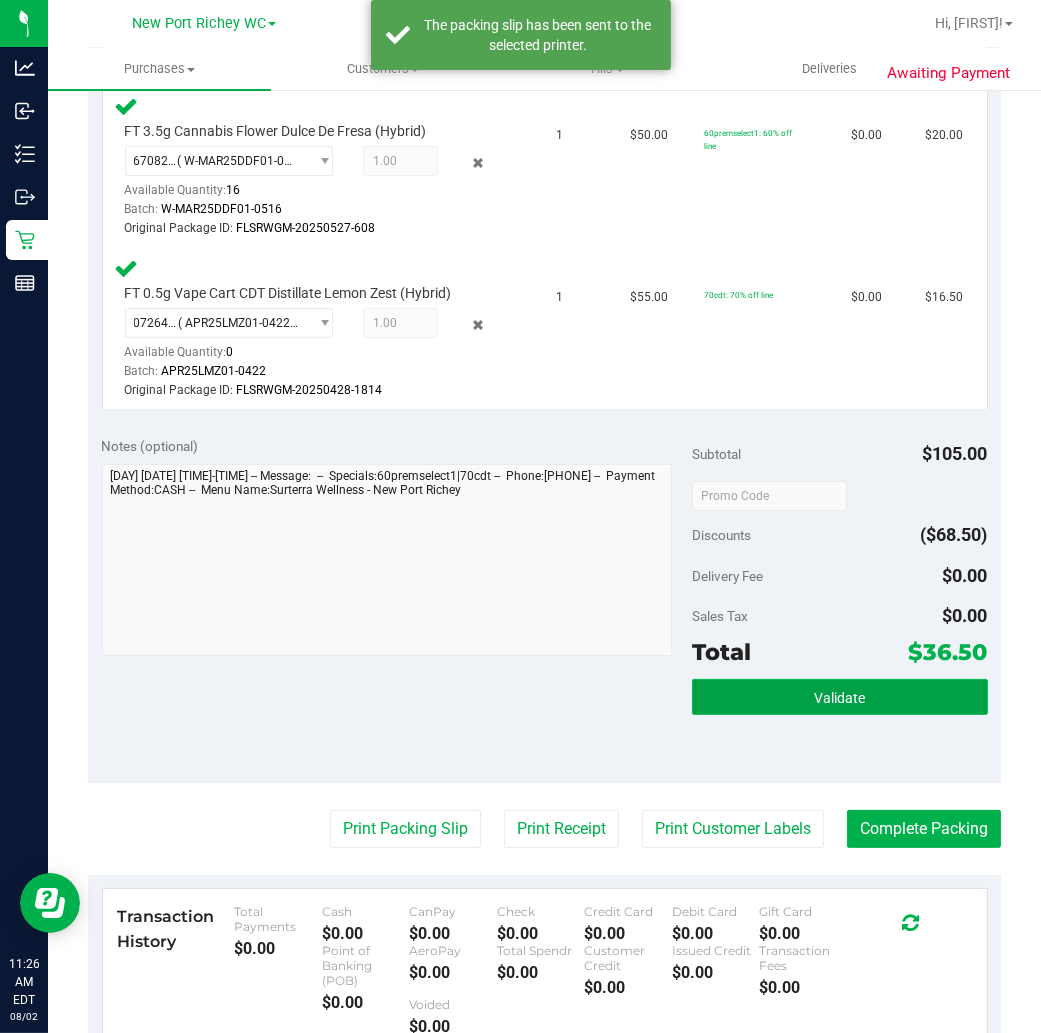 click on "Validate" at bounding box center (839, 697) 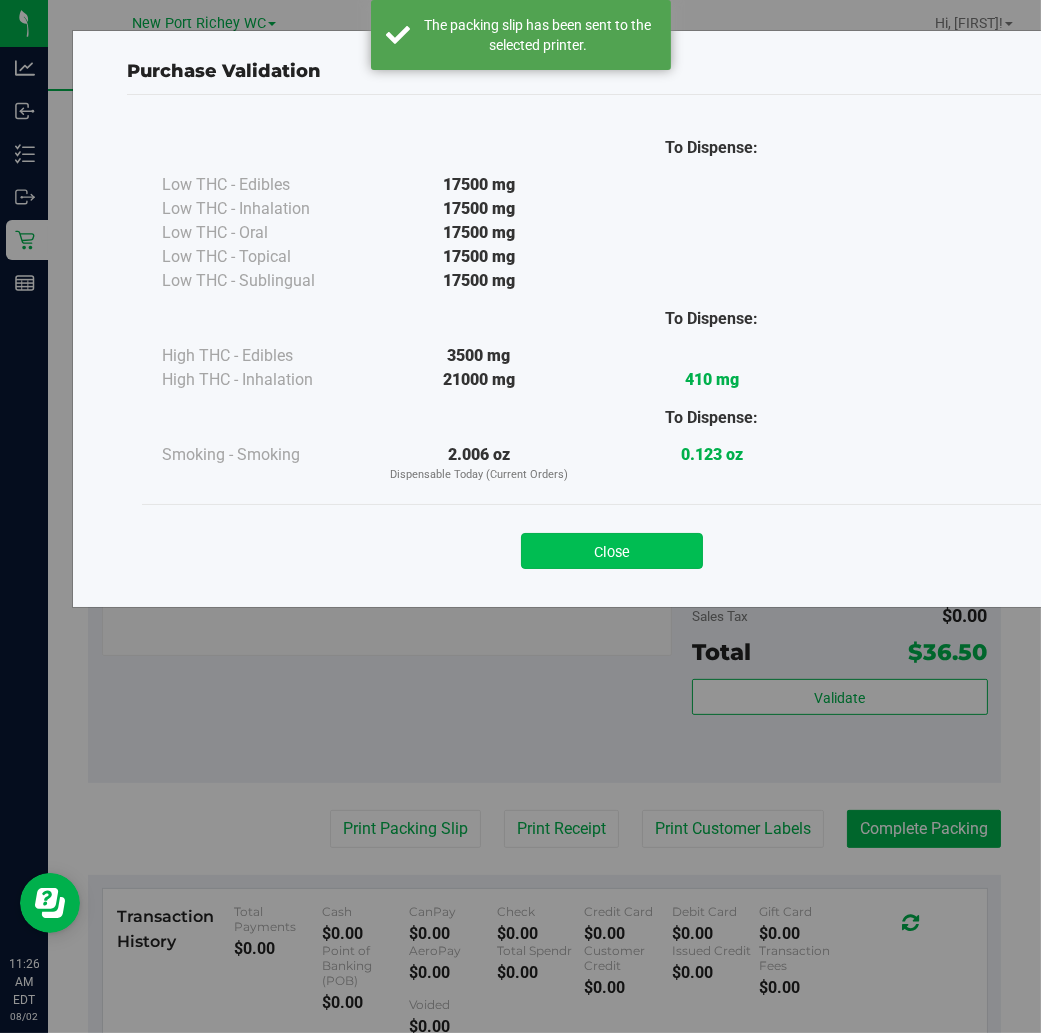 click on "Close" at bounding box center [612, 551] 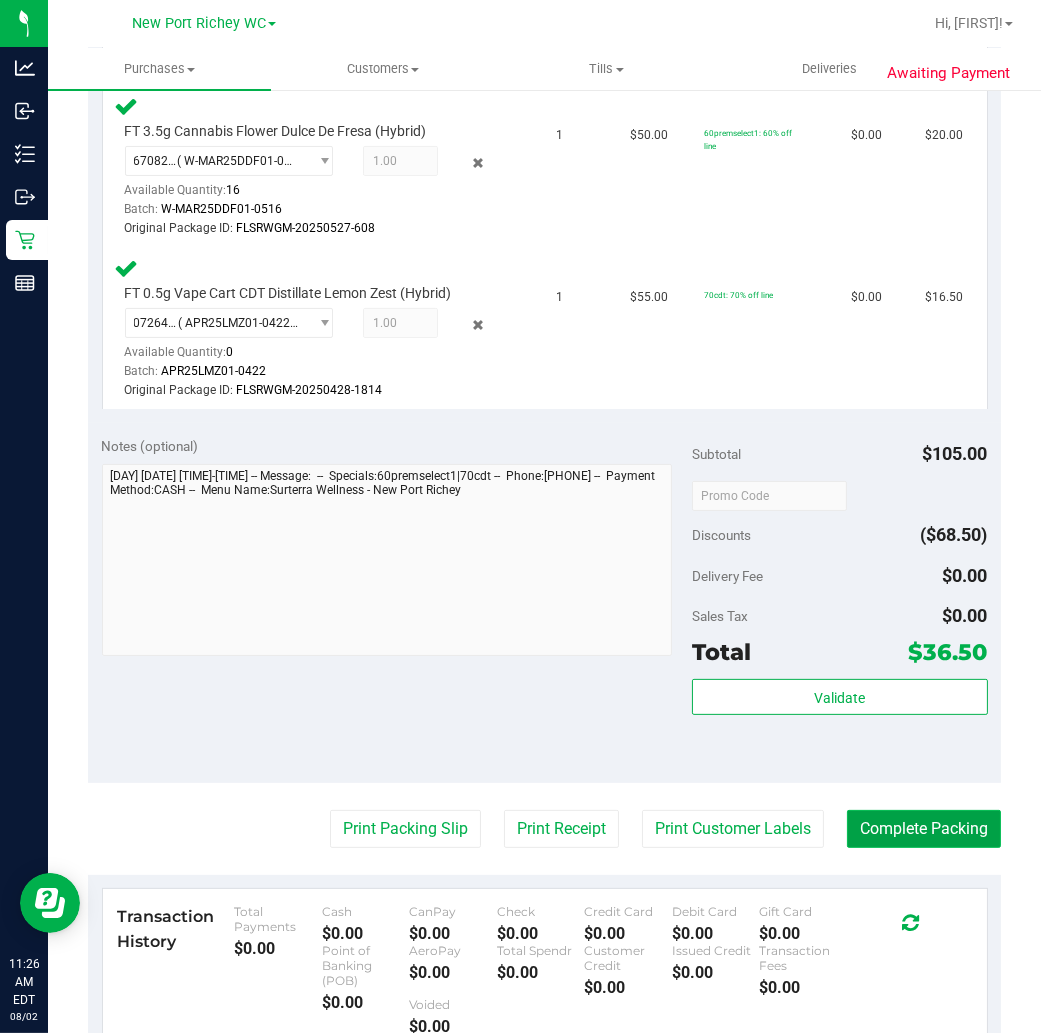 click on "Complete Packing" at bounding box center (924, 829) 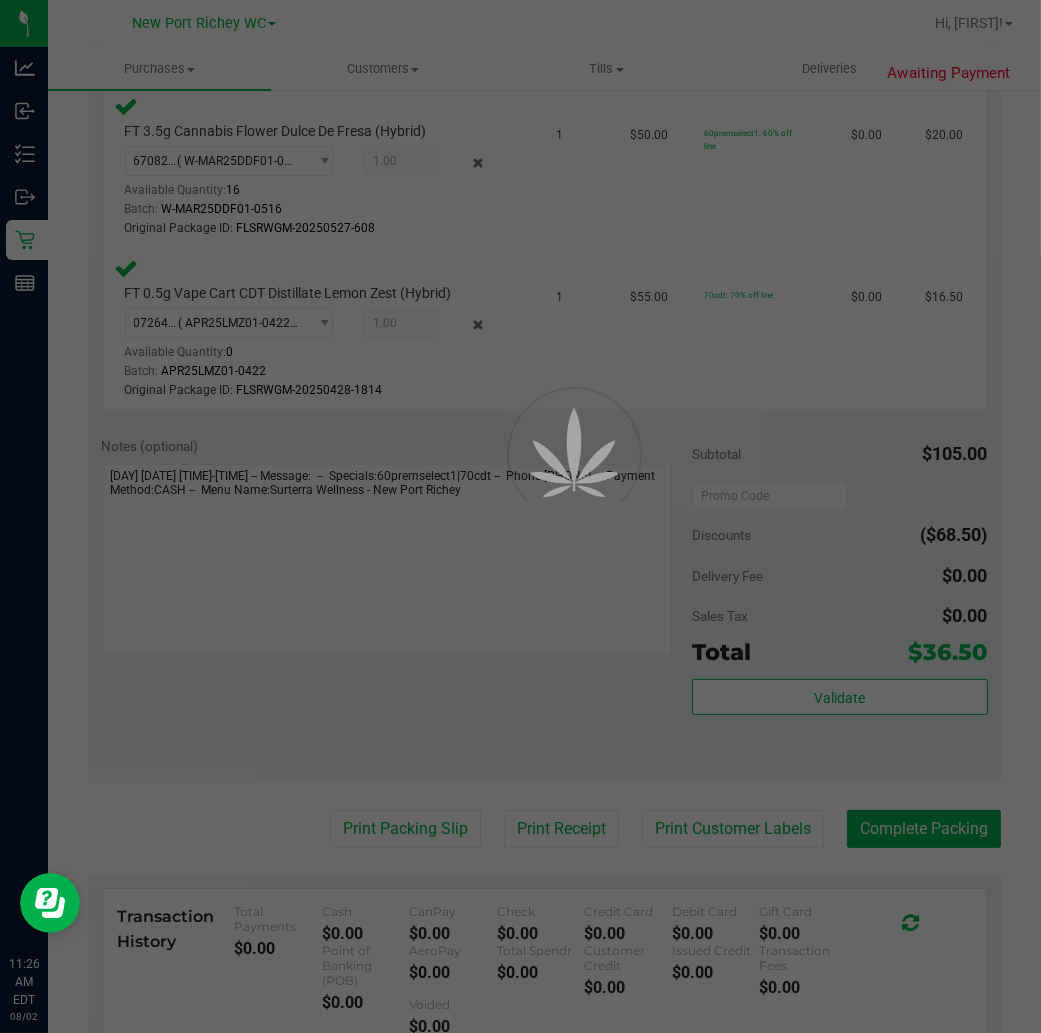 scroll, scrollTop: 0, scrollLeft: 0, axis: both 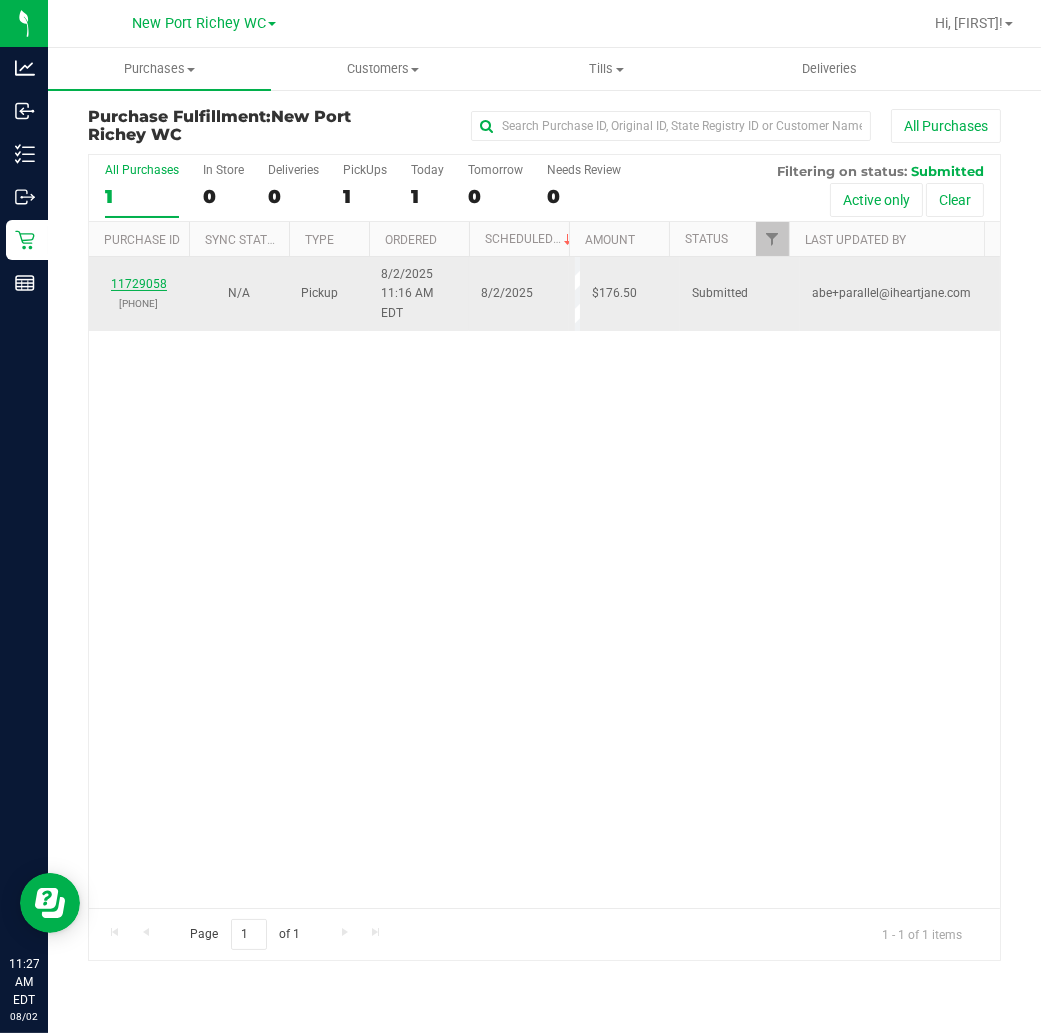 click on "11729058" at bounding box center (139, 284) 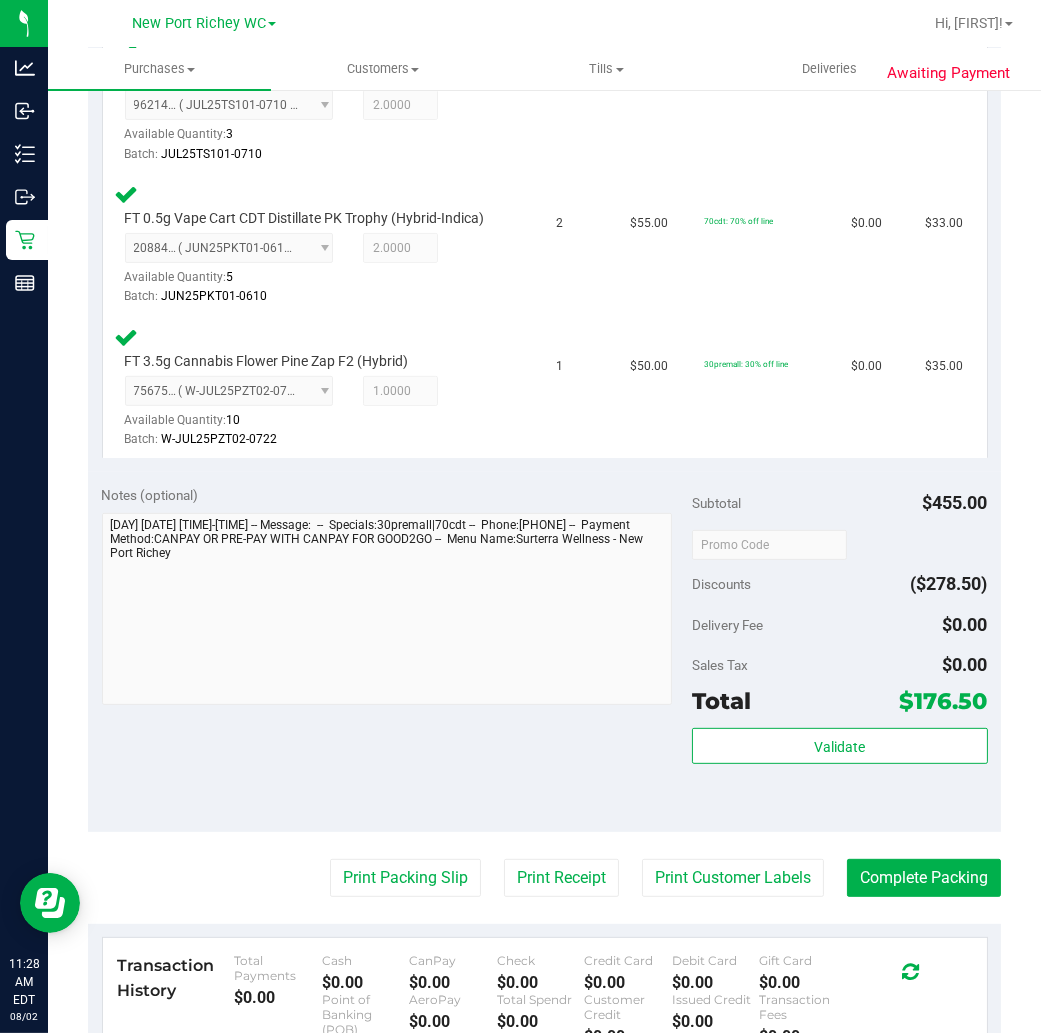 scroll, scrollTop: 1000, scrollLeft: 0, axis: vertical 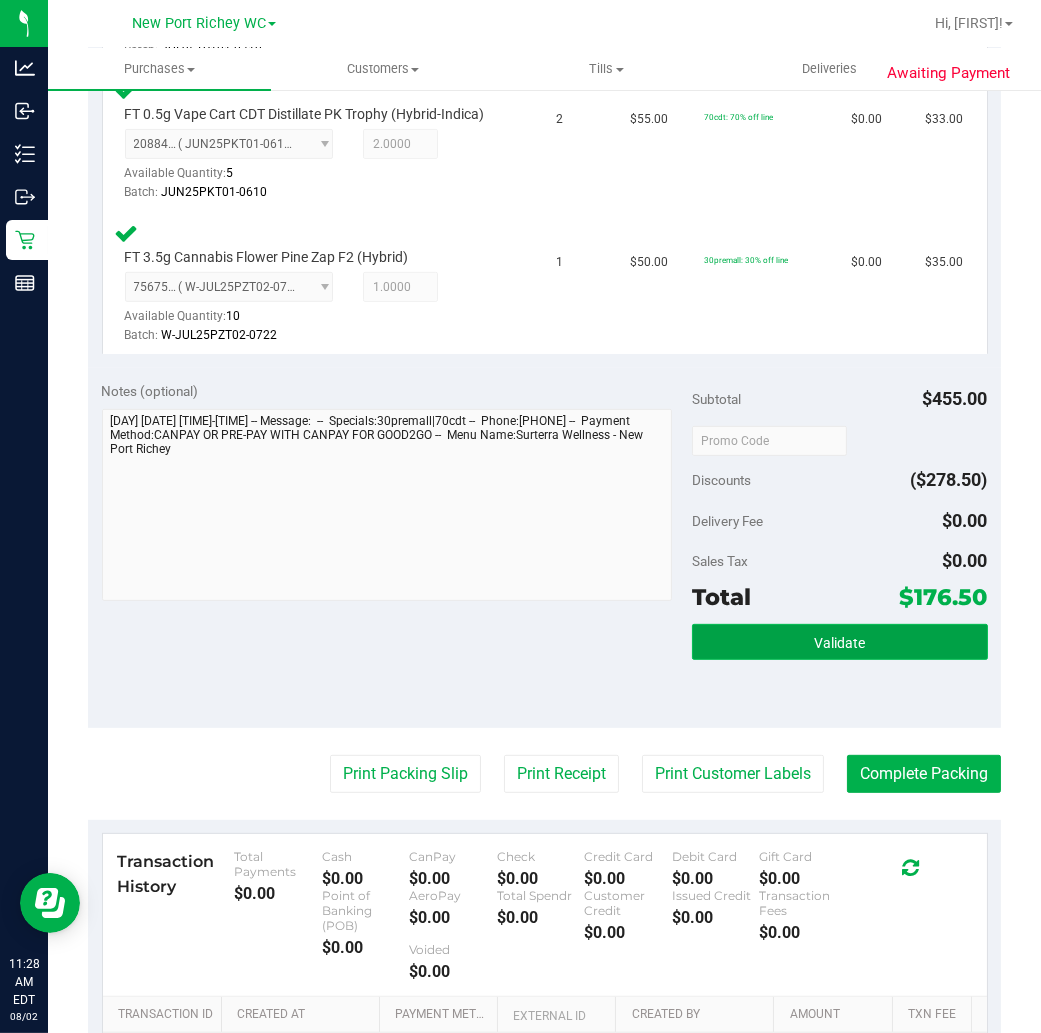 click on "Validate" at bounding box center [839, 643] 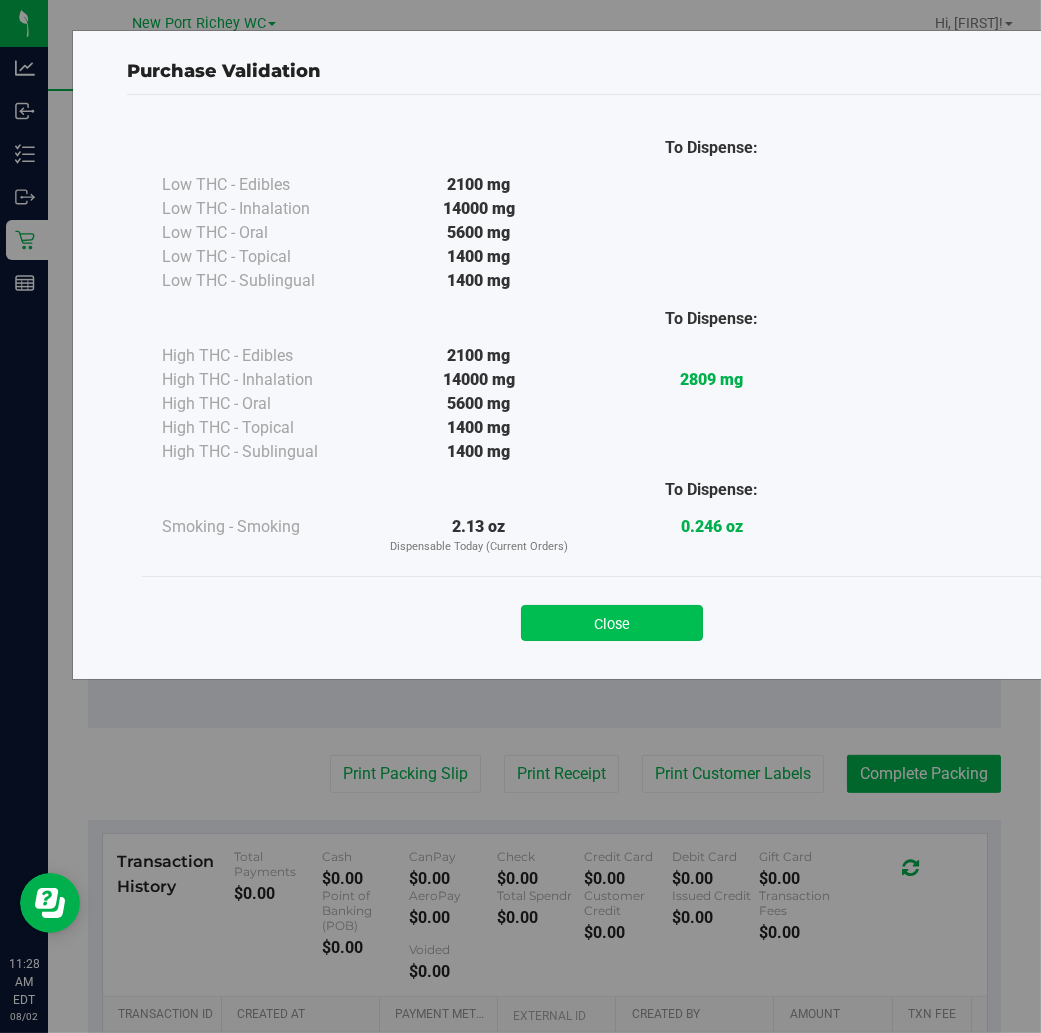 click on "Close" at bounding box center (612, 623) 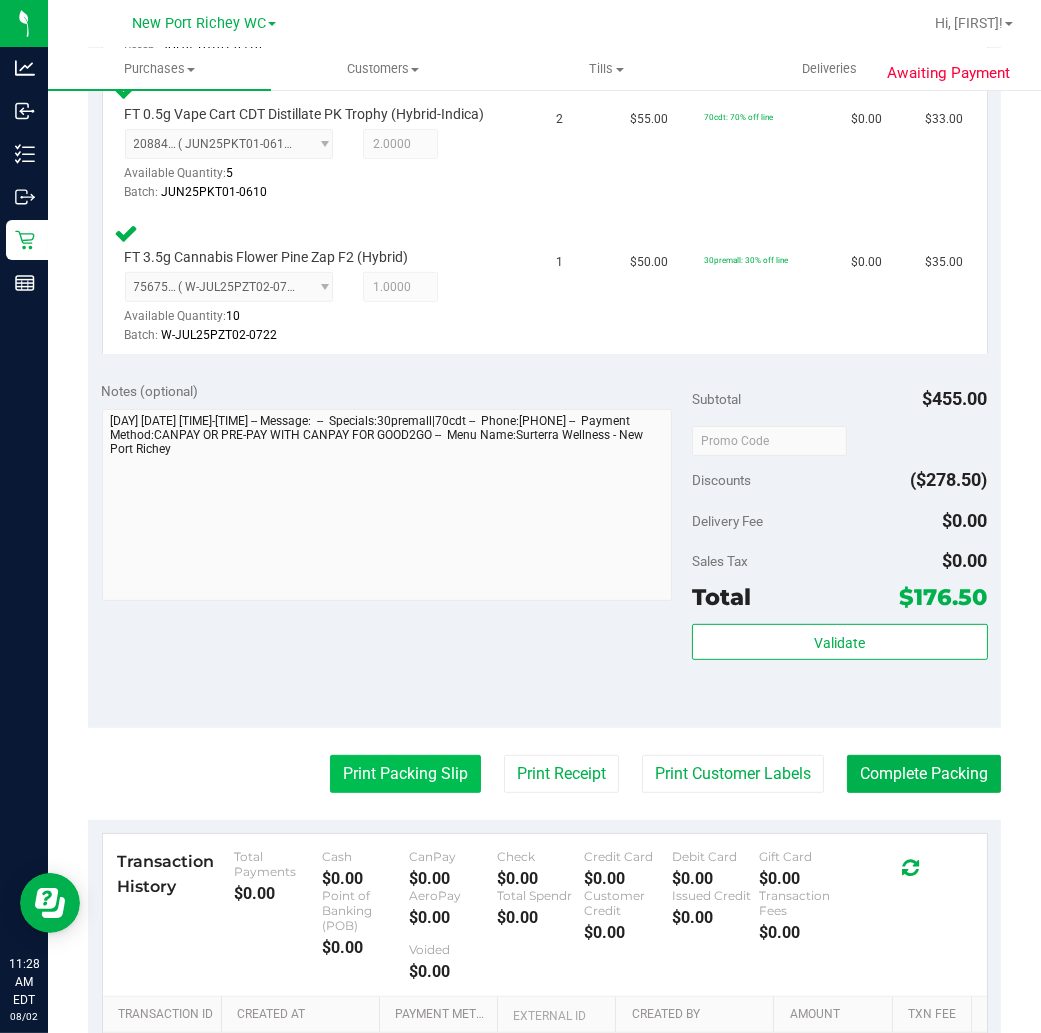click on "Print Packing Slip" at bounding box center (405, 774) 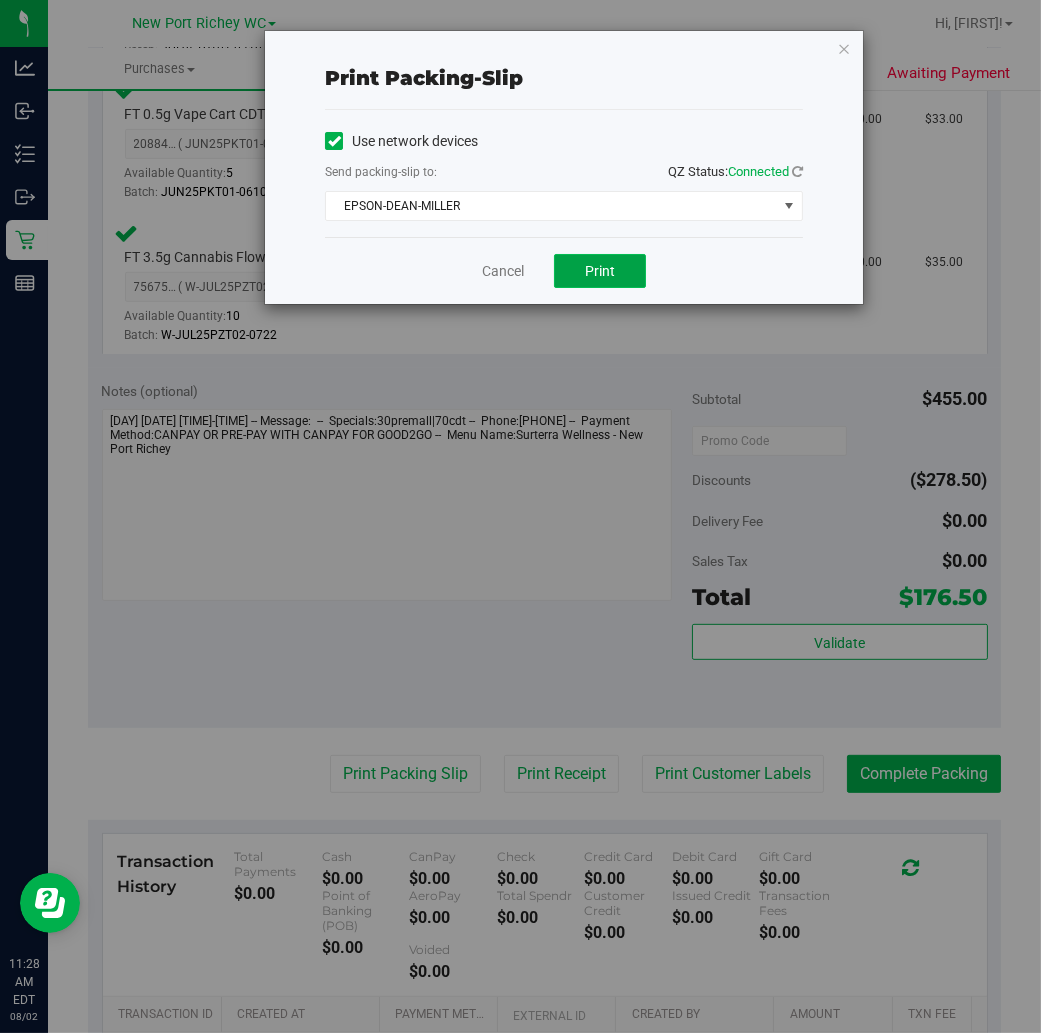 click on "Print" at bounding box center (600, 271) 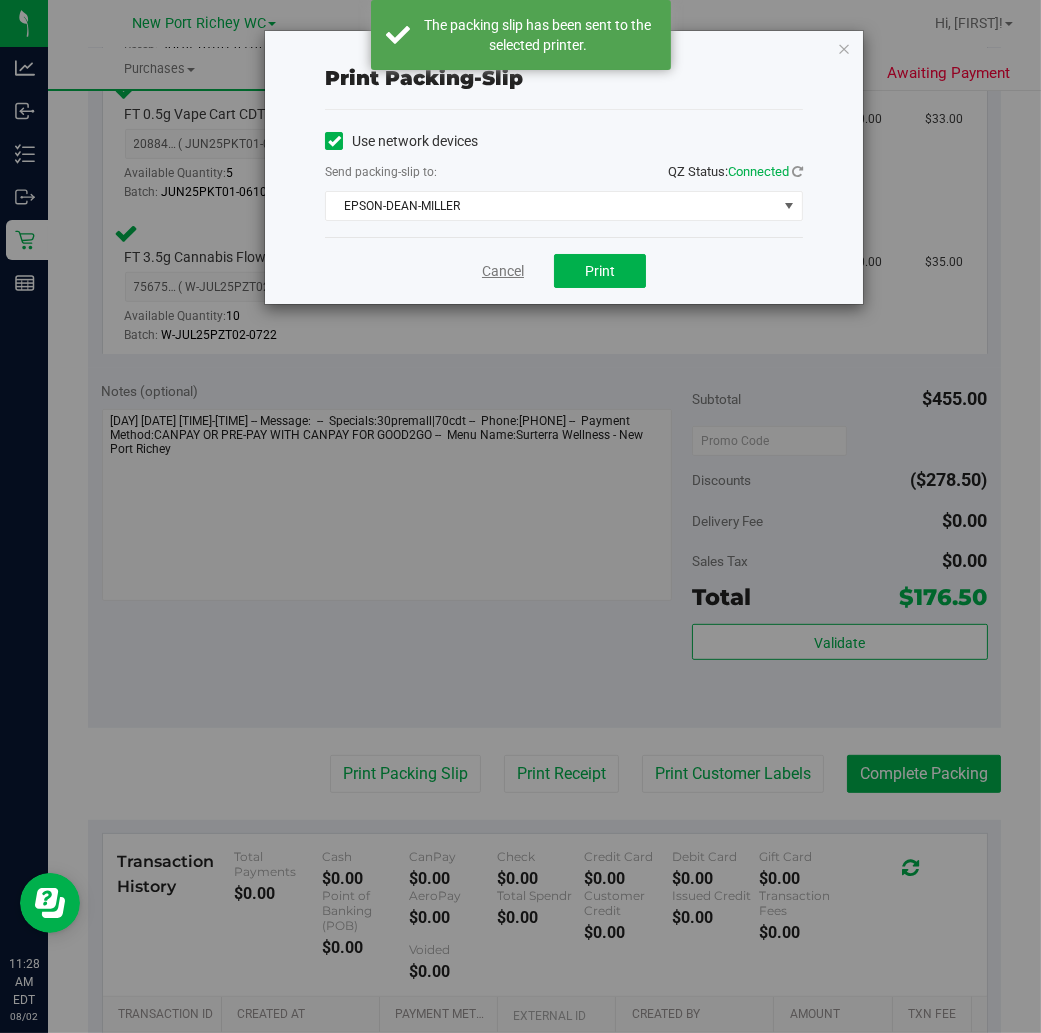 click on "Cancel" at bounding box center [503, 271] 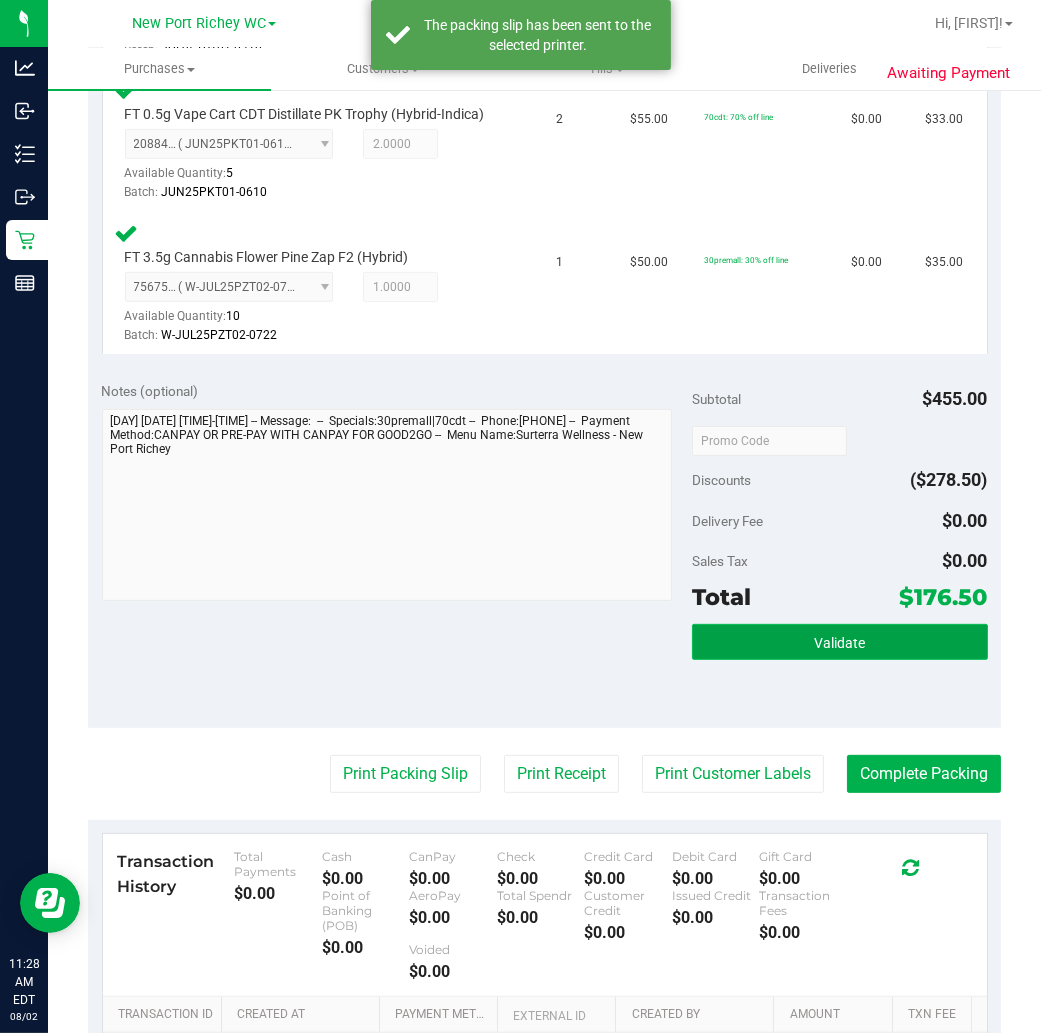 click on "Validate" at bounding box center [839, 642] 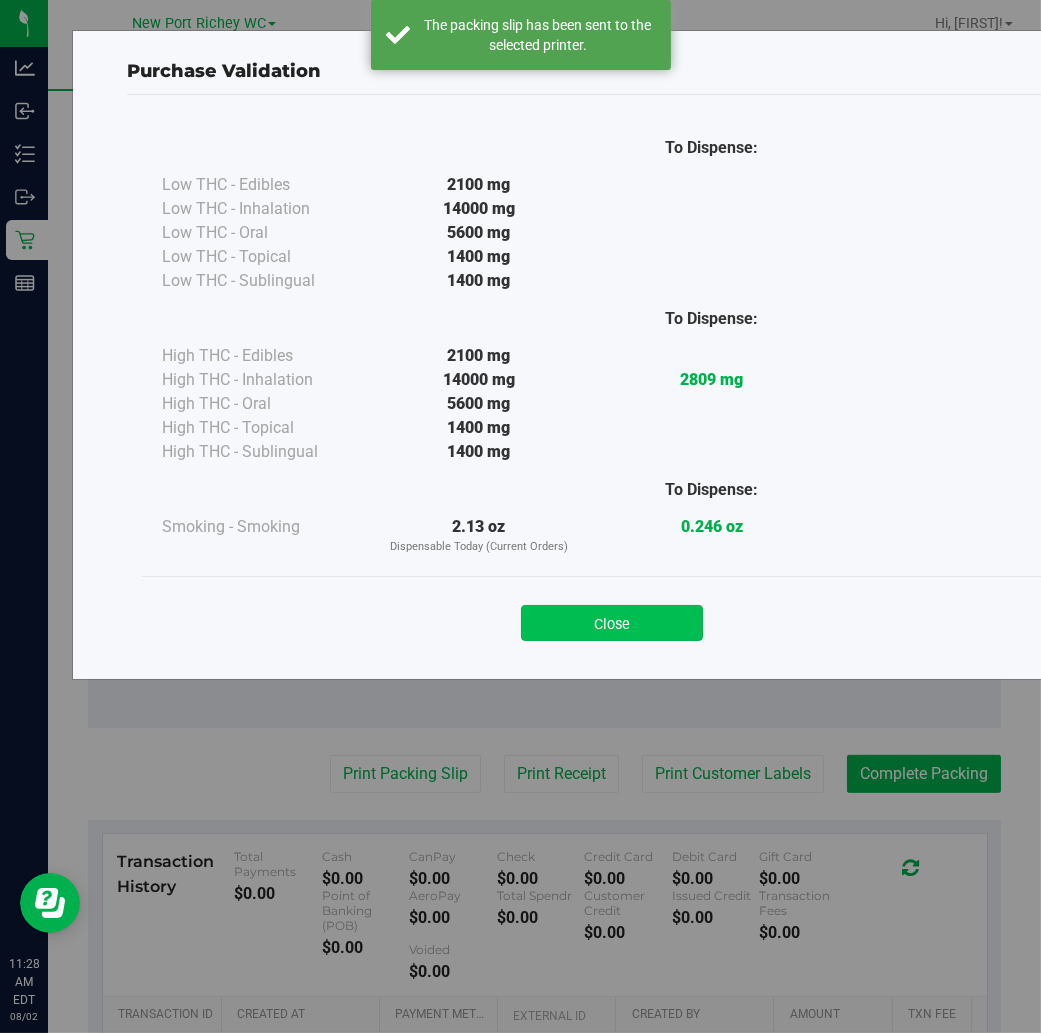 click on "Close" at bounding box center [612, 623] 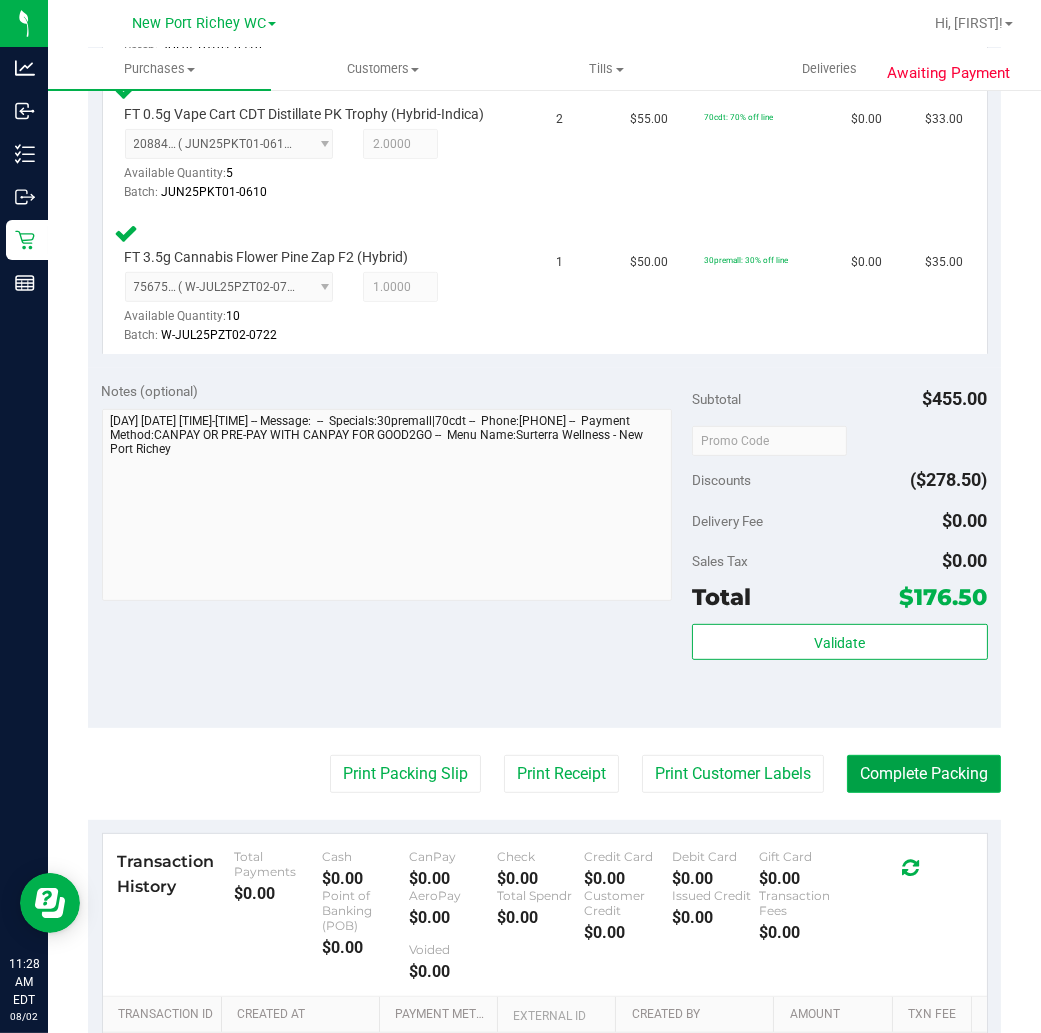 click on "Complete Packing" at bounding box center [924, 774] 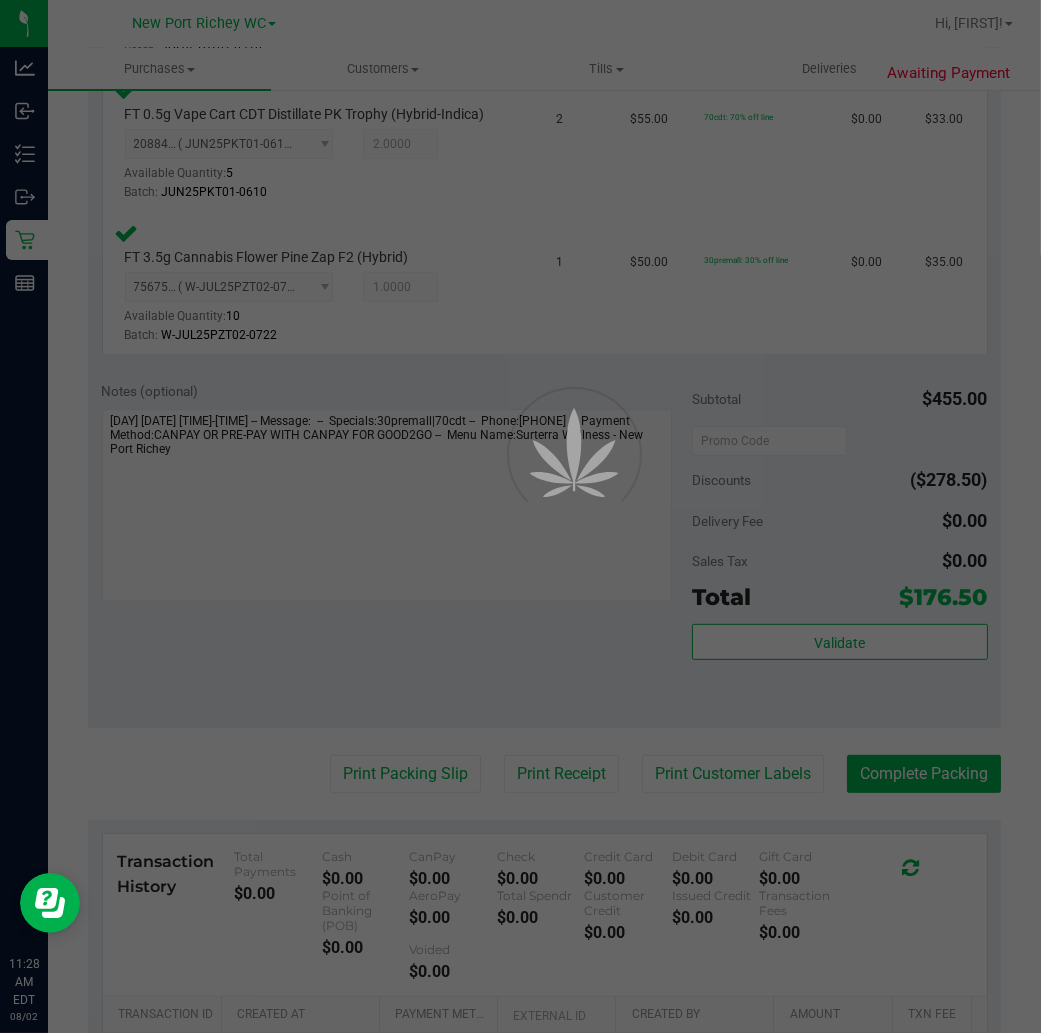 scroll, scrollTop: 0, scrollLeft: 0, axis: both 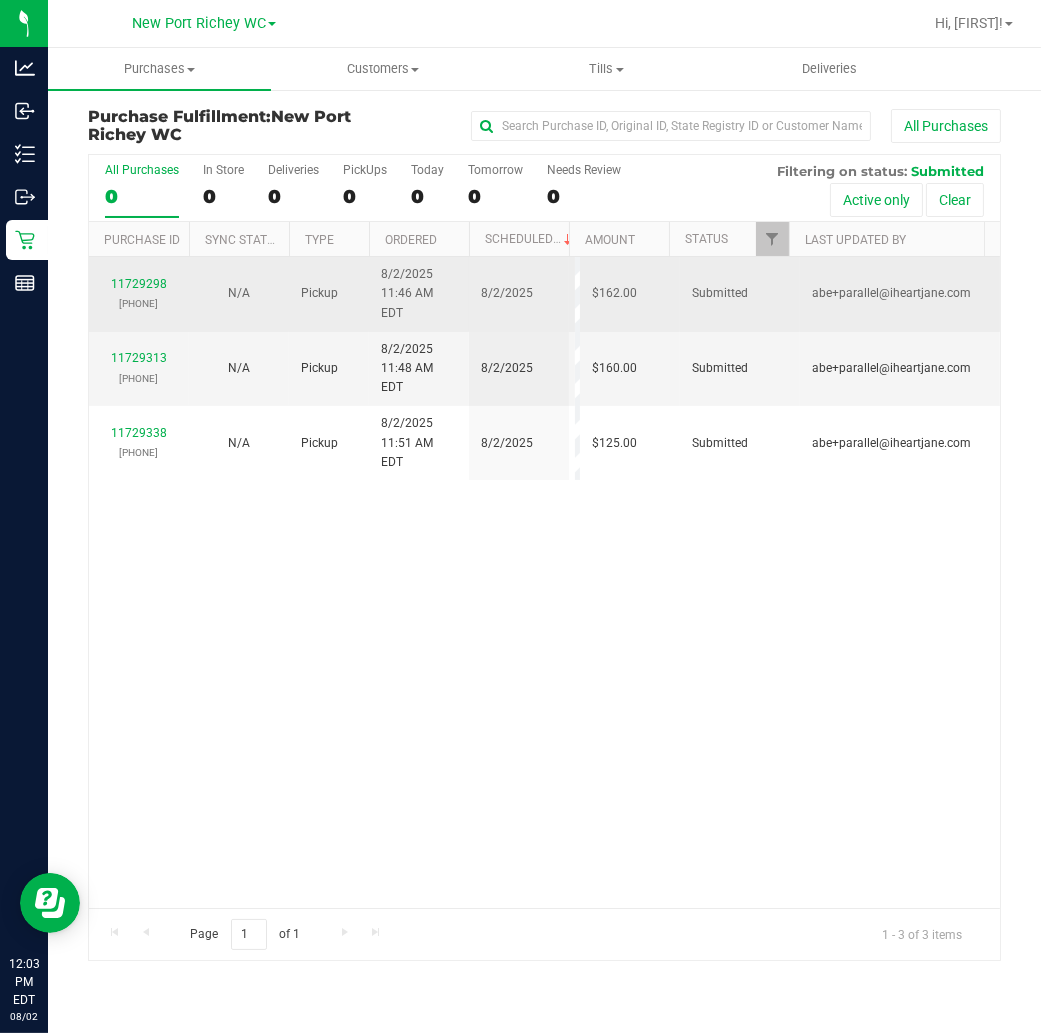 click on "# [NUMBER]
[PHONE]" at bounding box center (139, 294) 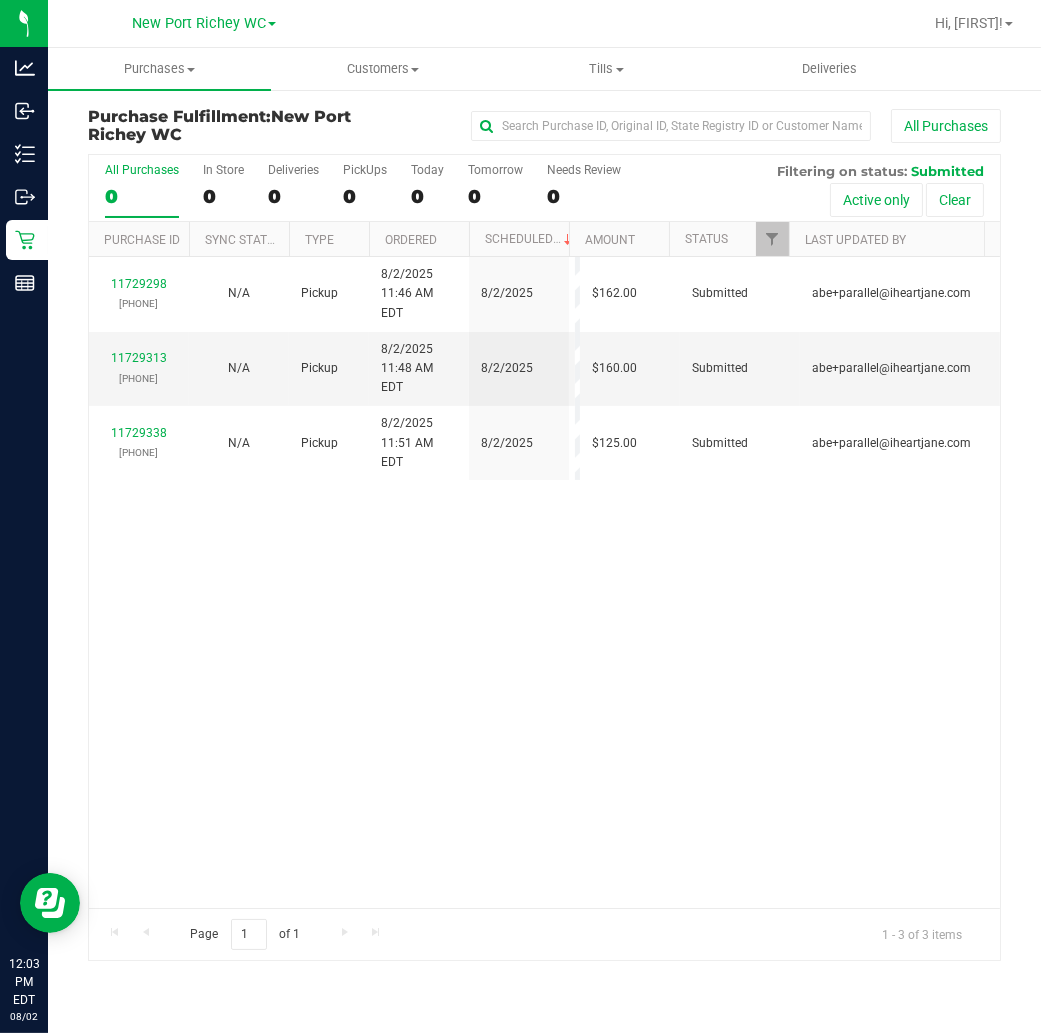 click on "11729298" at bounding box center (139, 284) 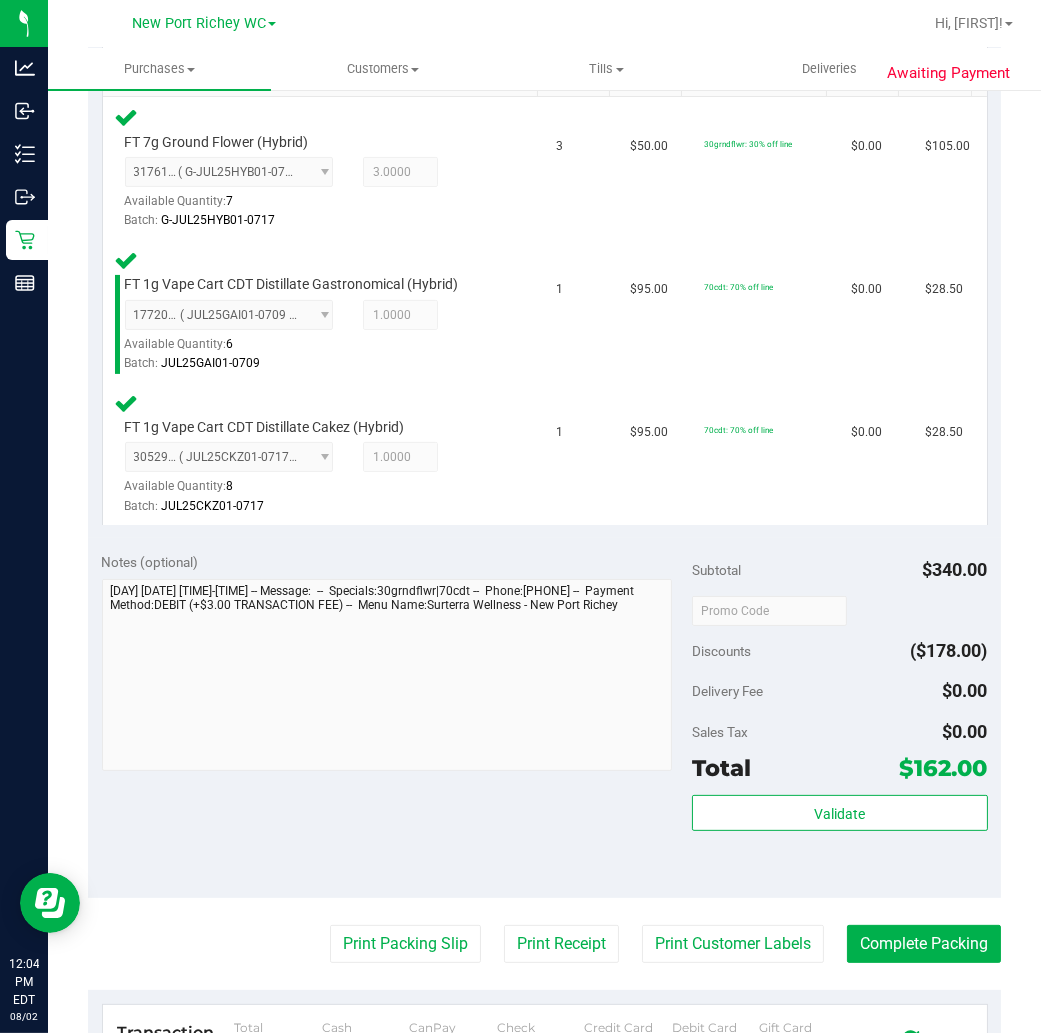 scroll, scrollTop: 666, scrollLeft: 0, axis: vertical 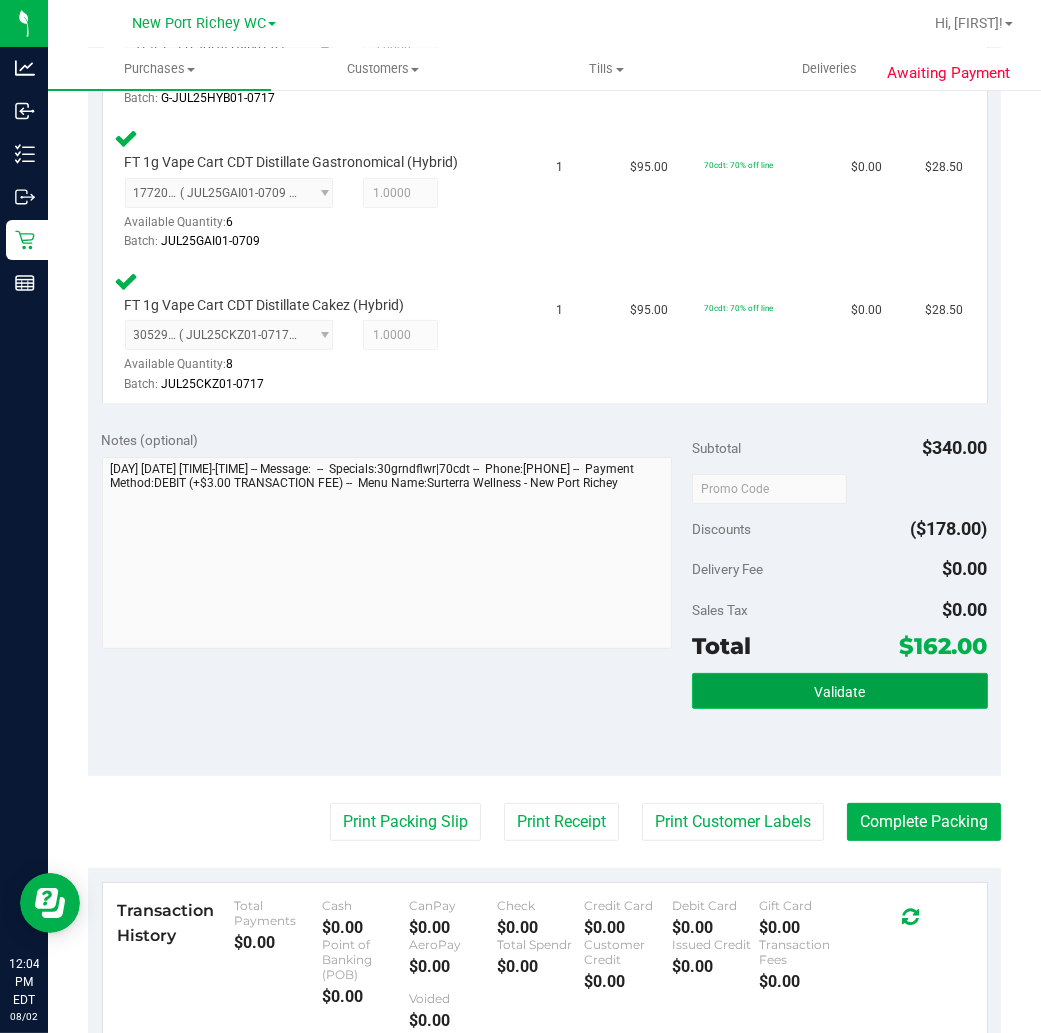 click on "Validate" at bounding box center (839, 691) 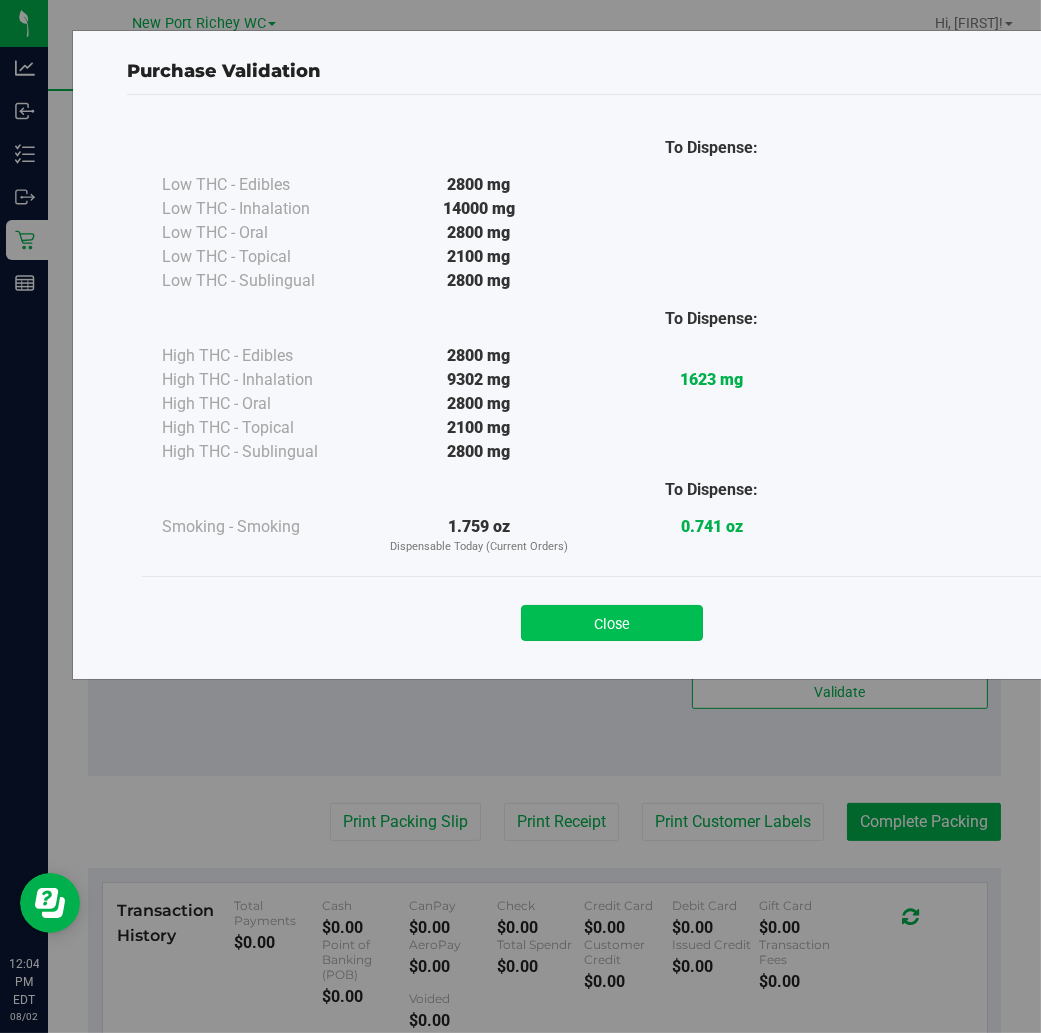 click on "Close" at bounding box center [612, 623] 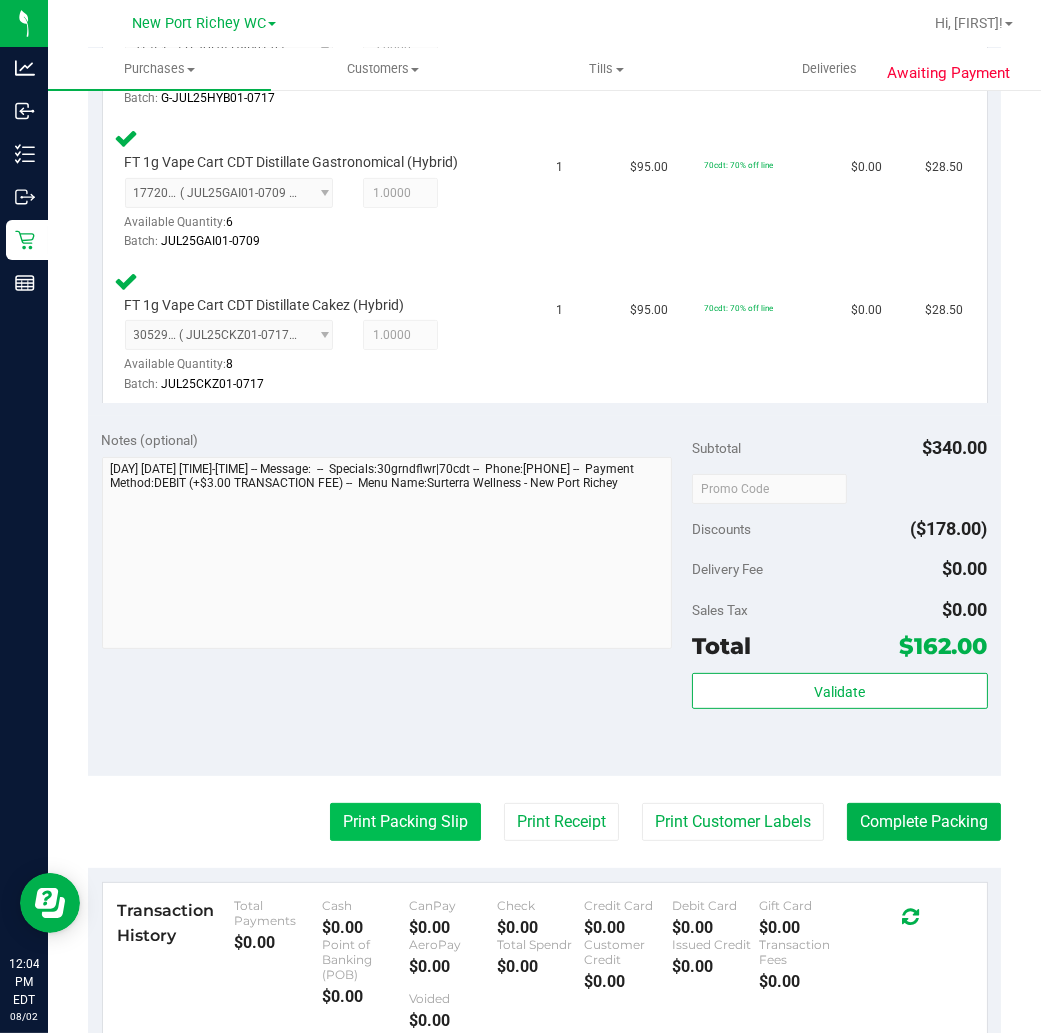 click on "Print Packing Slip" at bounding box center [405, 822] 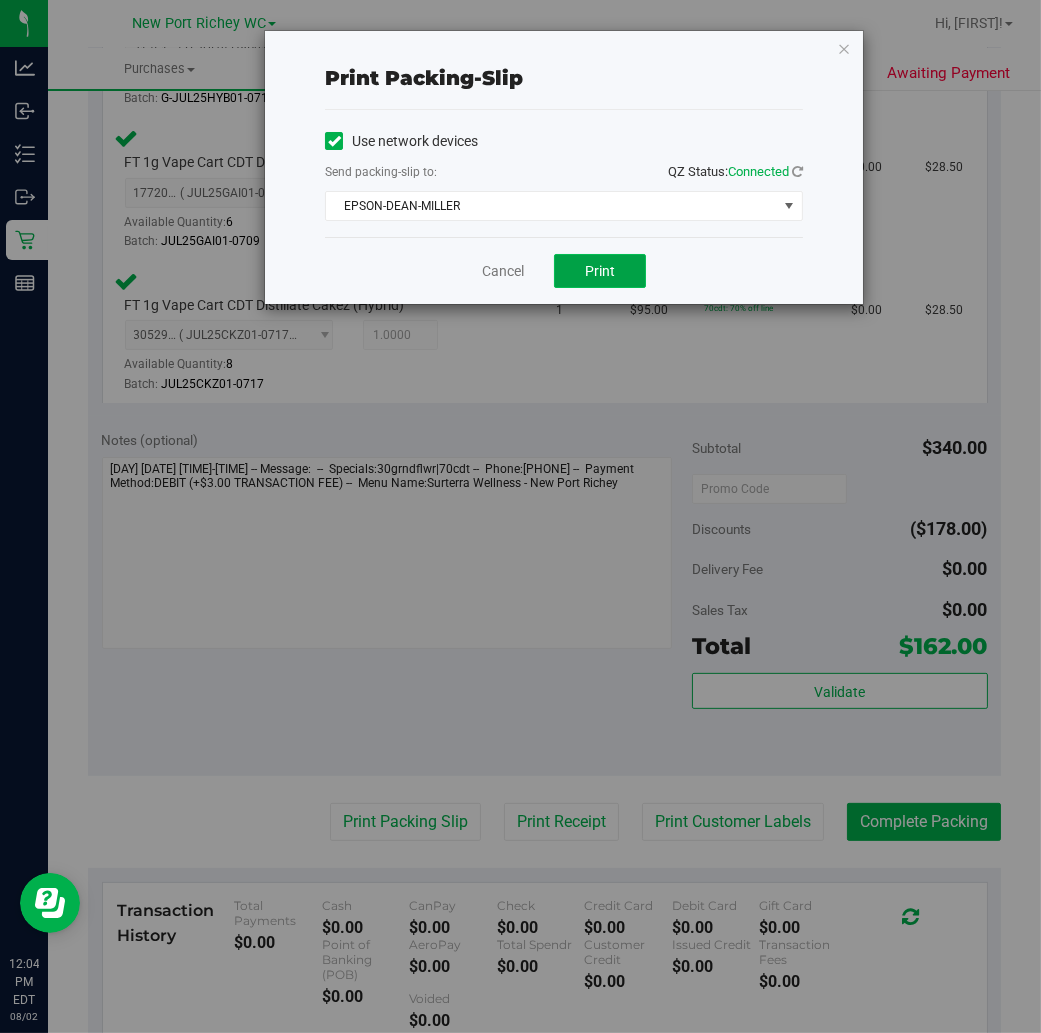 click on "Print" at bounding box center [600, 271] 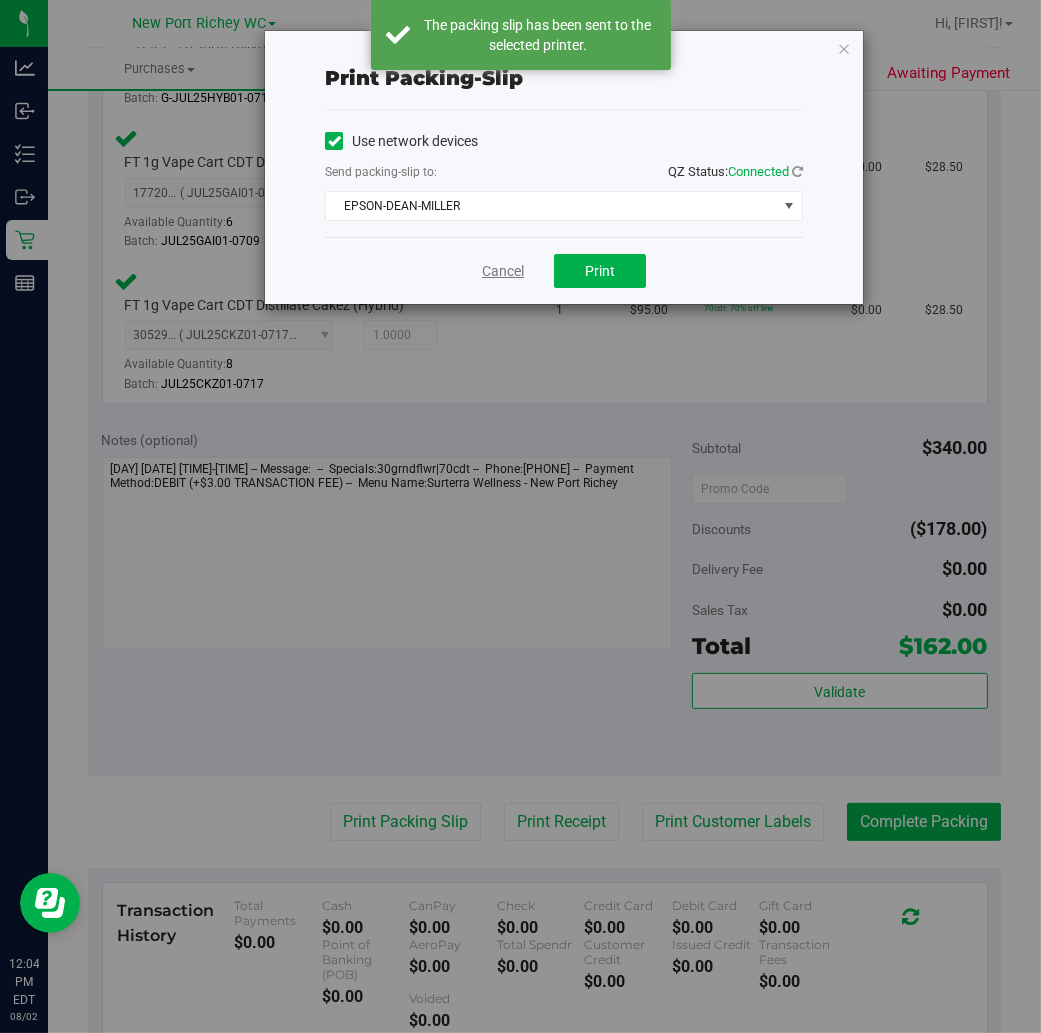 click on "Cancel" at bounding box center [503, 271] 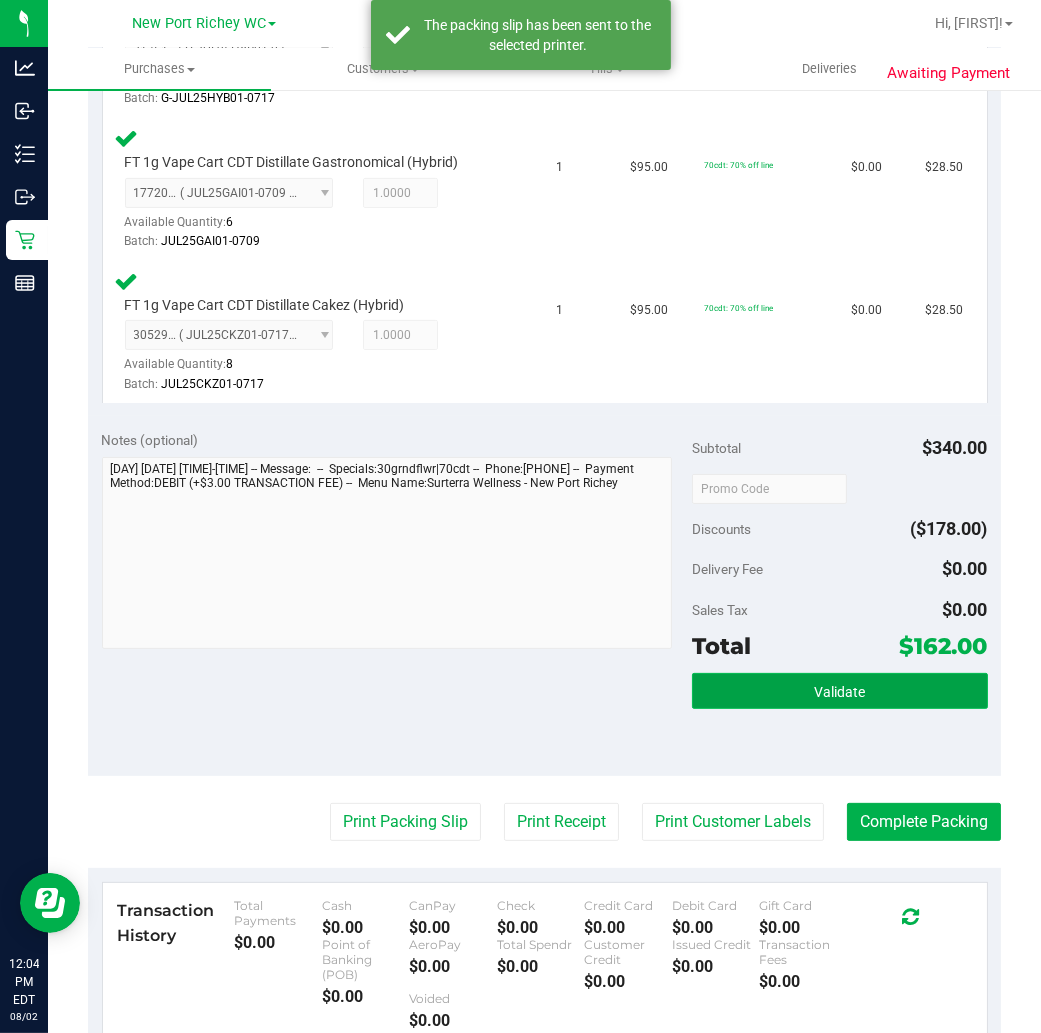 click on "Validate" at bounding box center (839, 691) 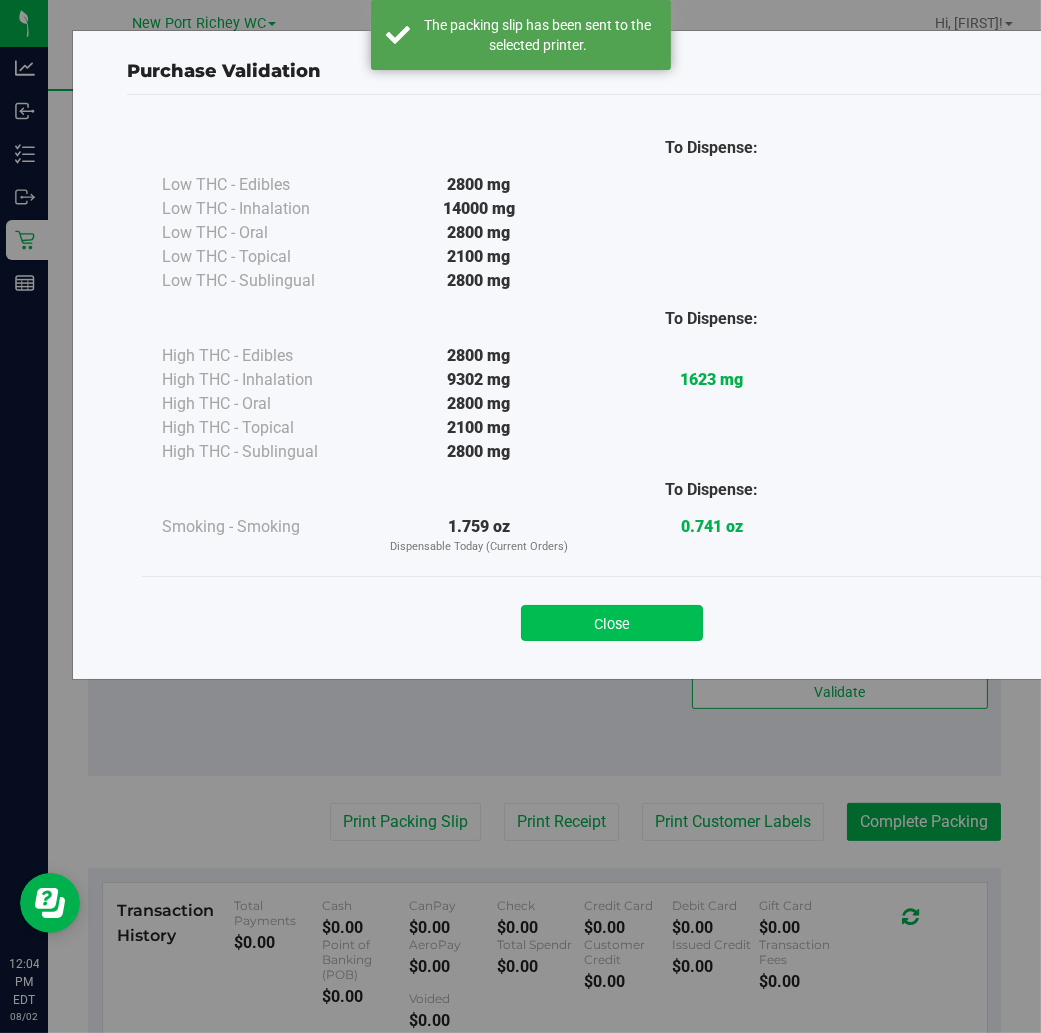 click on "Close" at bounding box center [612, 623] 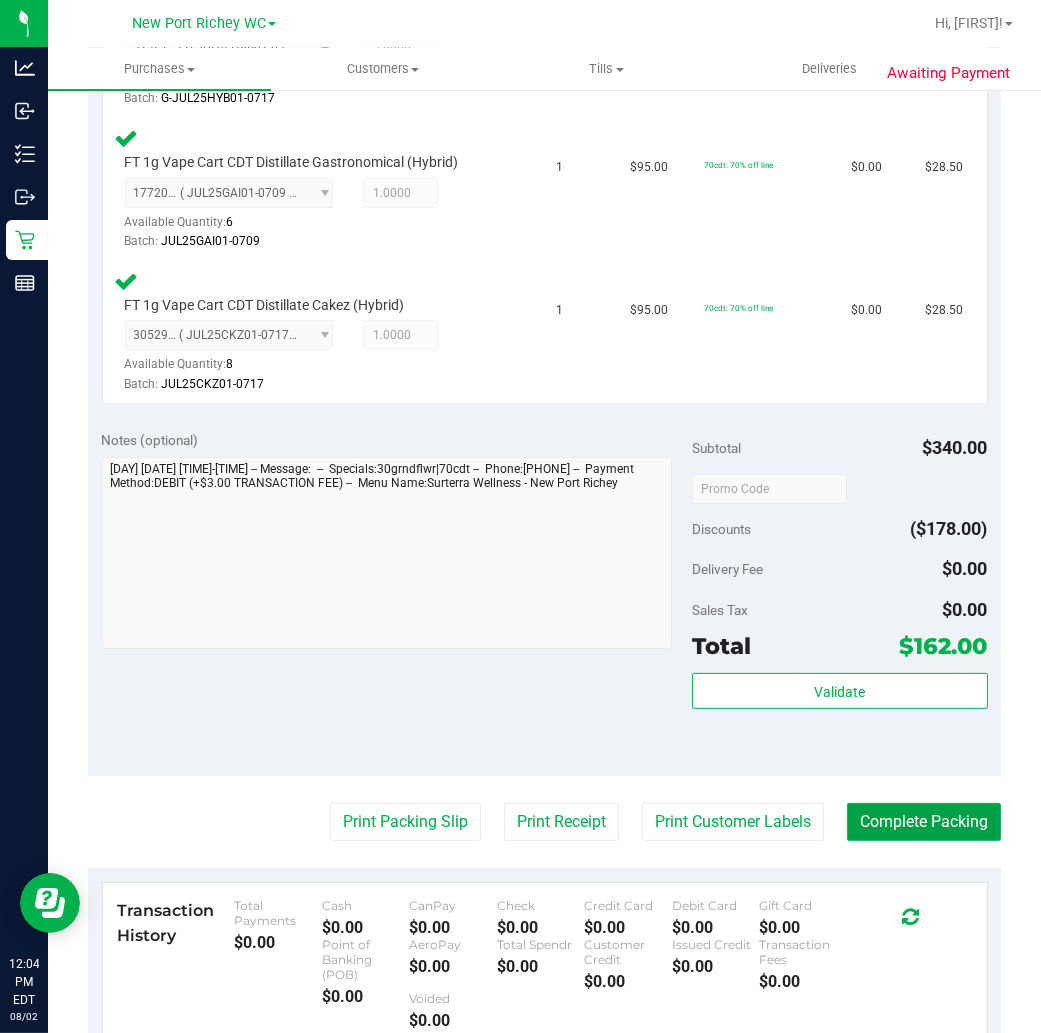 click on "Complete Packing" at bounding box center (924, 822) 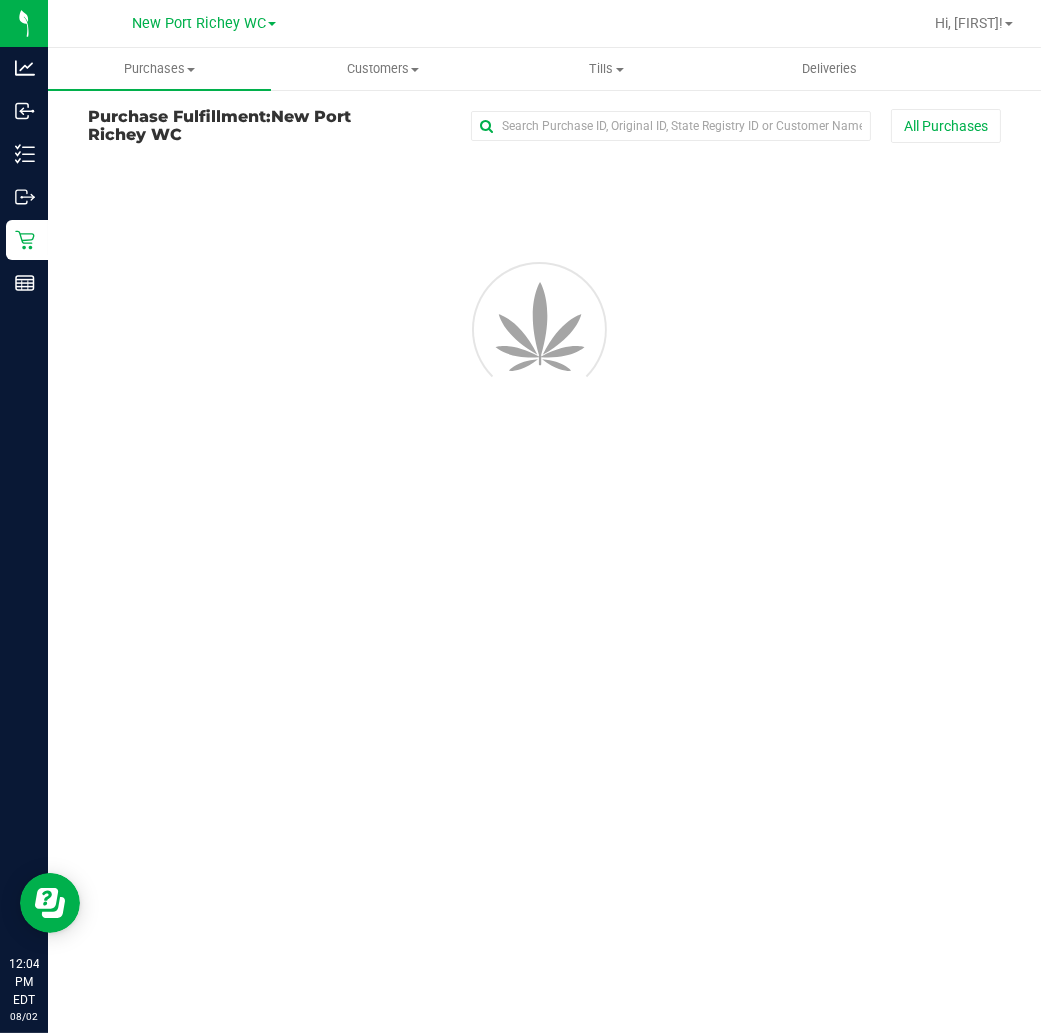 scroll, scrollTop: 0, scrollLeft: 0, axis: both 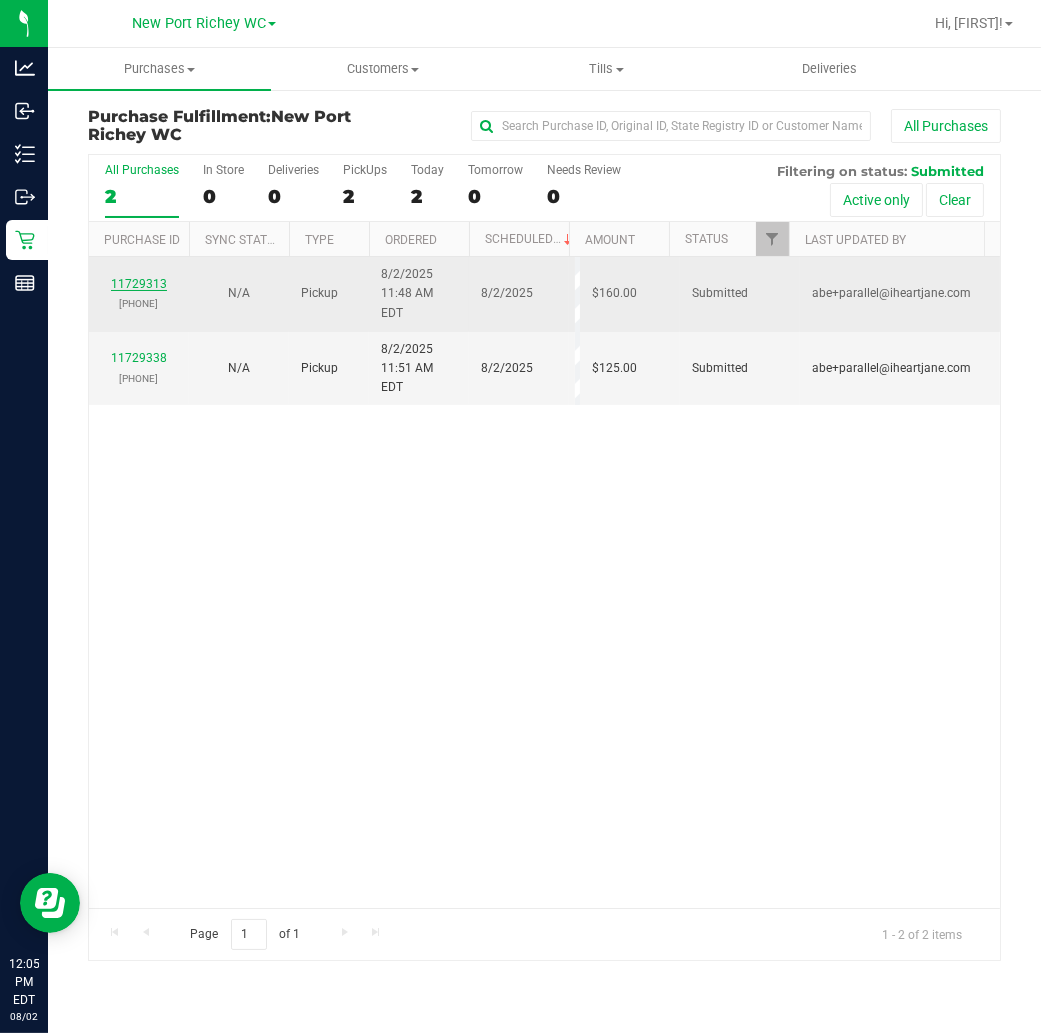 click on "11729313" at bounding box center [139, 284] 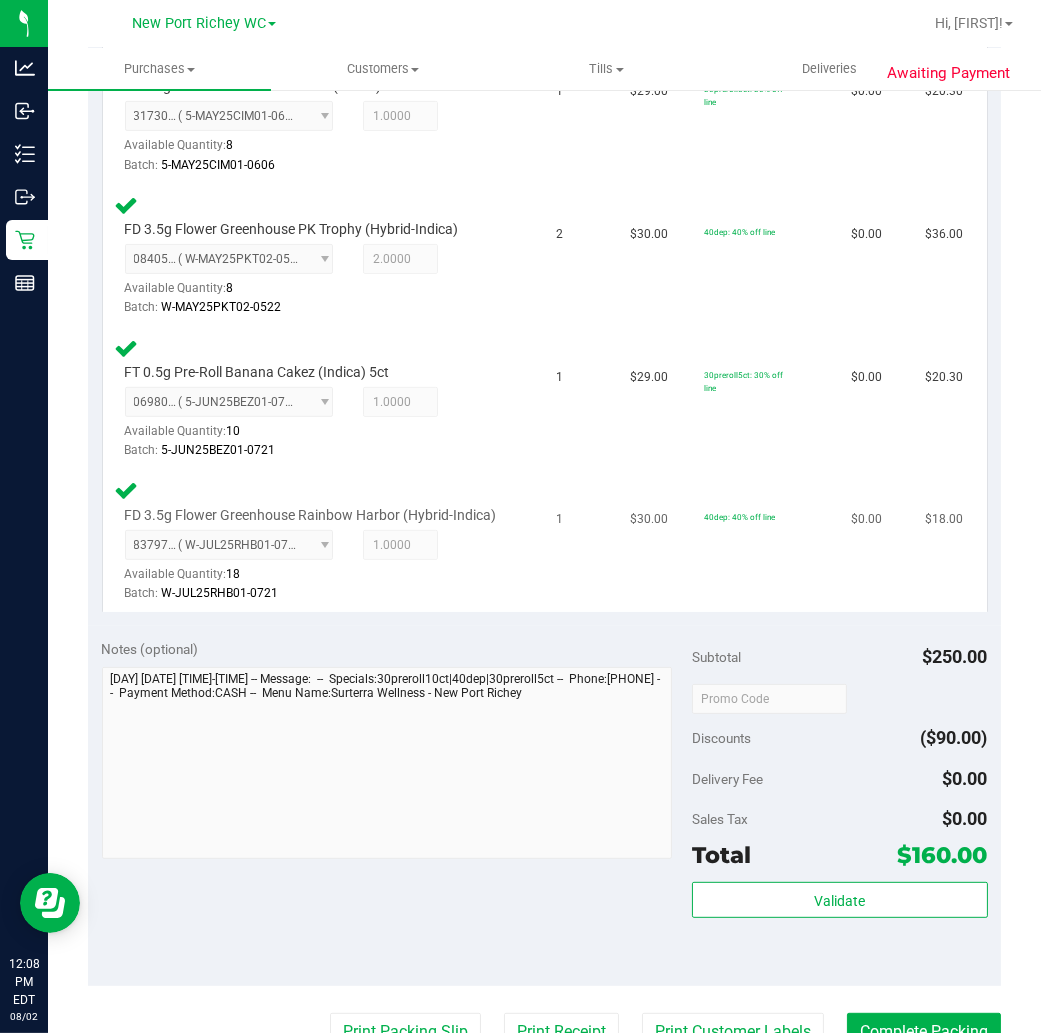 scroll, scrollTop: 888, scrollLeft: 0, axis: vertical 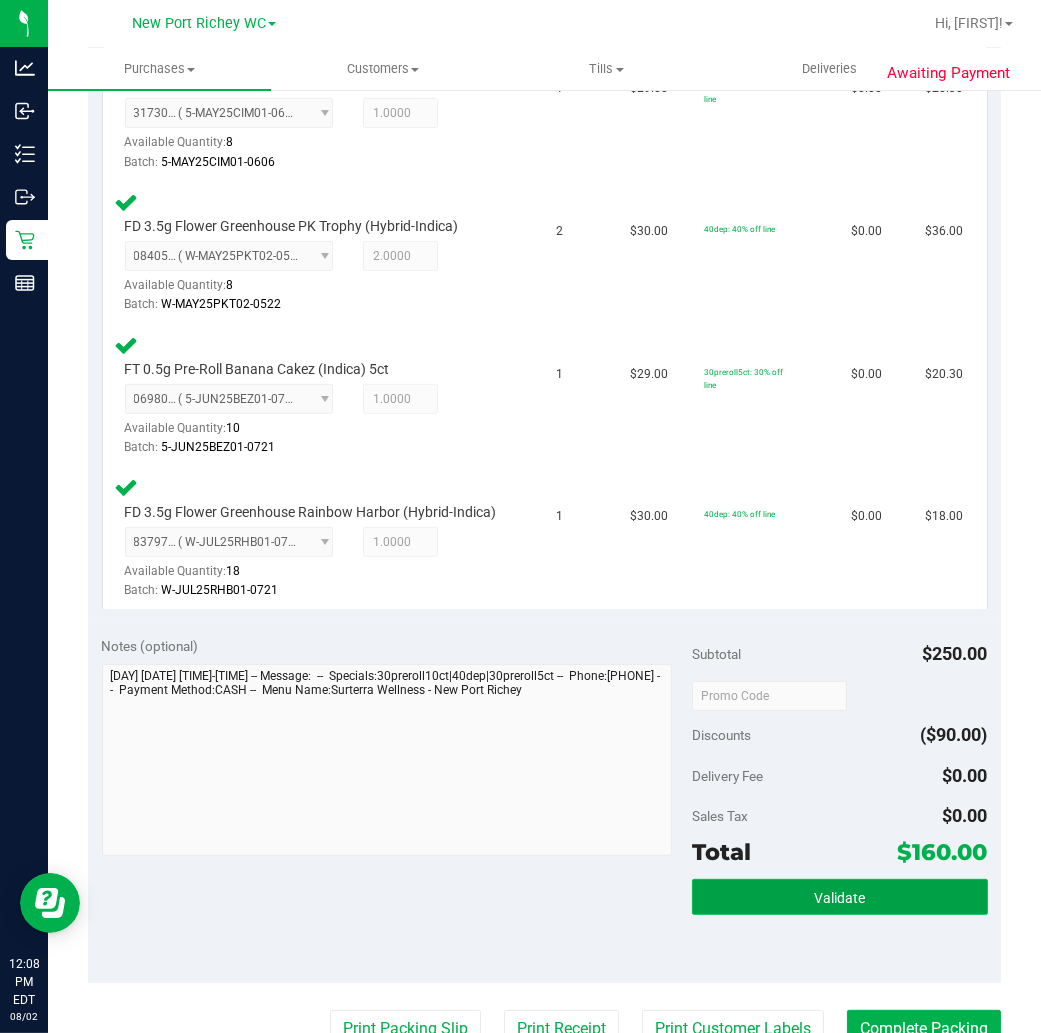 click on "Validate" at bounding box center [839, 897] 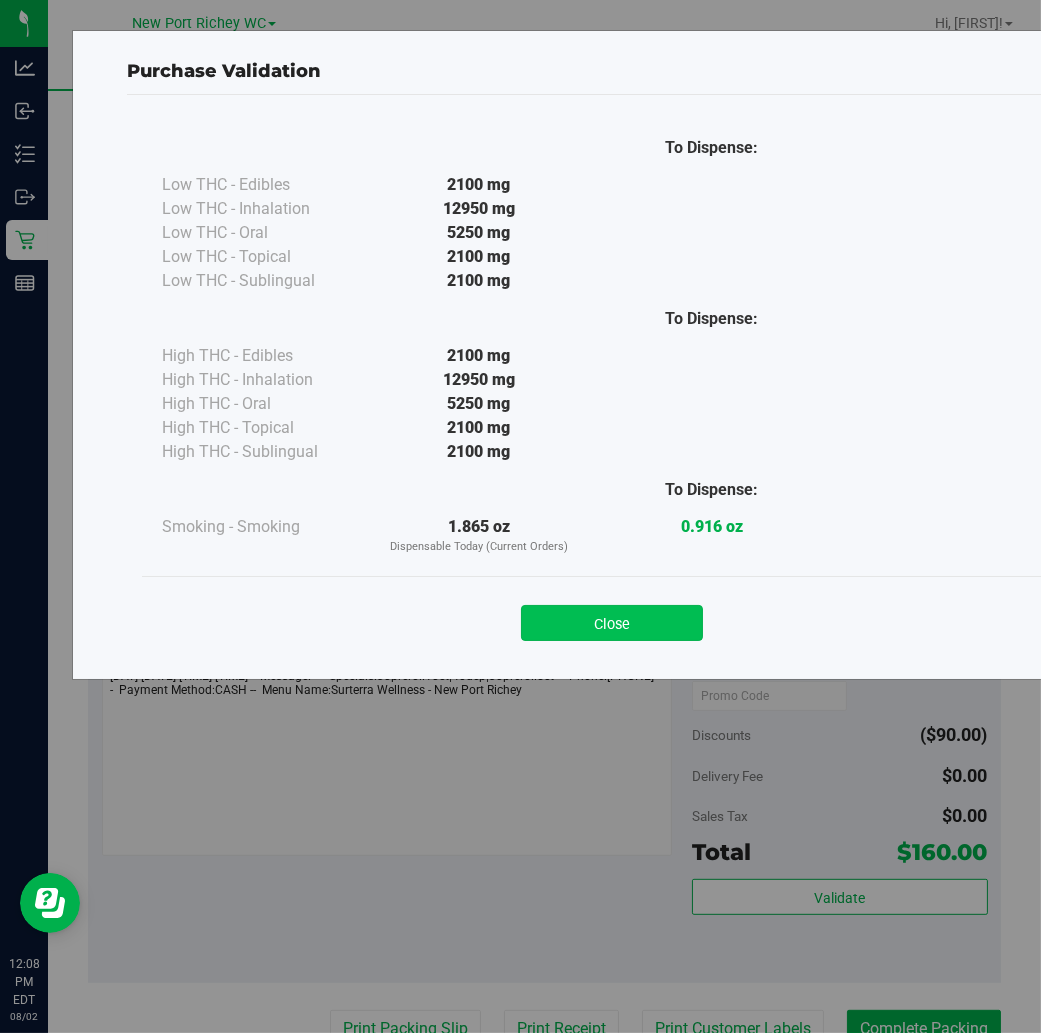 click on "Close" at bounding box center (612, 623) 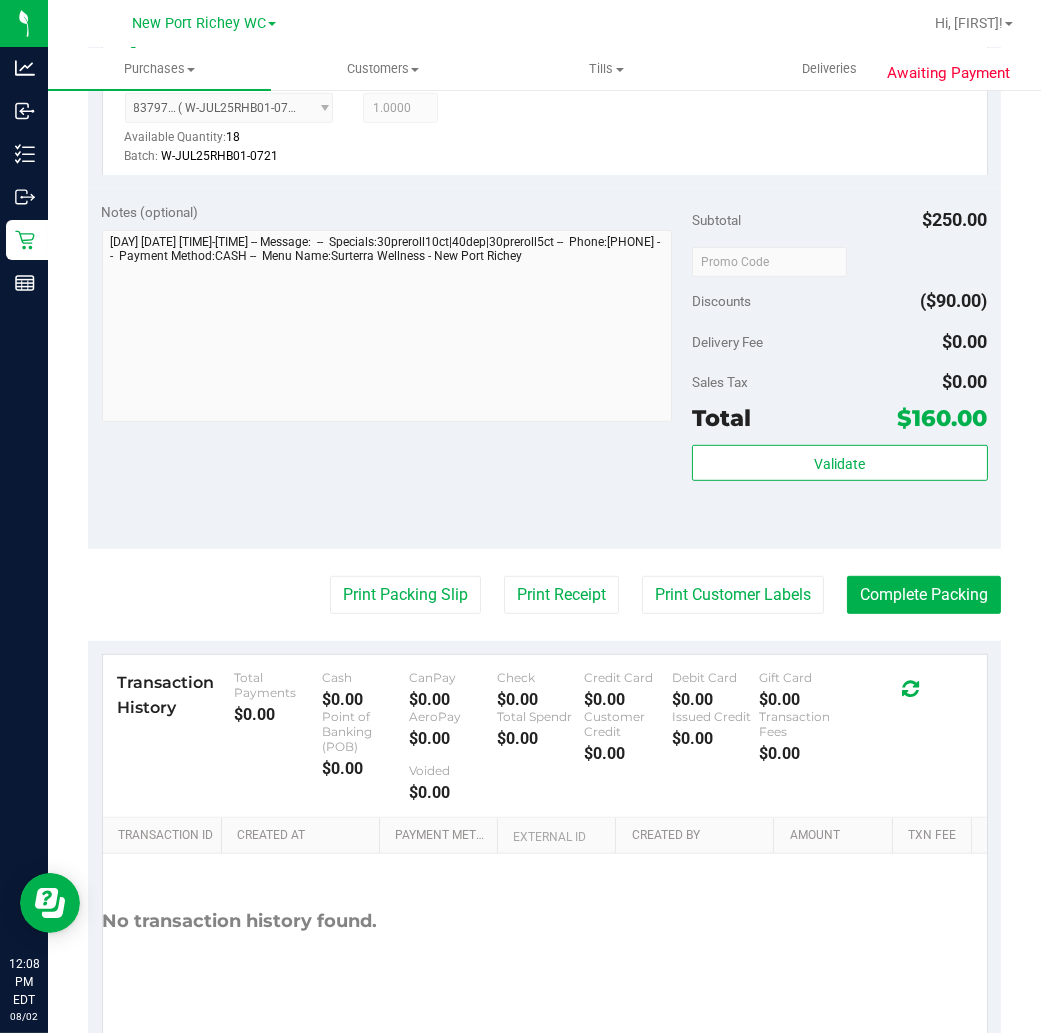 scroll, scrollTop: 1333, scrollLeft: 0, axis: vertical 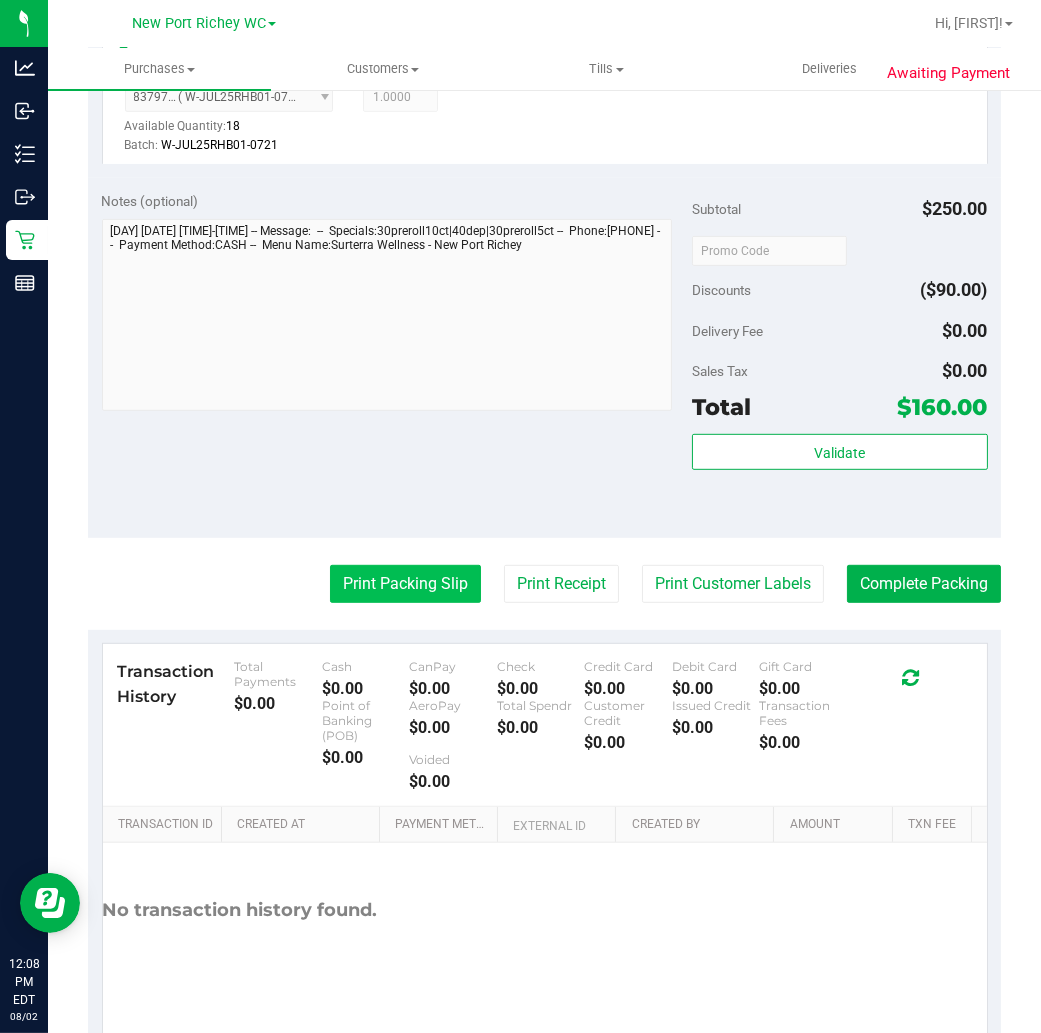 click on "Print Packing Slip" at bounding box center [405, 584] 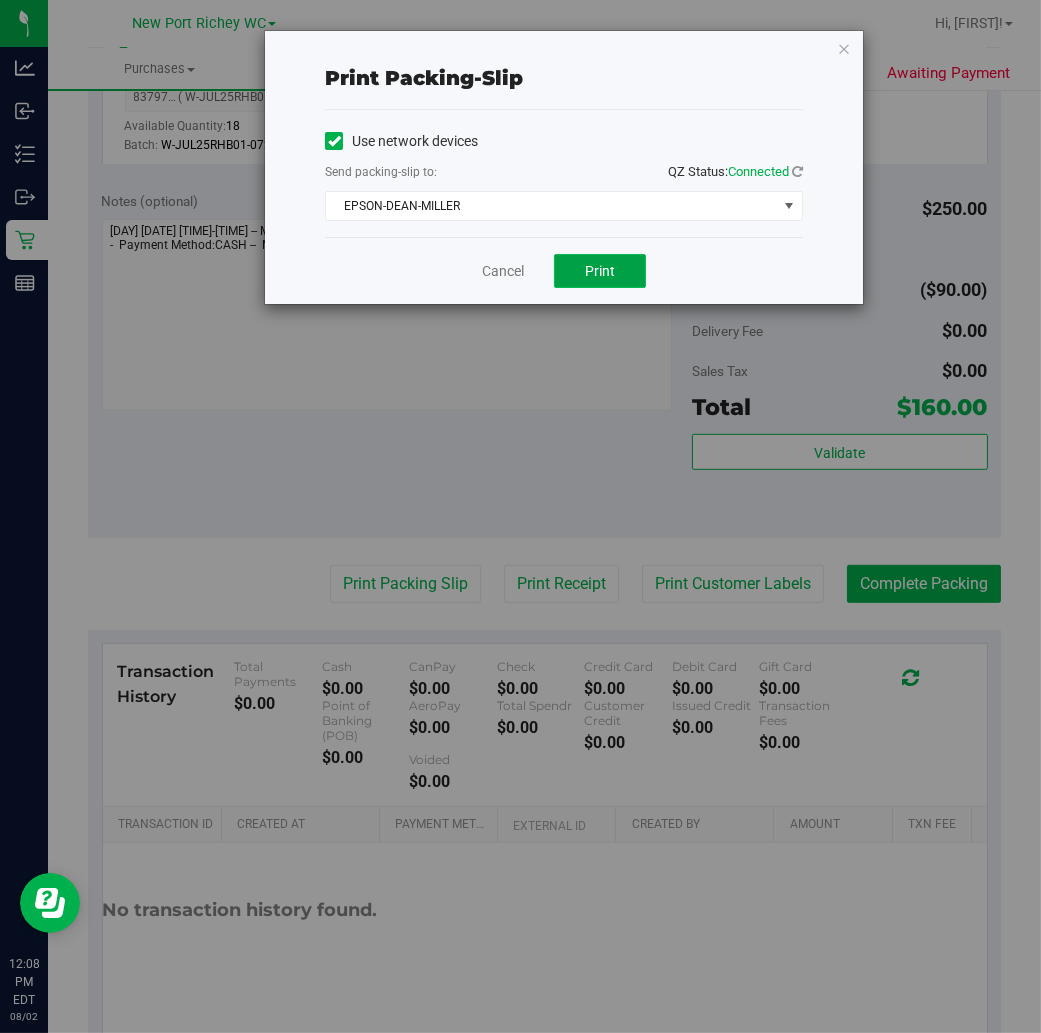 click on "Print" at bounding box center (600, 271) 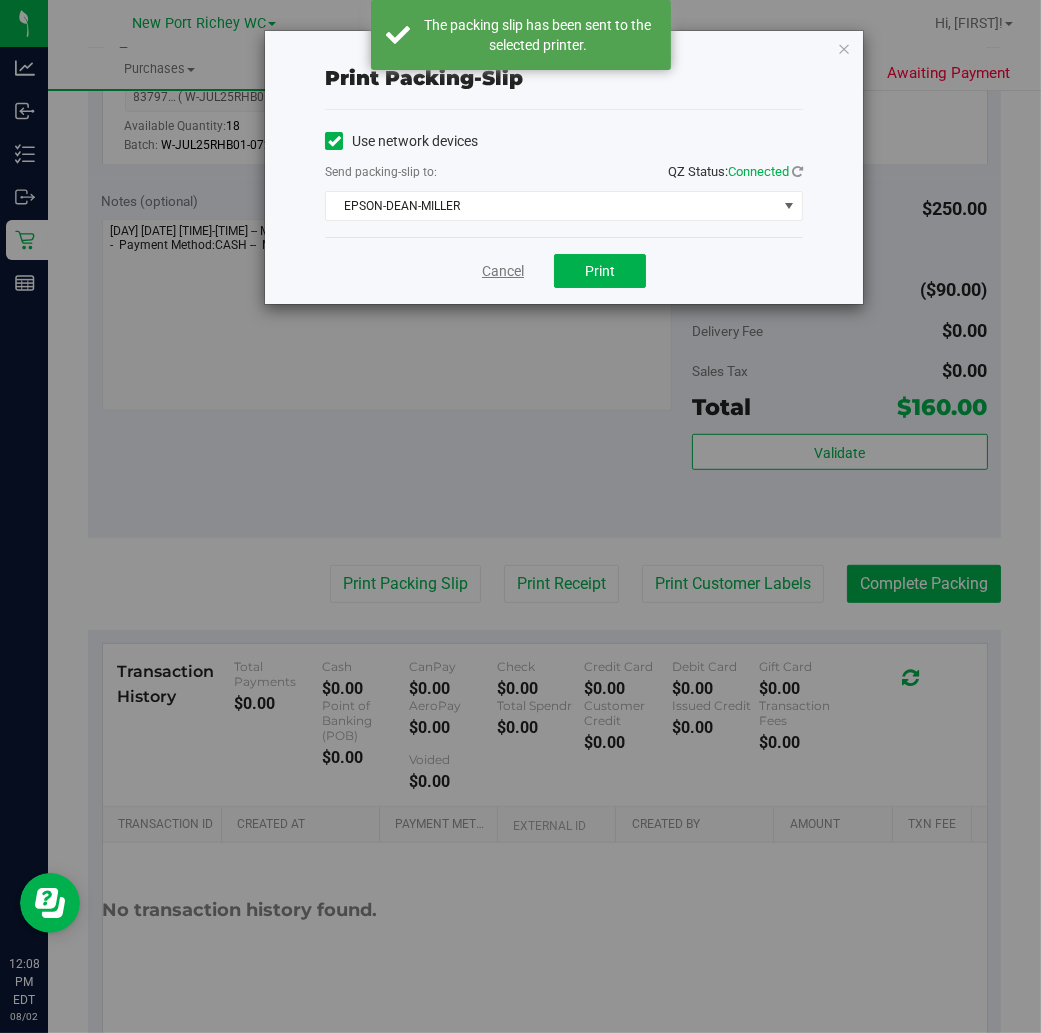 click on "Cancel" at bounding box center [503, 271] 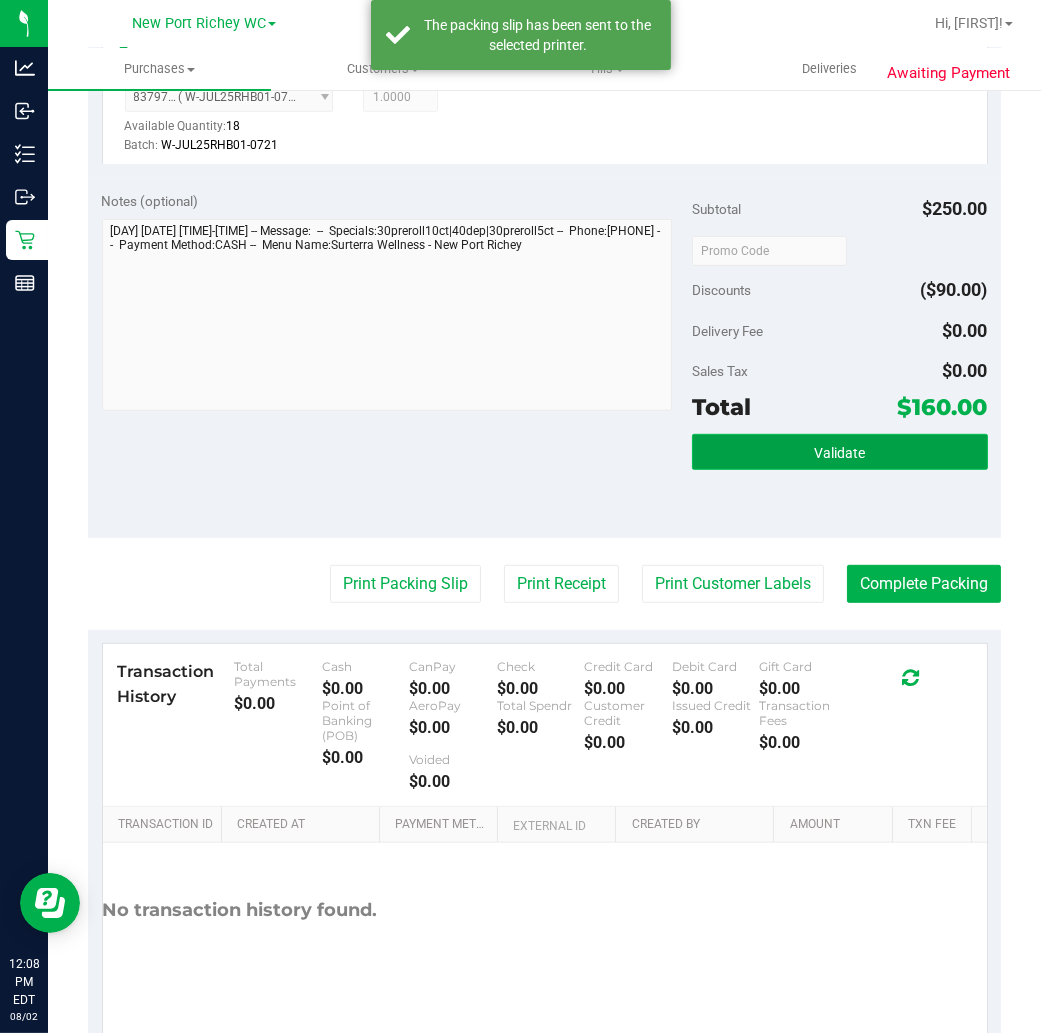 click on "Validate" at bounding box center (839, 452) 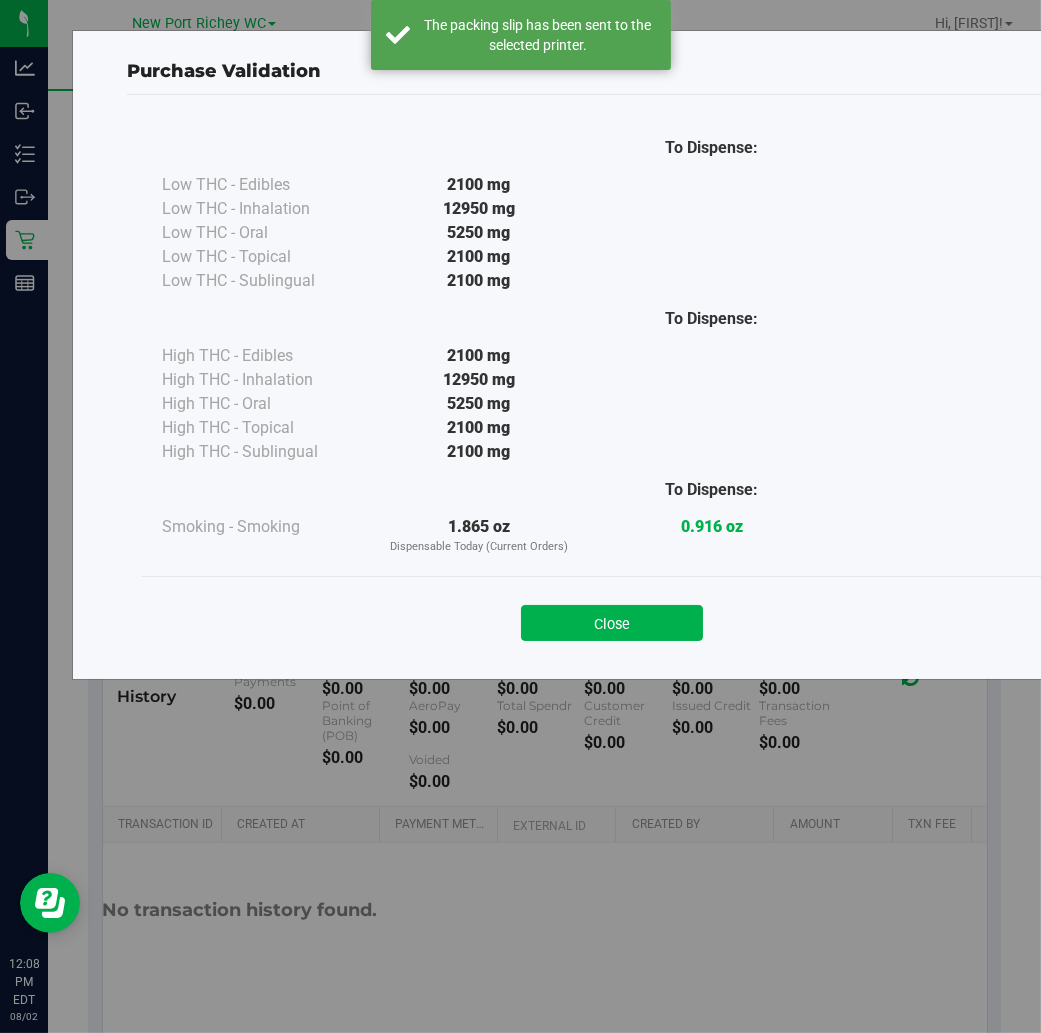click on "Close" at bounding box center [612, 617] 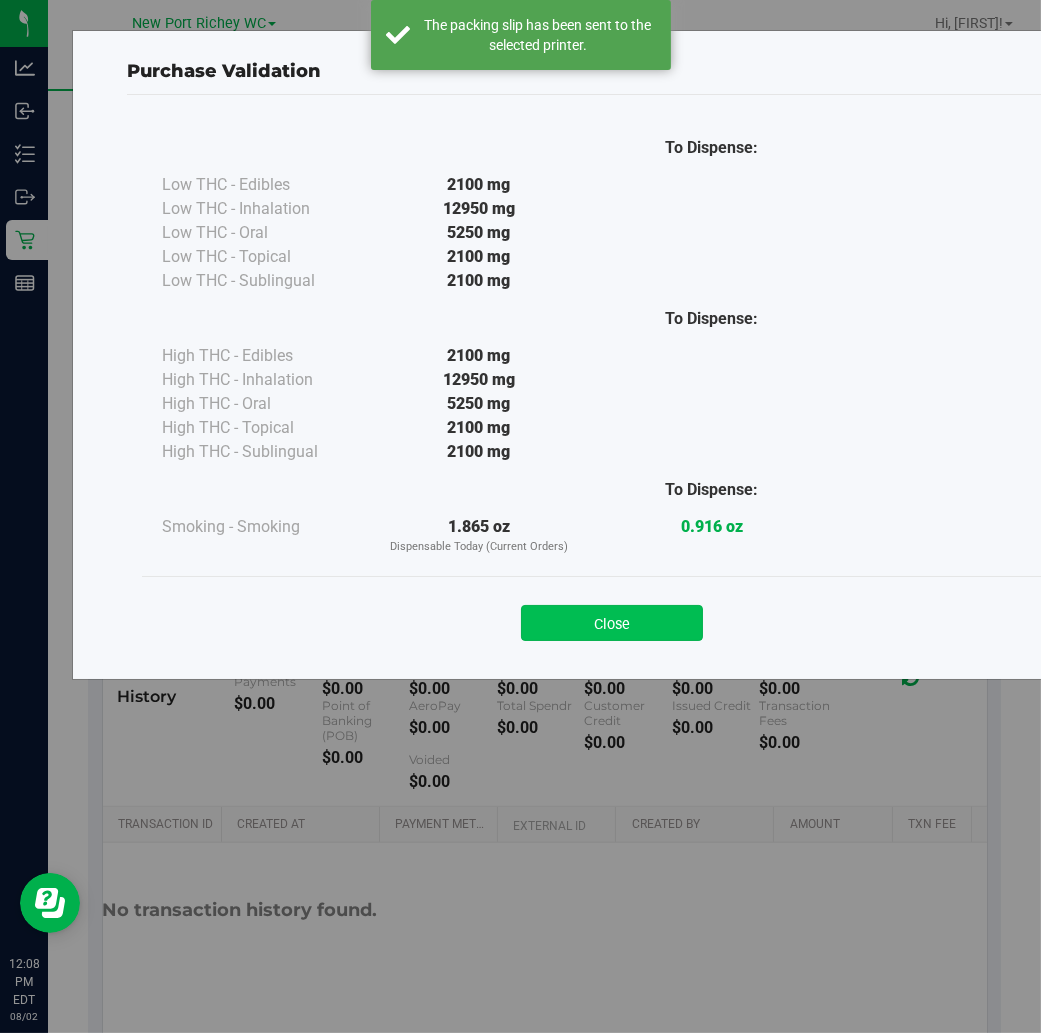 click on "Close" at bounding box center [612, 623] 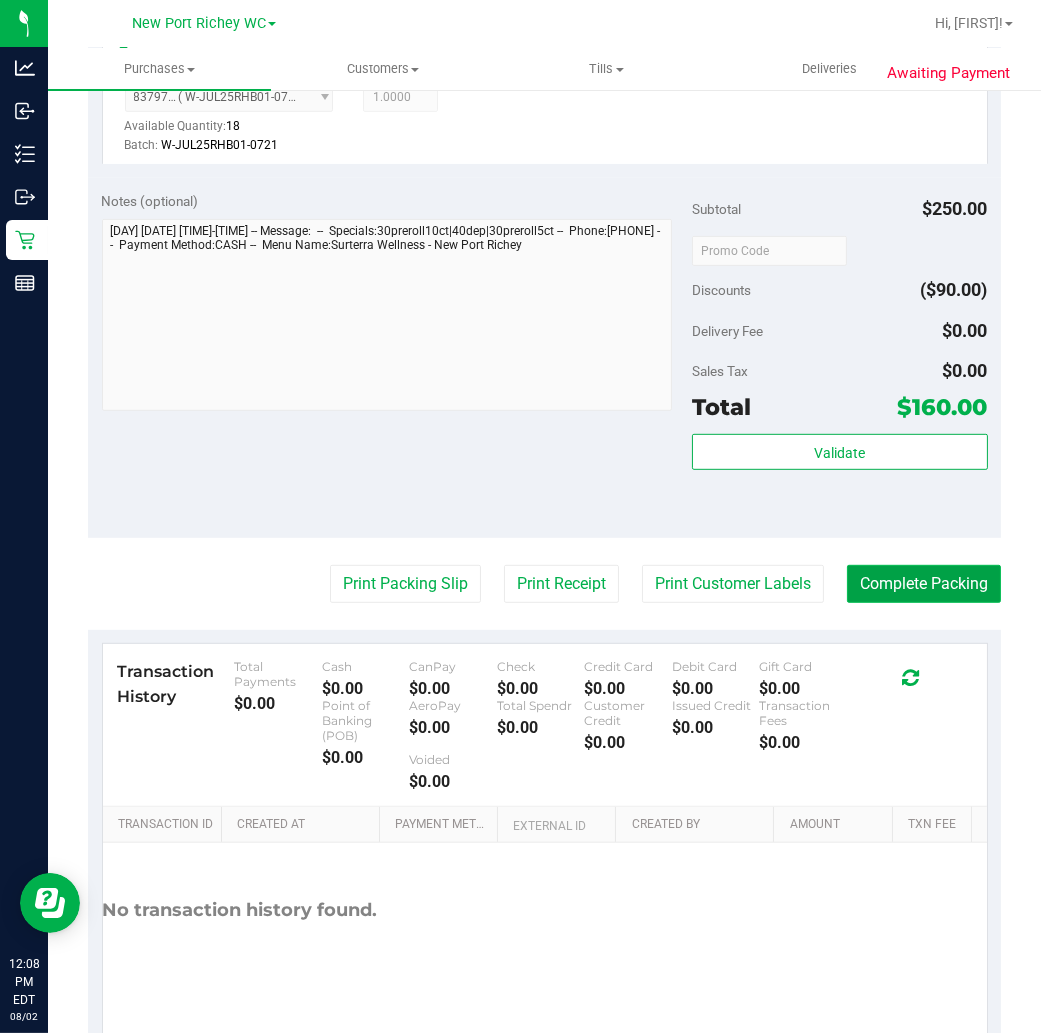 click on "Complete Packing" at bounding box center [924, 584] 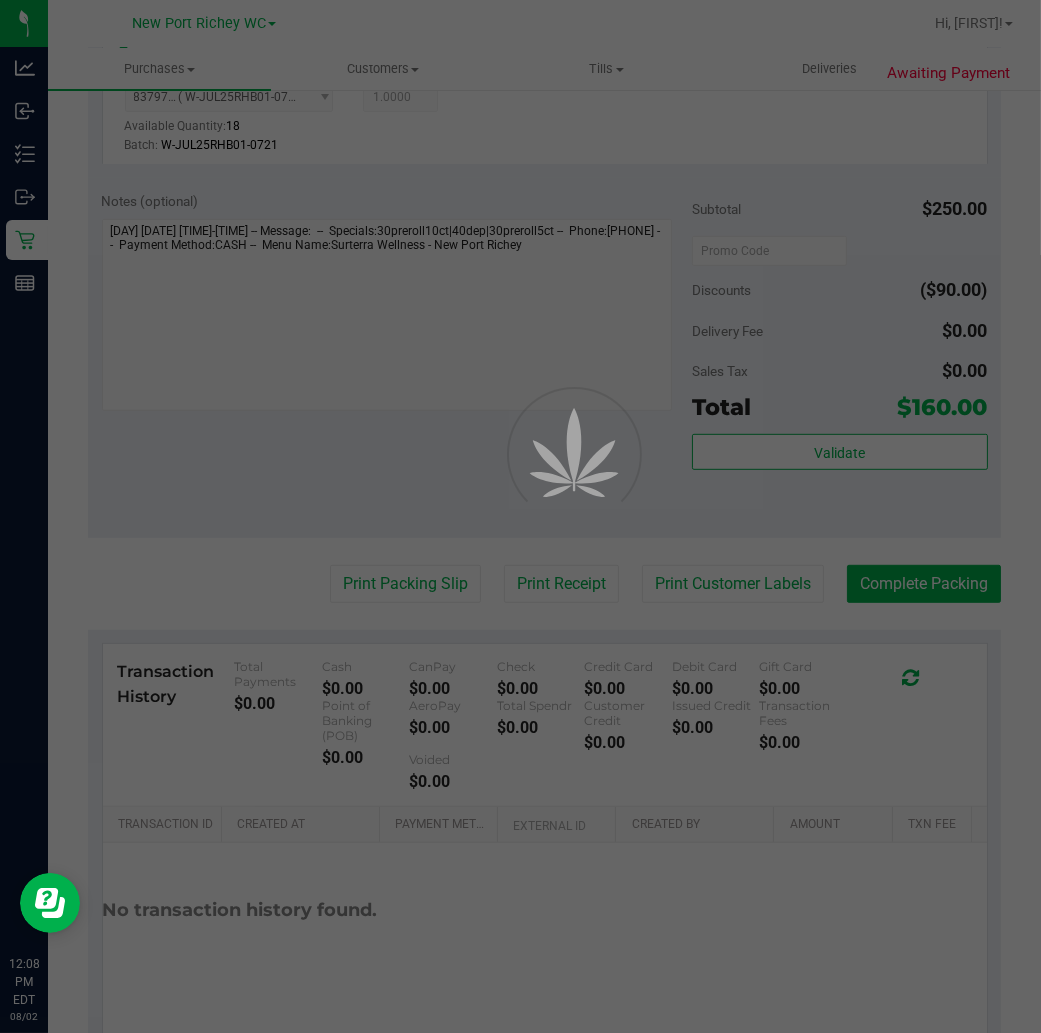 scroll, scrollTop: 0, scrollLeft: 0, axis: both 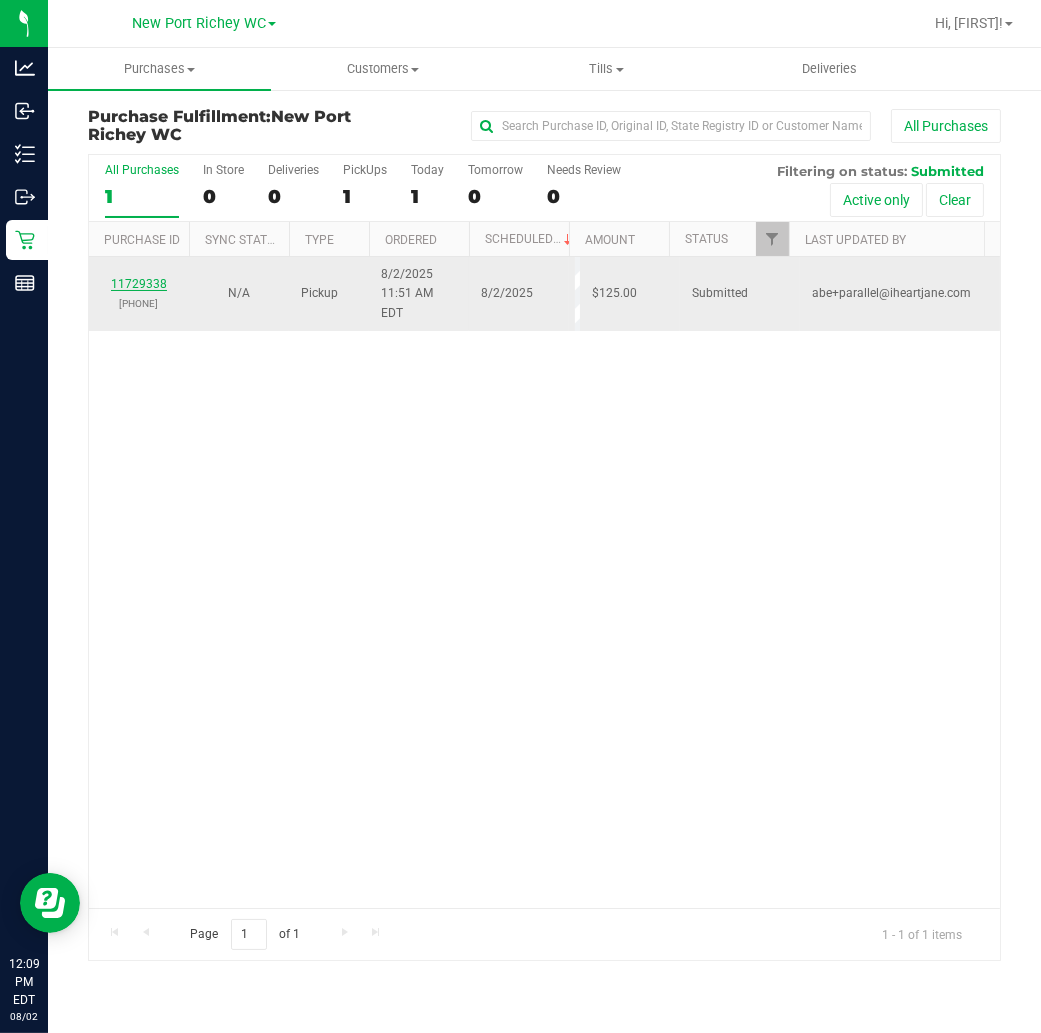 click on "11729338" at bounding box center [139, 284] 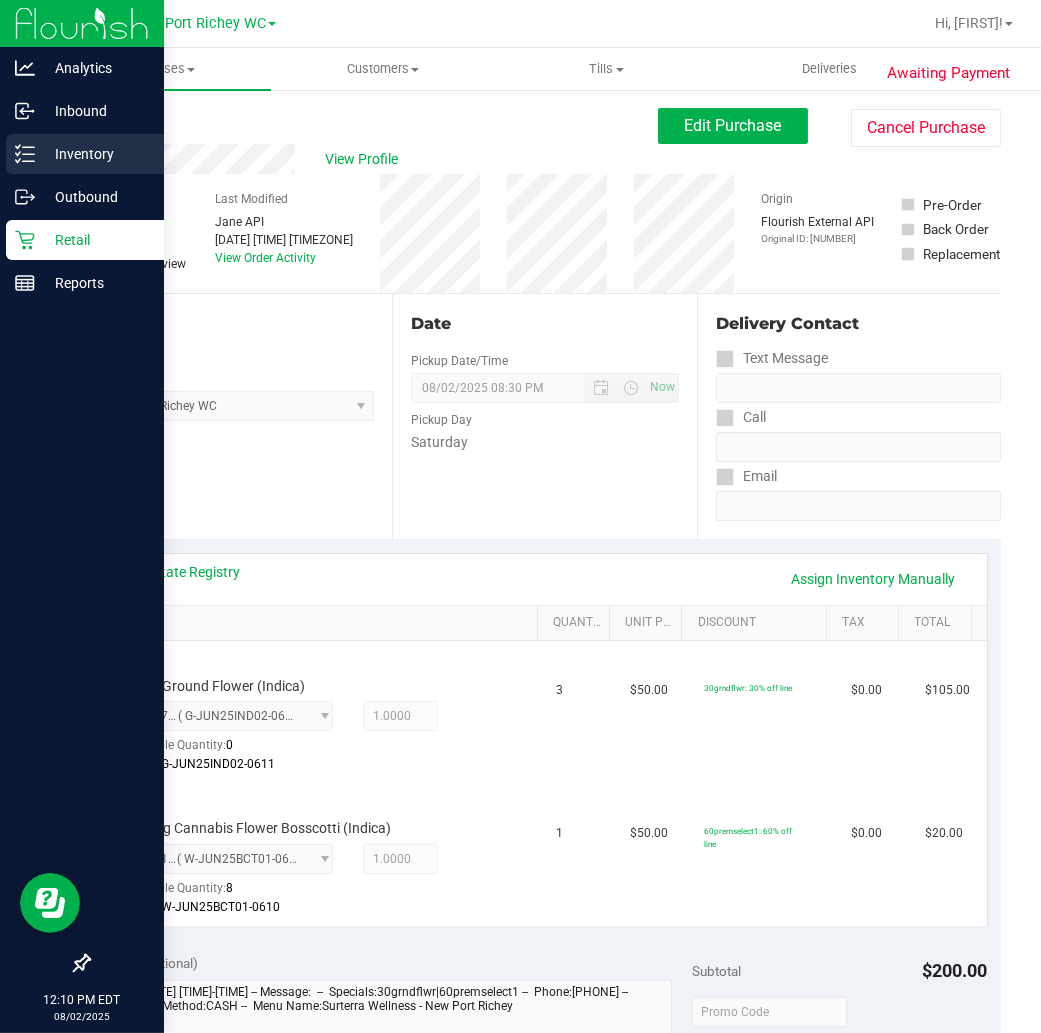 click on "Inventory" at bounding box center [95, 154] 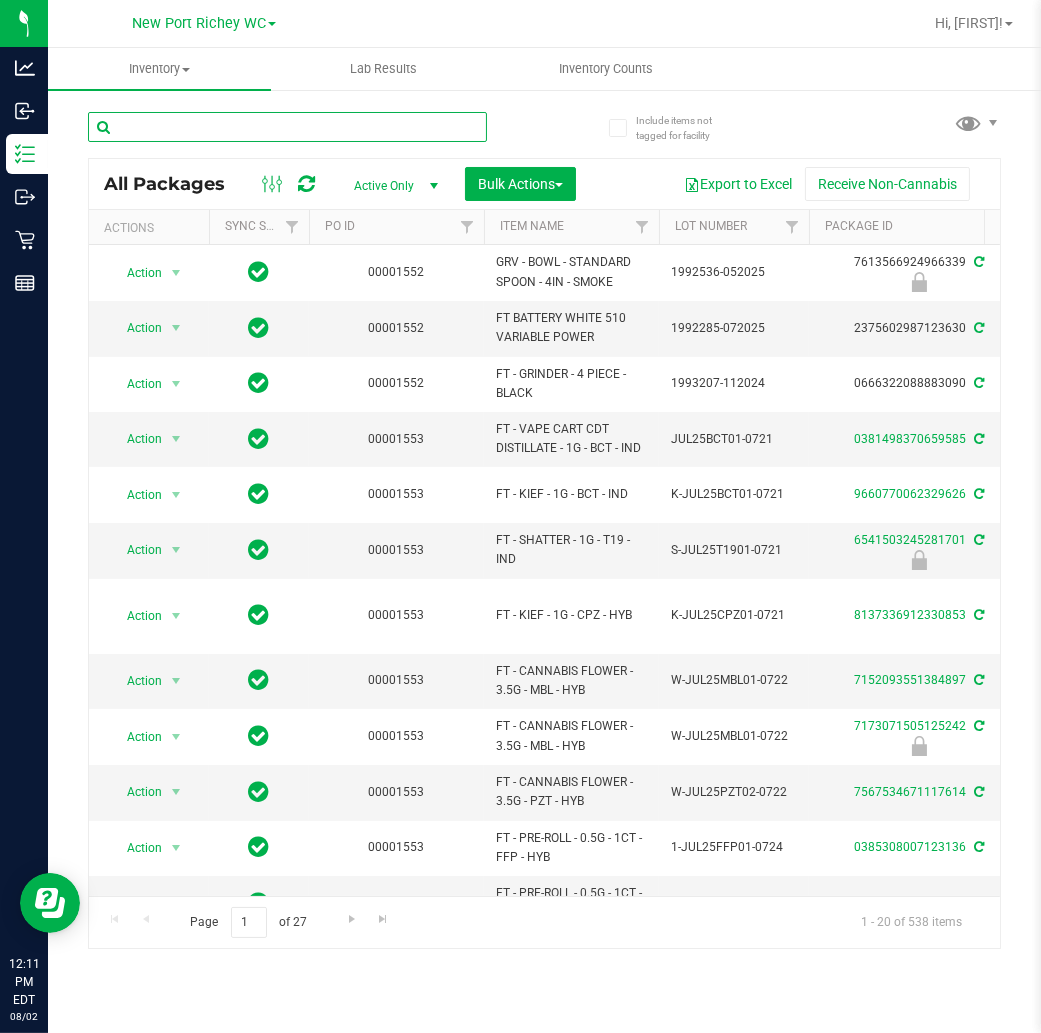 click at bounding box center [287, 127] 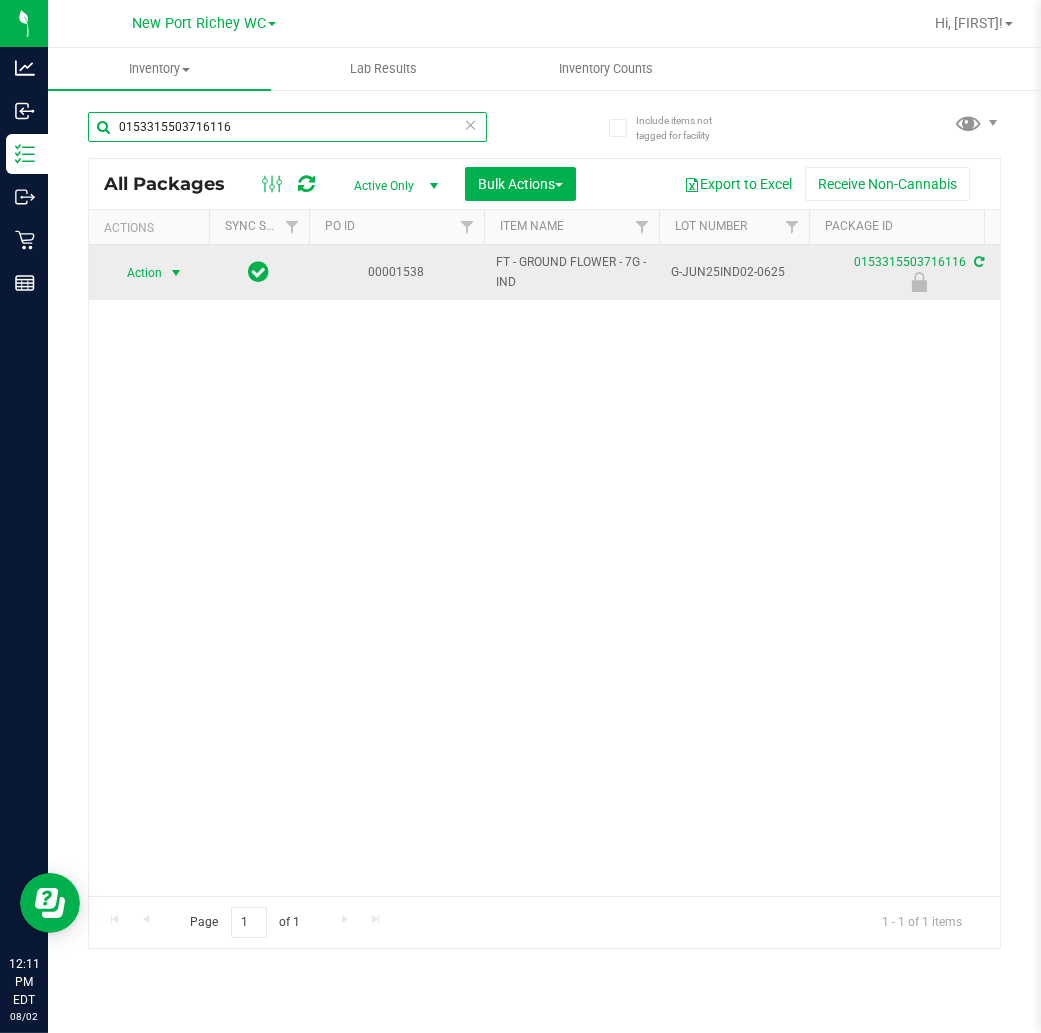 type on "0153315503716116" 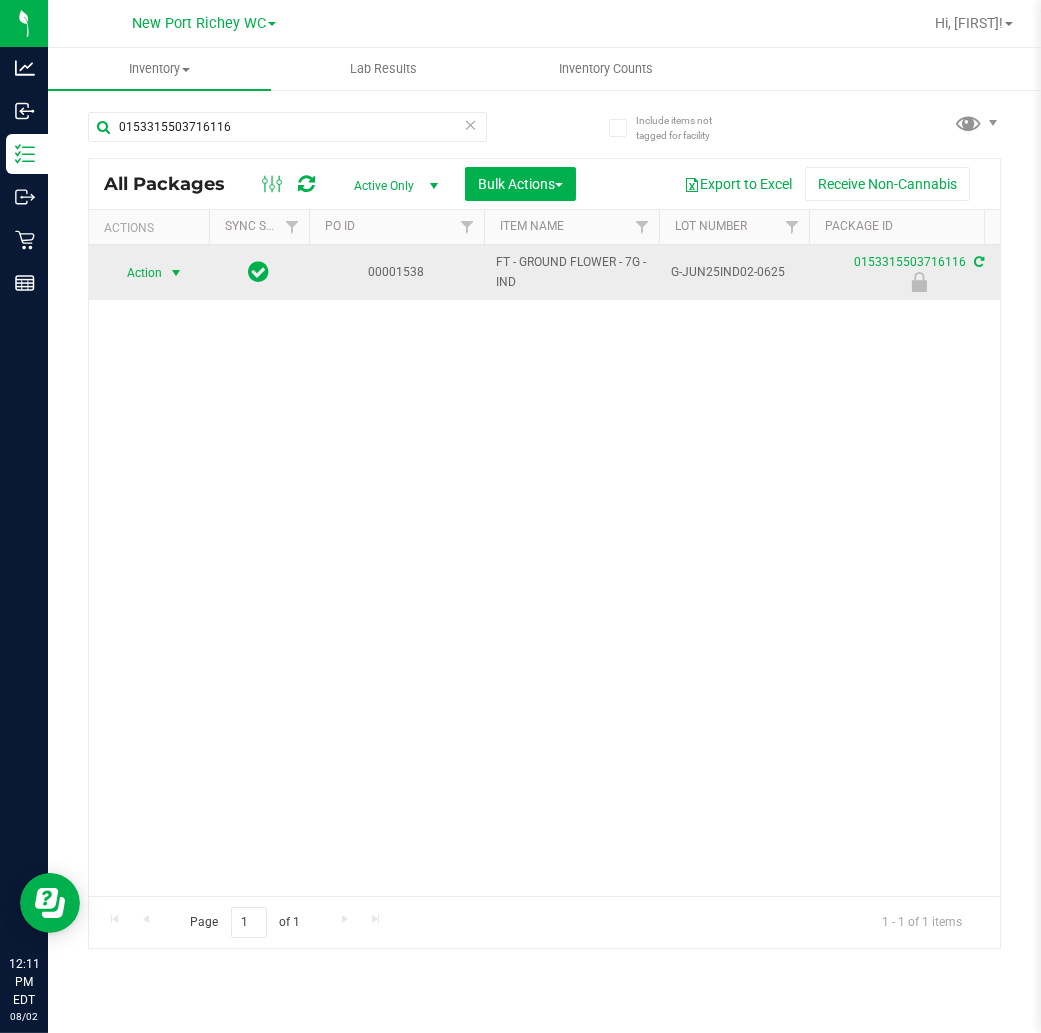 click at bounding box center (176, 273) 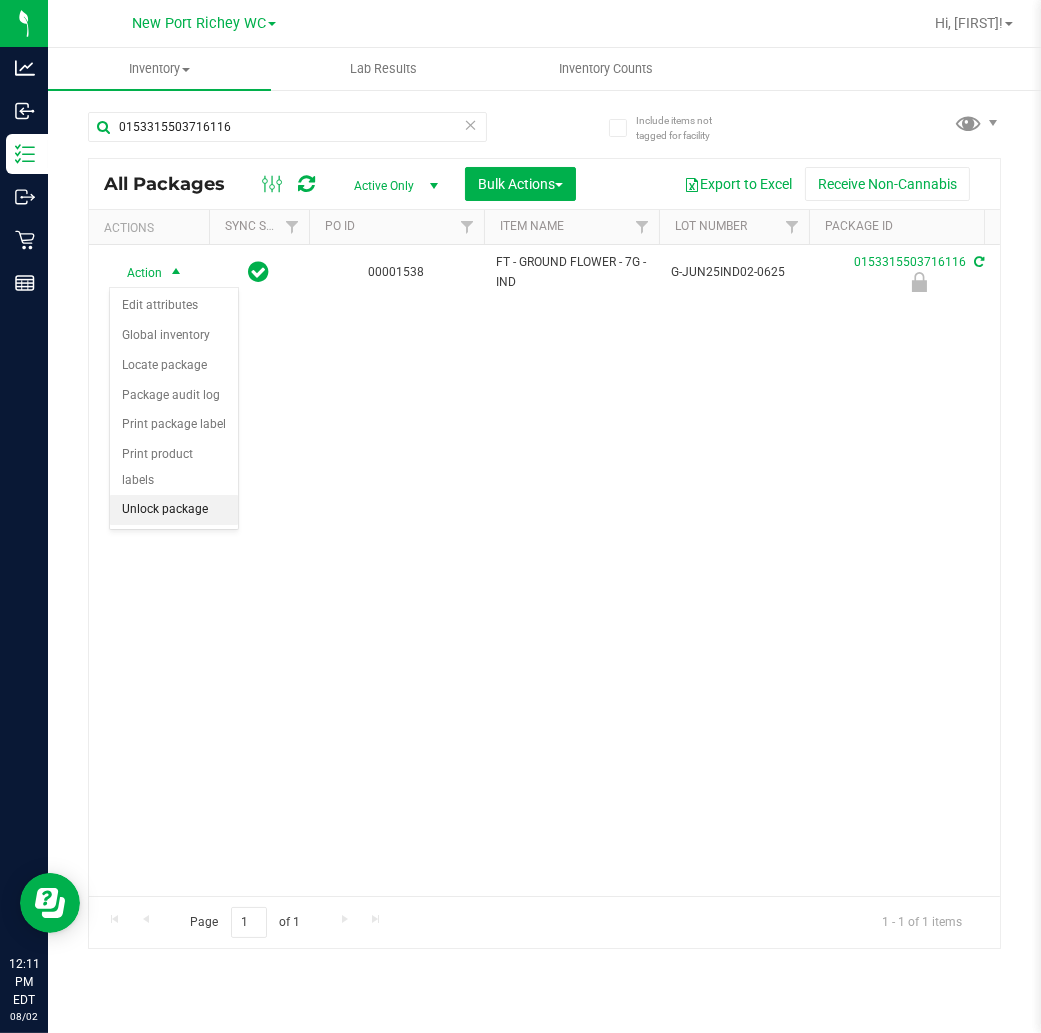 click on "Unlock package" at bounding box center [174, 510] 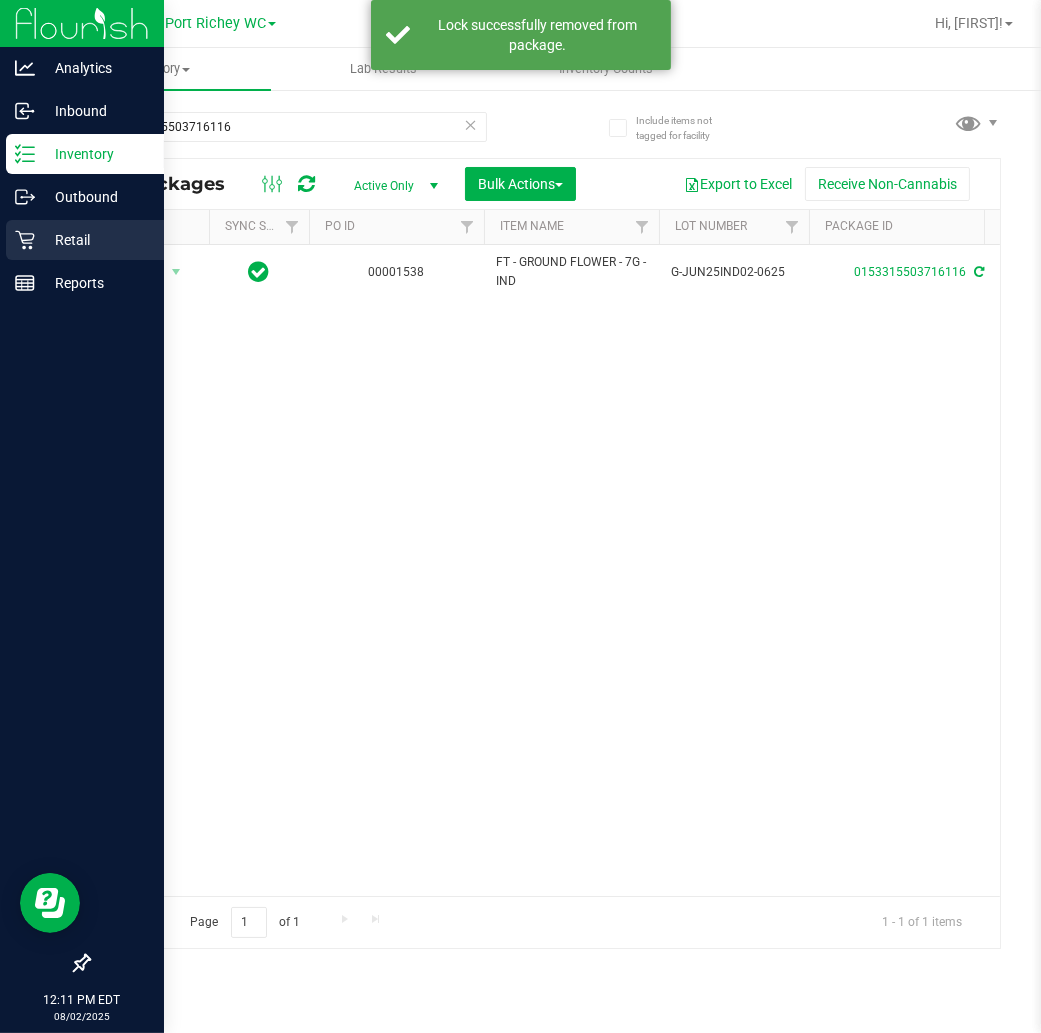 click 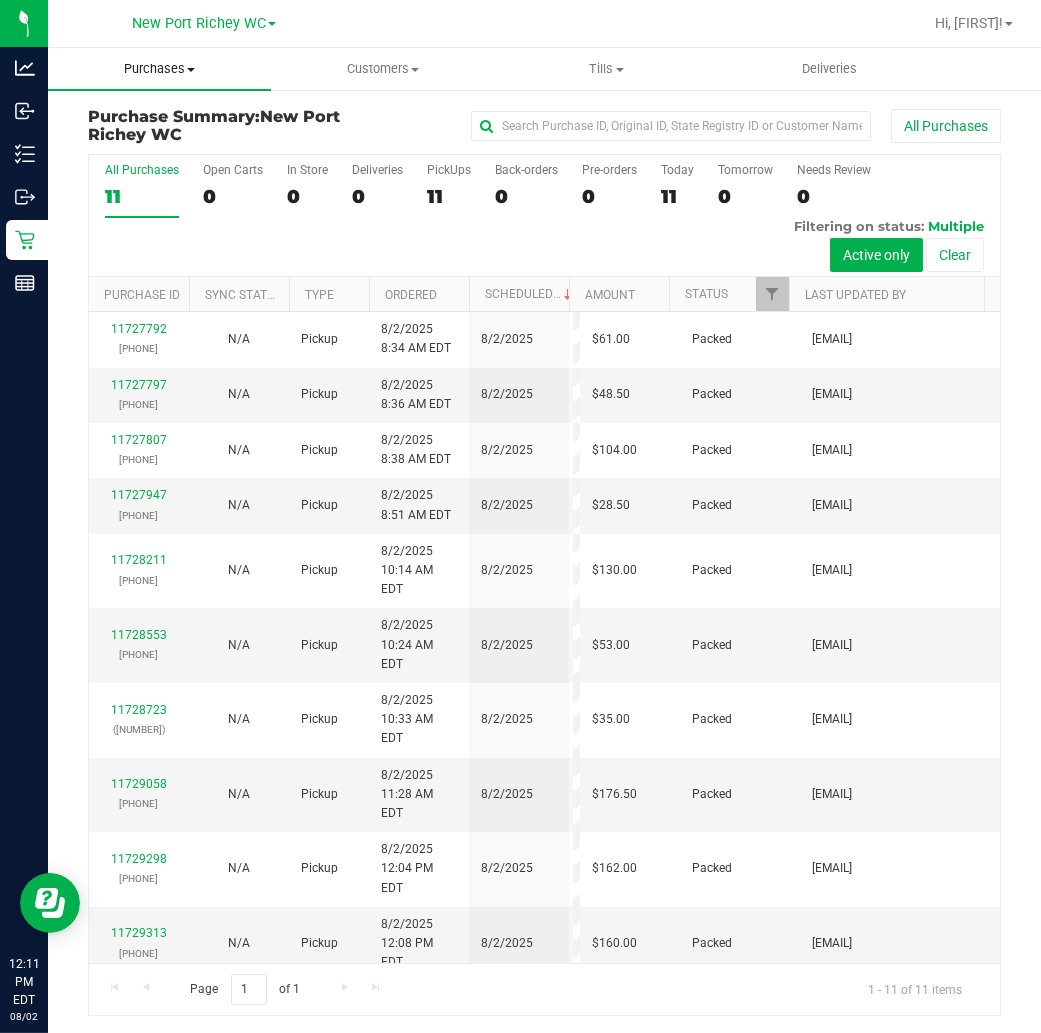 click on "Purchases" at bounding box center [159, 69] 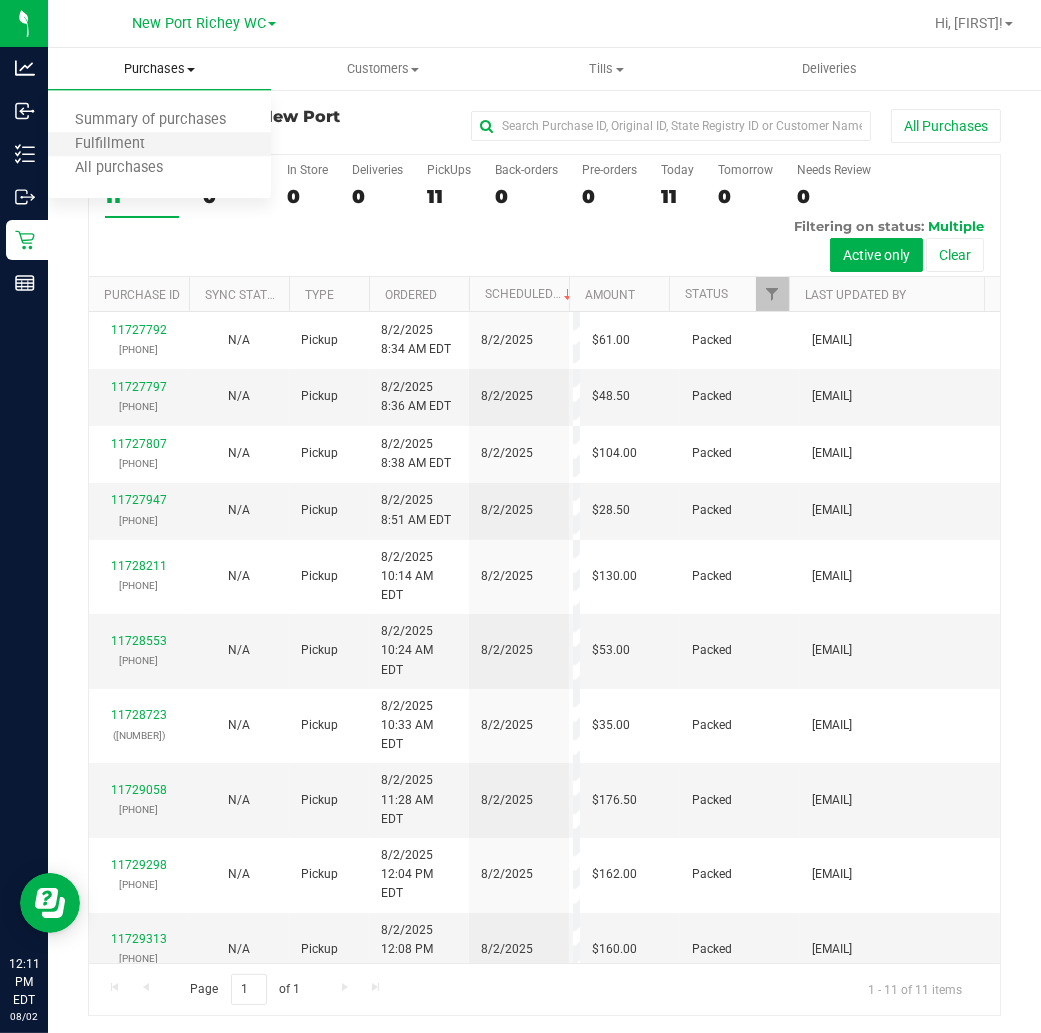 click on "Fulfillment" at bounding box center (159, 145) 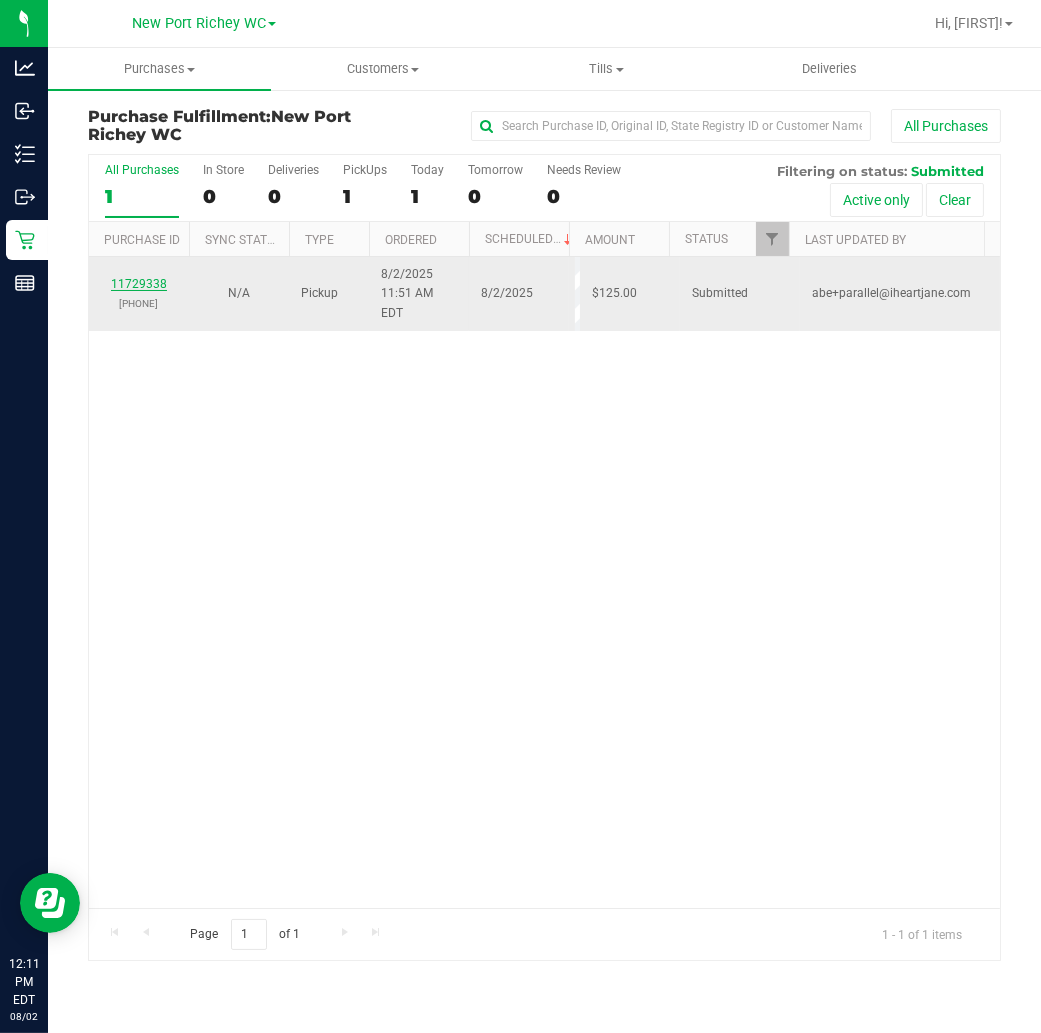 click on "11729338" at bounding box center (139, 284) 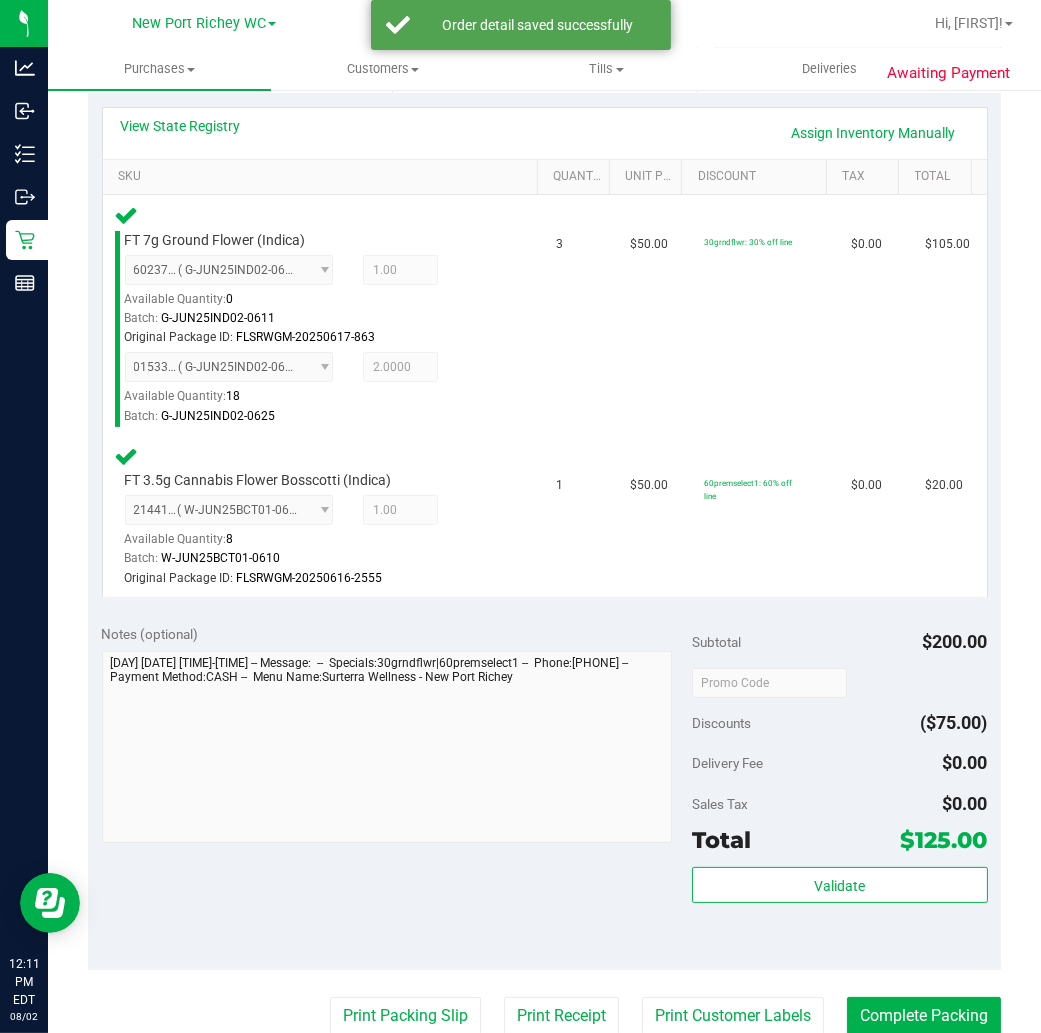scroll, scrollTop: 666, scrollLeft: 0, axis: vertical 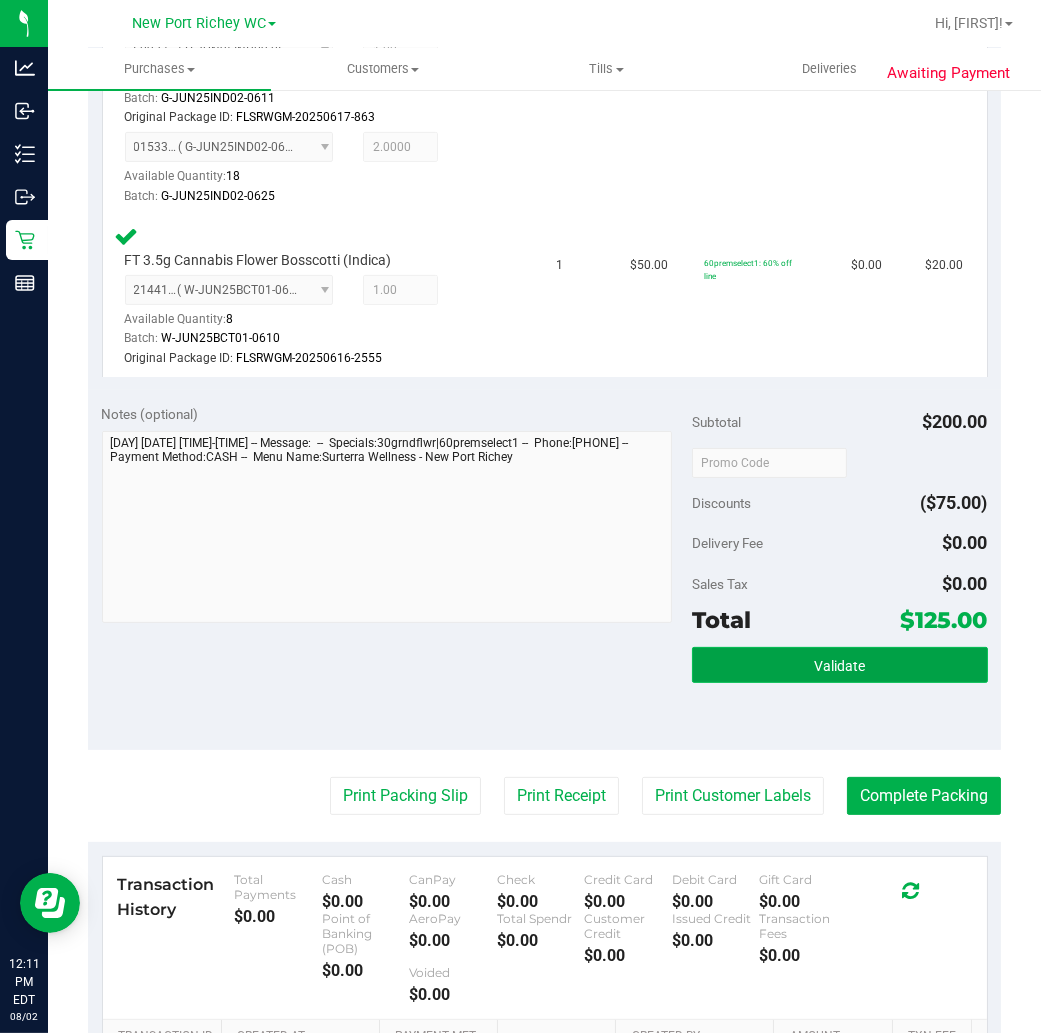 click on "Validate" at bounding box center [839, 666] 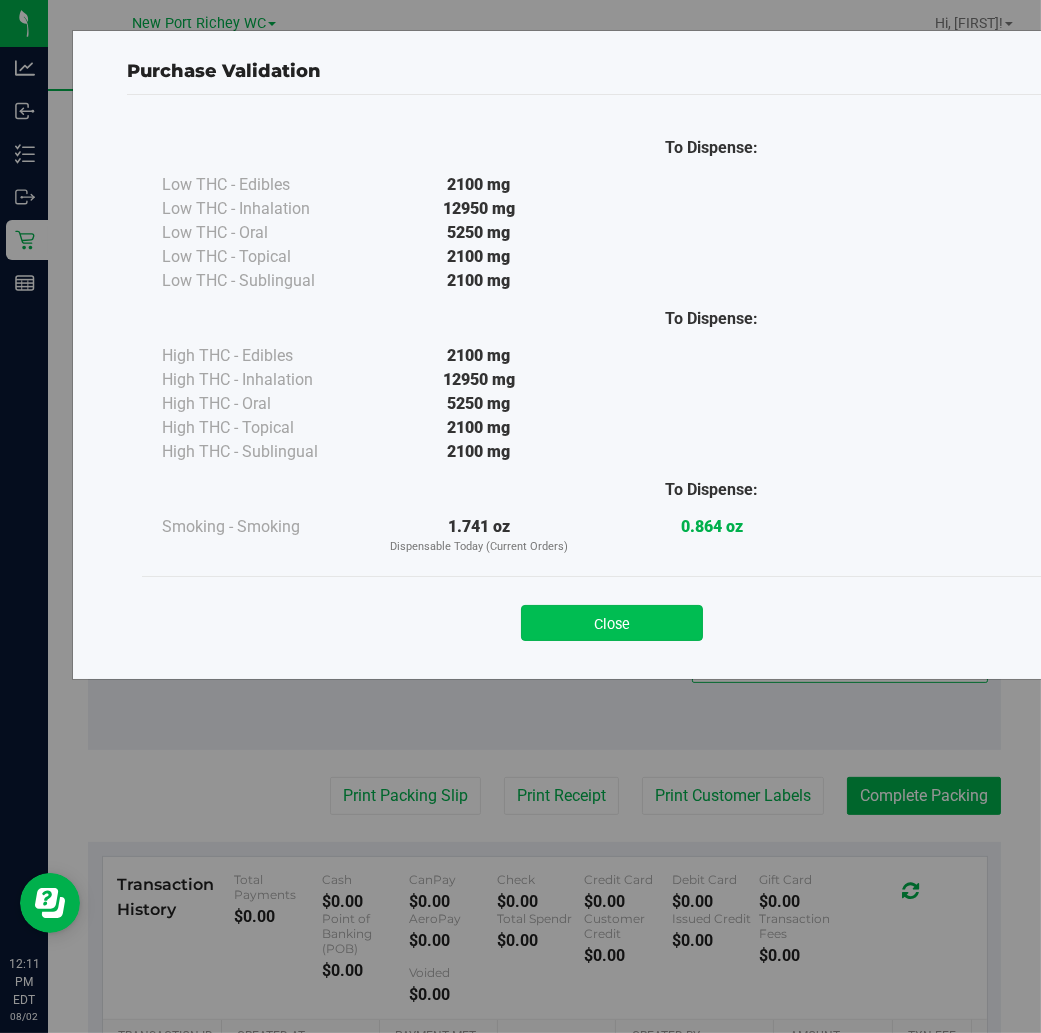 click on "Close" at bounding box center (612, 623) 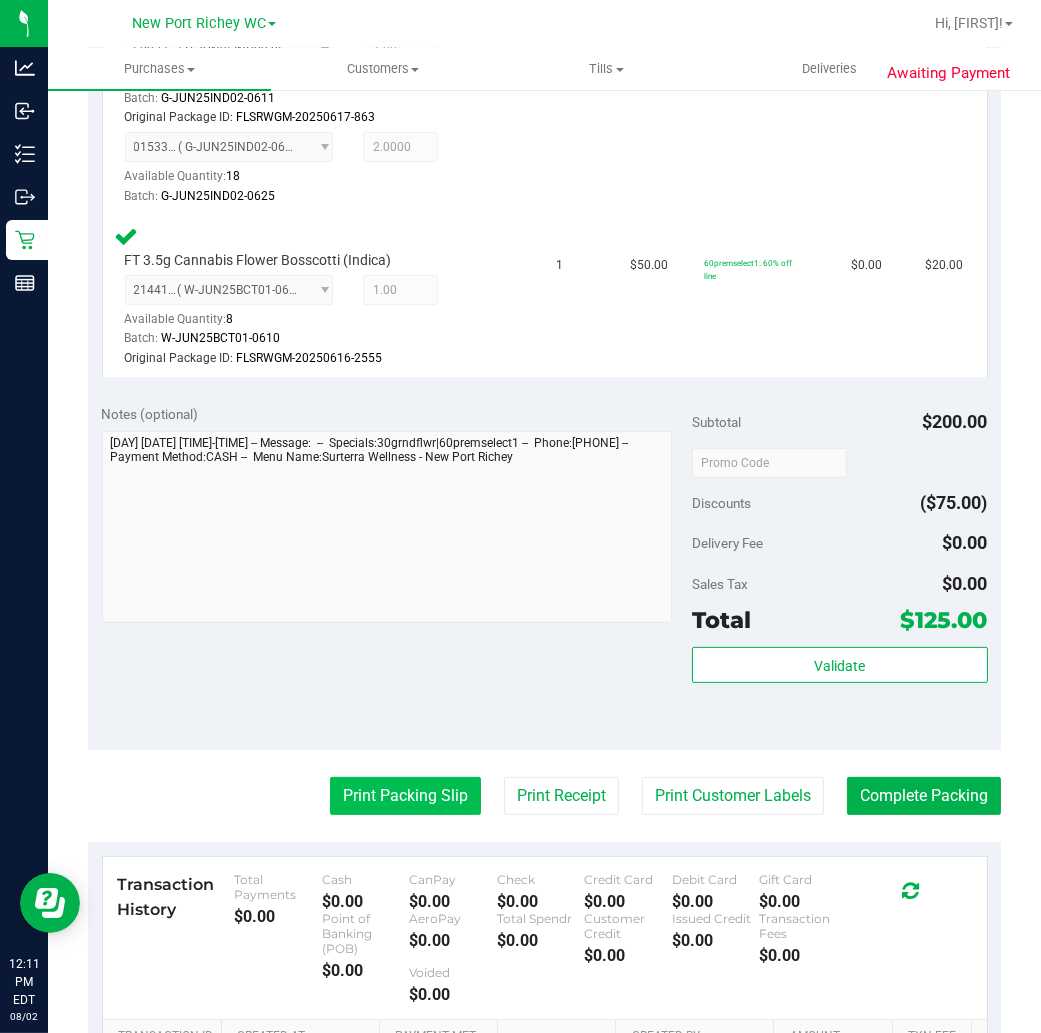 click on "Print Packing Slip" at bounding box center (405, 796) 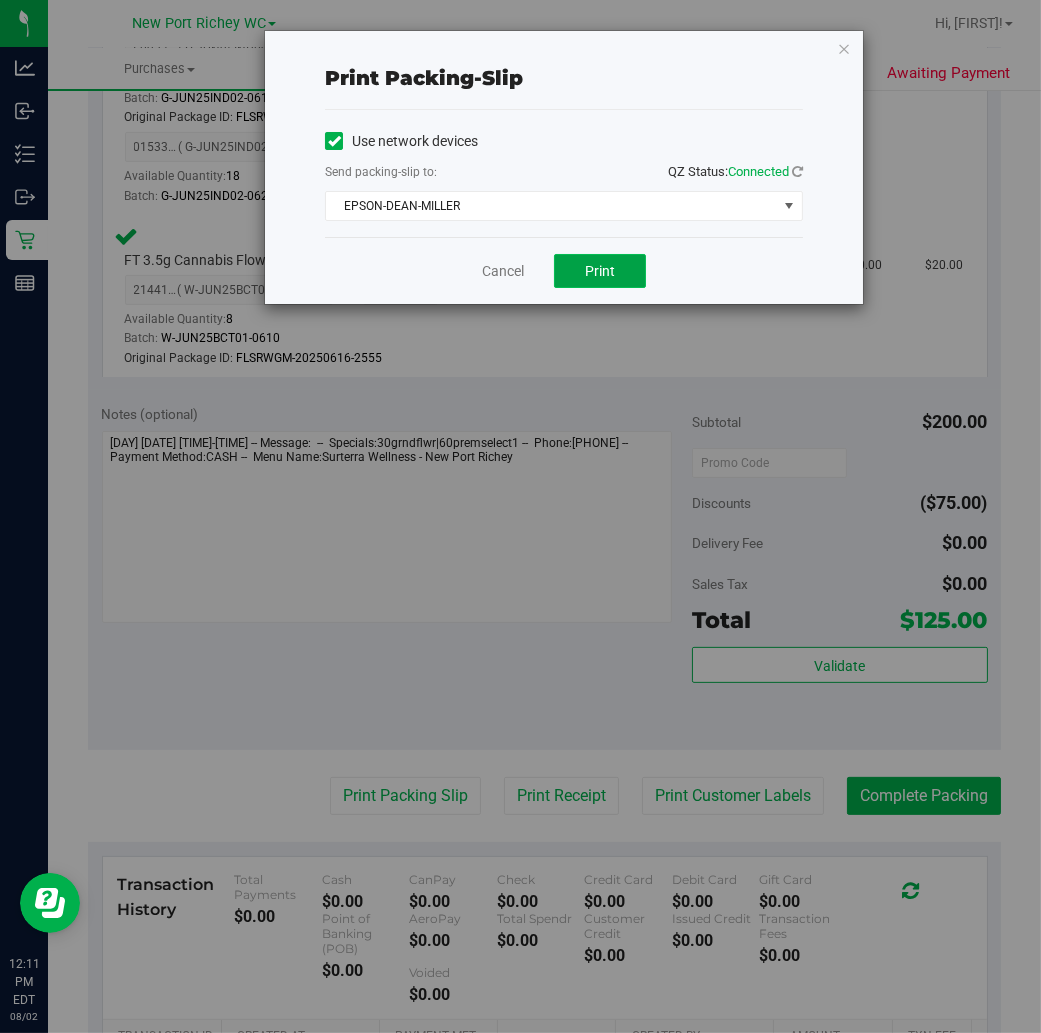 click on "Print" at bounding box center [600, 271] 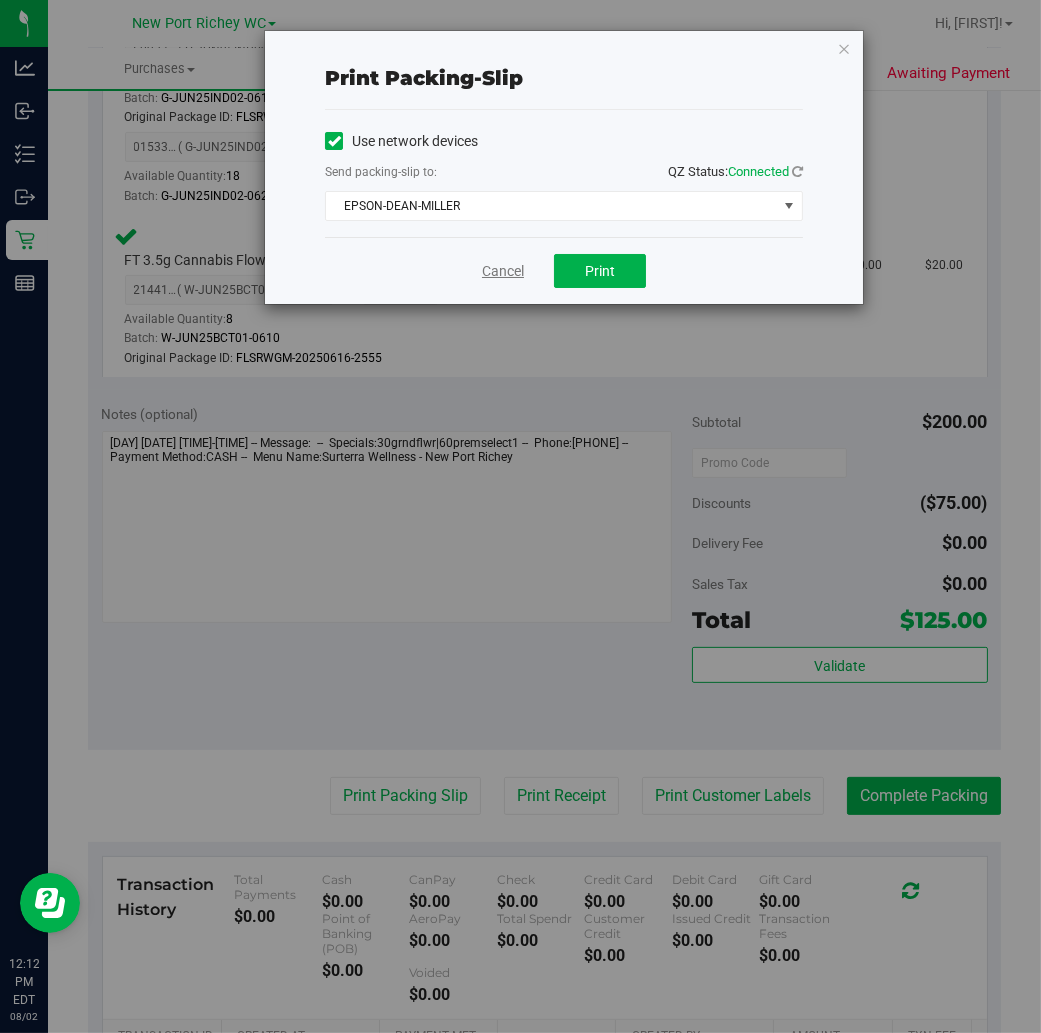 click on "Cancel" at bounding box center [503, 271] 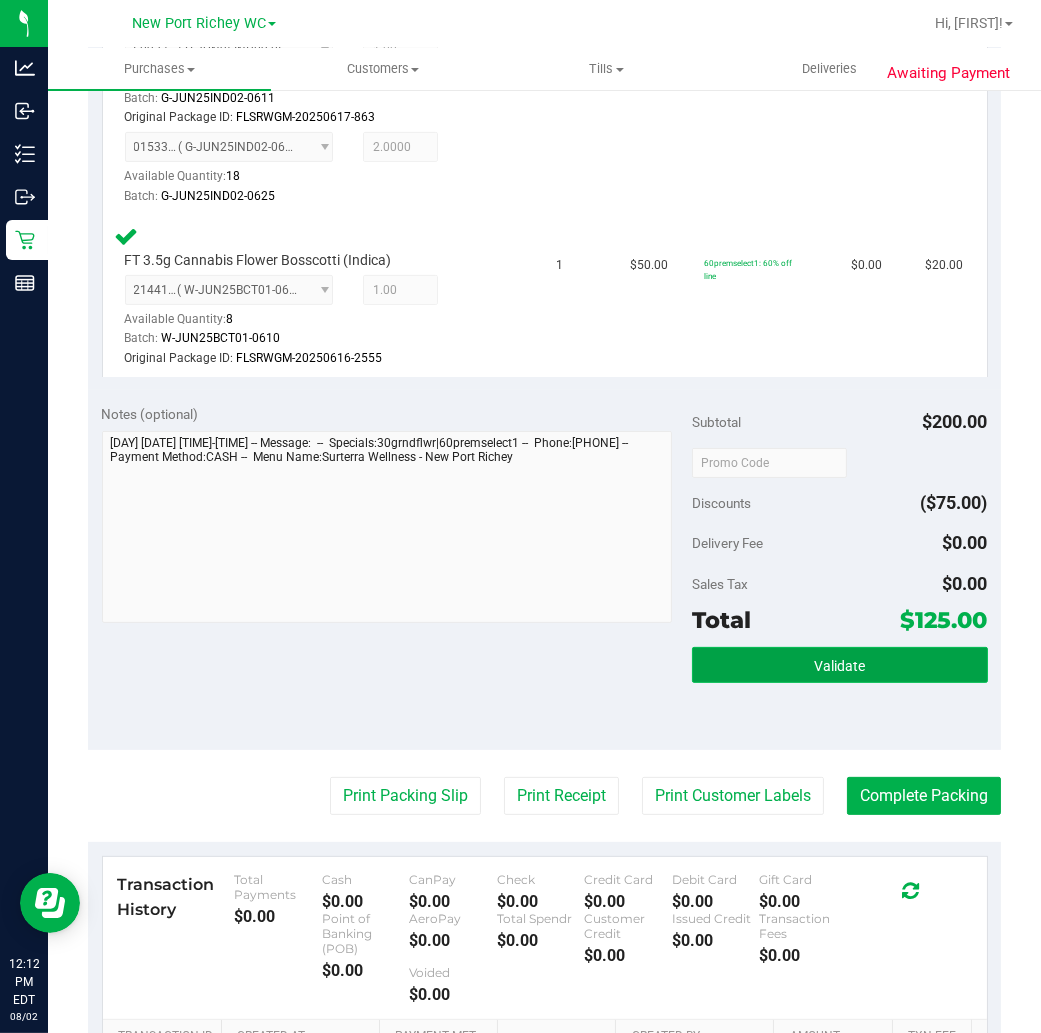 click on "Validate" at bounding box center [839, 666] 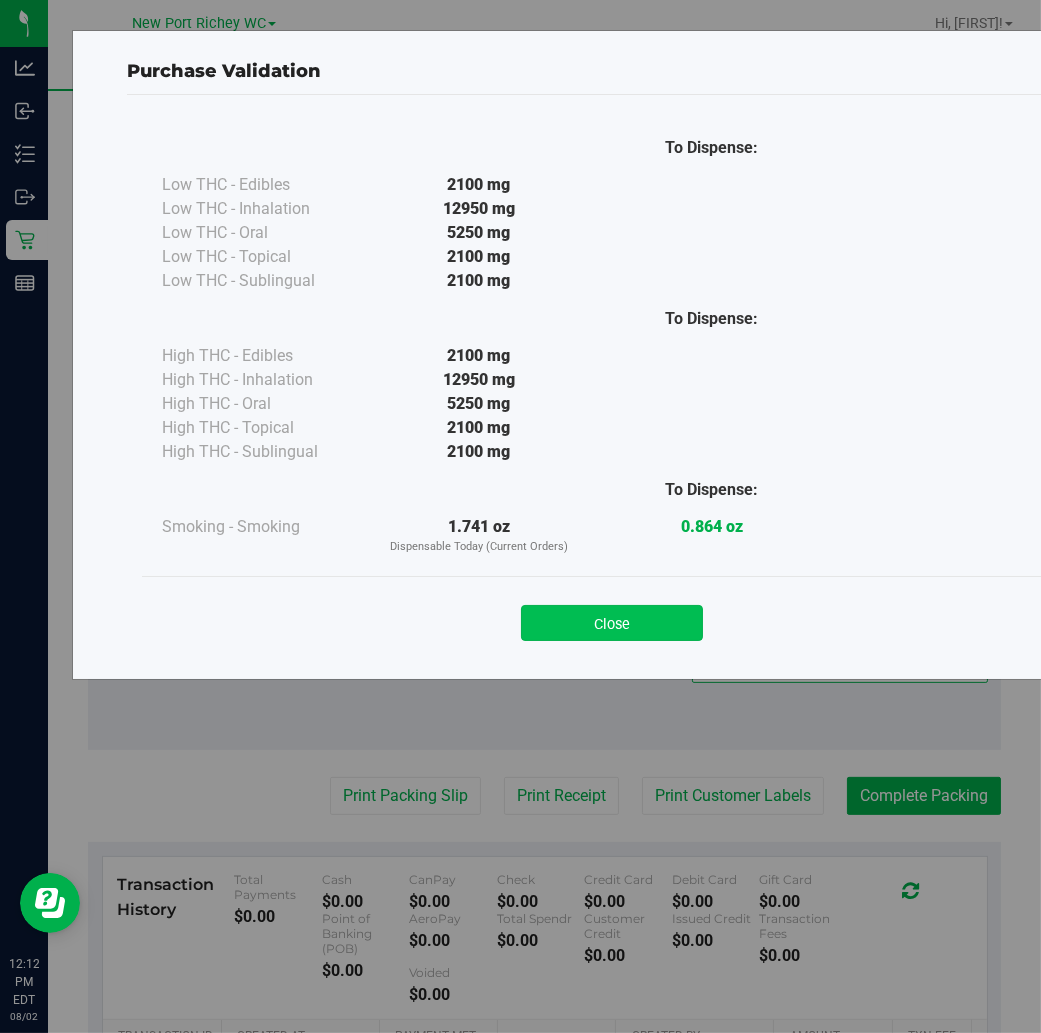 click on "Close" at bounding box center (612, 623) 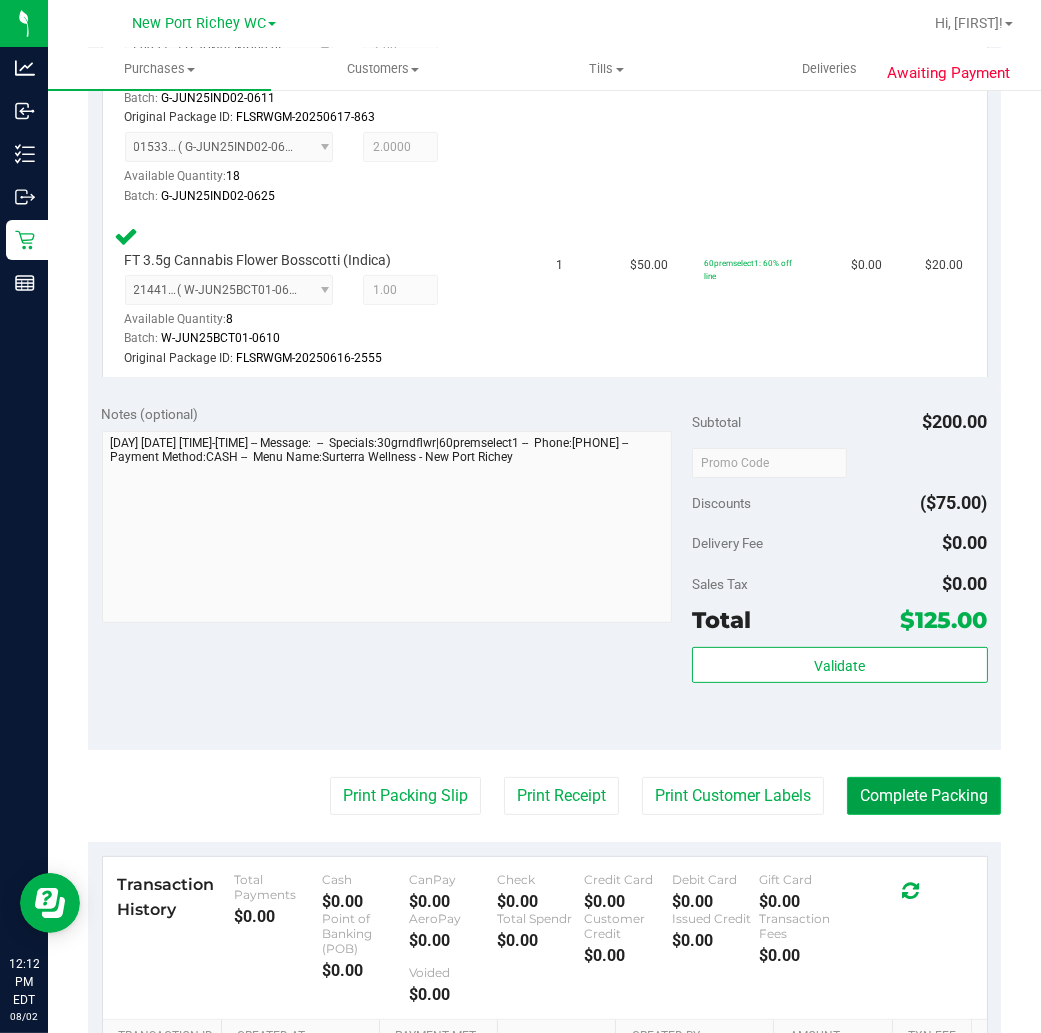 click on "Complete Packing" at bounding box center (924, 796) 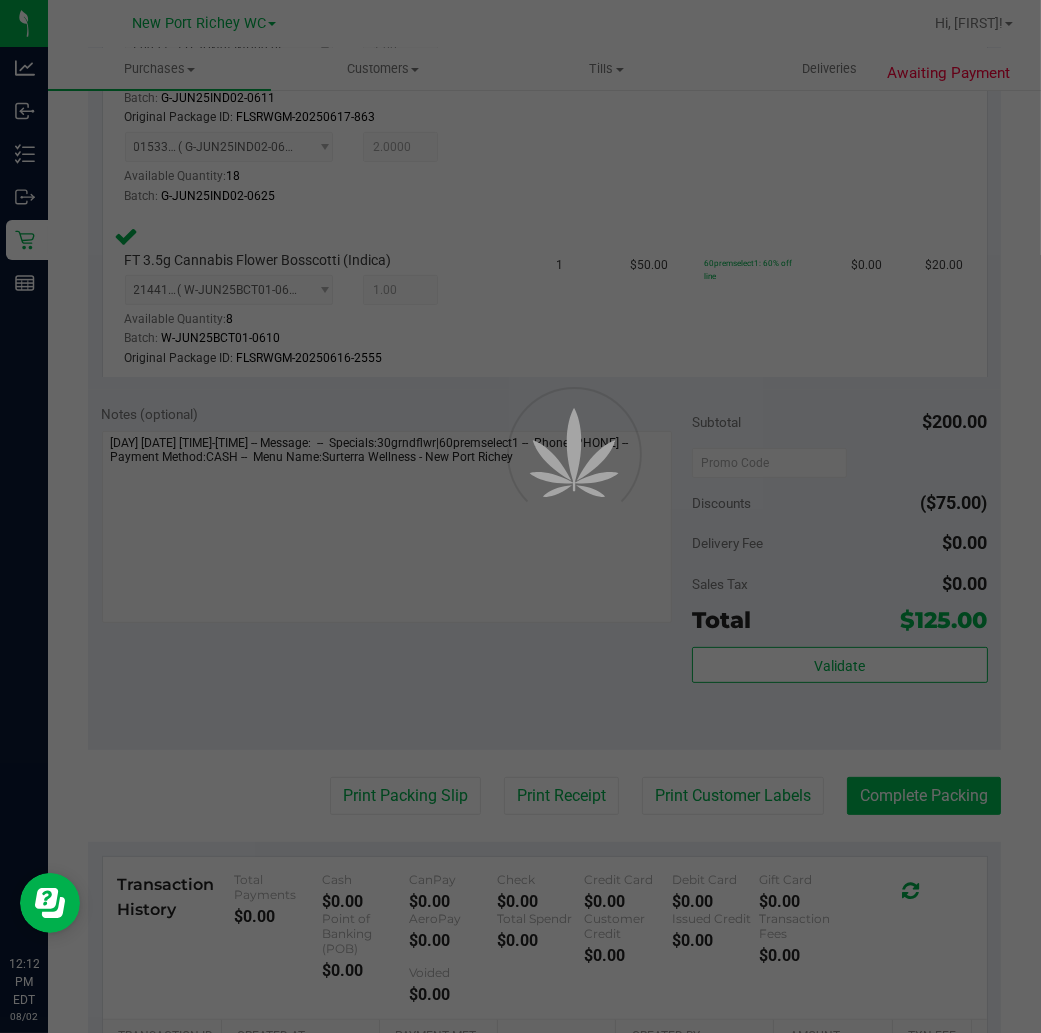 scroll, scrollTop: 0, scrollLeft: 0, axis: both 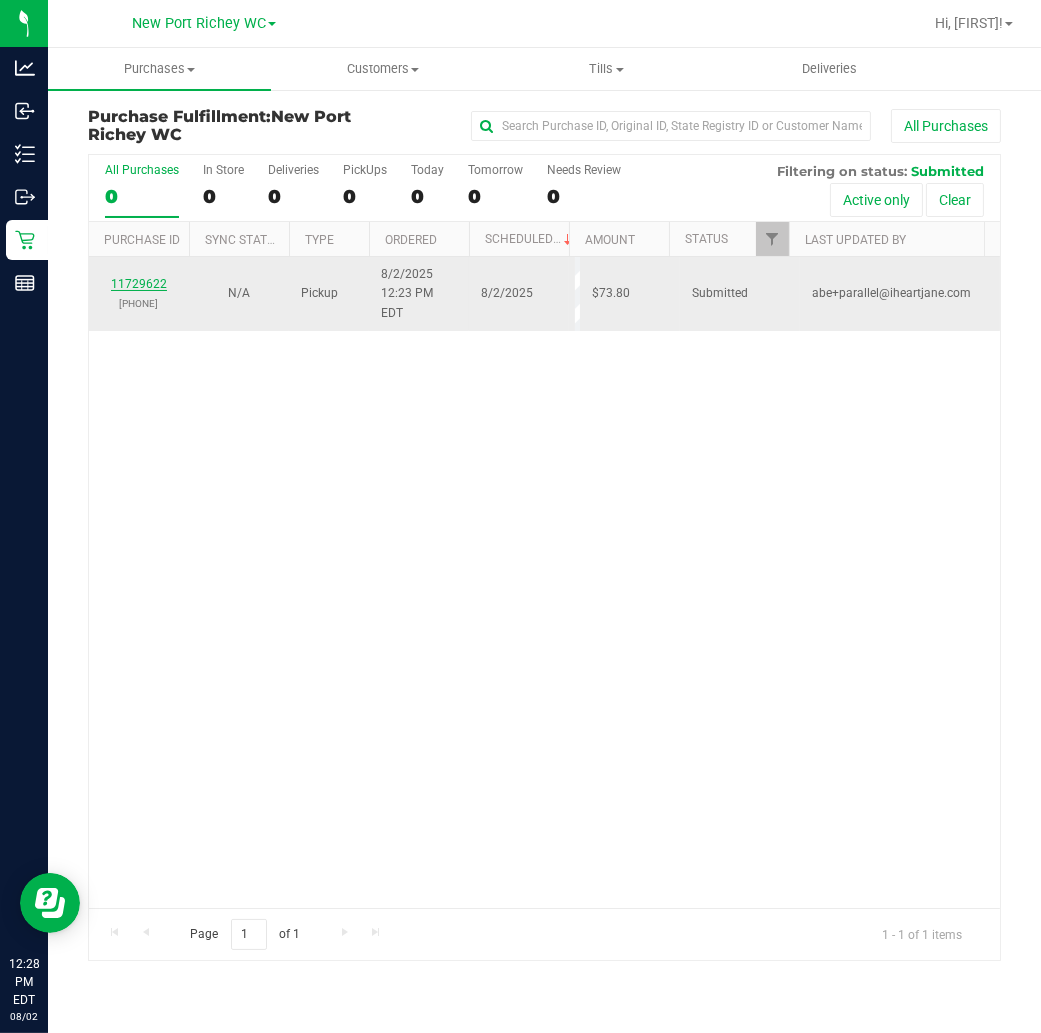 click on "11729622" at bounding box center [139, 284] 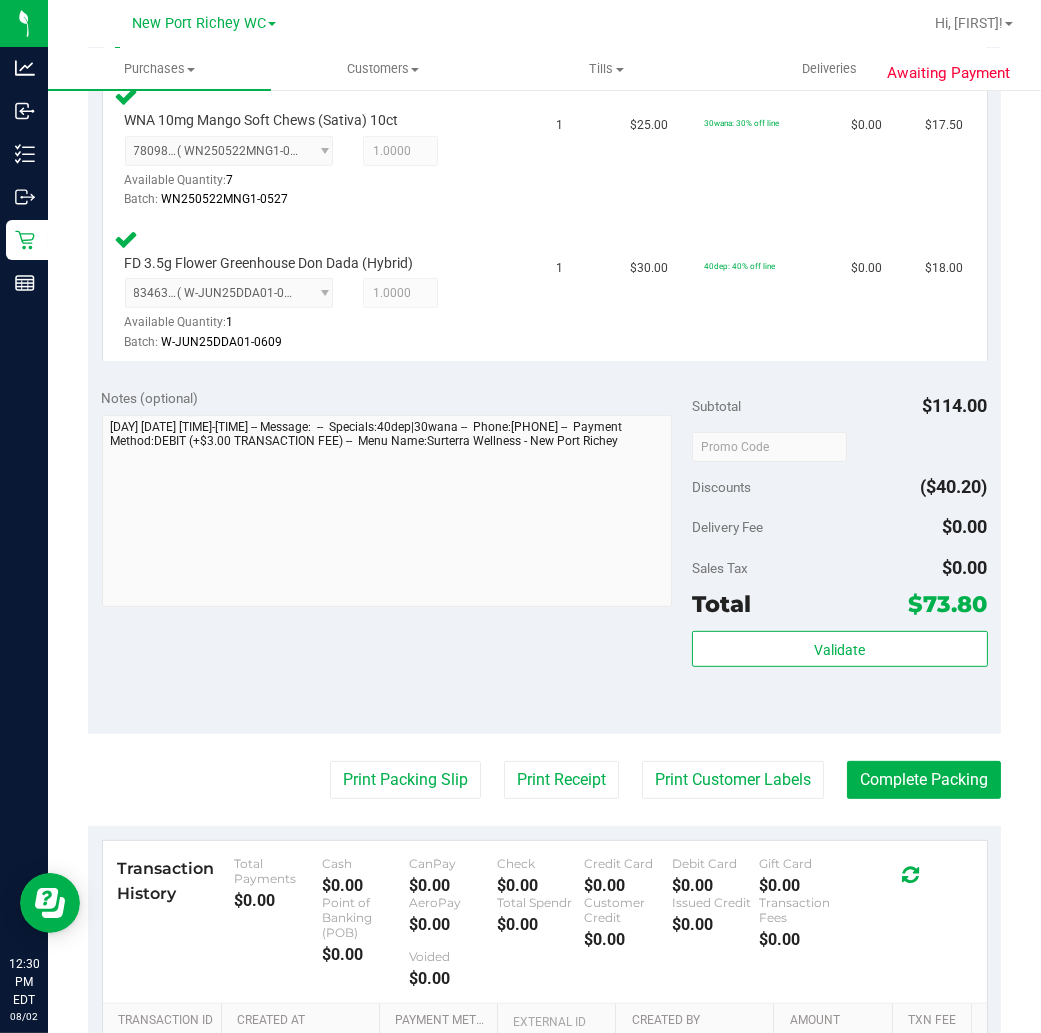 scroll, scrollTop: 888, scrollLeft: 0, axis: vertical 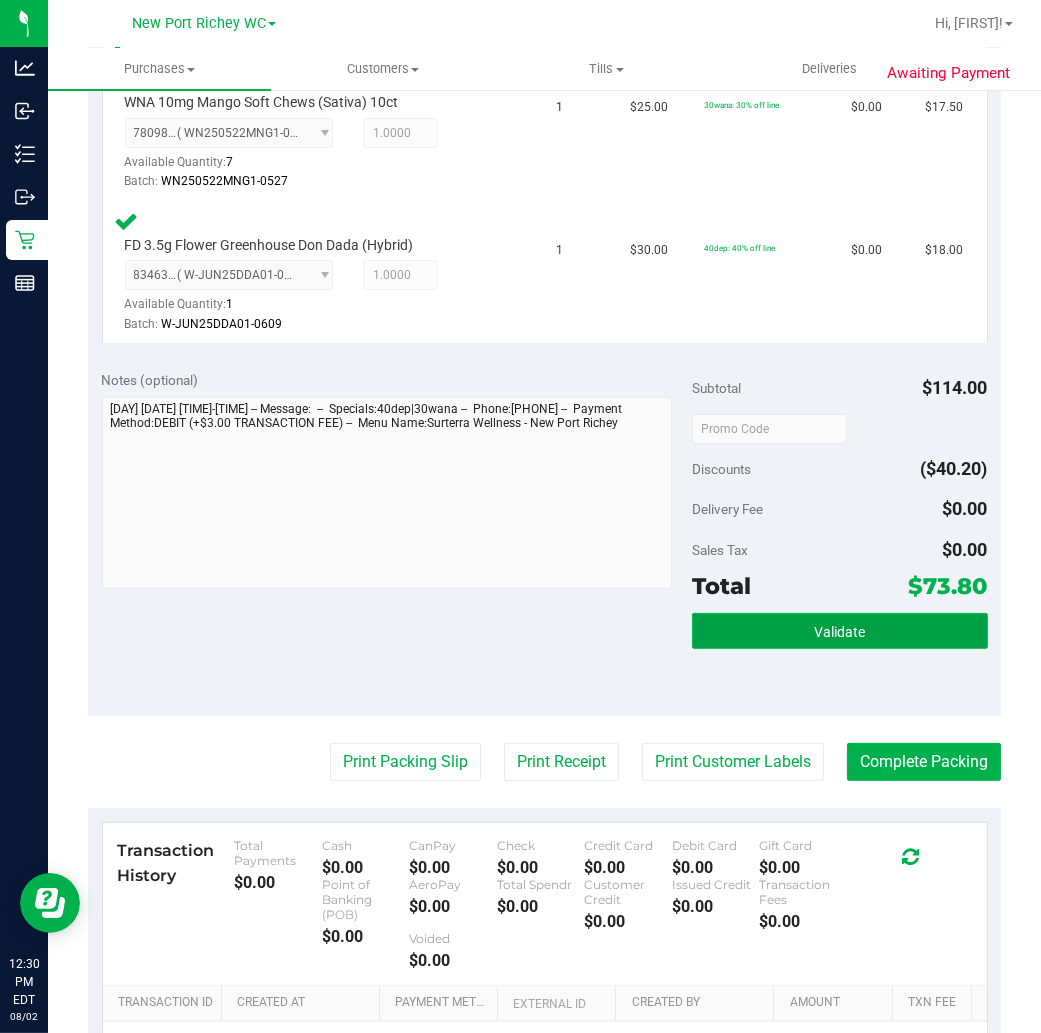 click on "Validate" at bounding box center [839, 632] 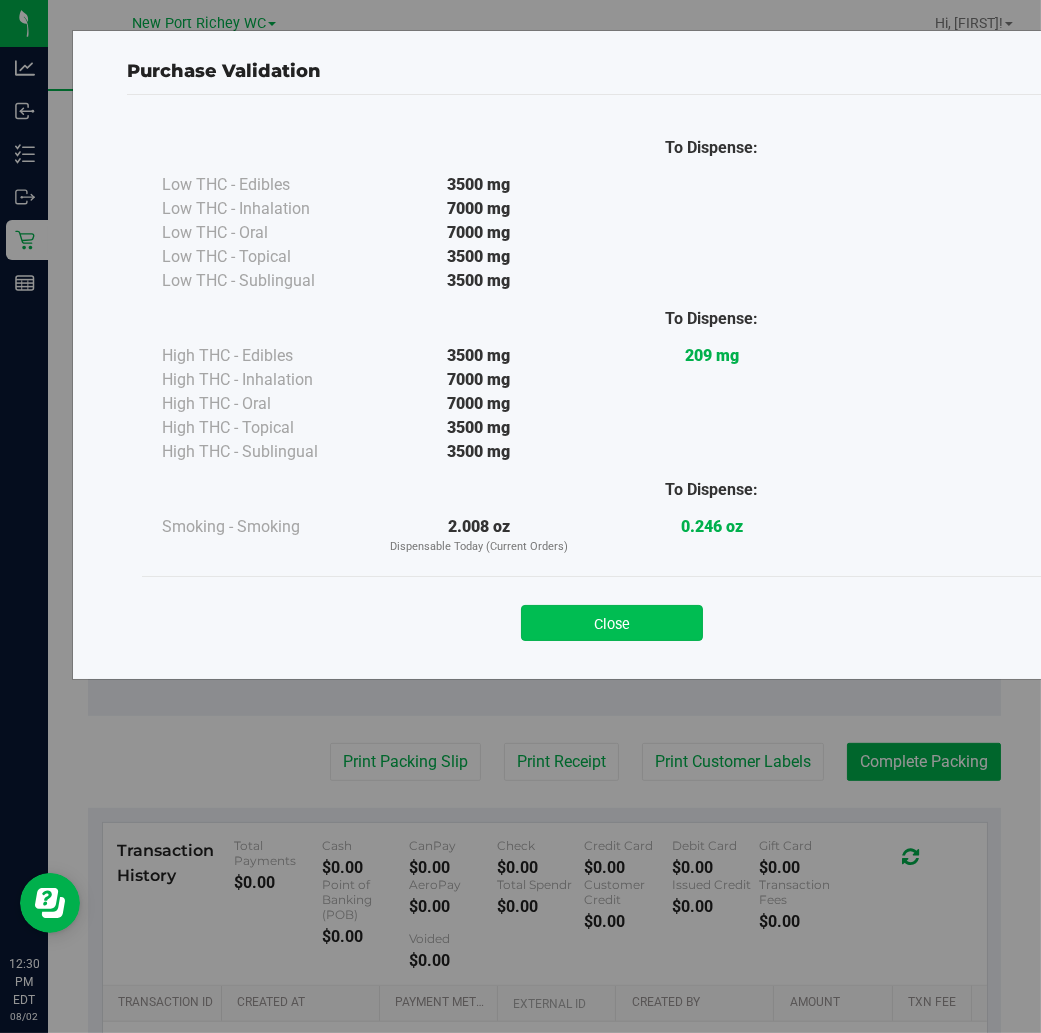 click on "Close" at bounding box center (612, 623) 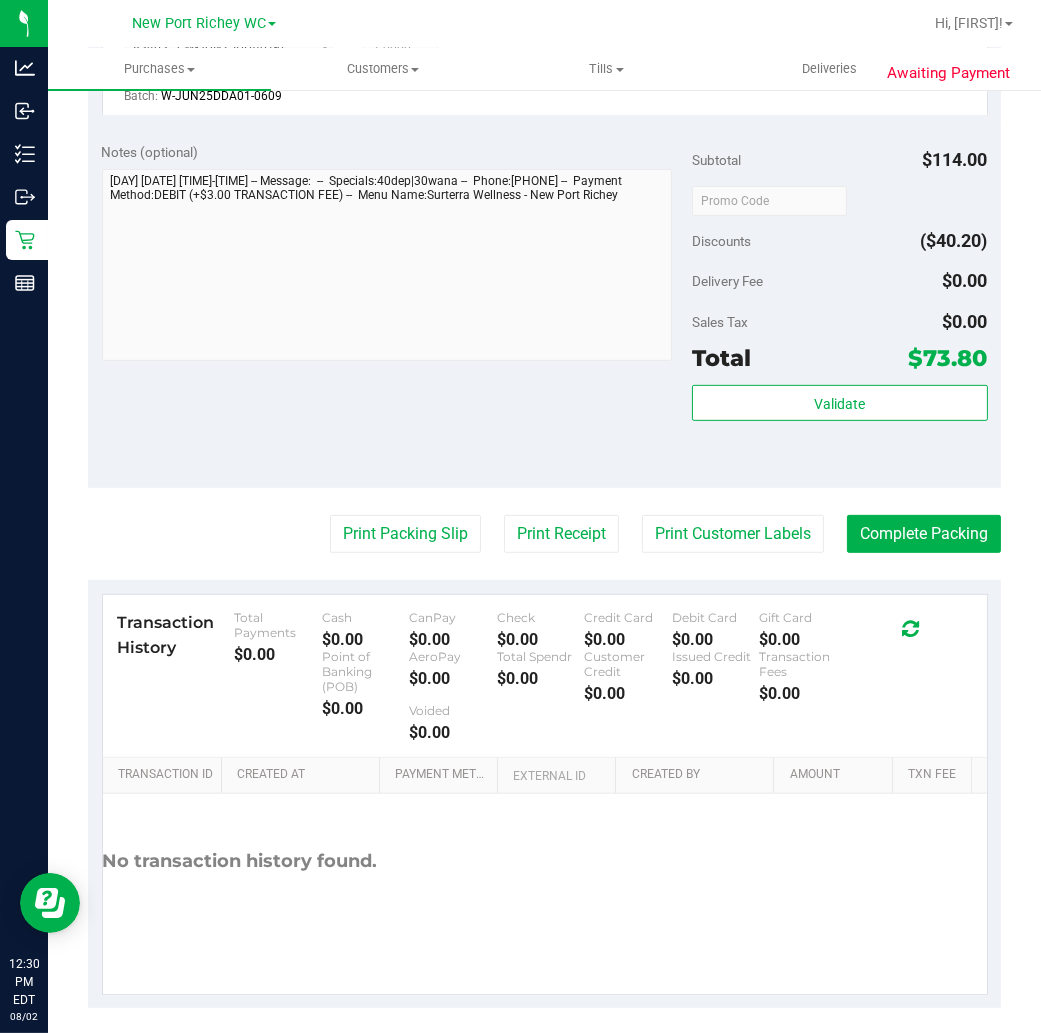 scroll, scrollTop: 1127, scrollLeft: 0, axis: vertical 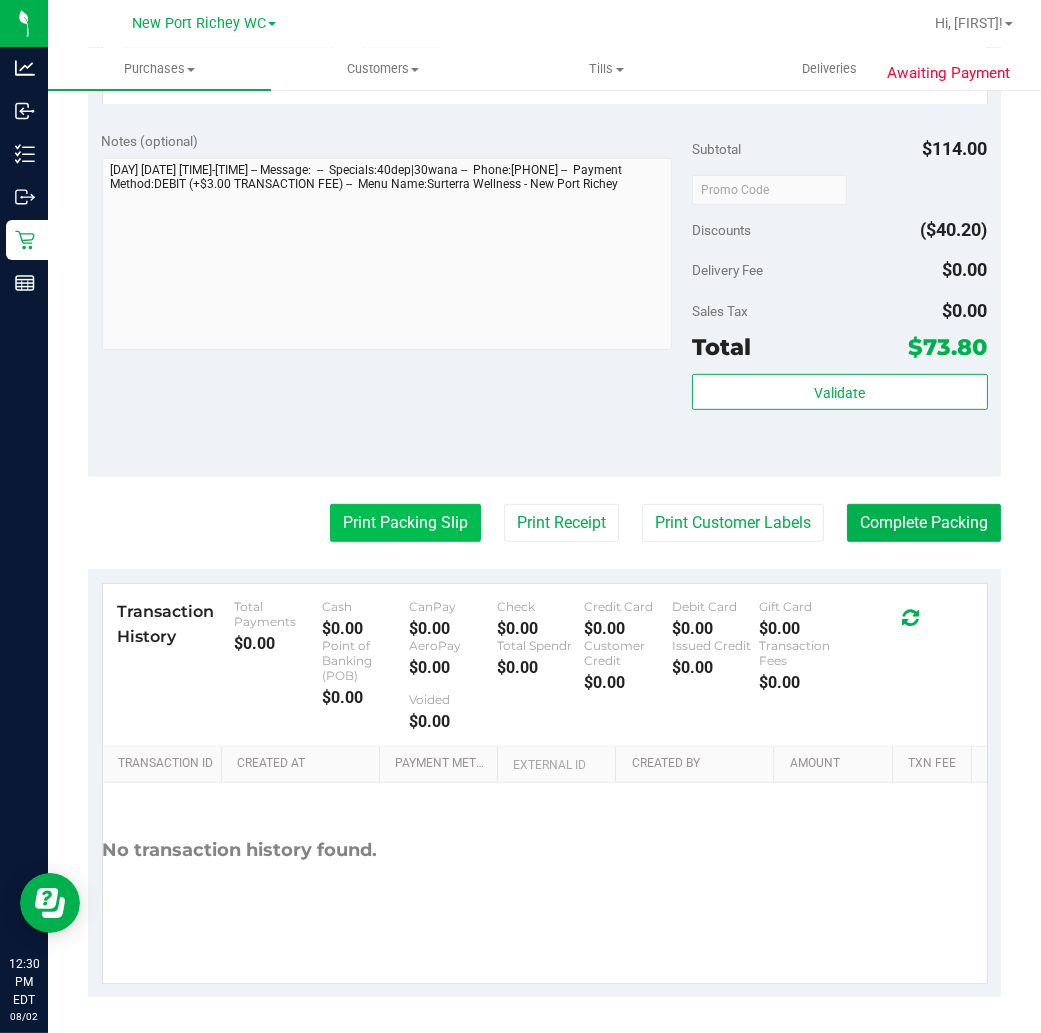 click on "Print Packing Slip" at bounding box center [405, 523] 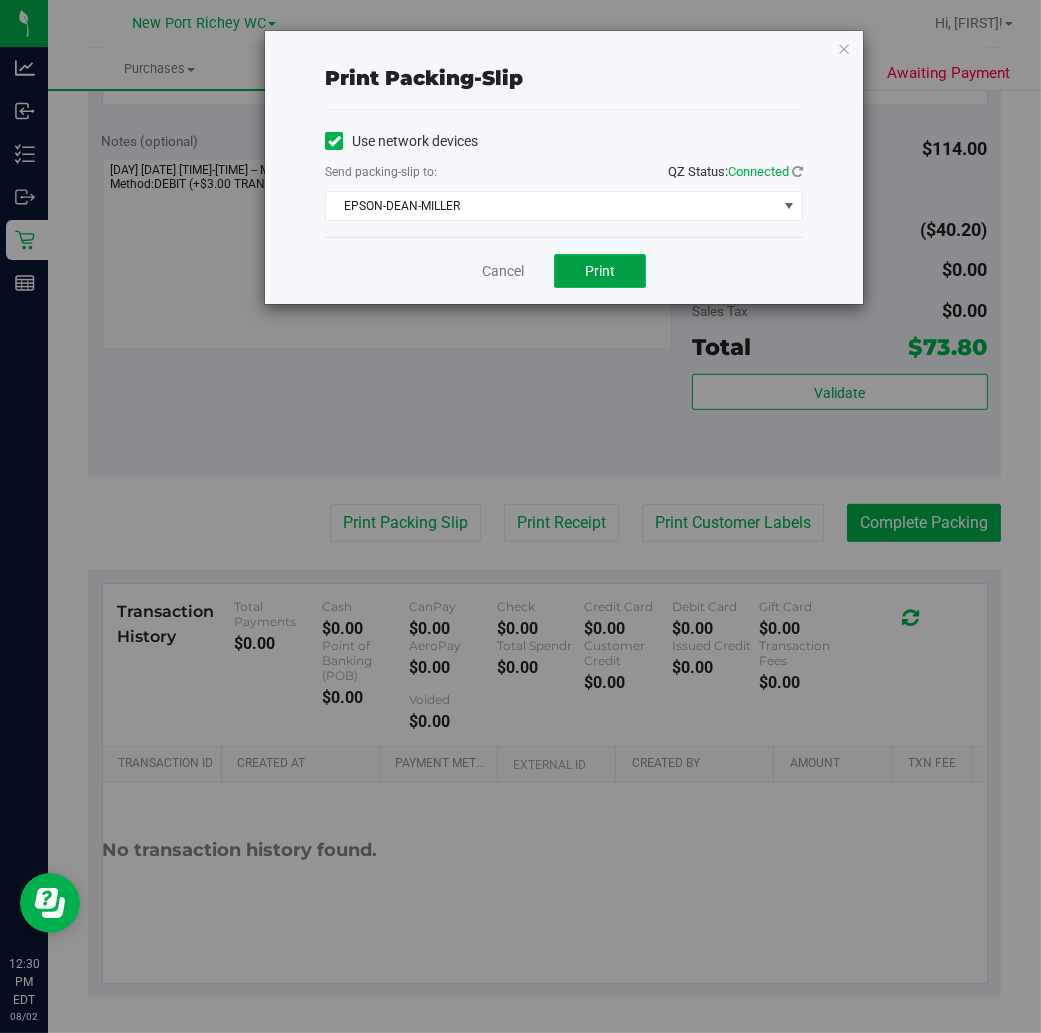 click on "Print" at bounding box center (600, 271) 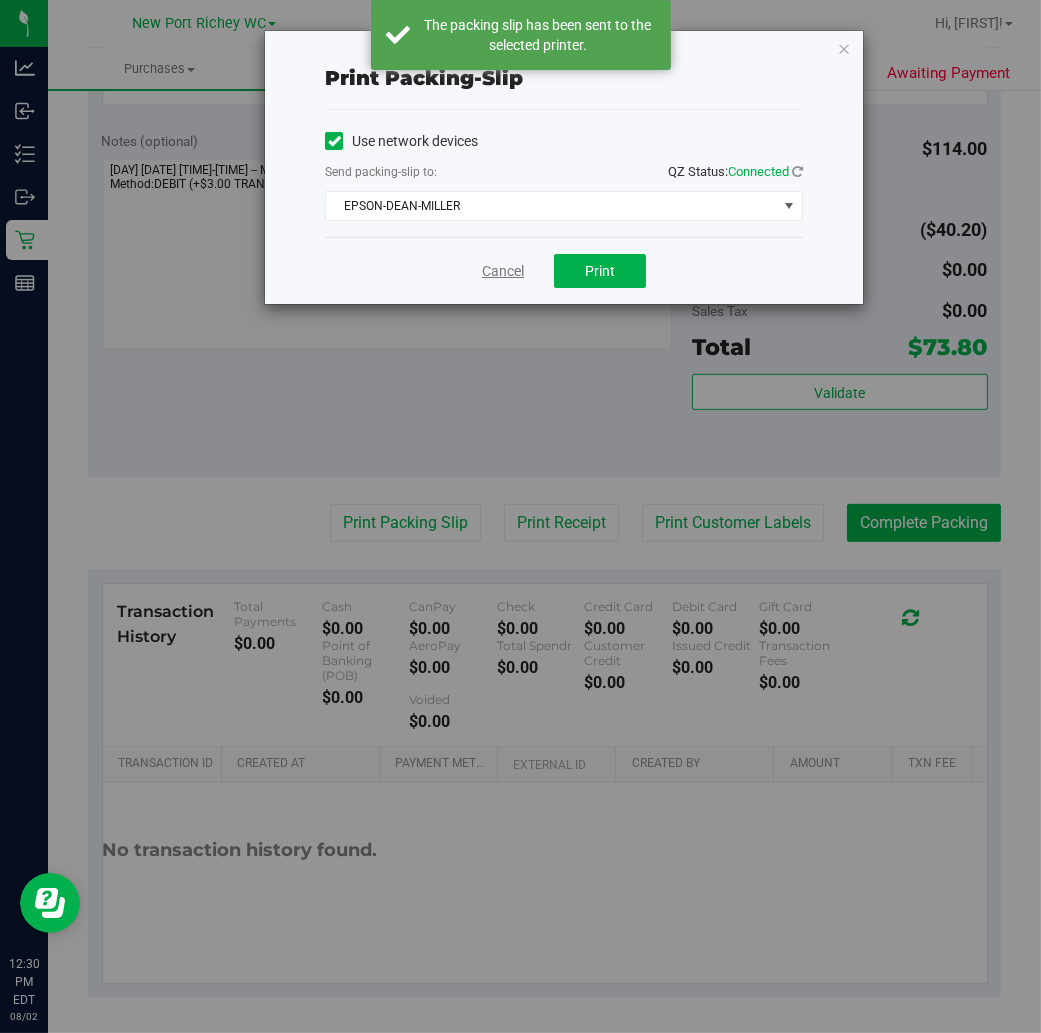 click on "Cancel" at bounding box center (503, 271) 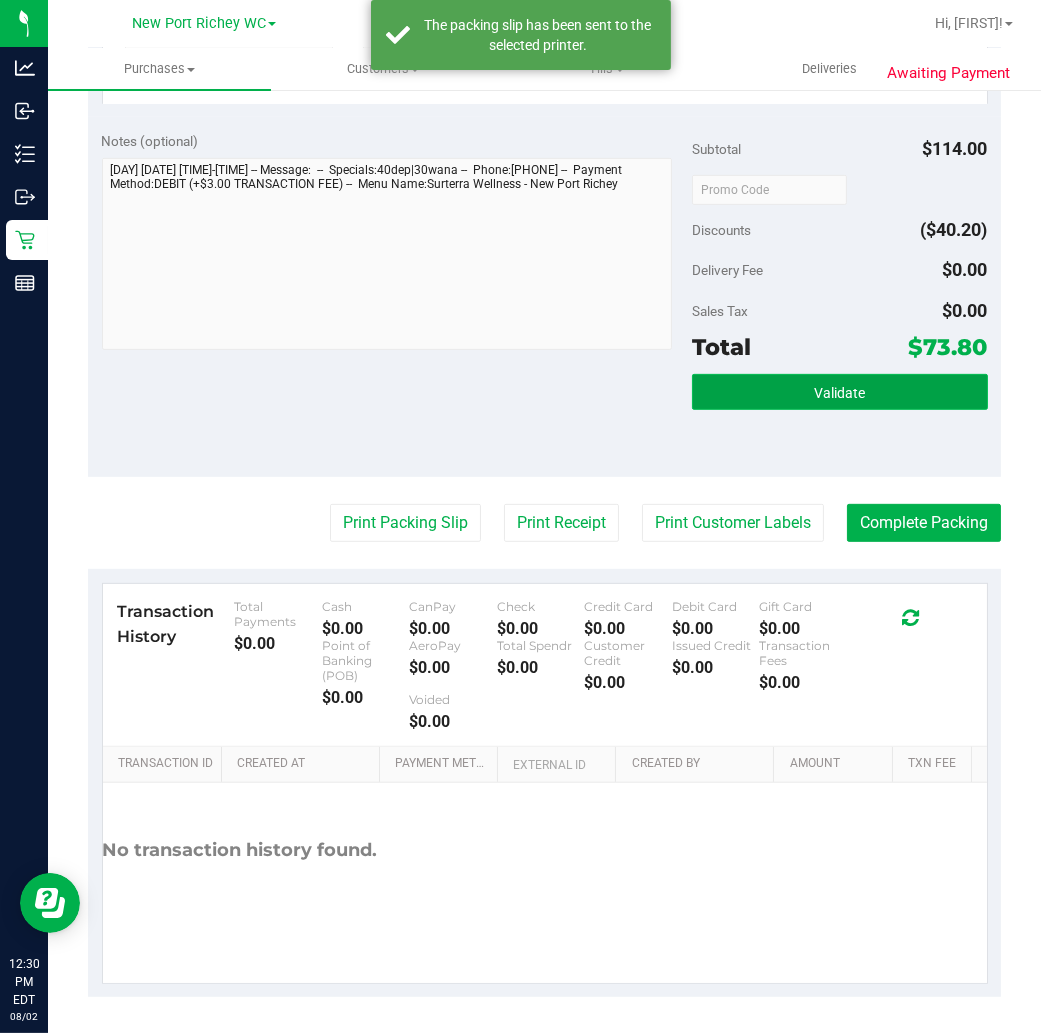 click on "Validate" at bounding box center (839, 392) 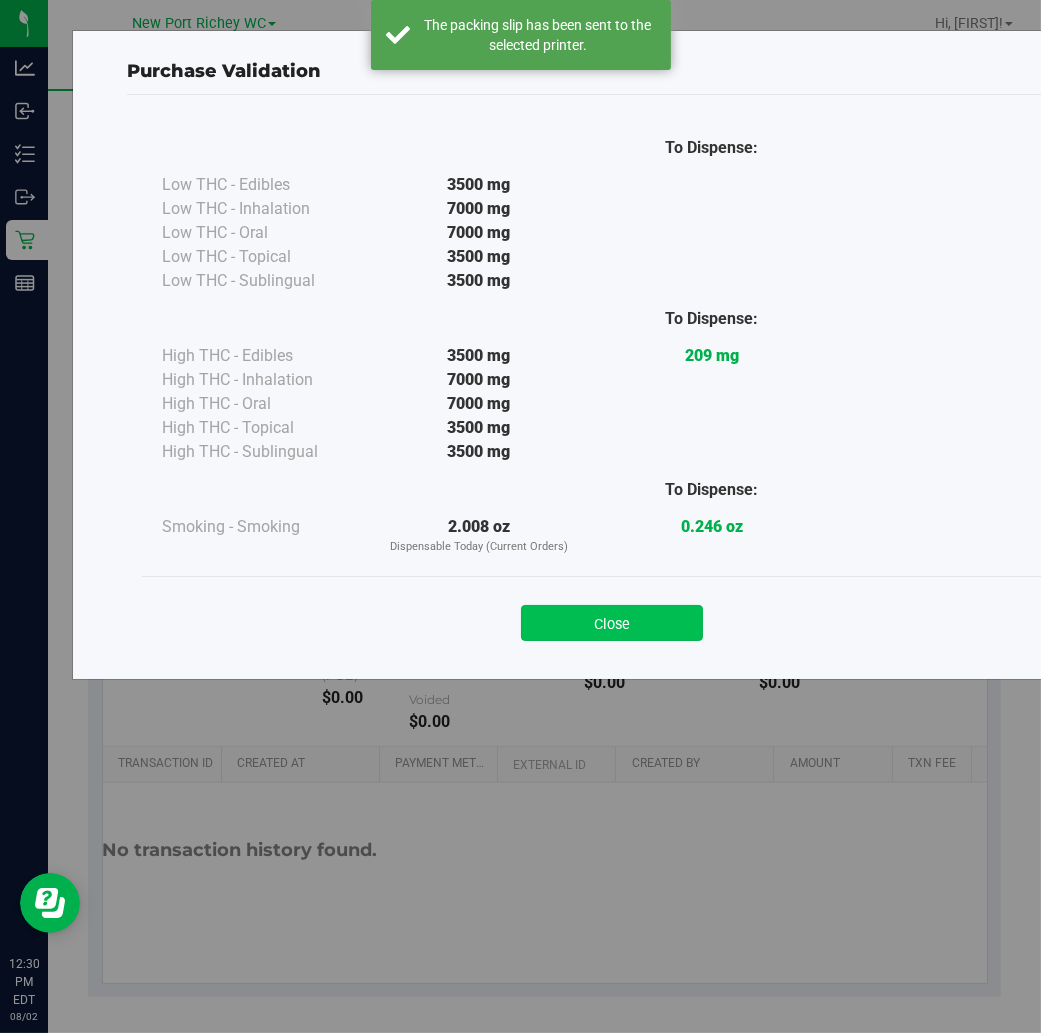 click on "Close" at bounding box center (612, 623) 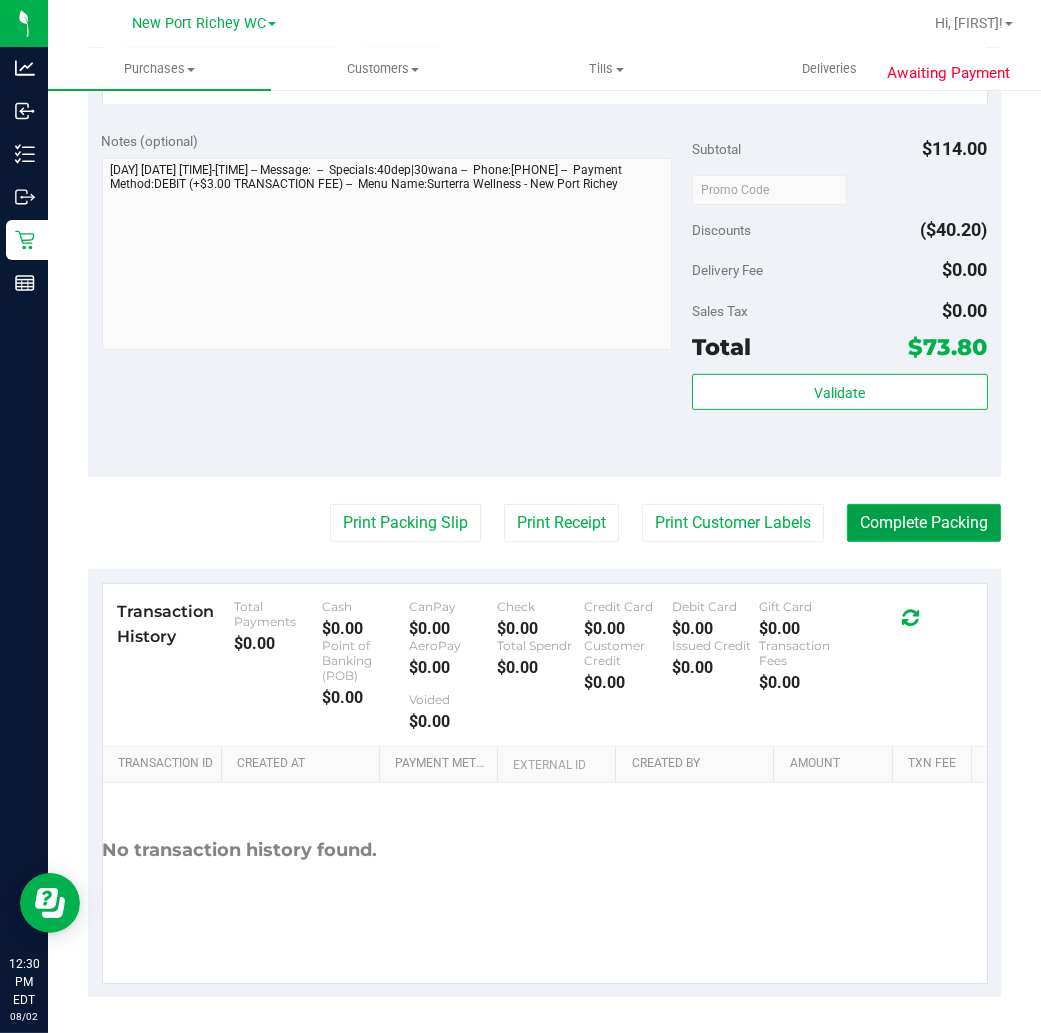 click on "Complete Packing" at bounding box center [924, 523] 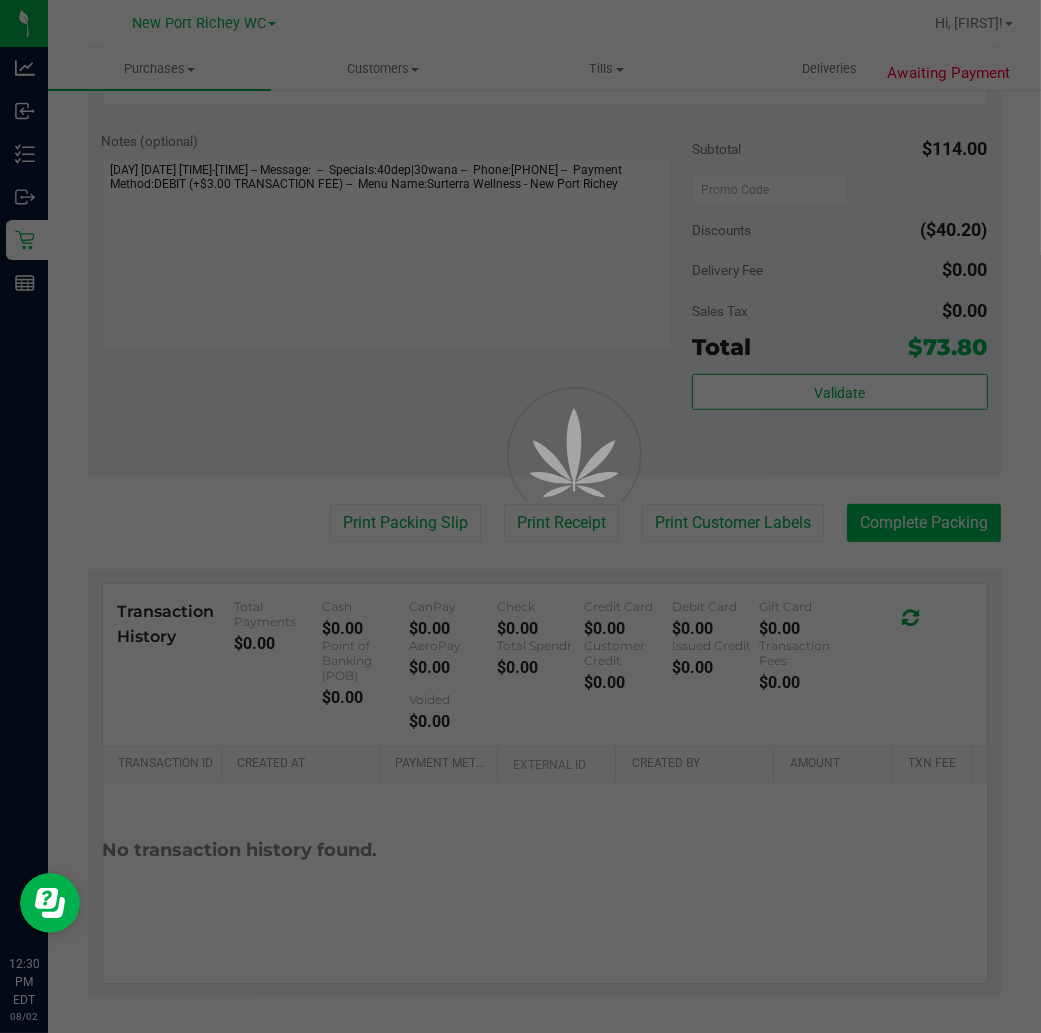 scroll, scrollTop: 0, scrollLeft: 0, axis: both 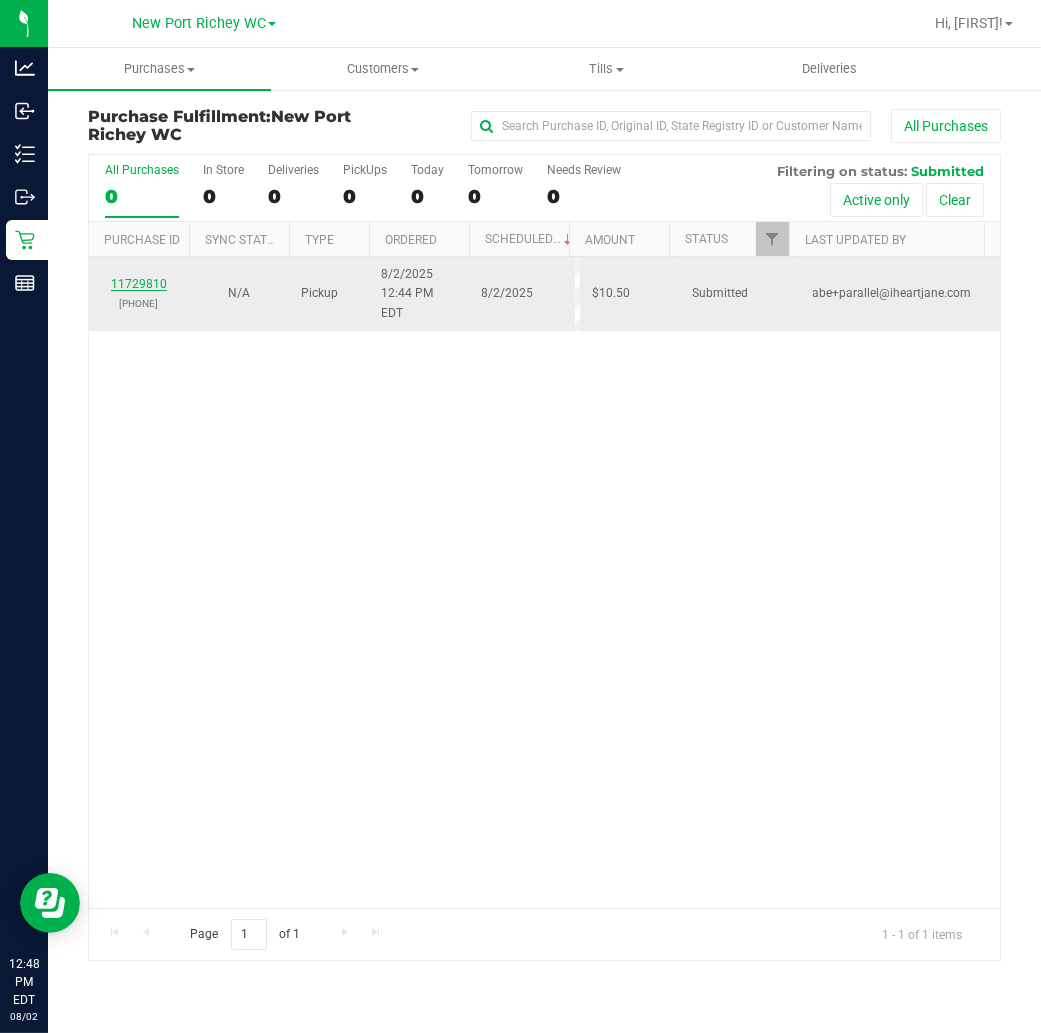 click on "11729810" at bounding box center [139, 284] 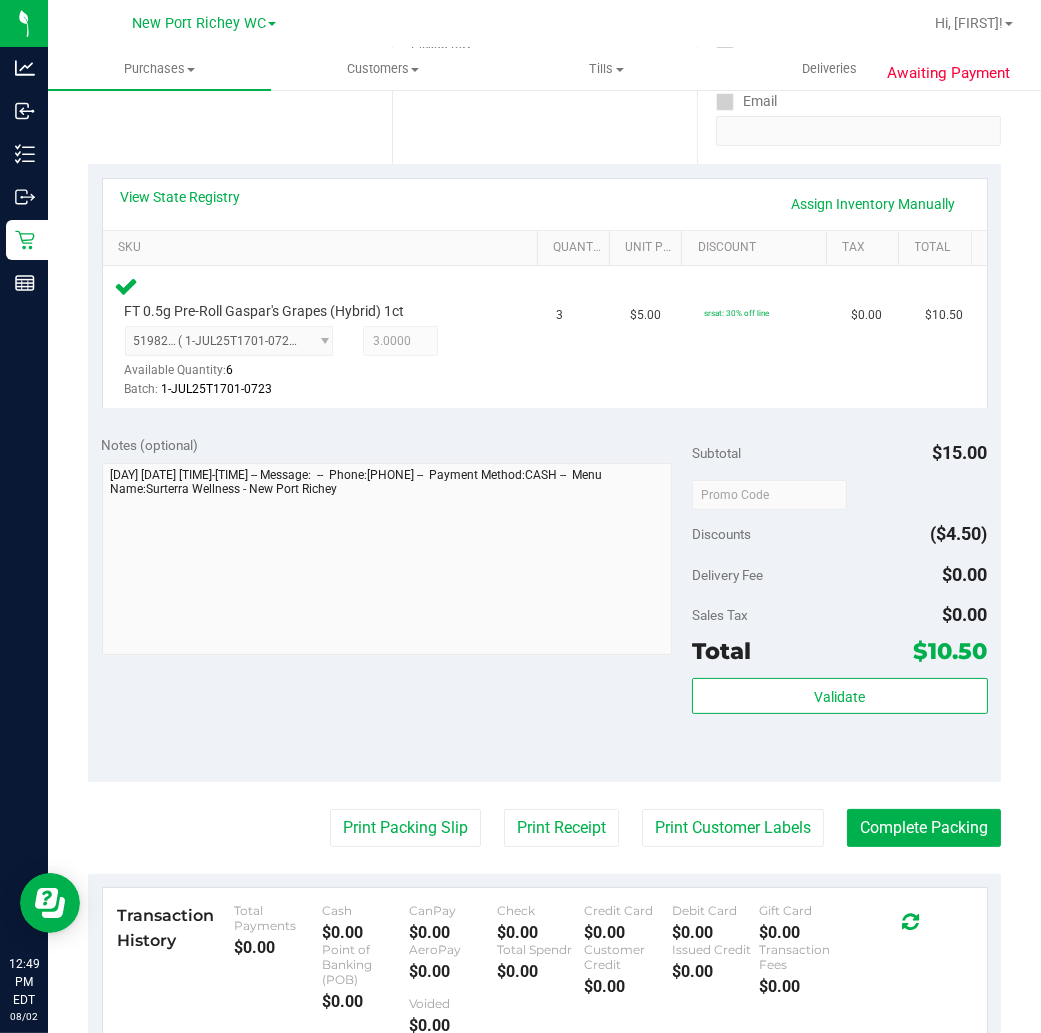 scroll, scrollTop: 666, scrollLeft: 0, axis: vertical 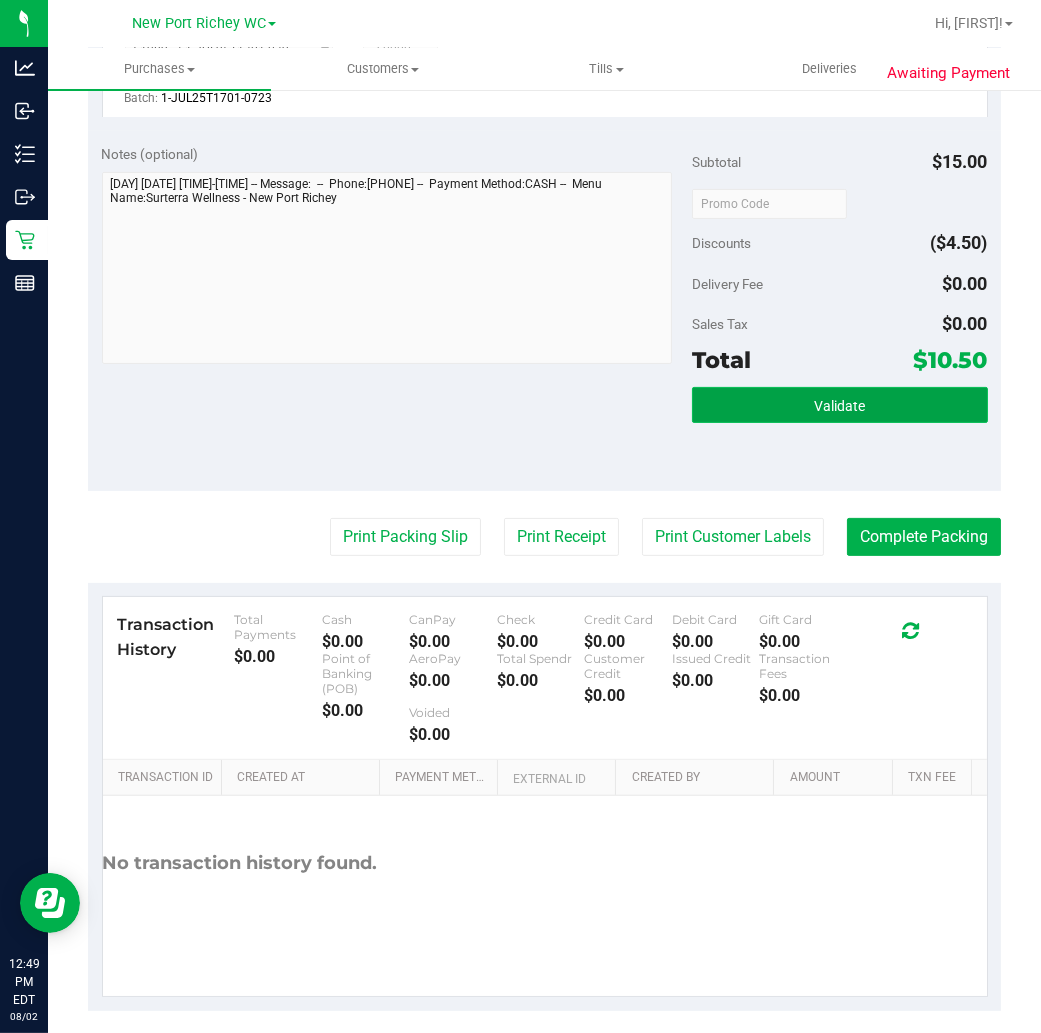 click on "Validate" at bounding box center (839, 406) 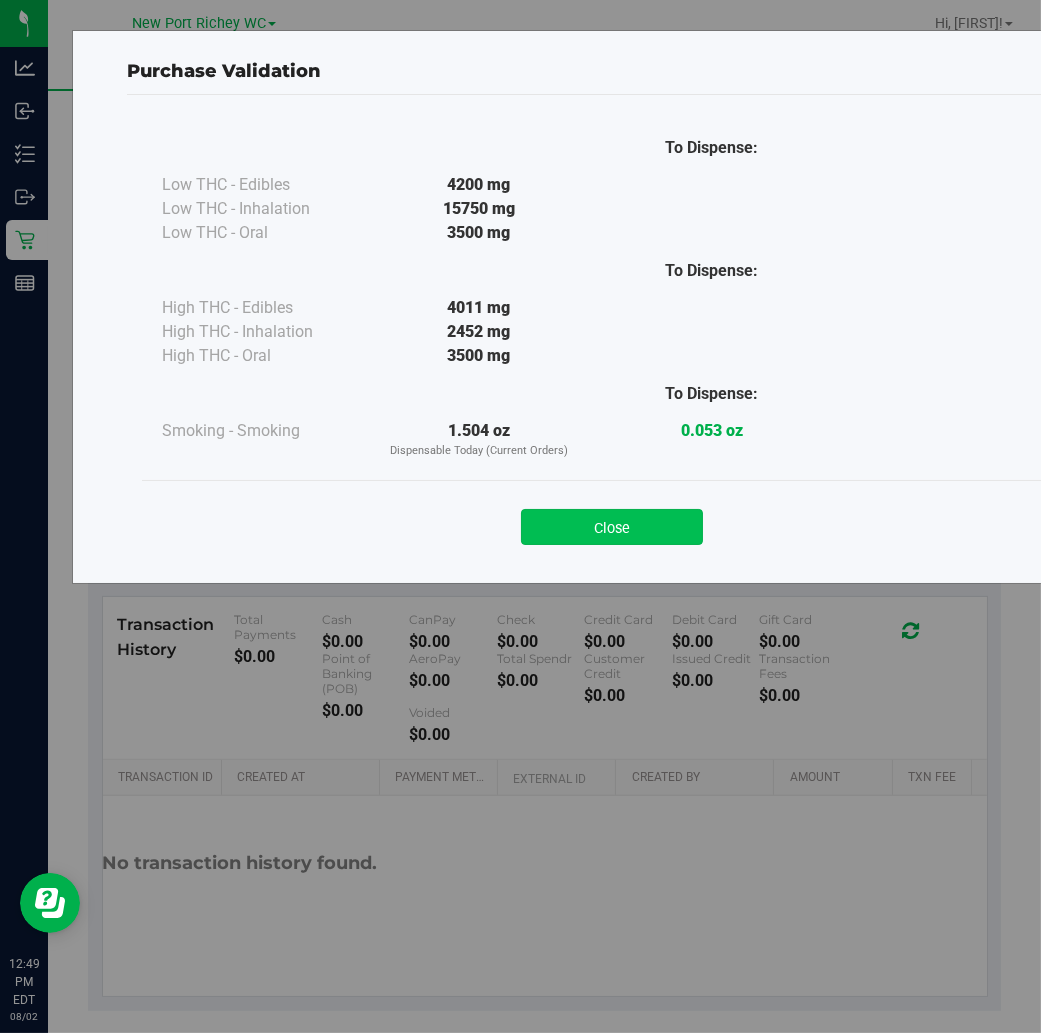 click on "Close" at bounding box center (612, 527) 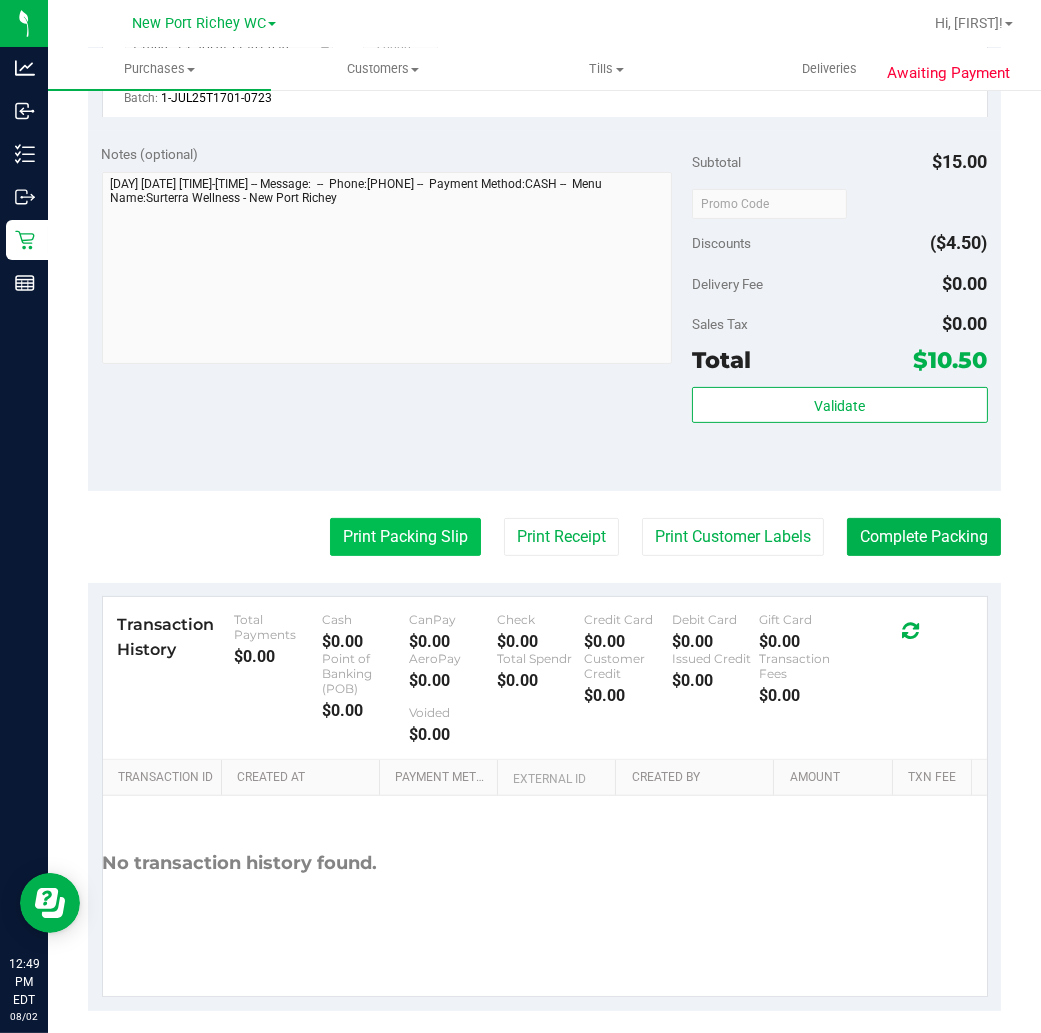 click on "Print Packing Slip" at bounding box center [405, 537] 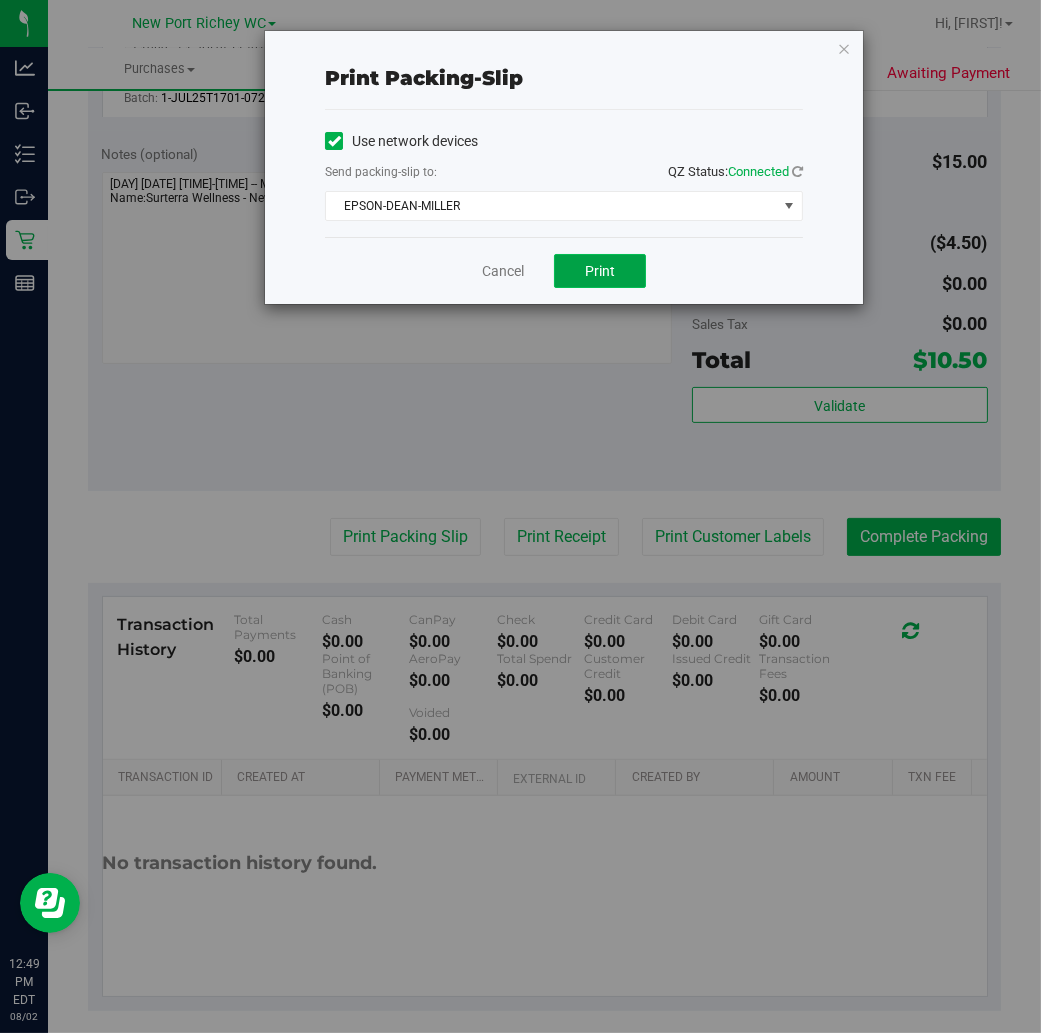click on "Print" at bounding box center [600, 271] 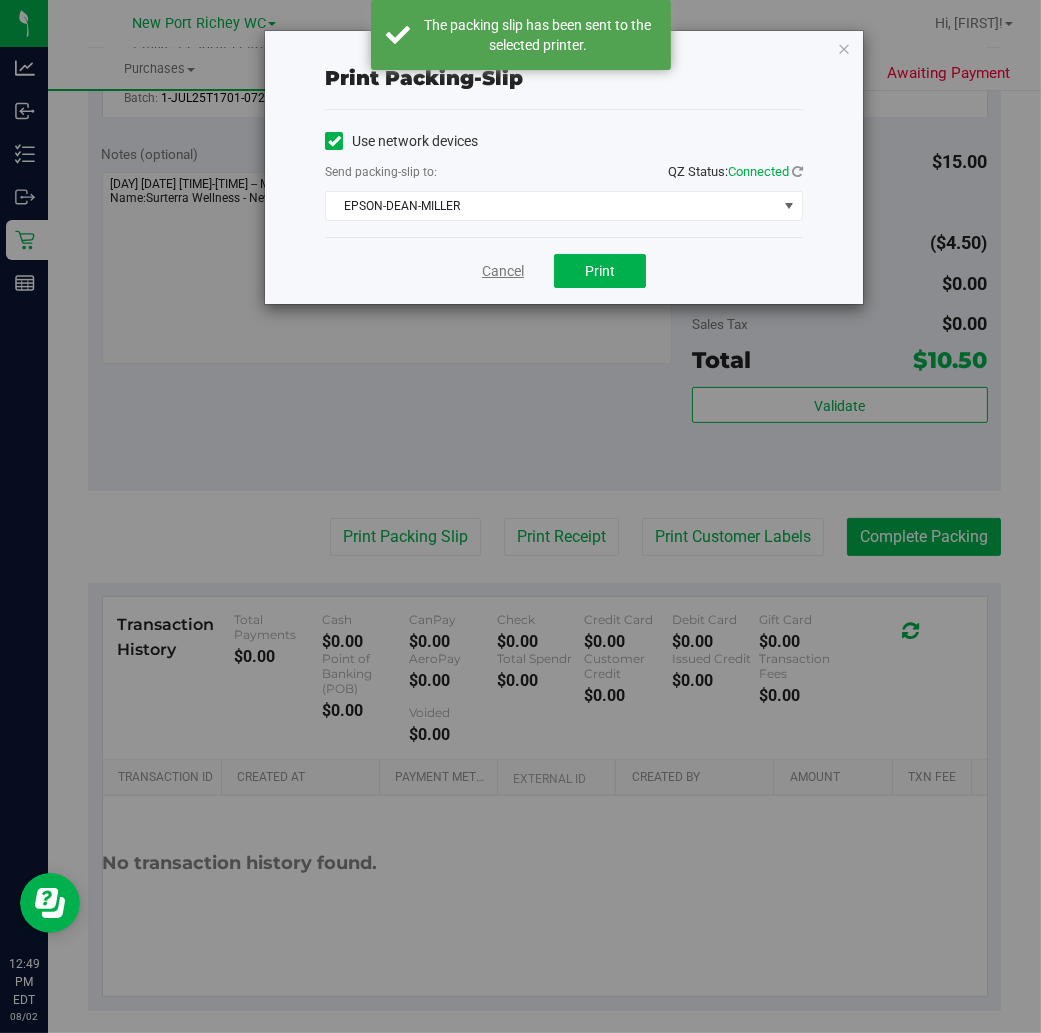 click on "Cancel" at bounding box center (503, 271) 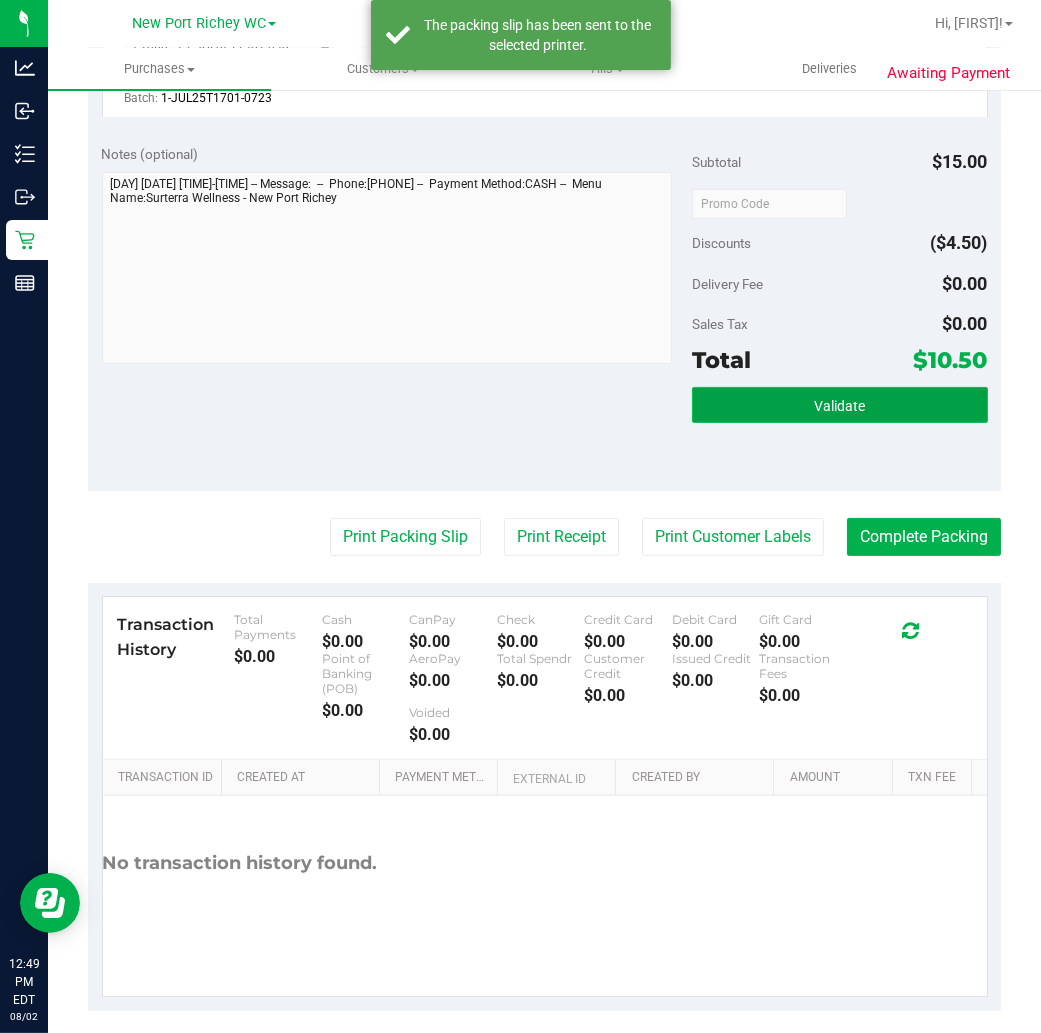 click on "Validate" at bounding box center (839, 406) 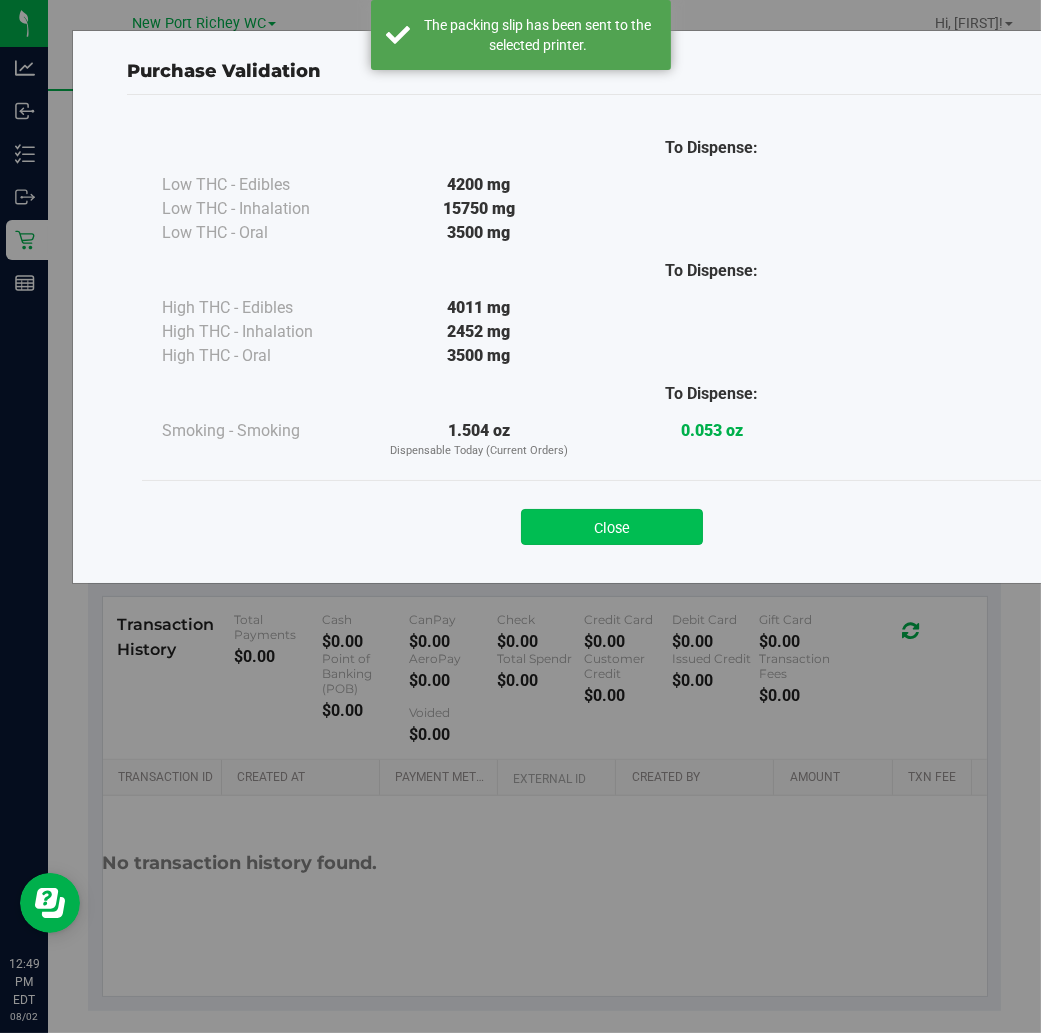 click on "Close" at bounding box center (612, 527) 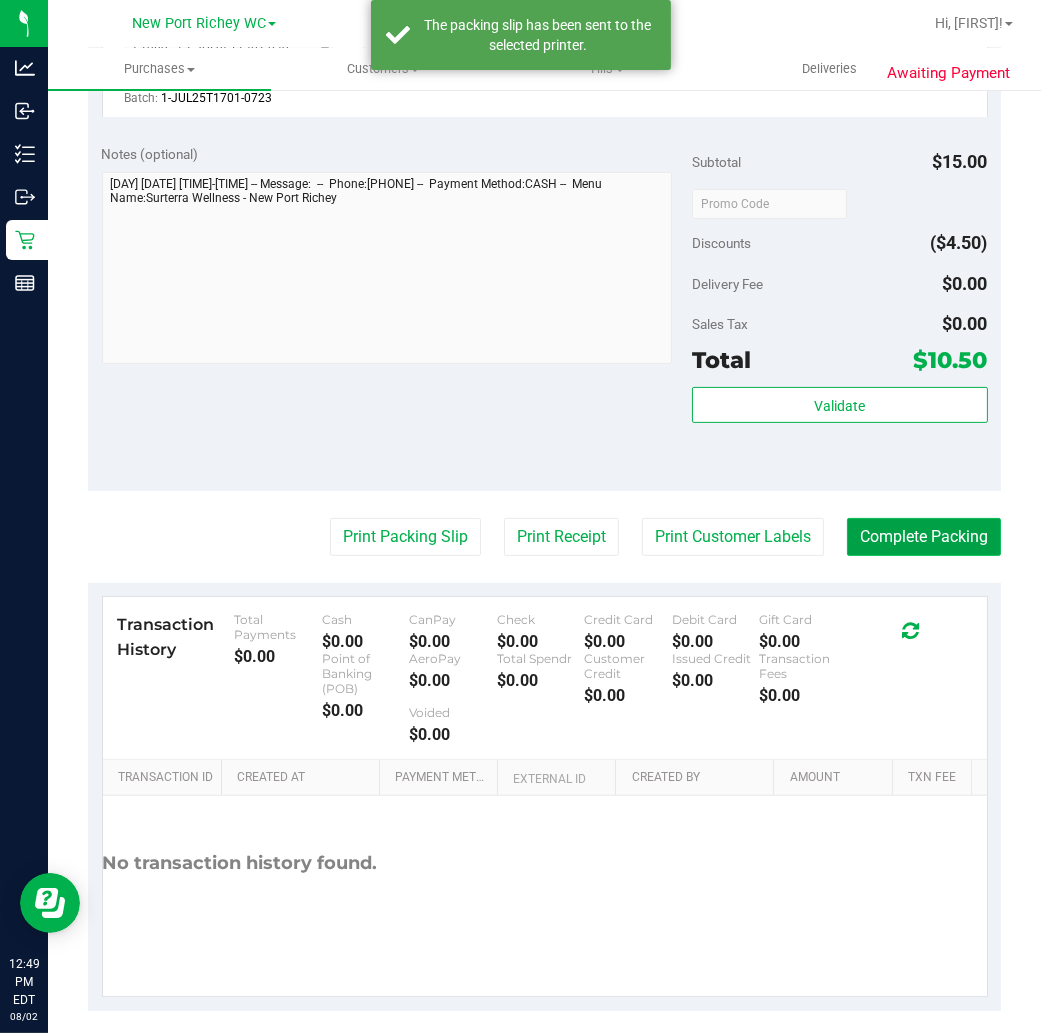 click on "Complete Packing" at bounding box center [924, 537] 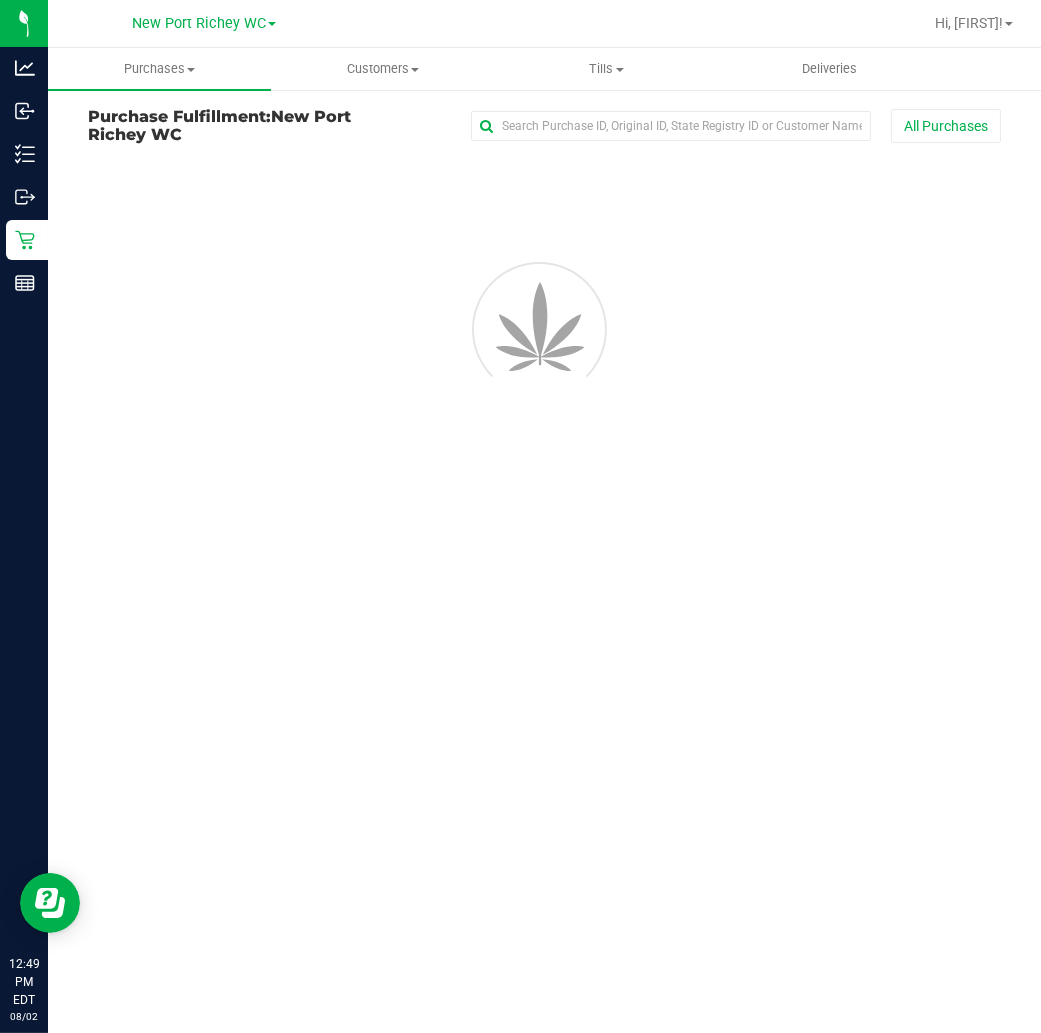 scroll, scrollTop: 0, scrollLeft: 0, axis: both 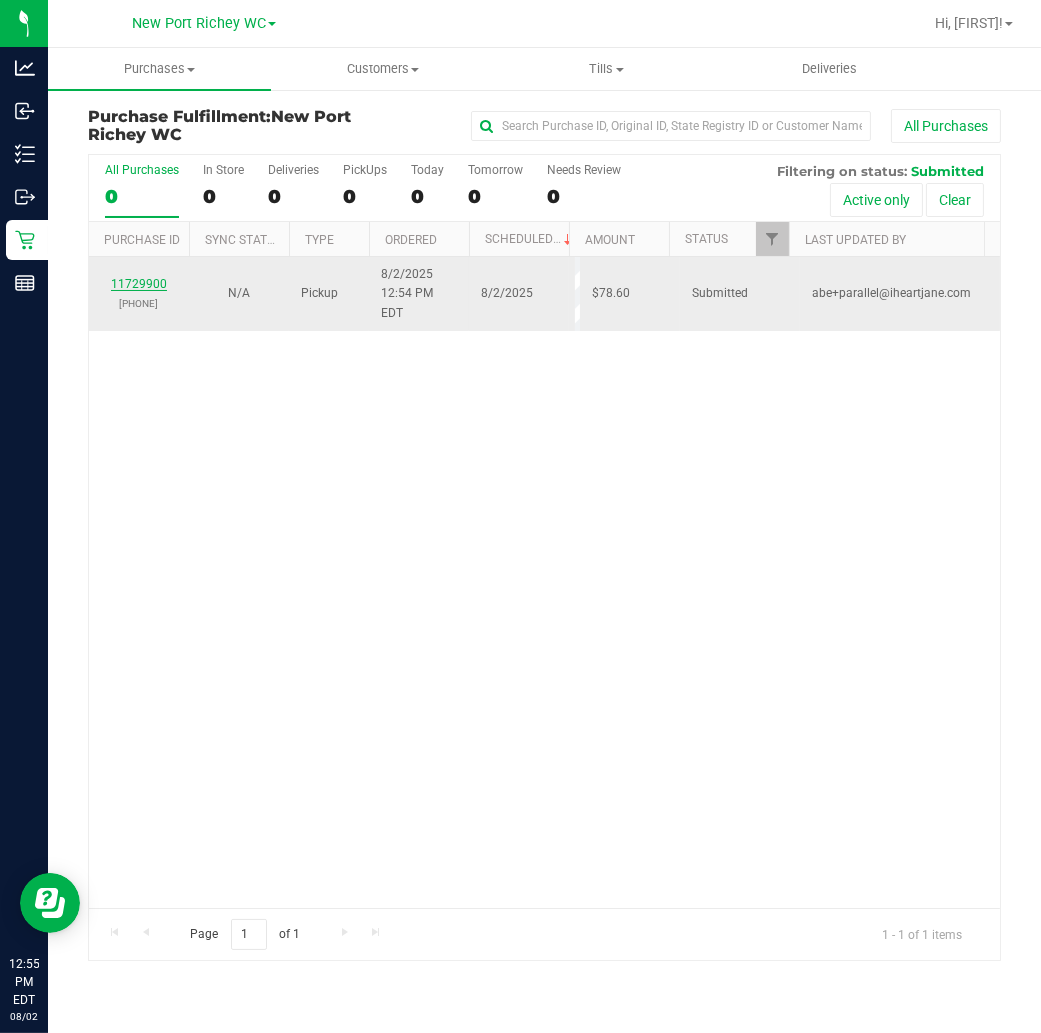 click on "11729900" at bounding box center [139, 284] 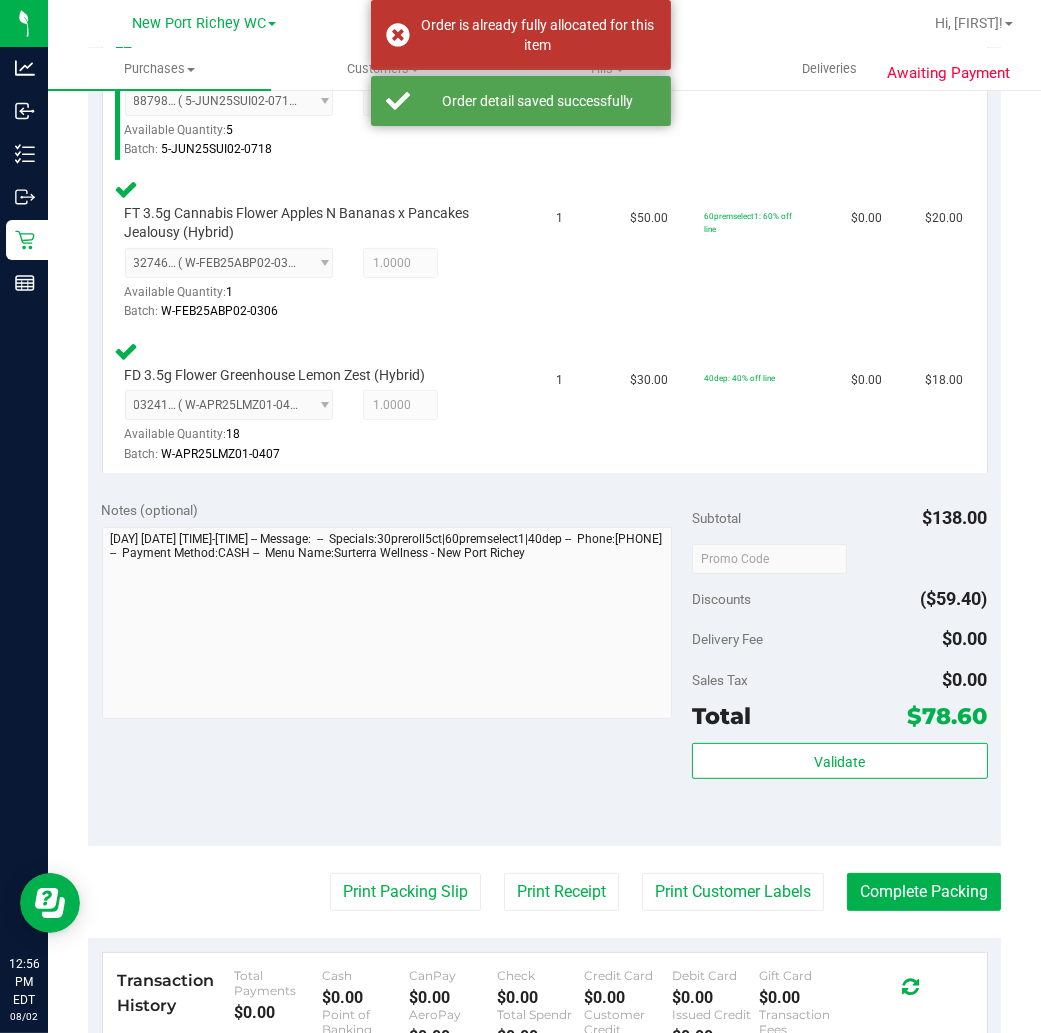 scroll, scrollTop: 777, scrollLeft: 0, axis: vertical 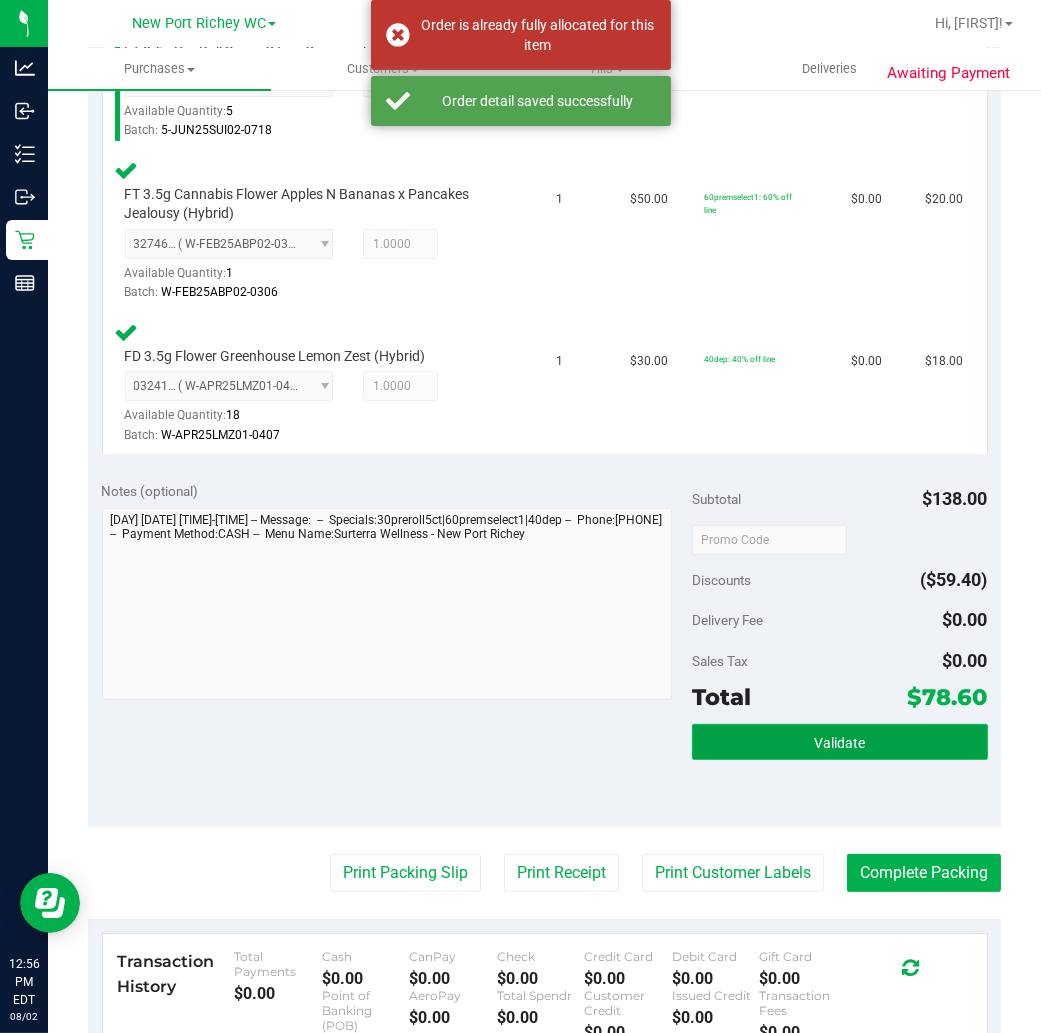 click on "Validate" at bounding box center (839, 742) 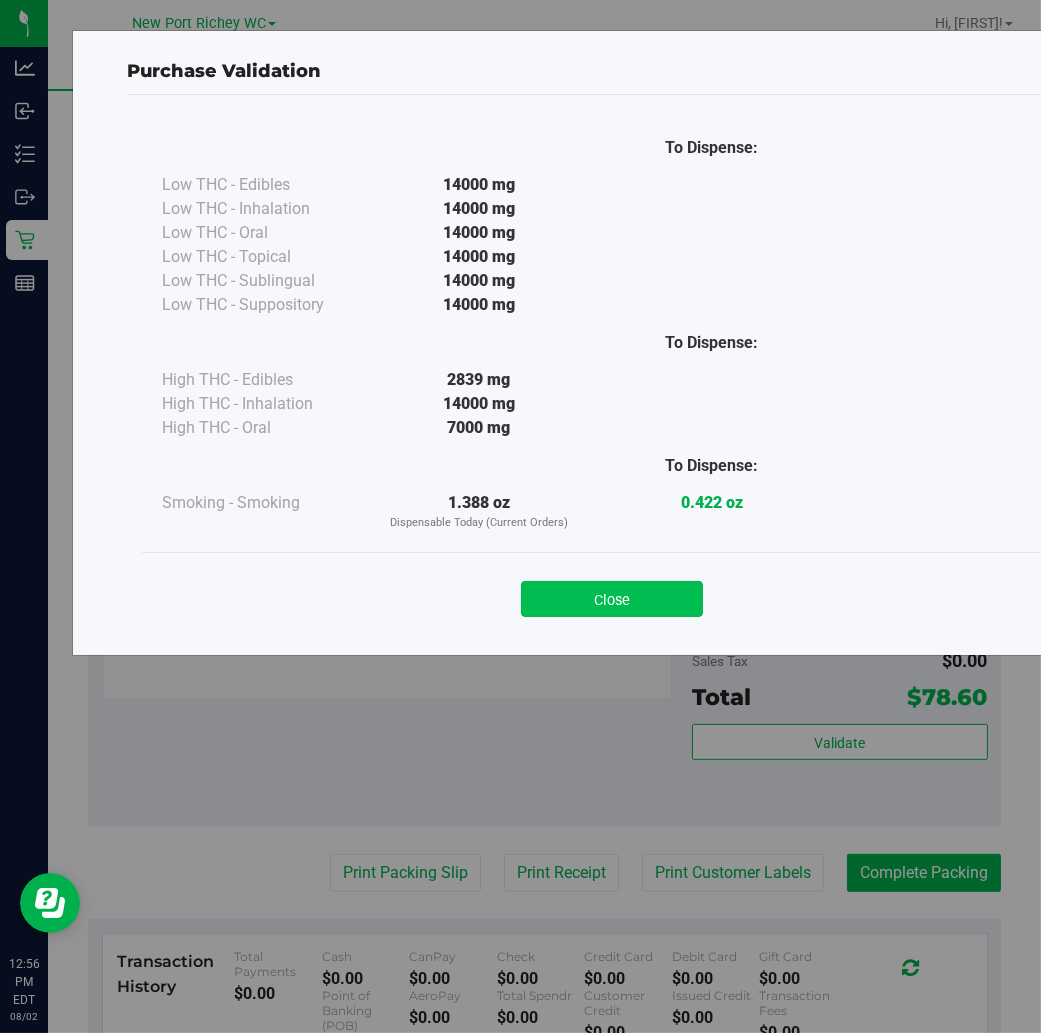 click on "Close" at bounding box center [612, 599] 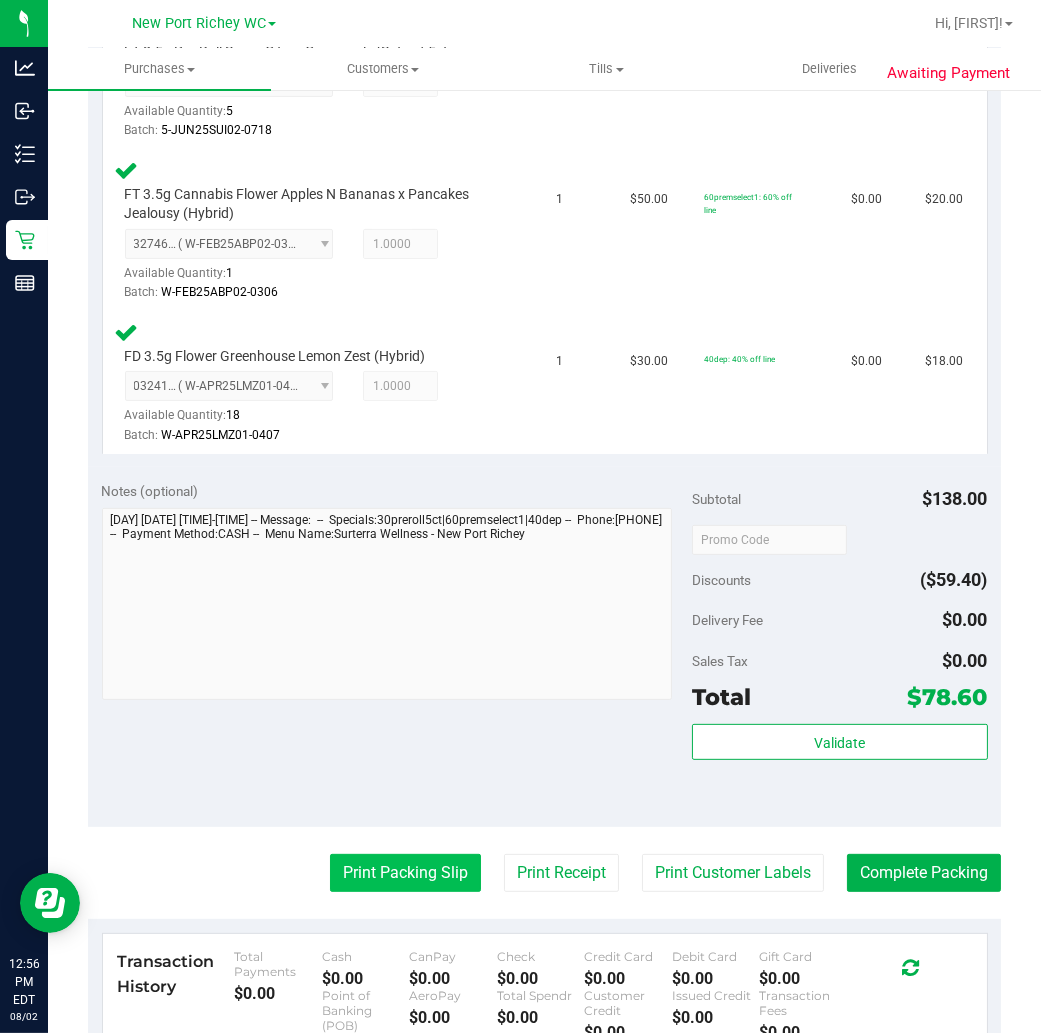 click on "Print Packing Slip" at bounding box center (405, 873) 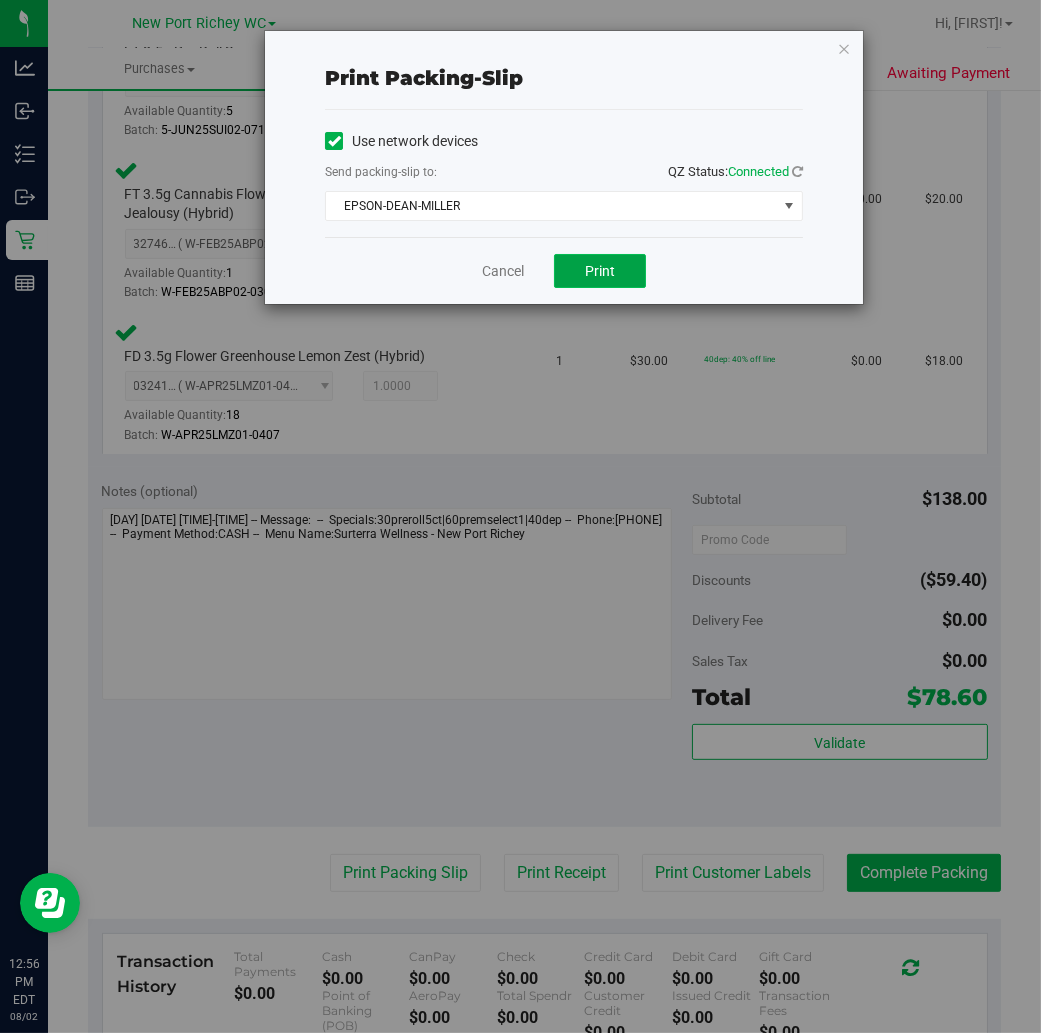 click on "Print" at bounding box center [600, 271] 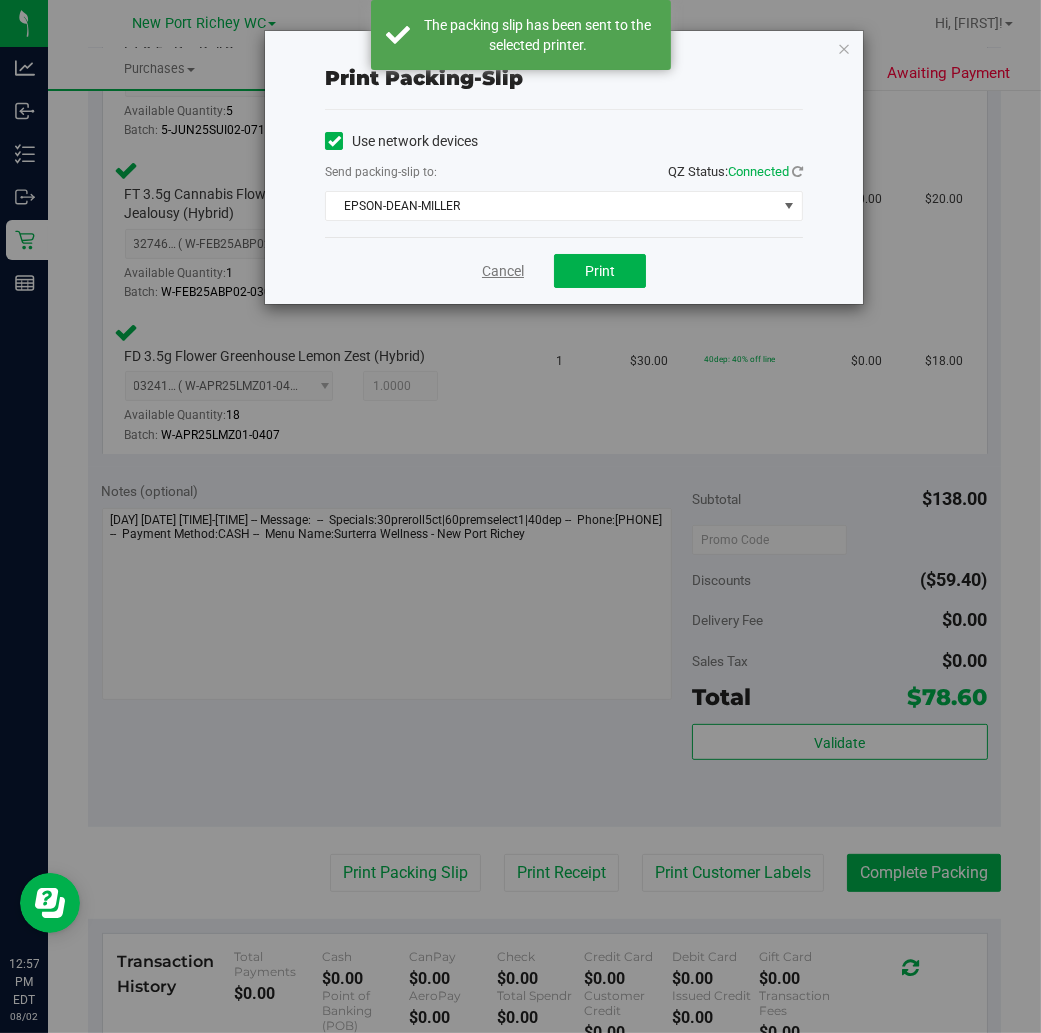 click on "Cancel" at bounding box center [503, 271] 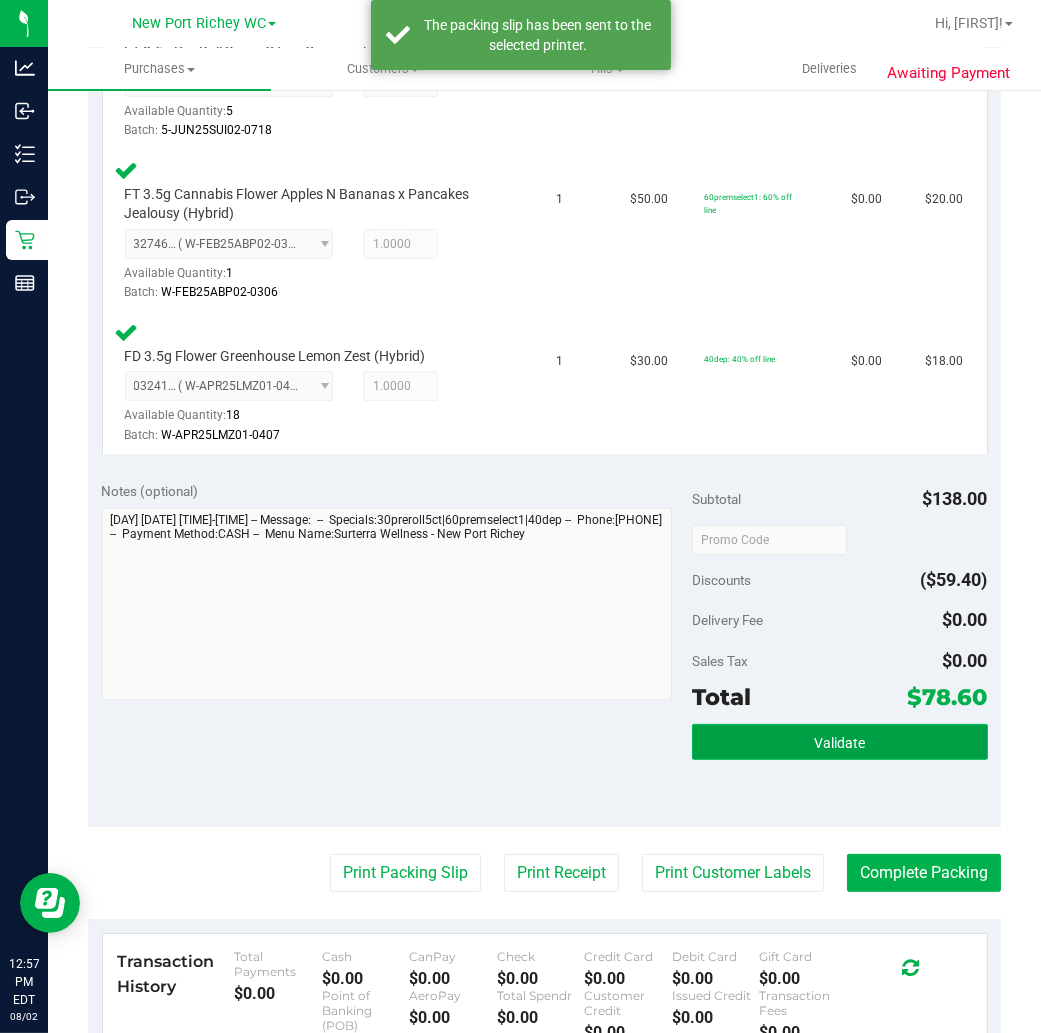 click on "Validate" at bounding box center (839, 742) 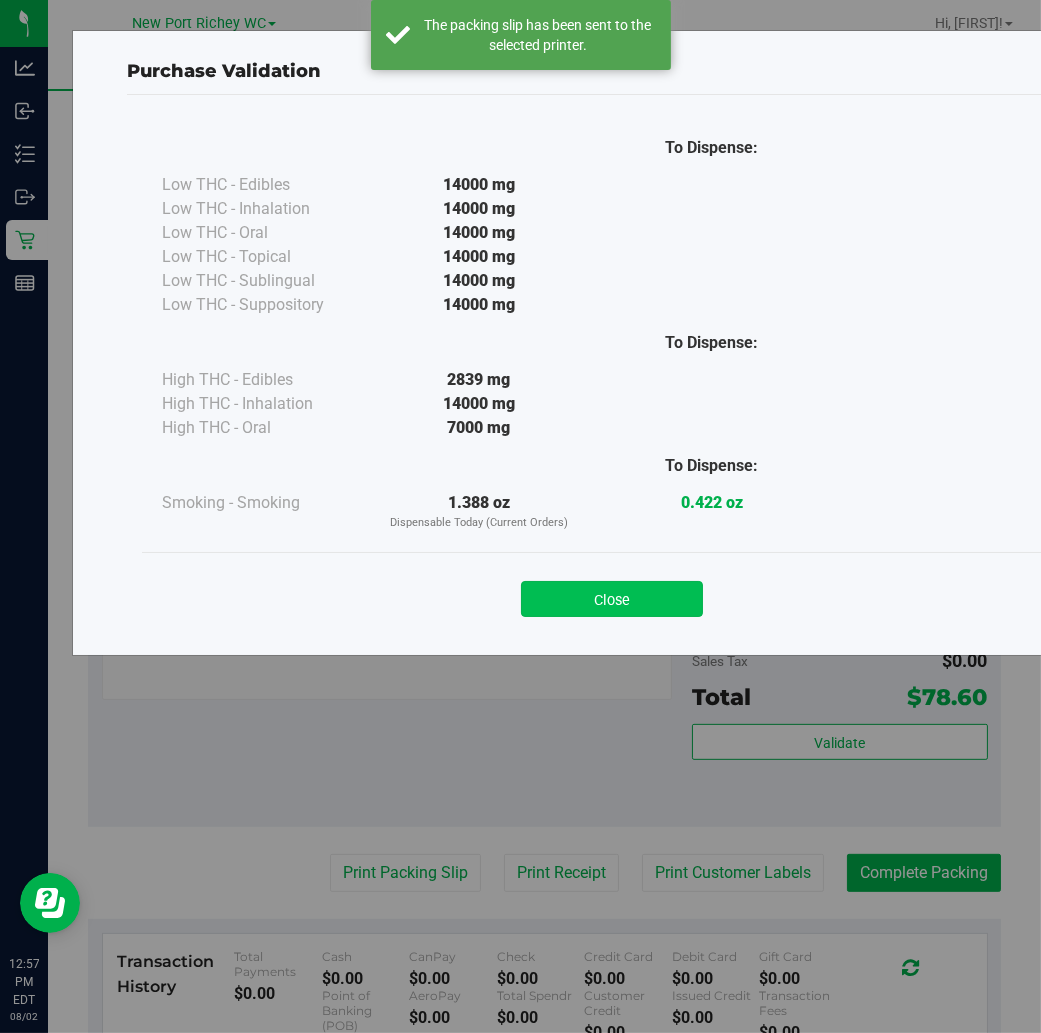 click on "Close" at bounding box center [612, 599] 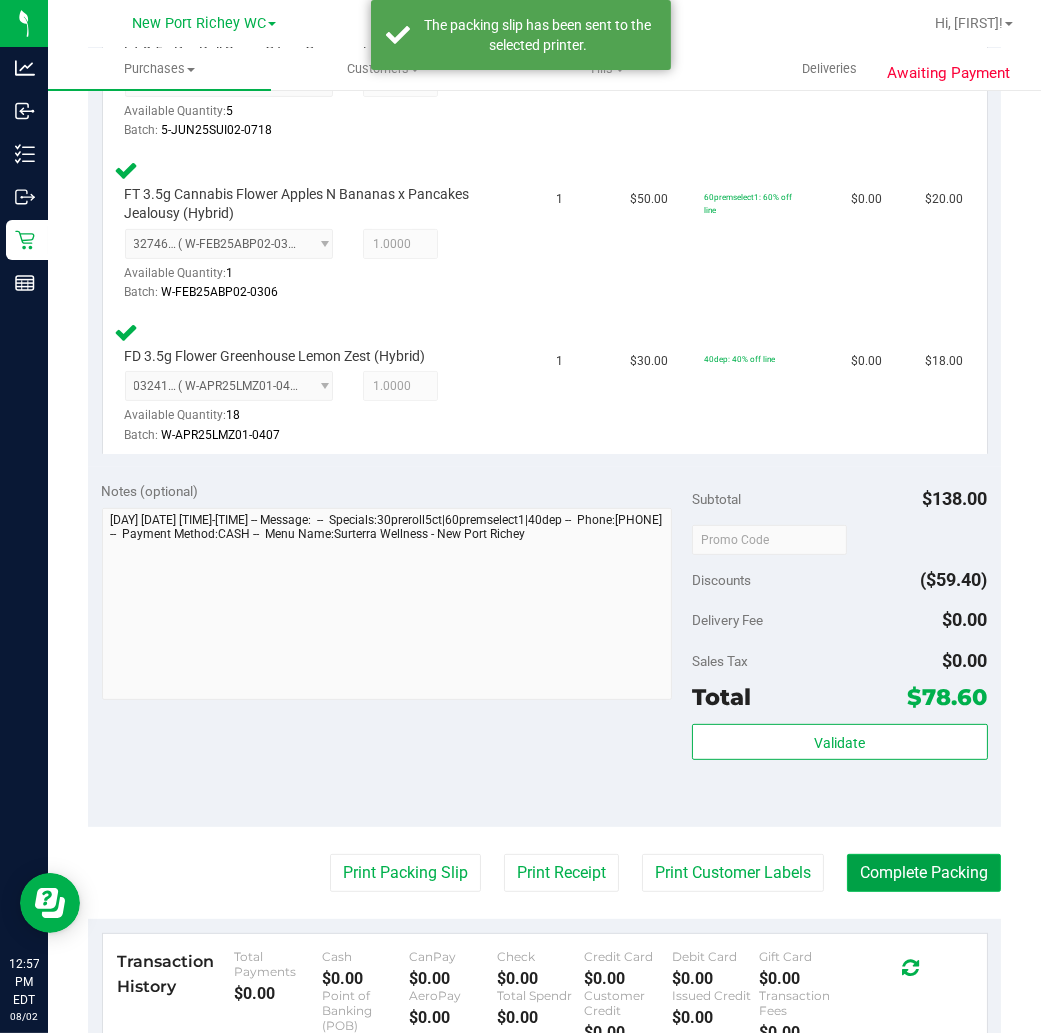 click on "Complete Packing" at bounding box center (924, 873) 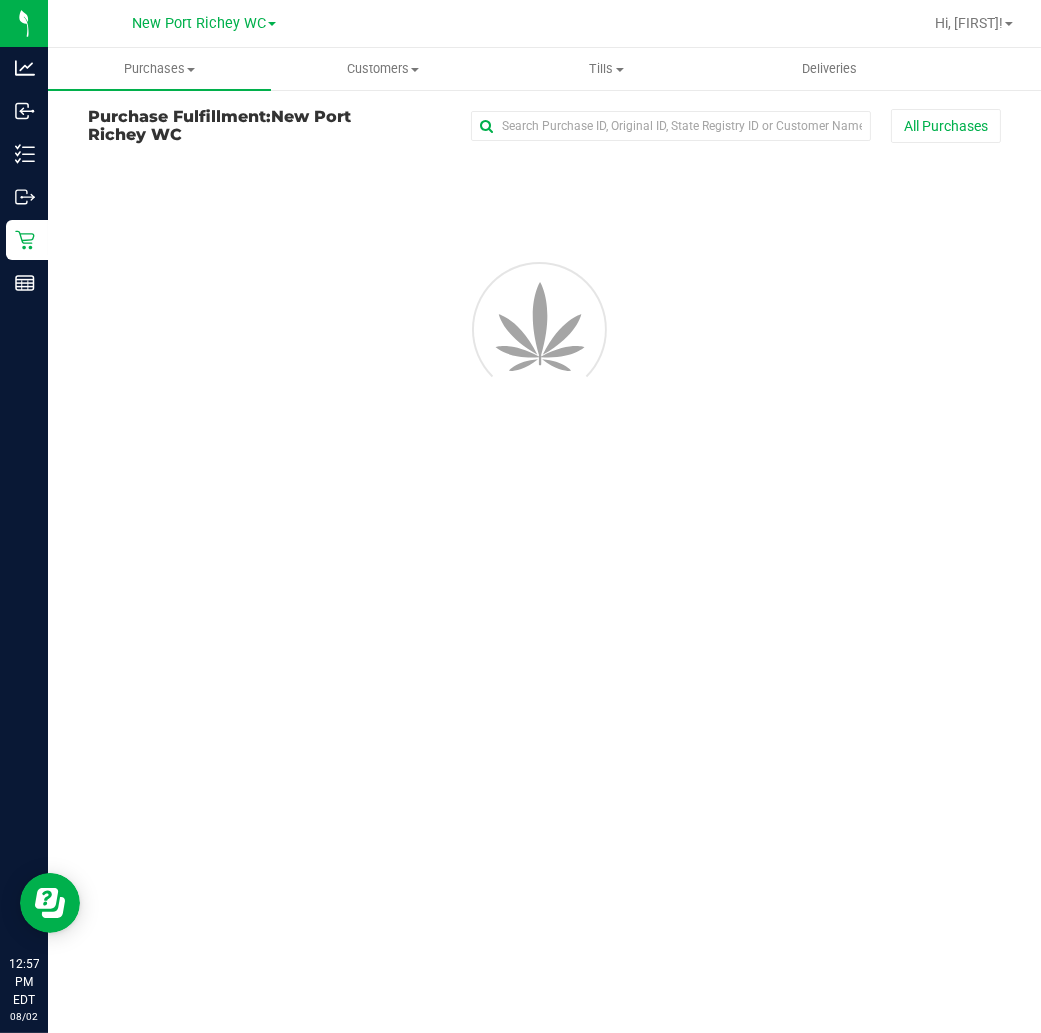 scroll, scrollTop: 0, scrollLeft: 0, axis: both 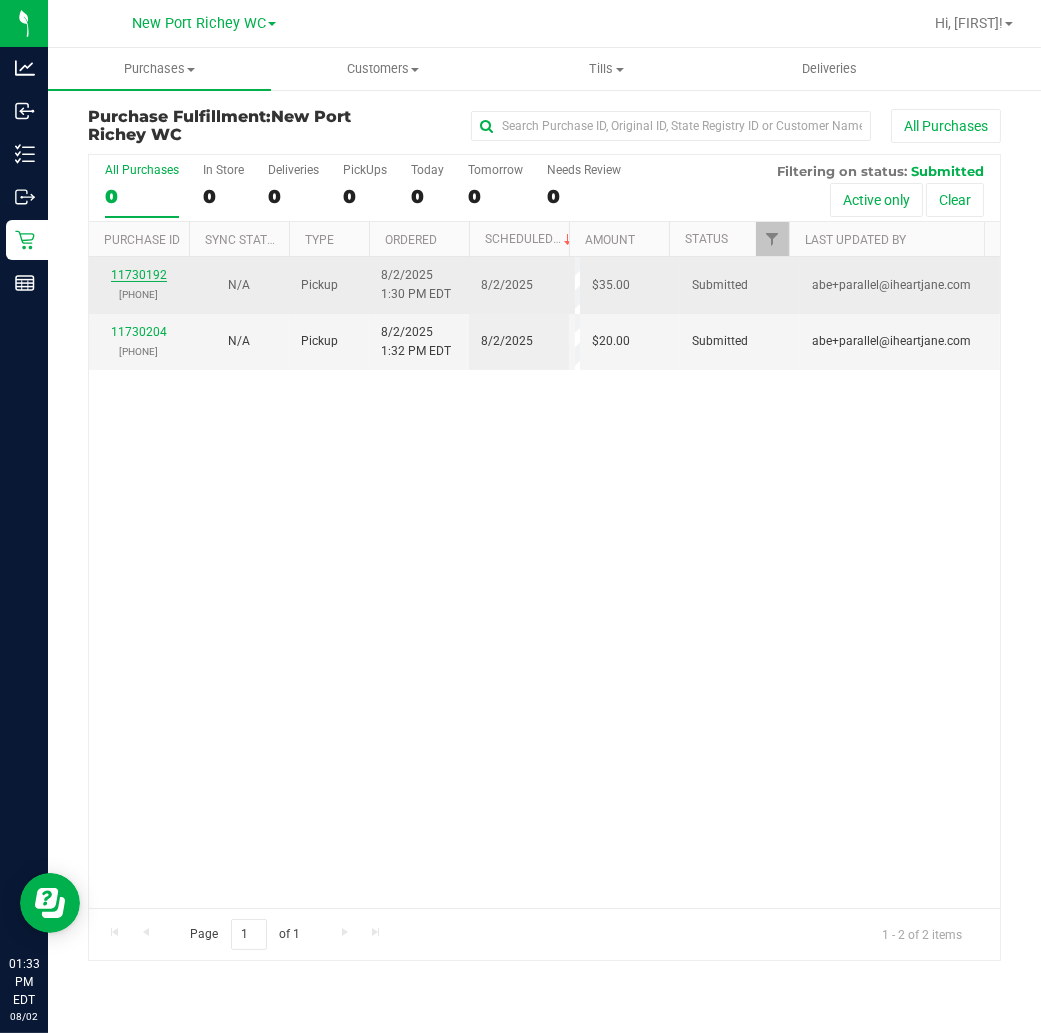 click on "11730192" at bounding box center [139, 275] 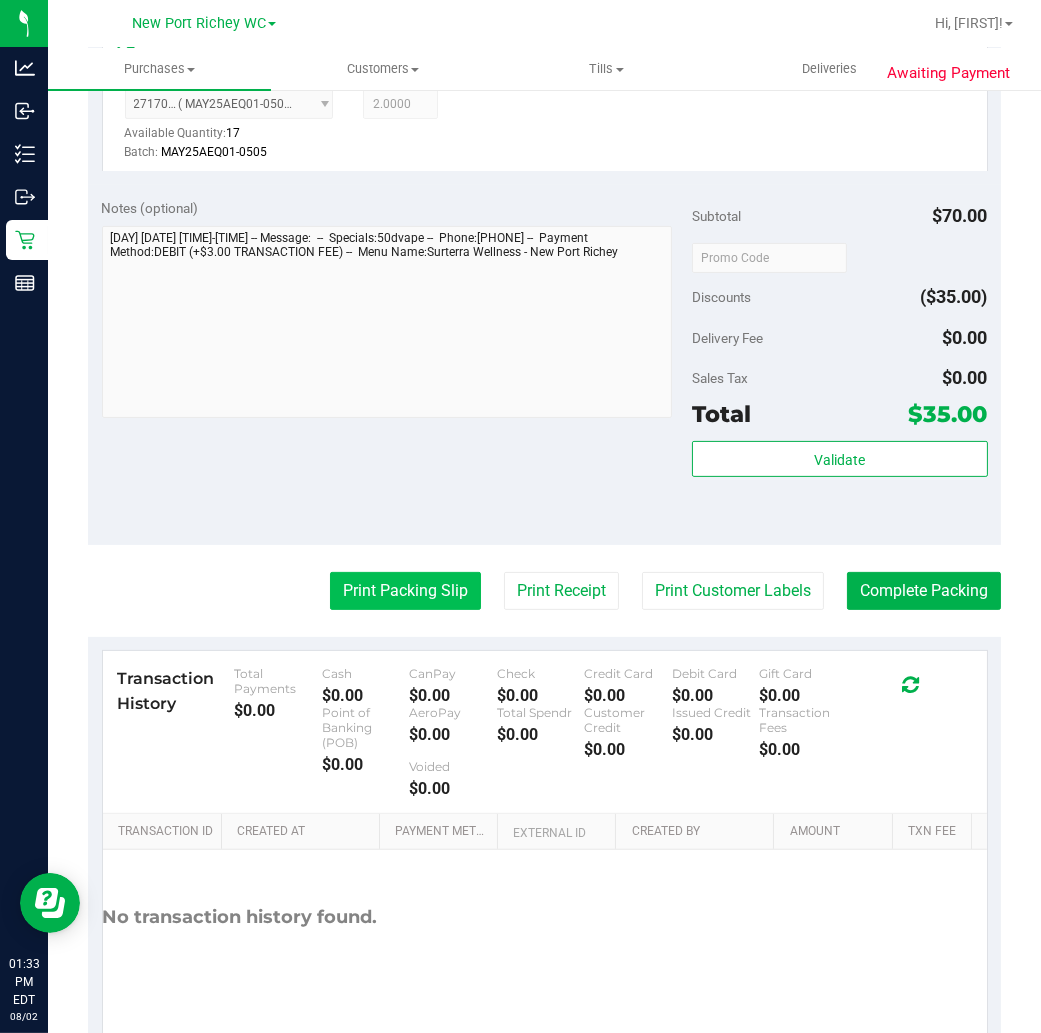 scroll, scrollTop: 683, scrollLeft: 0, axis: vertical 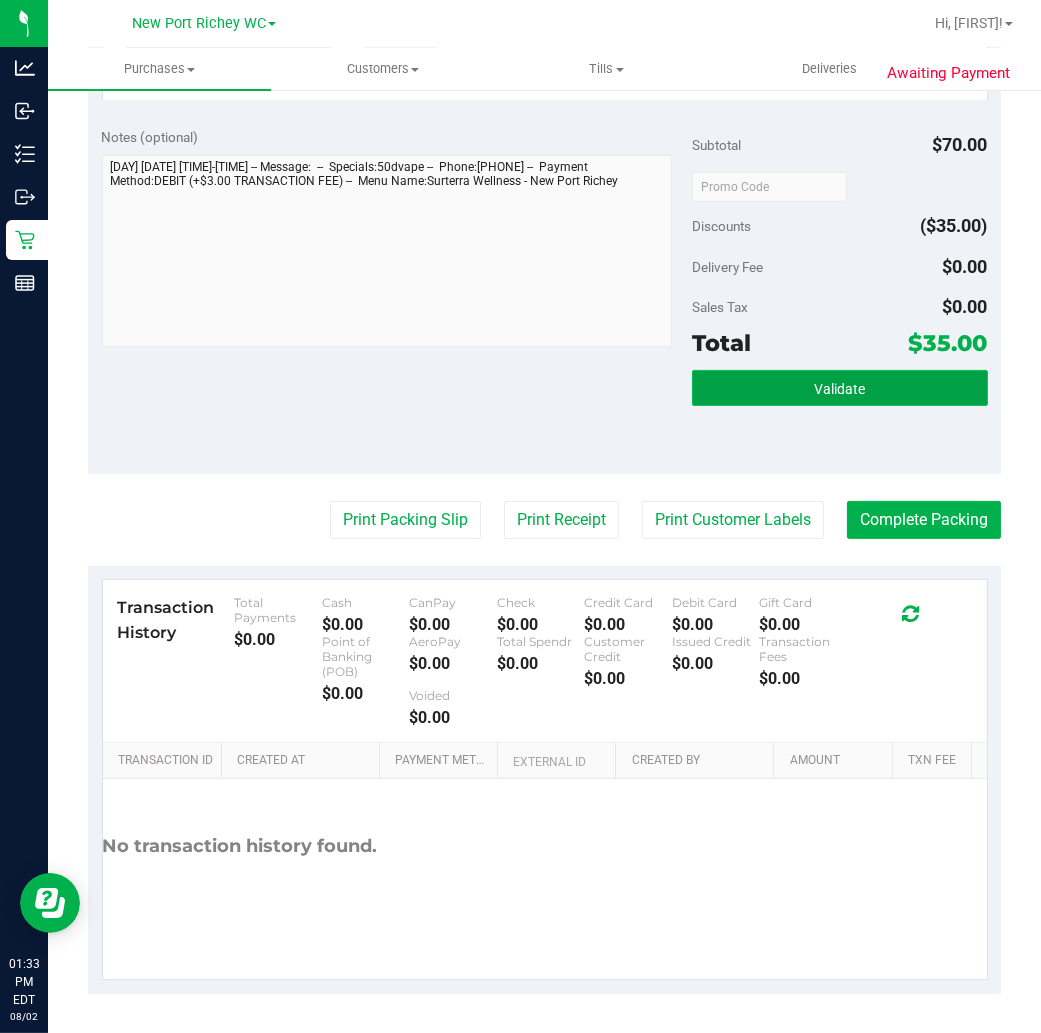 click on "Validate" at bounding box center (839, 388) 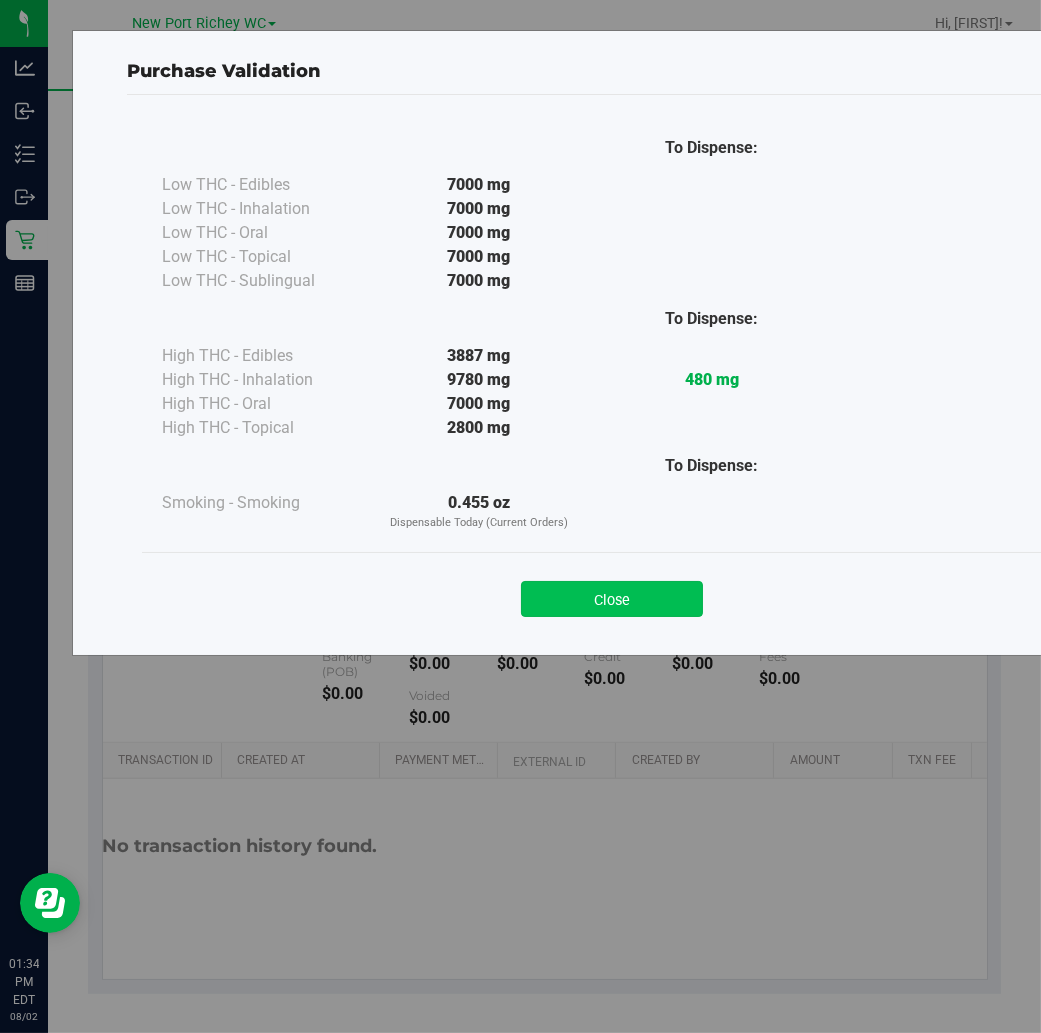 click on "Close" at bounding box center (612, 599) 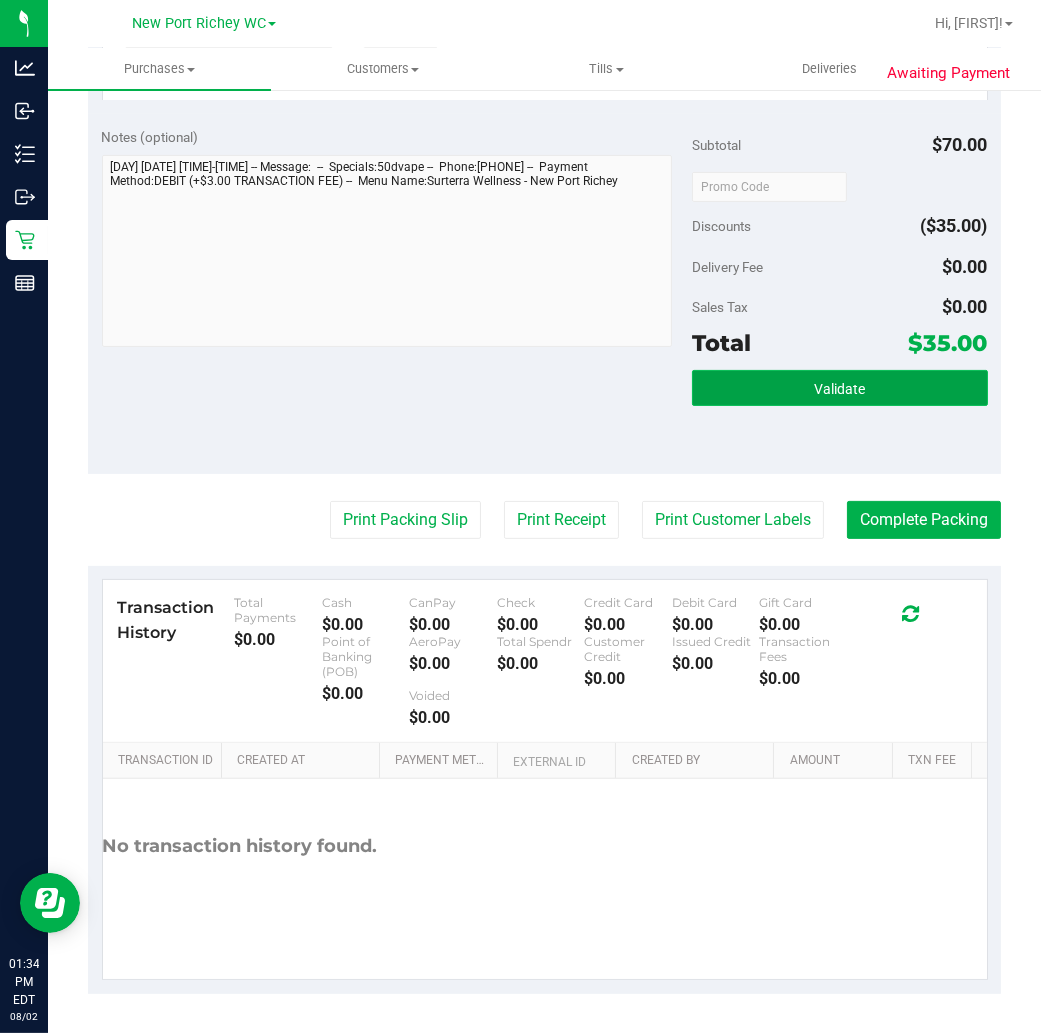 click on "Validate" at bounding box center (839, 388) 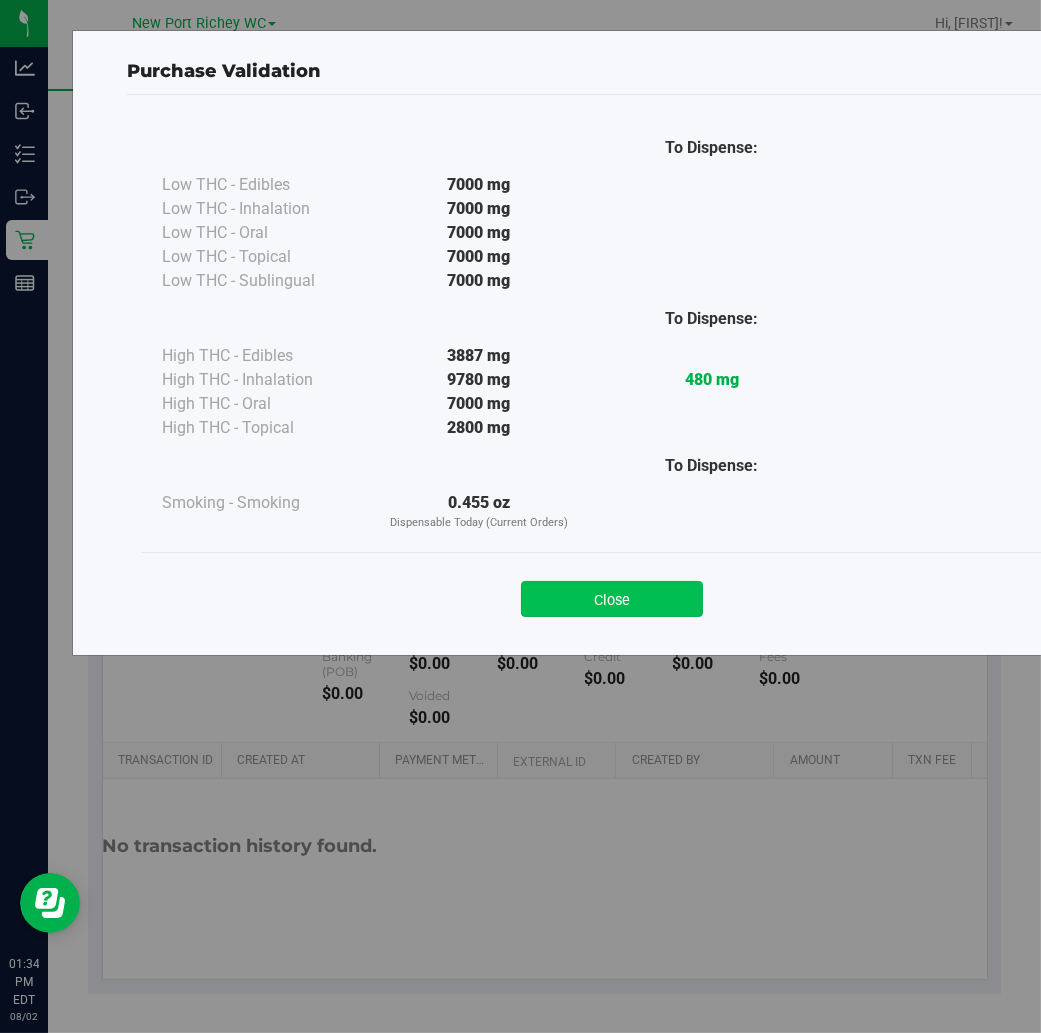 click on "Close" at bounding box center [612, 599] 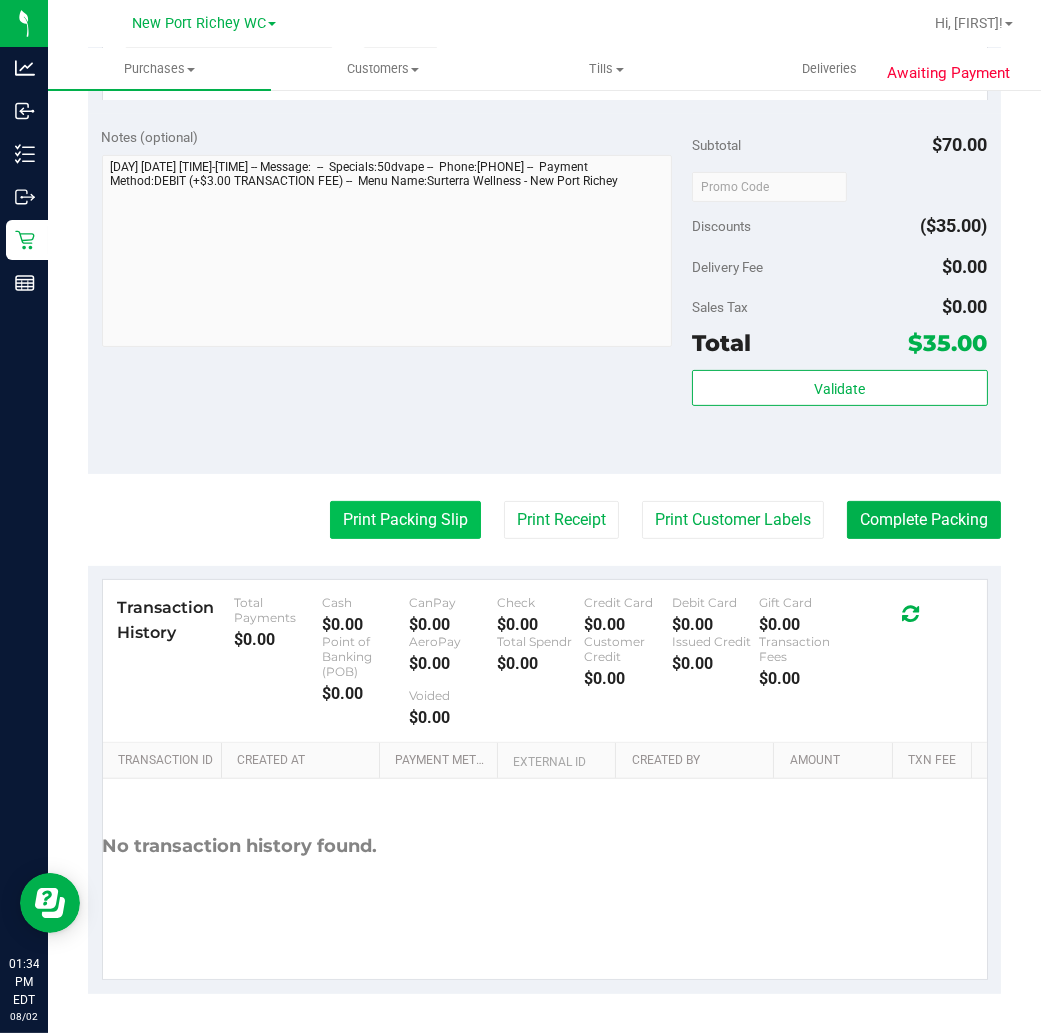 click on "Print Packing Slip" at bounding box center [405, 520] 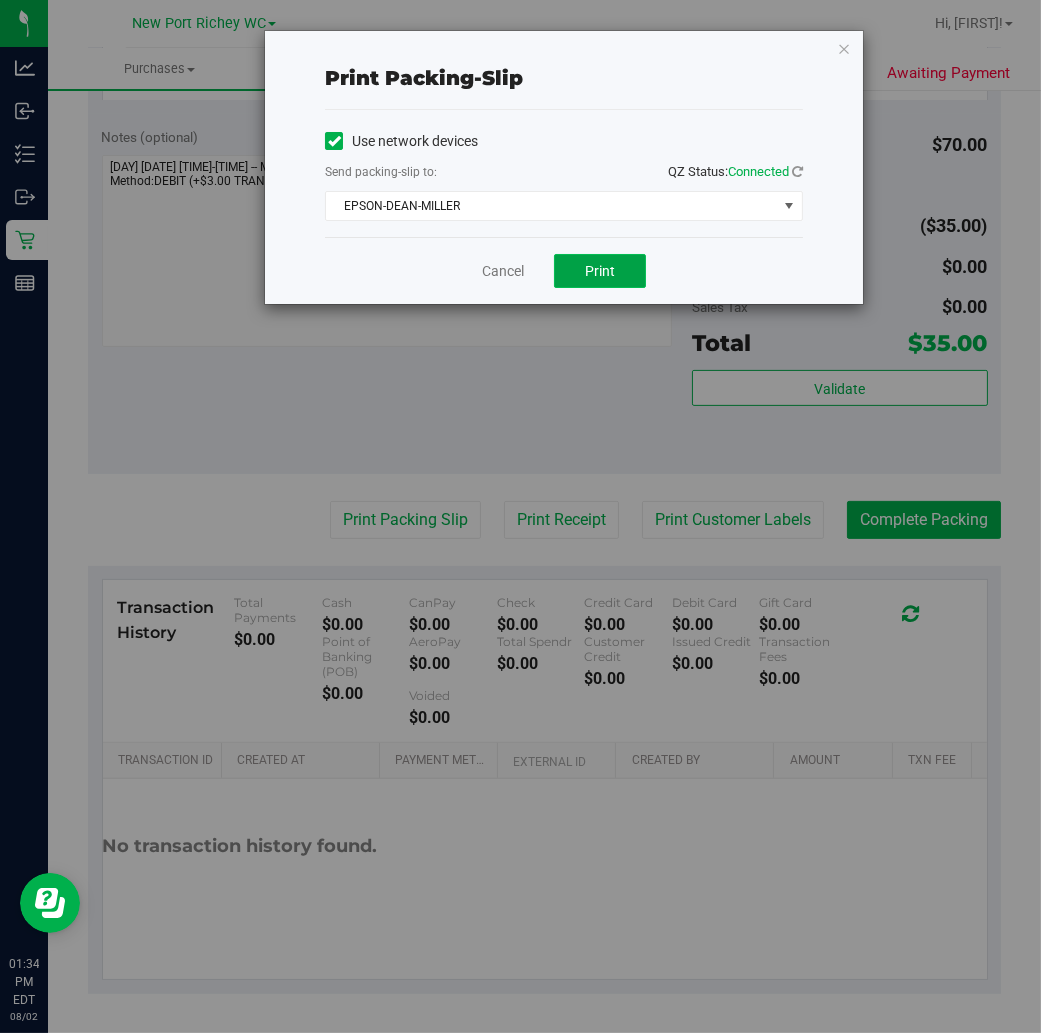 click on "Print" at bounding box center [600, 271] 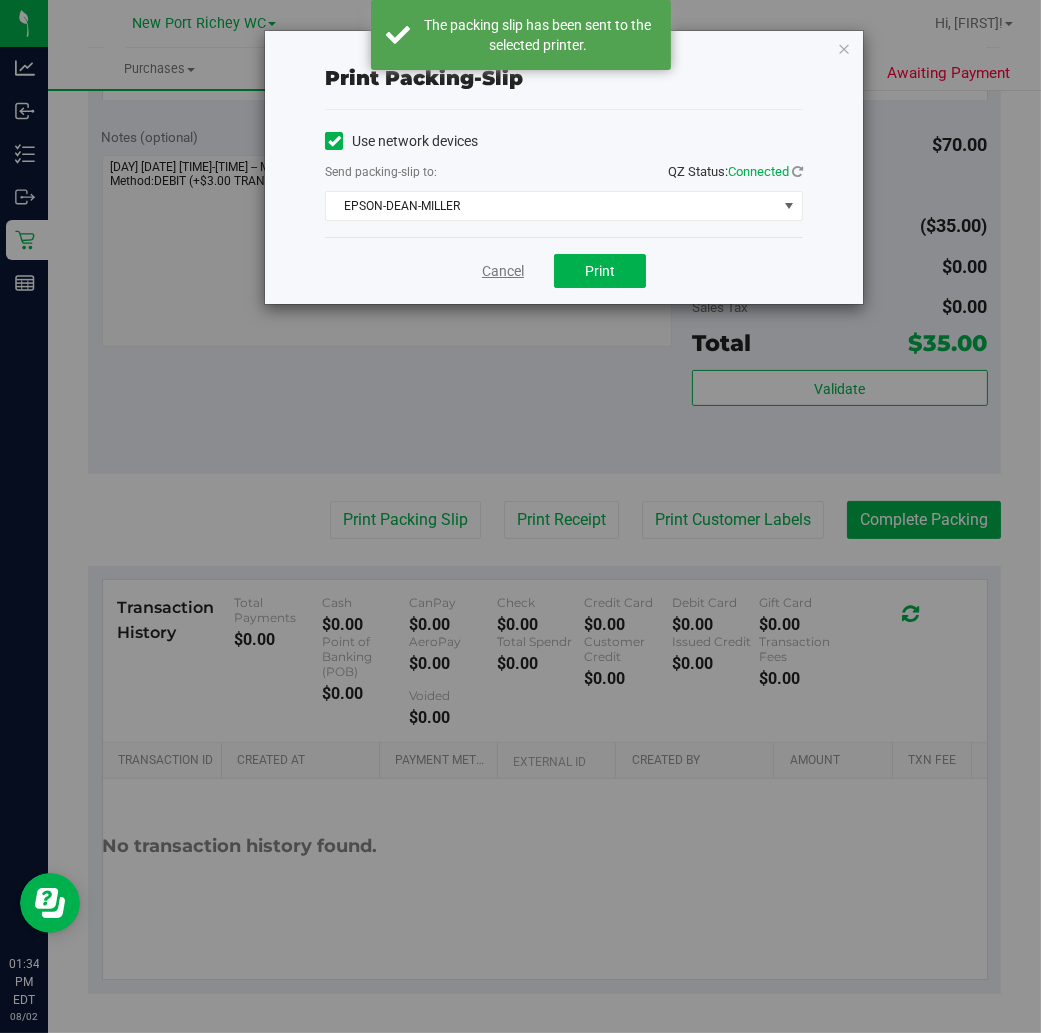 click on "Cancel" at bounding box center (503, 271) 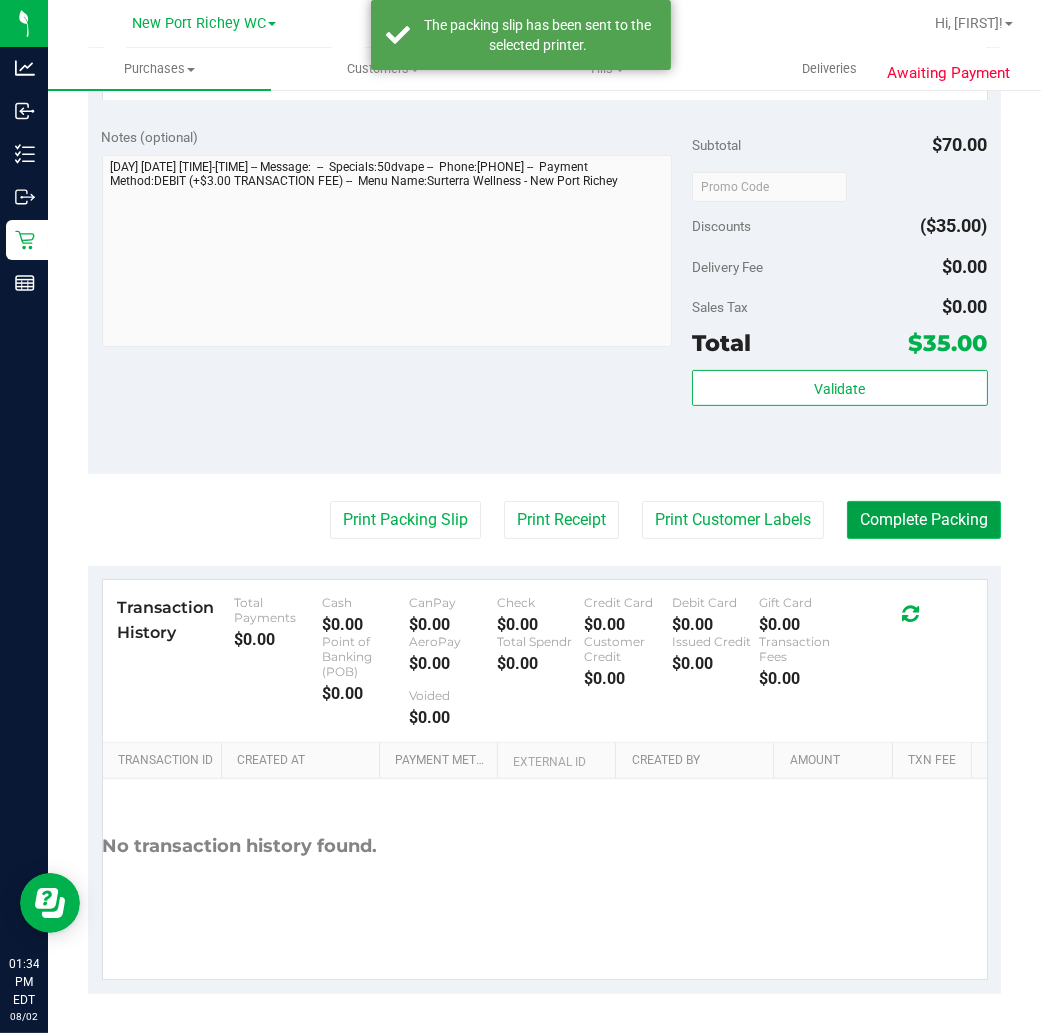 click on "Complete Packing" at bounding box center (924, 520) 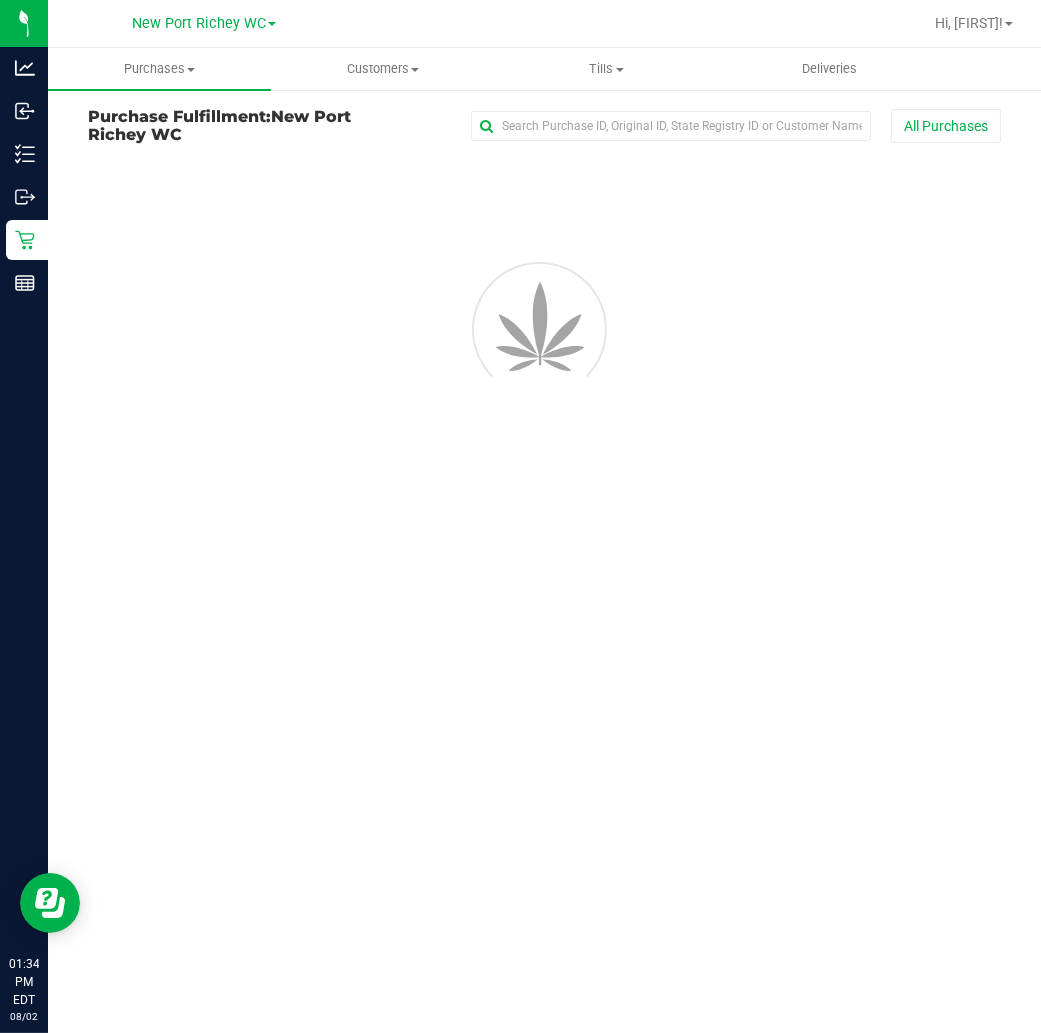 scroll, scrollTop: 0, scrollLeft: 0, axis: both 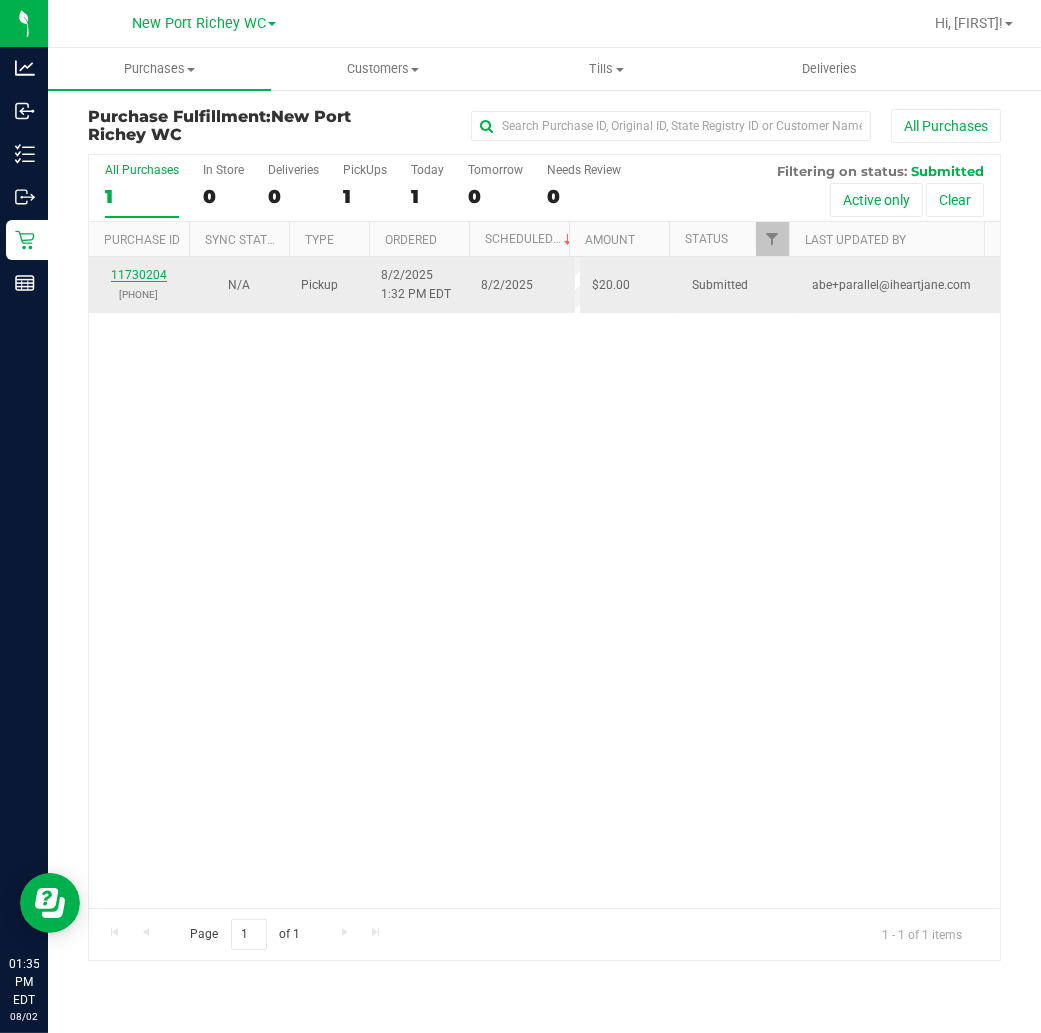 click on "11730204" at bounding box center (139, 275) 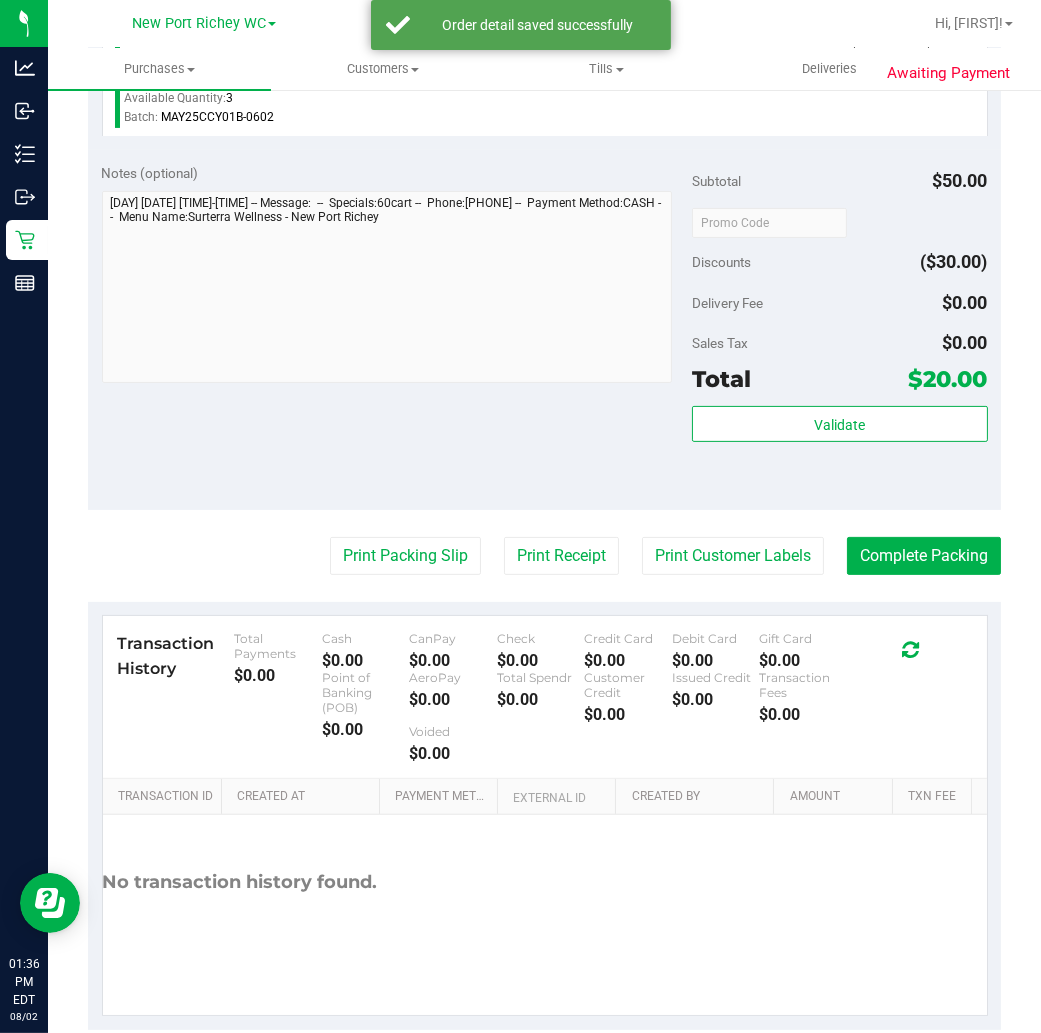 scroll, scrollTop: 683, scrollLeft: 0, axis: vertical 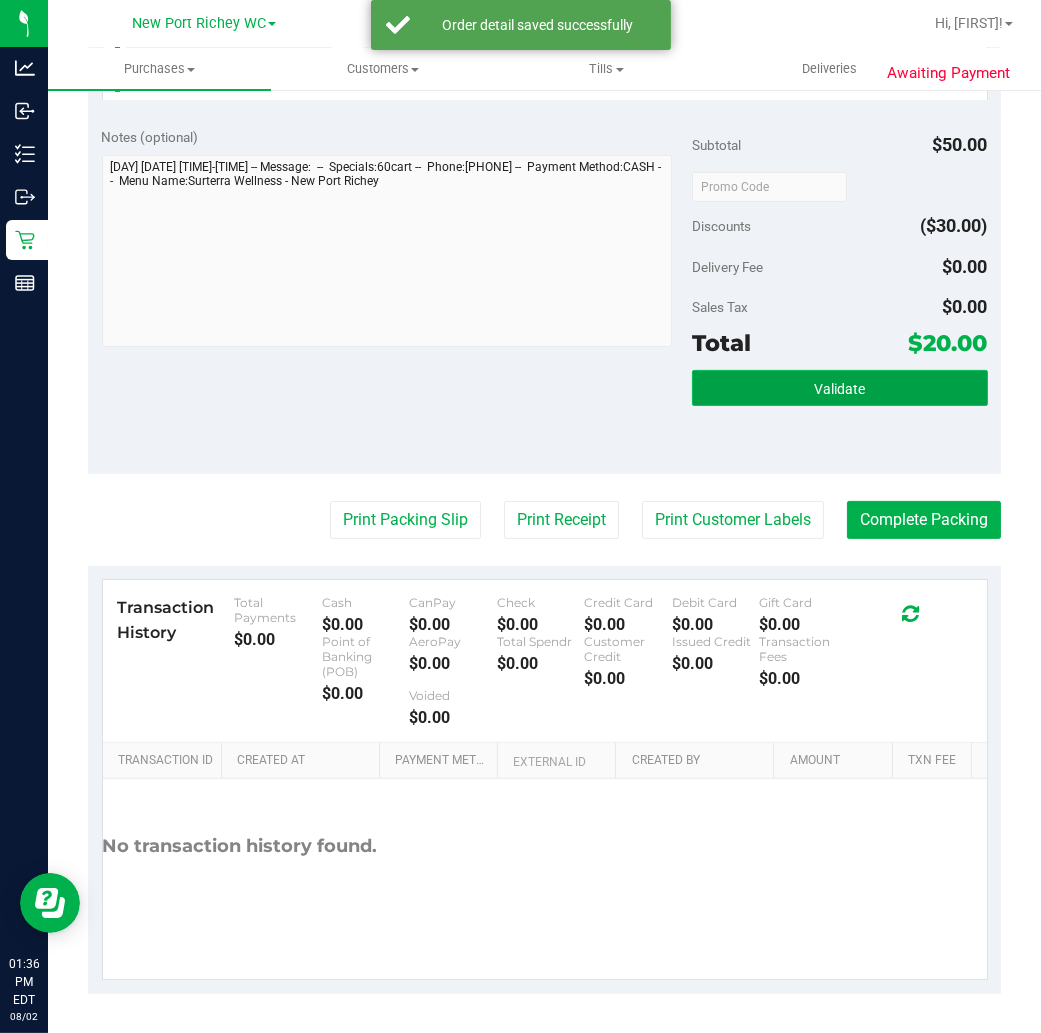 click on "Validate" at bounding box center [839, 388] 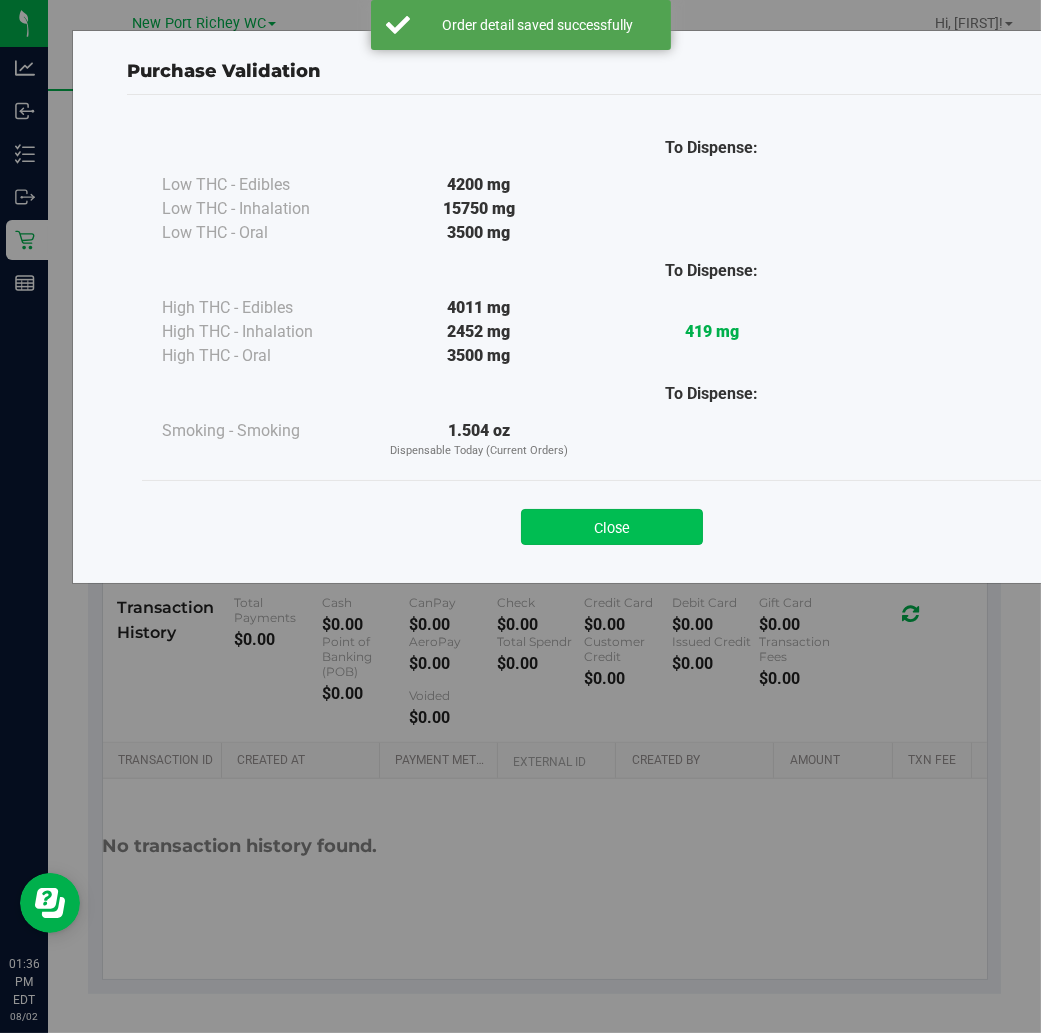 click on "Close" at bounding box center (612, 527) 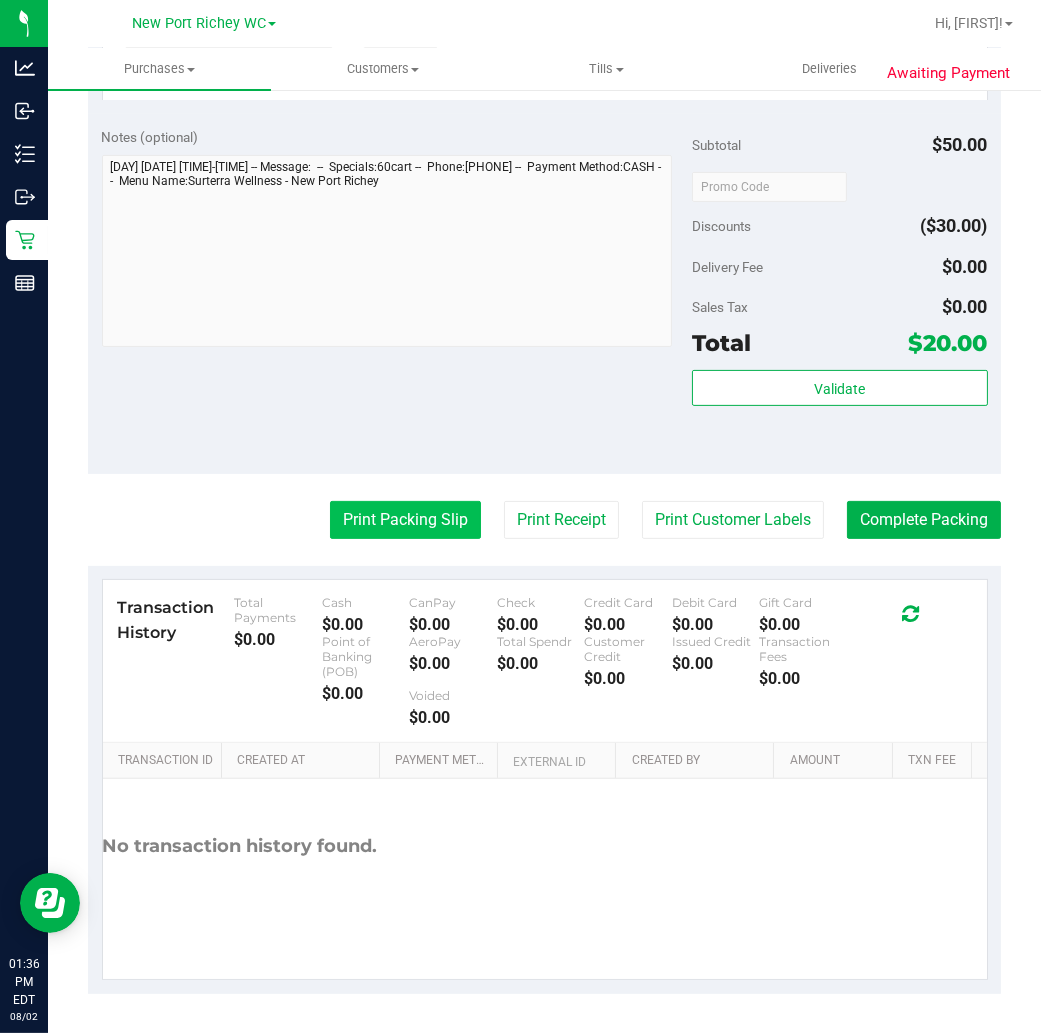 click on "Print Packing Slip" at bounding box center [405, 520] 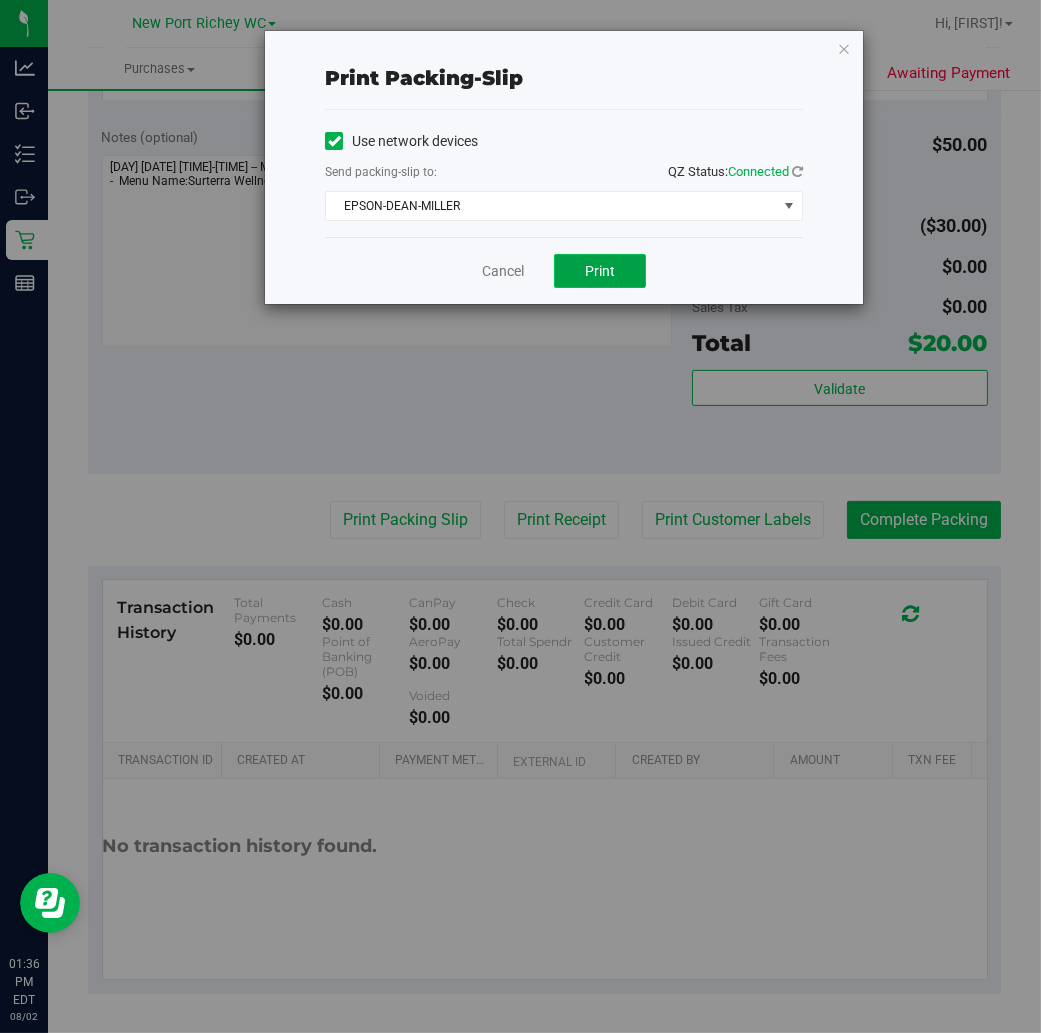 click on "Print" at bounding box center [600, 271] 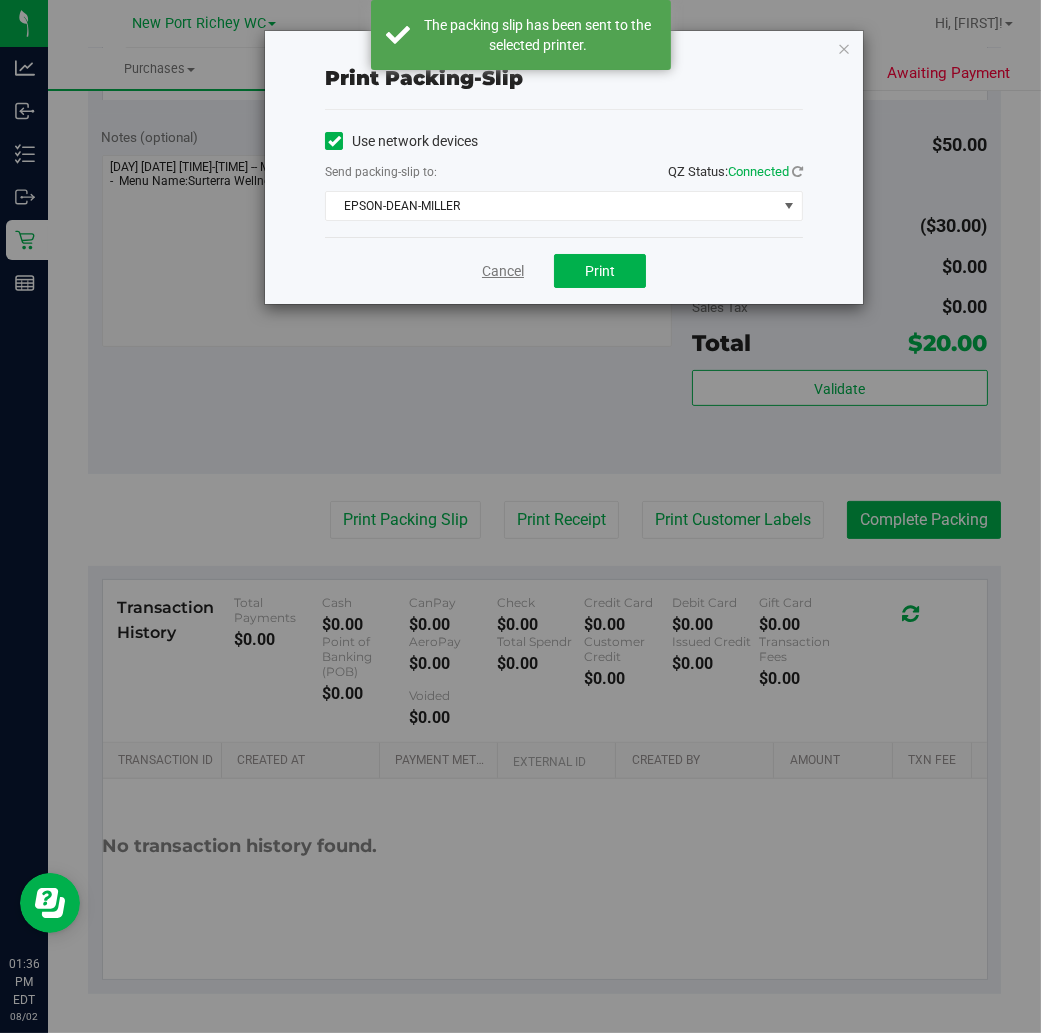 click on "Cancel" at bounding box center [503, 271] 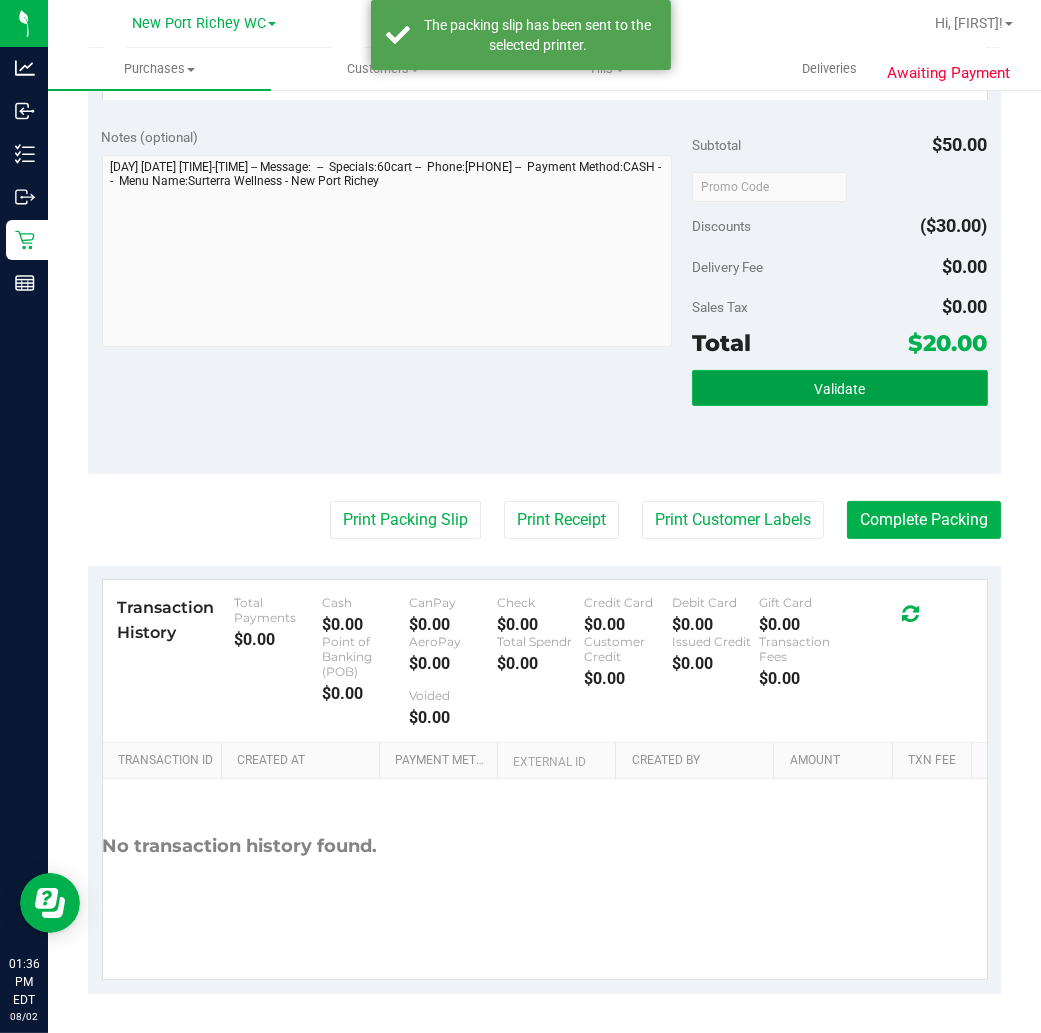 click on "Validate" at bounding box center [839, 388] 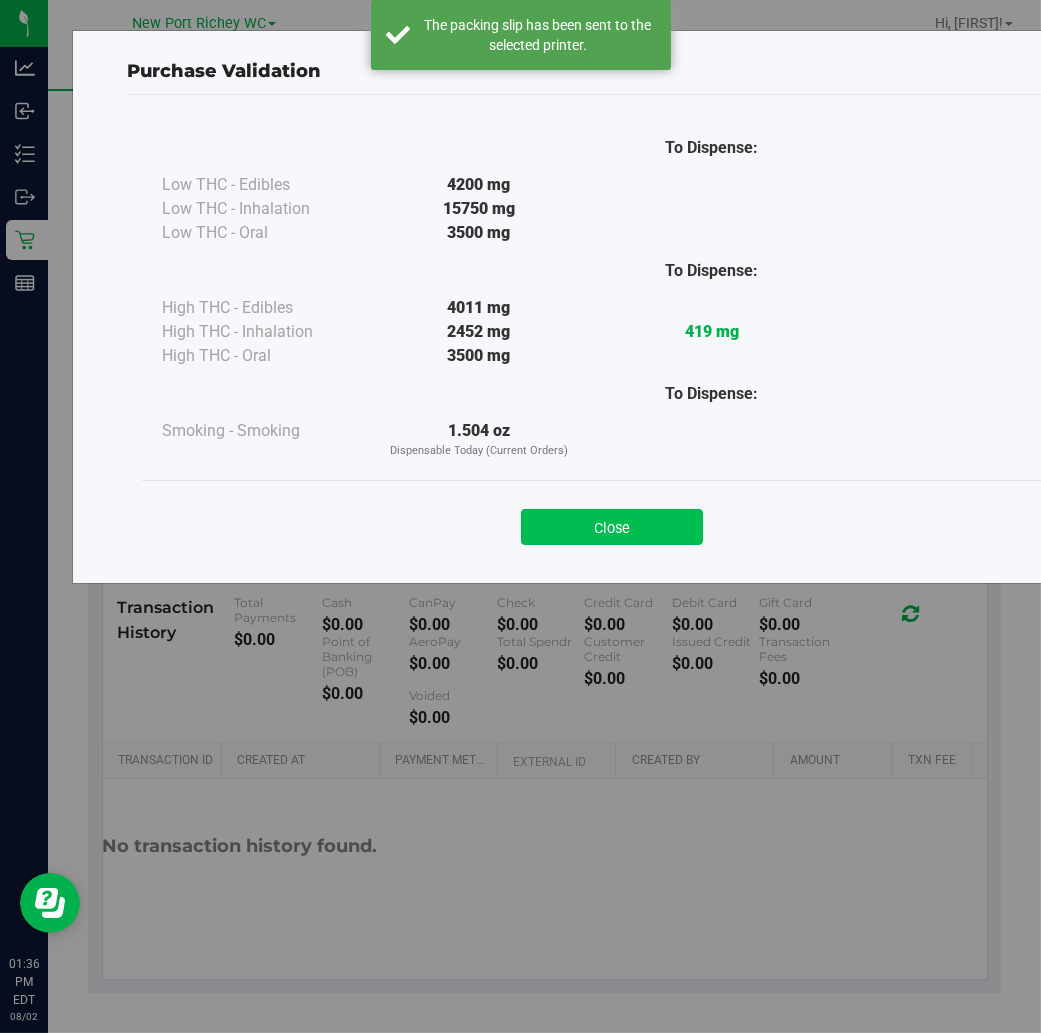 click on "Close" at bounding box center [612, 527] 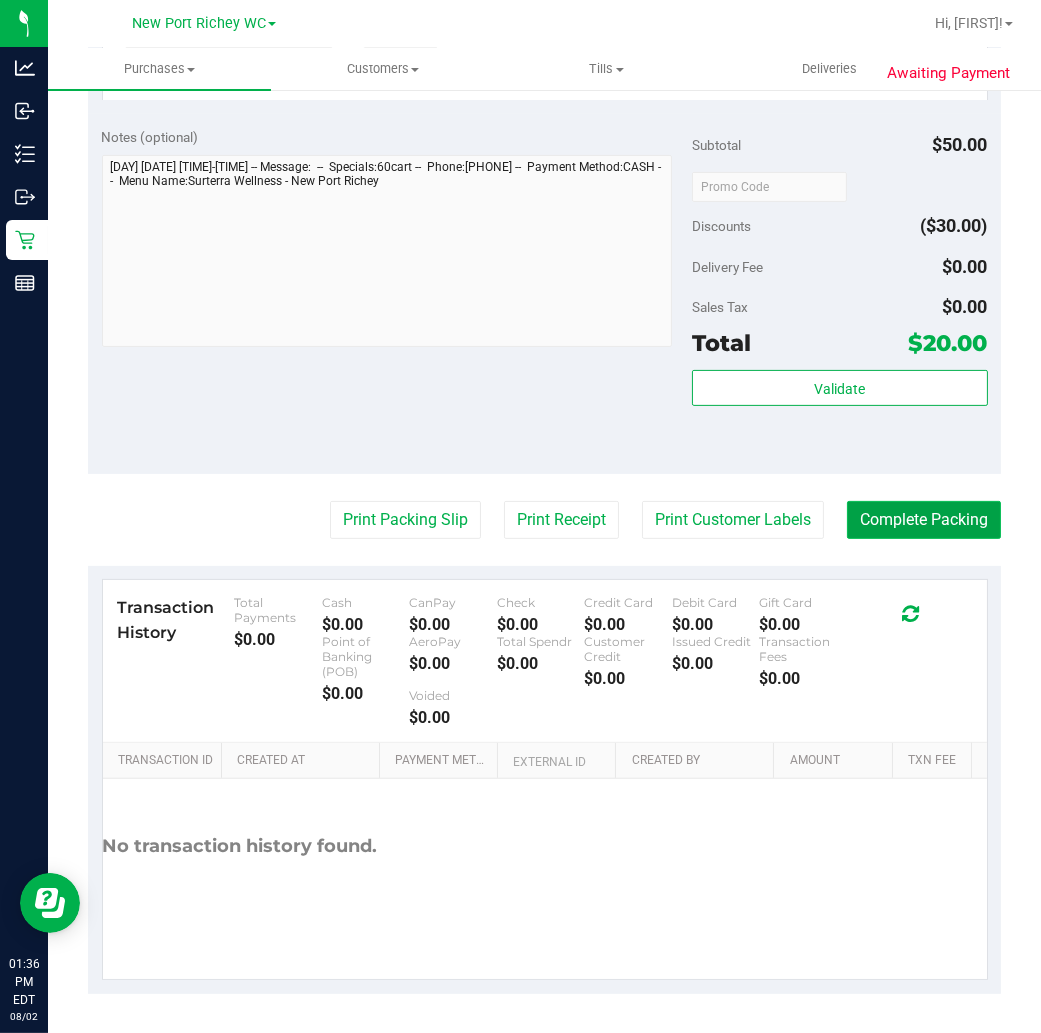 click on "Complete Packing" at bounding box center [924, 520] 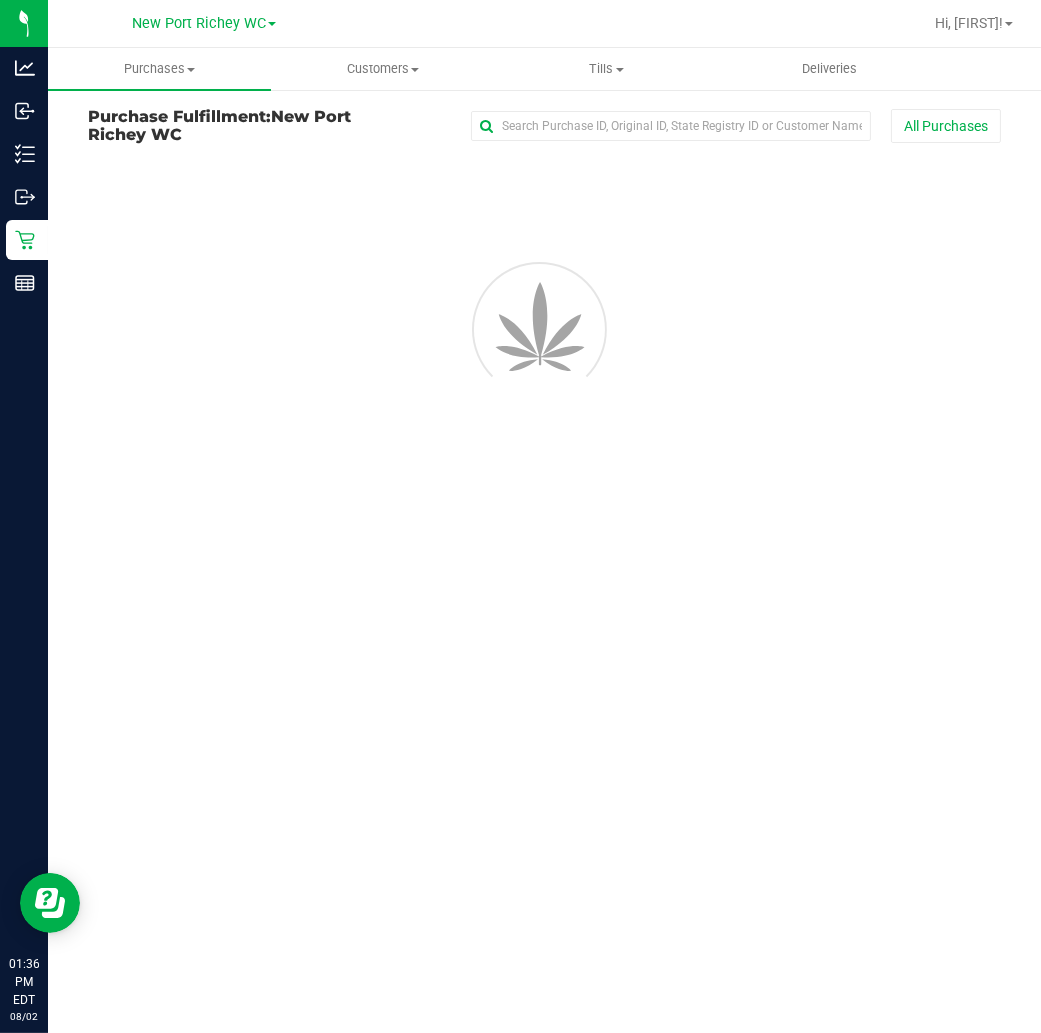 scroll, scrollTop: 0, scrollLeft: 0, axis: both 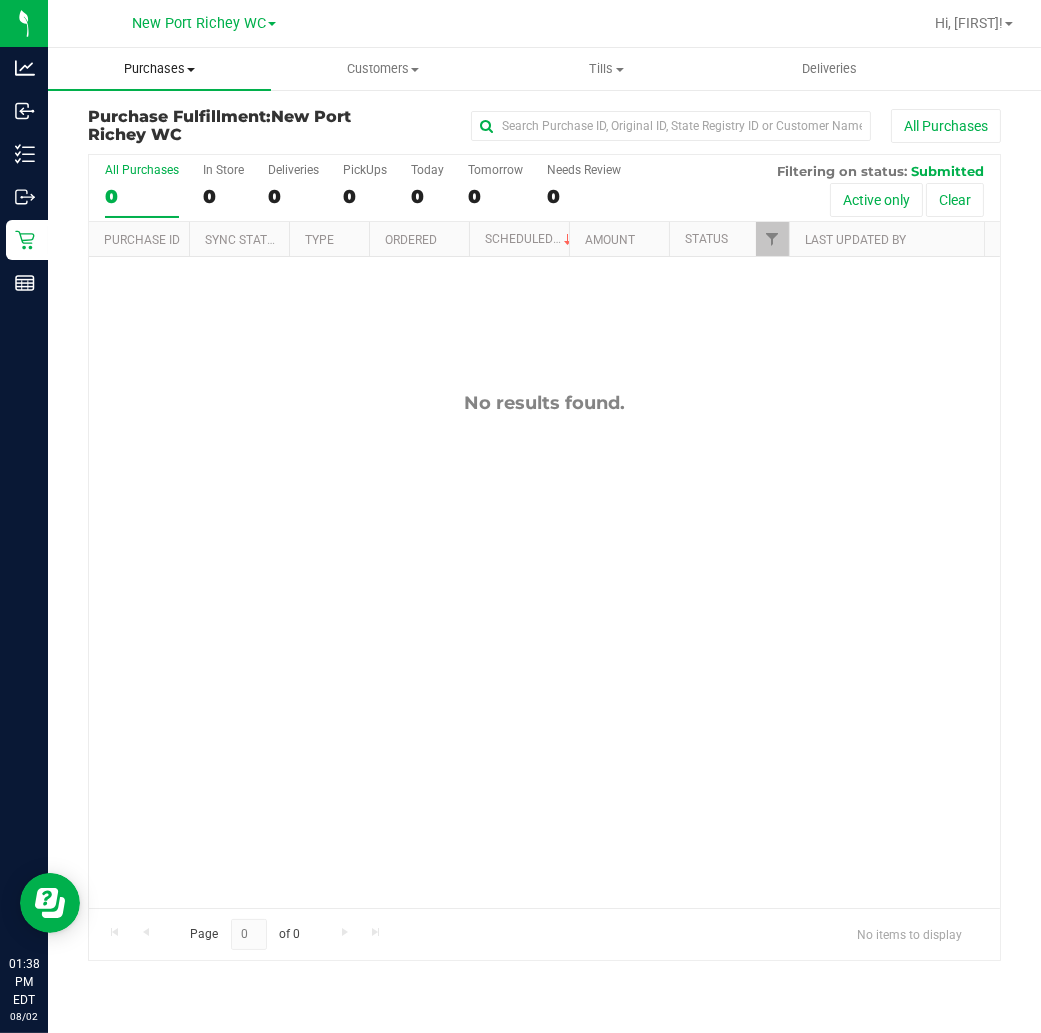 click on "Purchases" at bounding box center [159, 69] 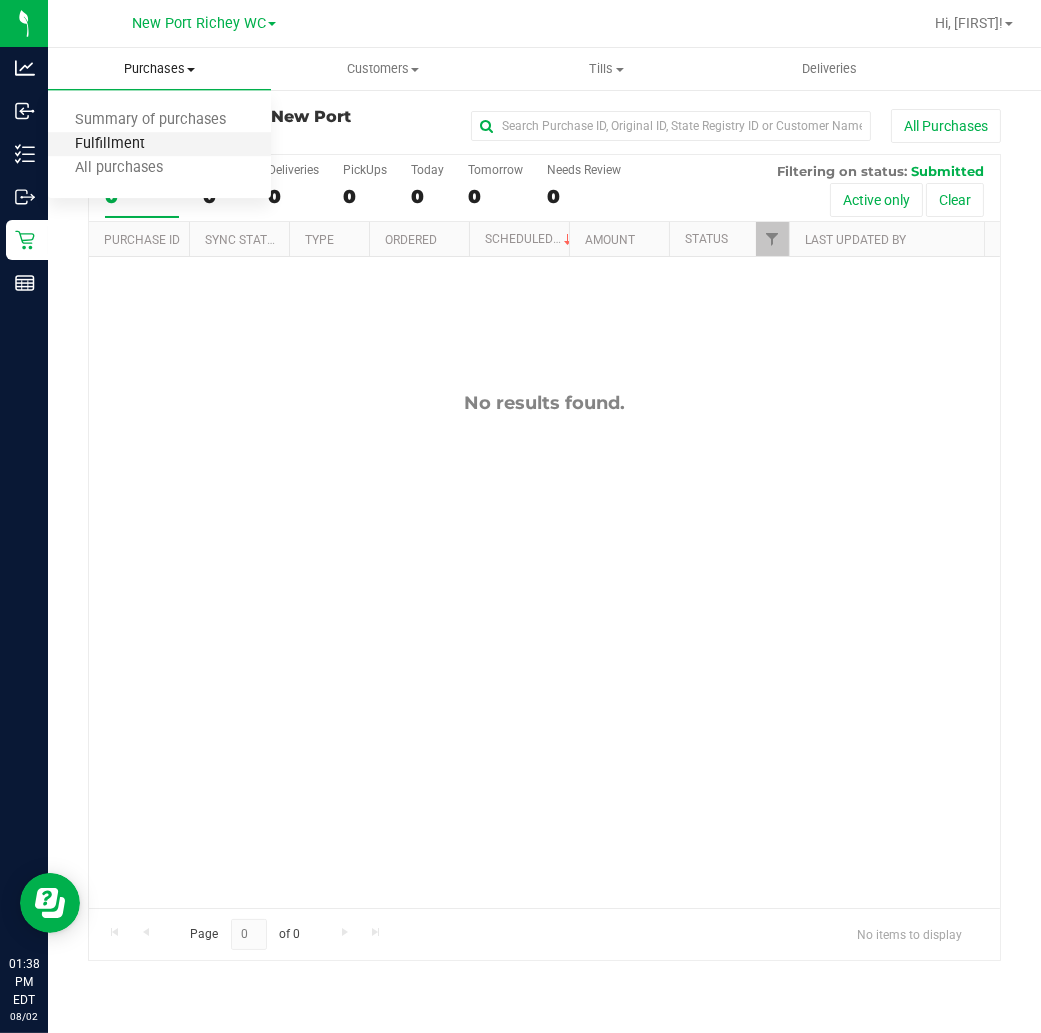 click on "Fulfillment" at bounding box center [110, 144] 